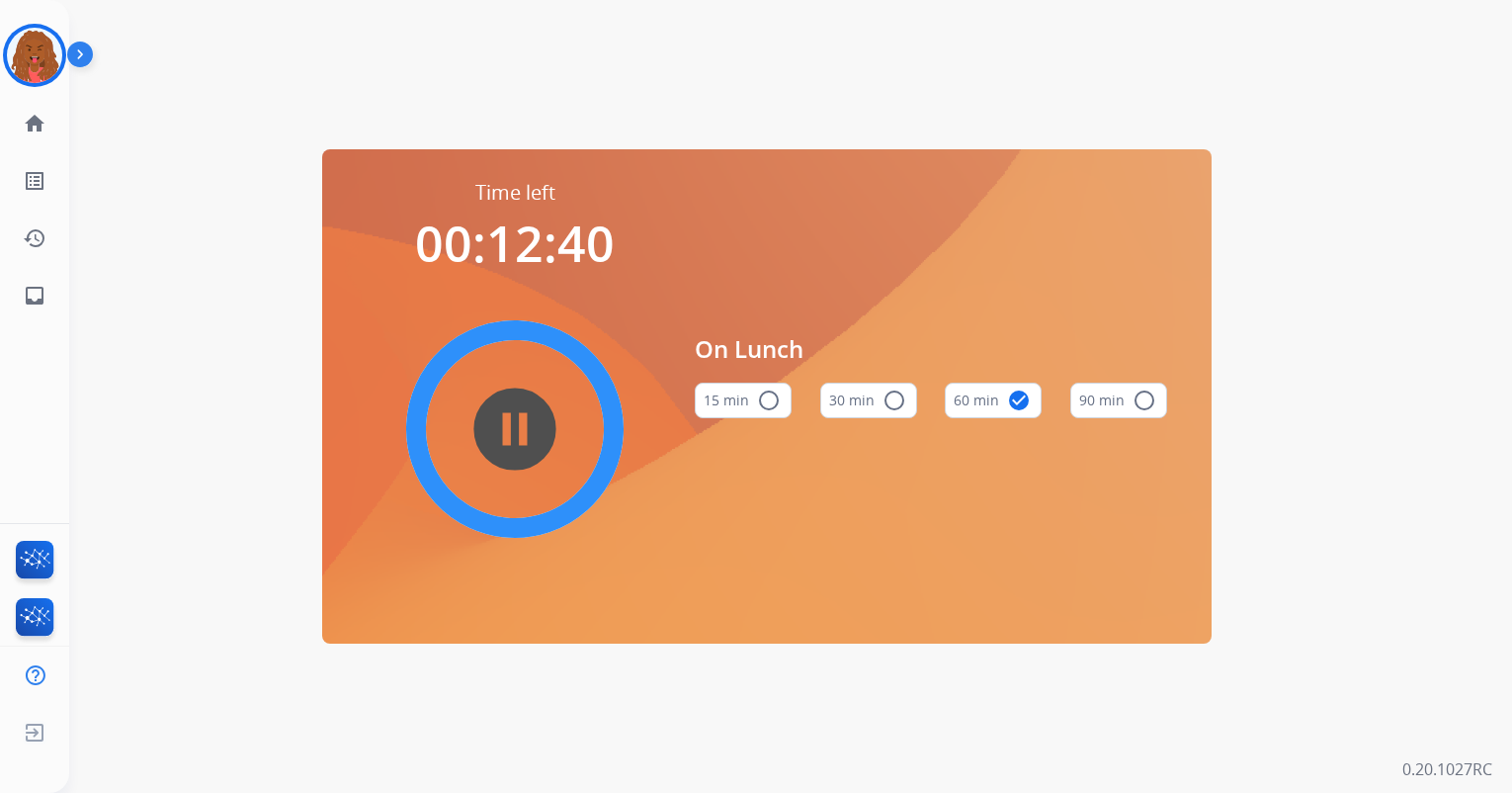 scroll, scrollTop: 0, scrollLeft: 0, axis: both 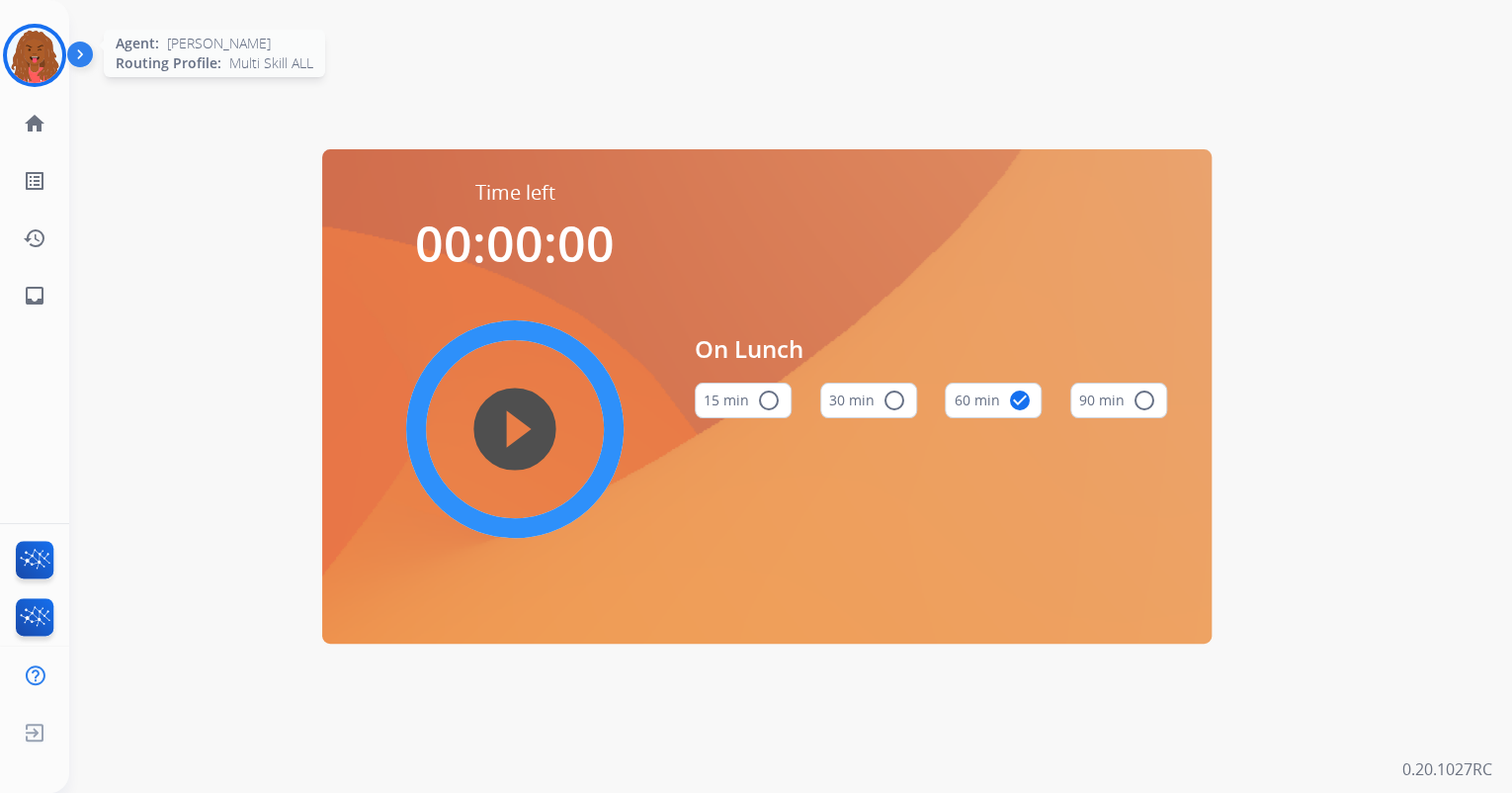 click at bounding box center (35, 55) 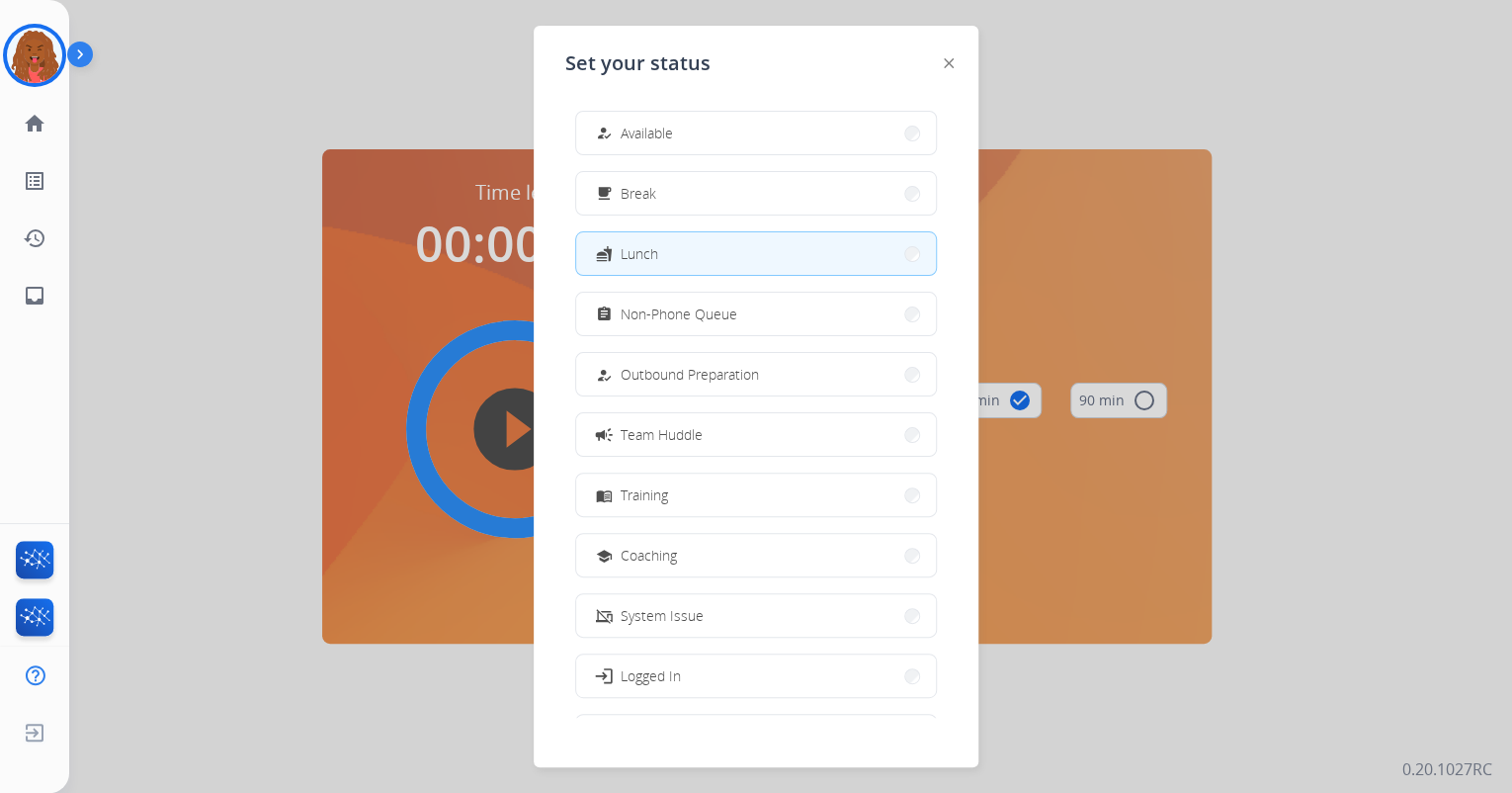 click on "how_to_reg Available free_breakfast Break fastfood Lunch assignment Non-Phone Queue how_to_reg Outbound Preparation campaign Team Huddle menu_book Training school Coaching phonelink_off System Issue login Logged In work_off Offline" at bounding box center [756, 406] 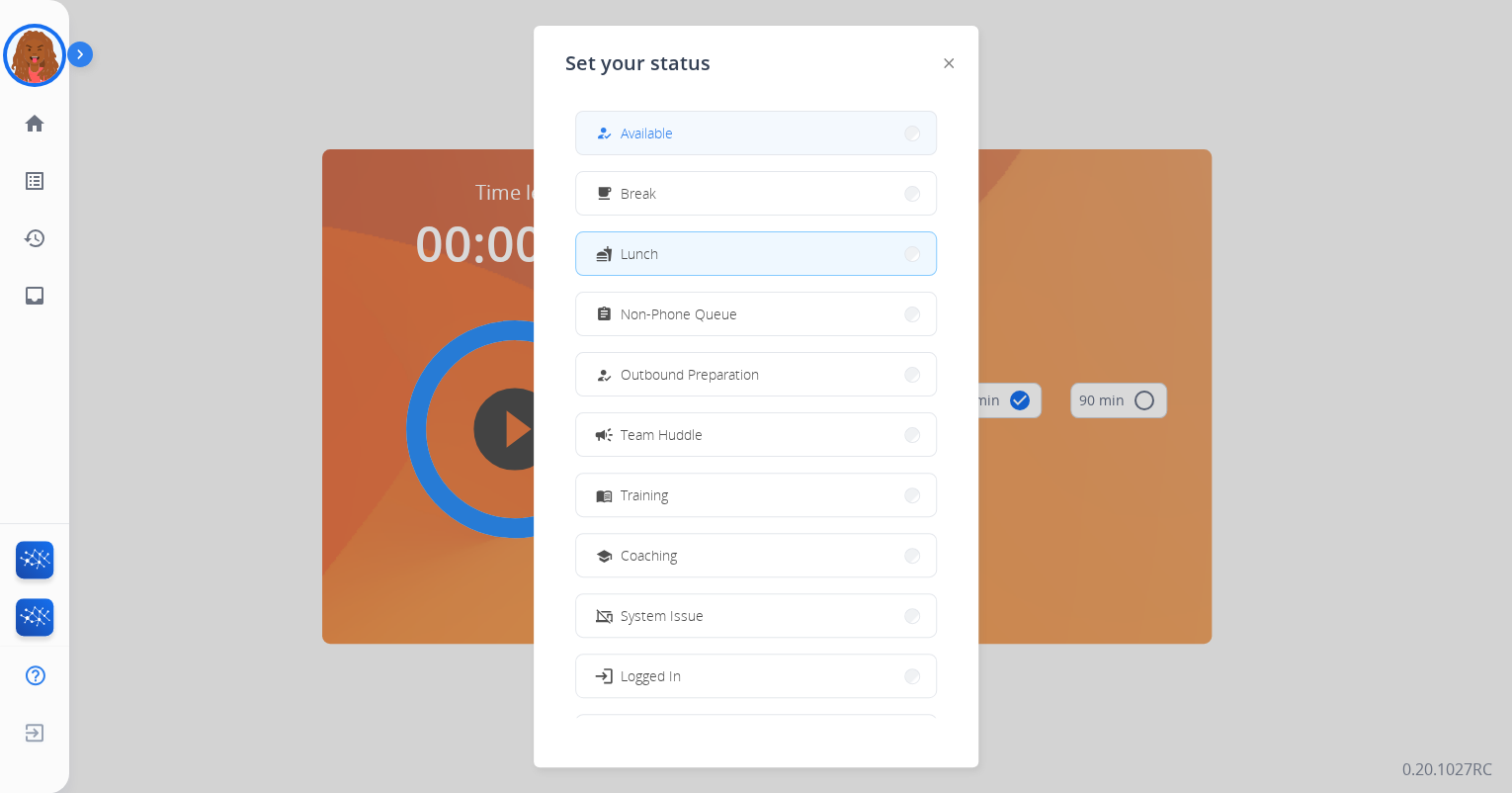 click on "Available" at bounding box center [646, 132] 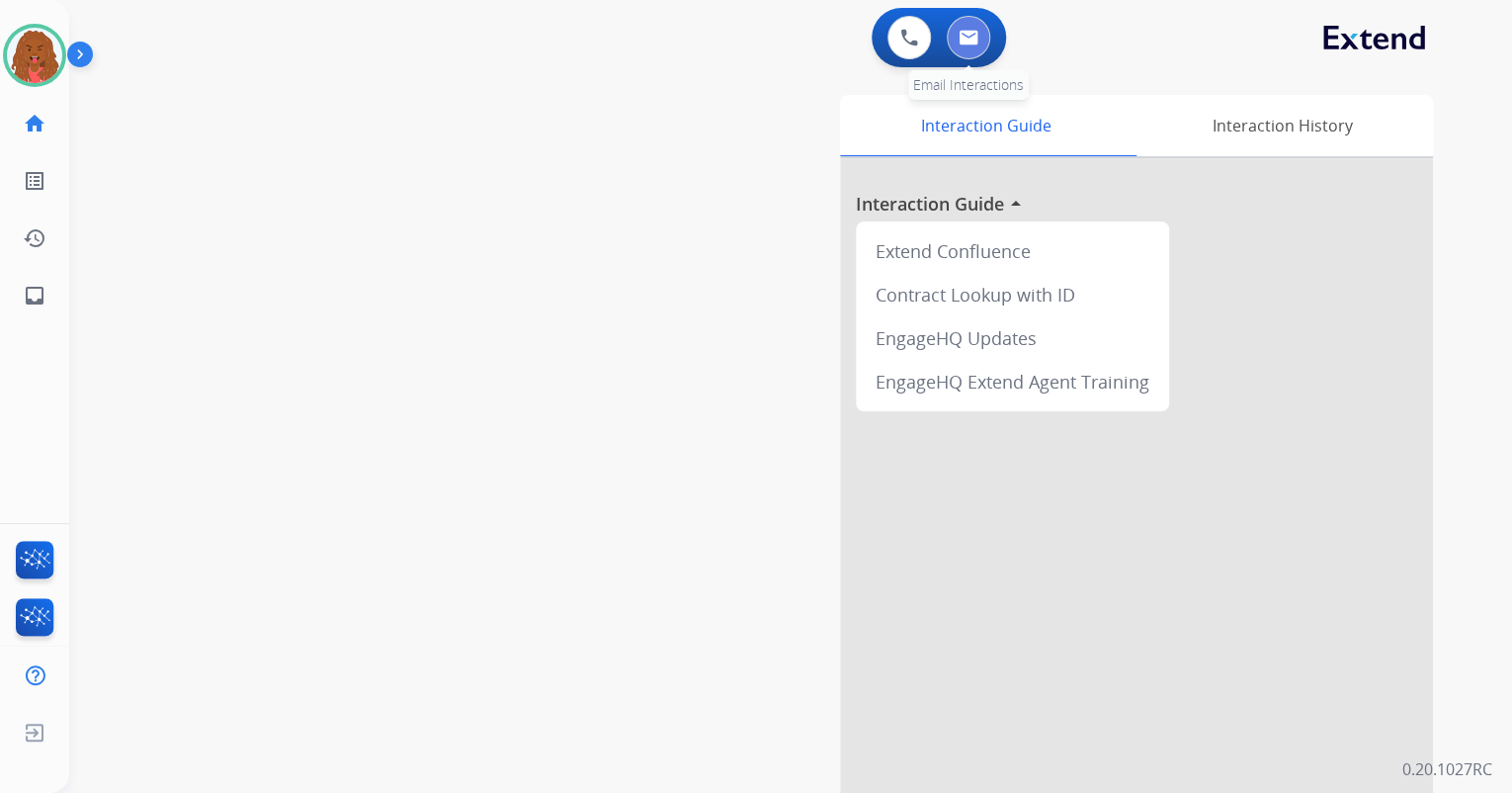 click at bounding box center (968, 38) 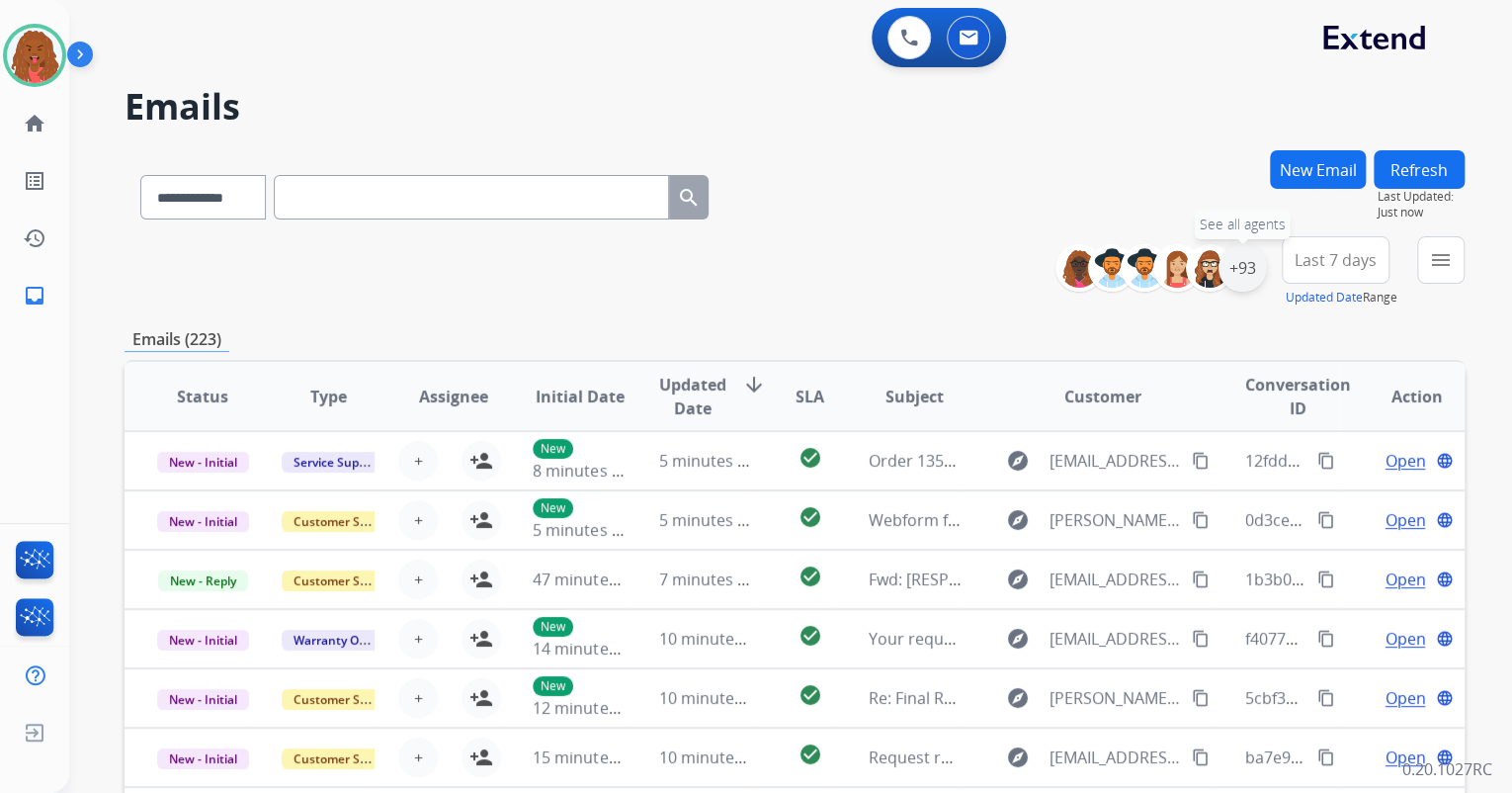 click on "+93" at bounding box center [1242, 268] 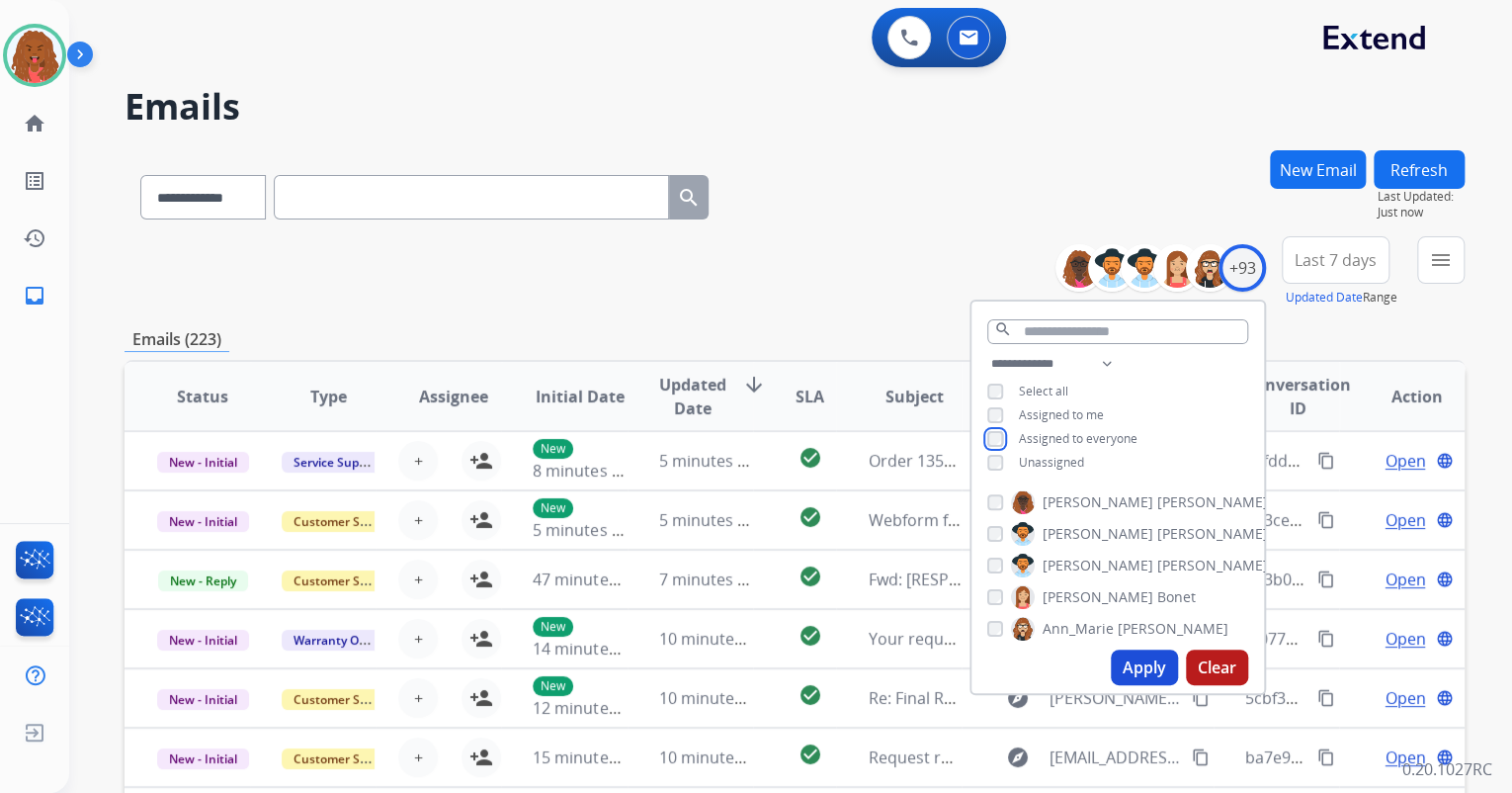 click on "**********" at bounding box center (1118, 415) 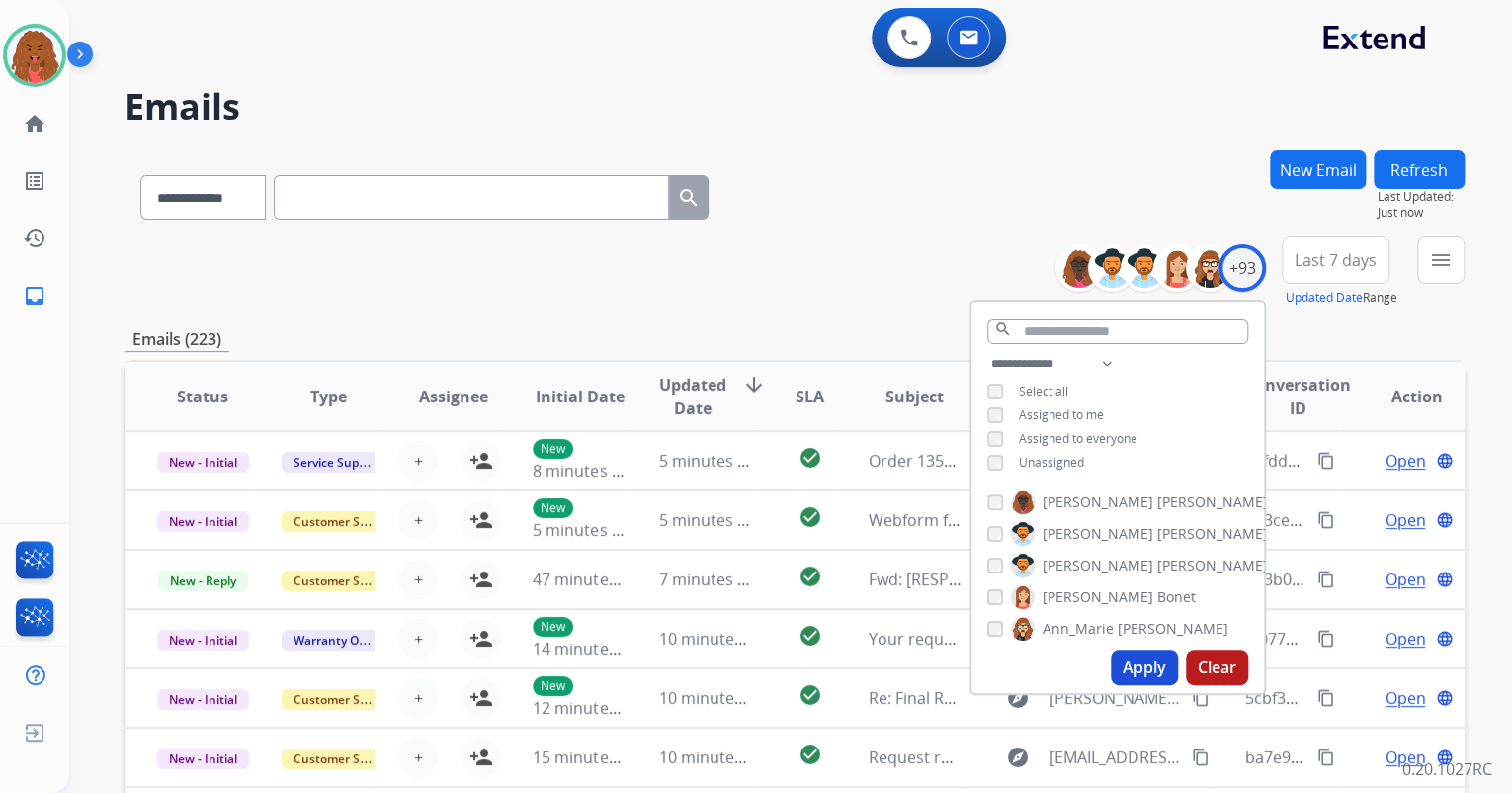 click on "Apply" at bounding box center [1144, 667] 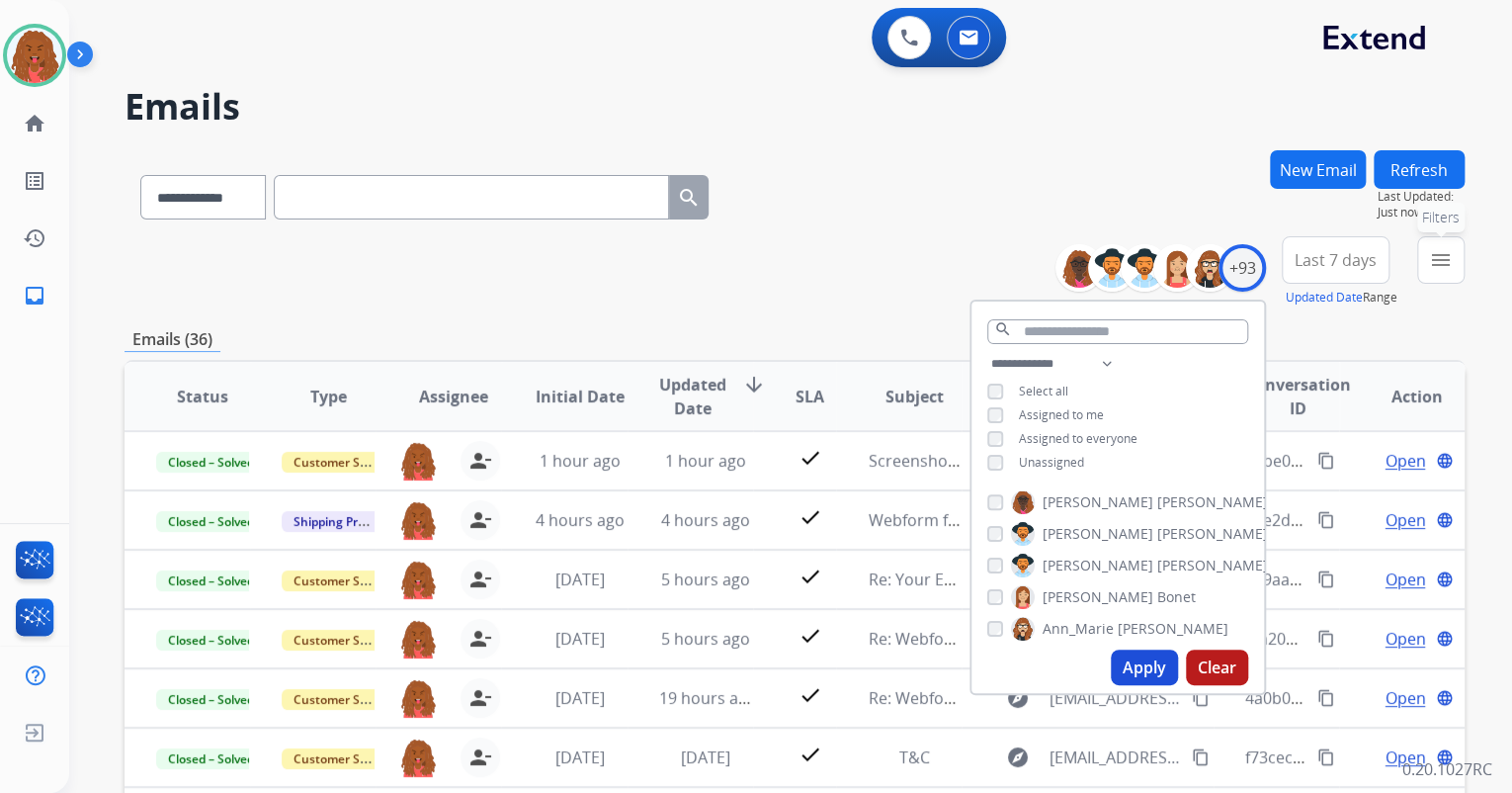 click on "menu  Filters" at bounding box center [1441, 260] 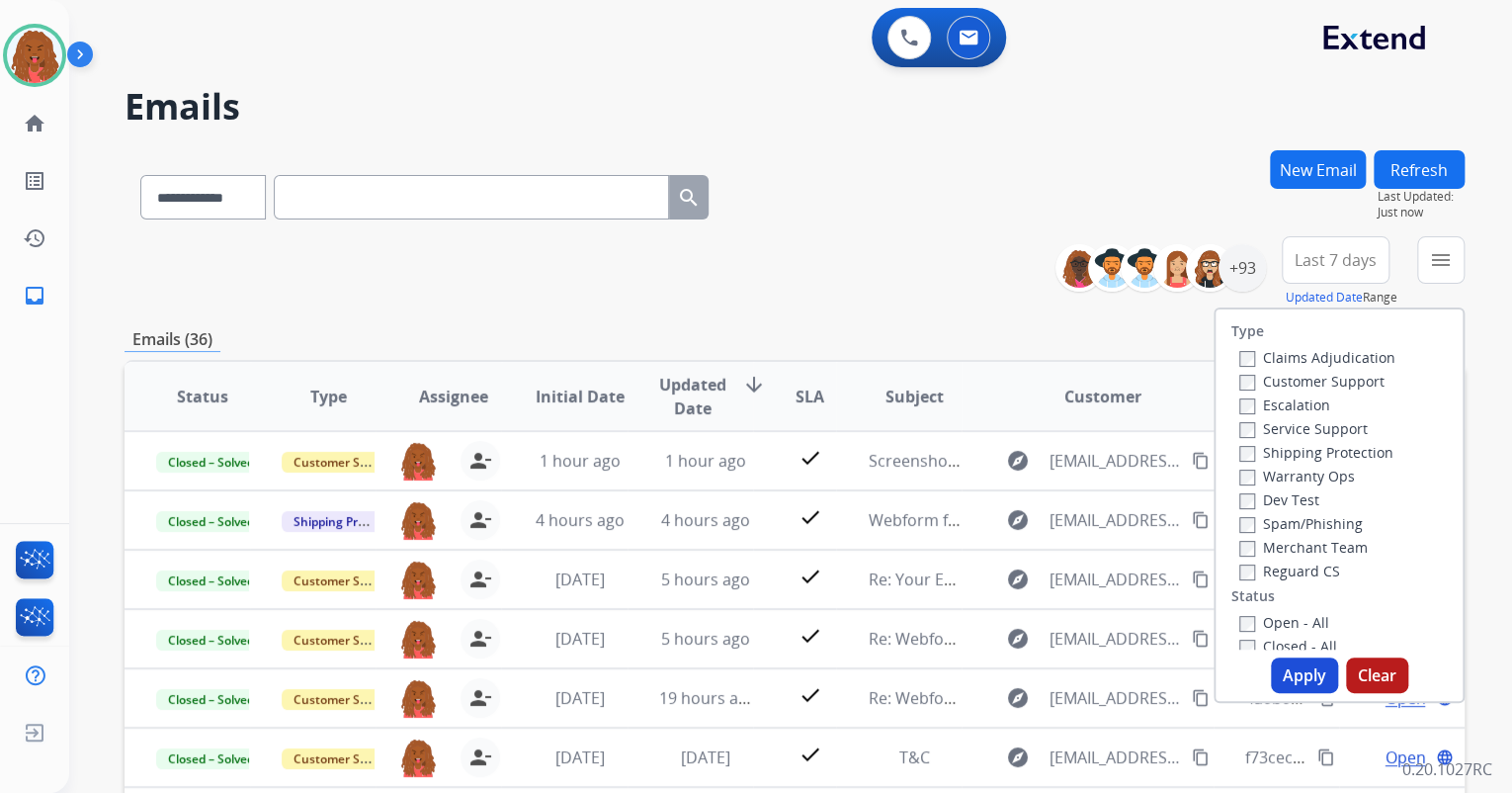 click on "Customer Support" at bounding box center (1311, 381) 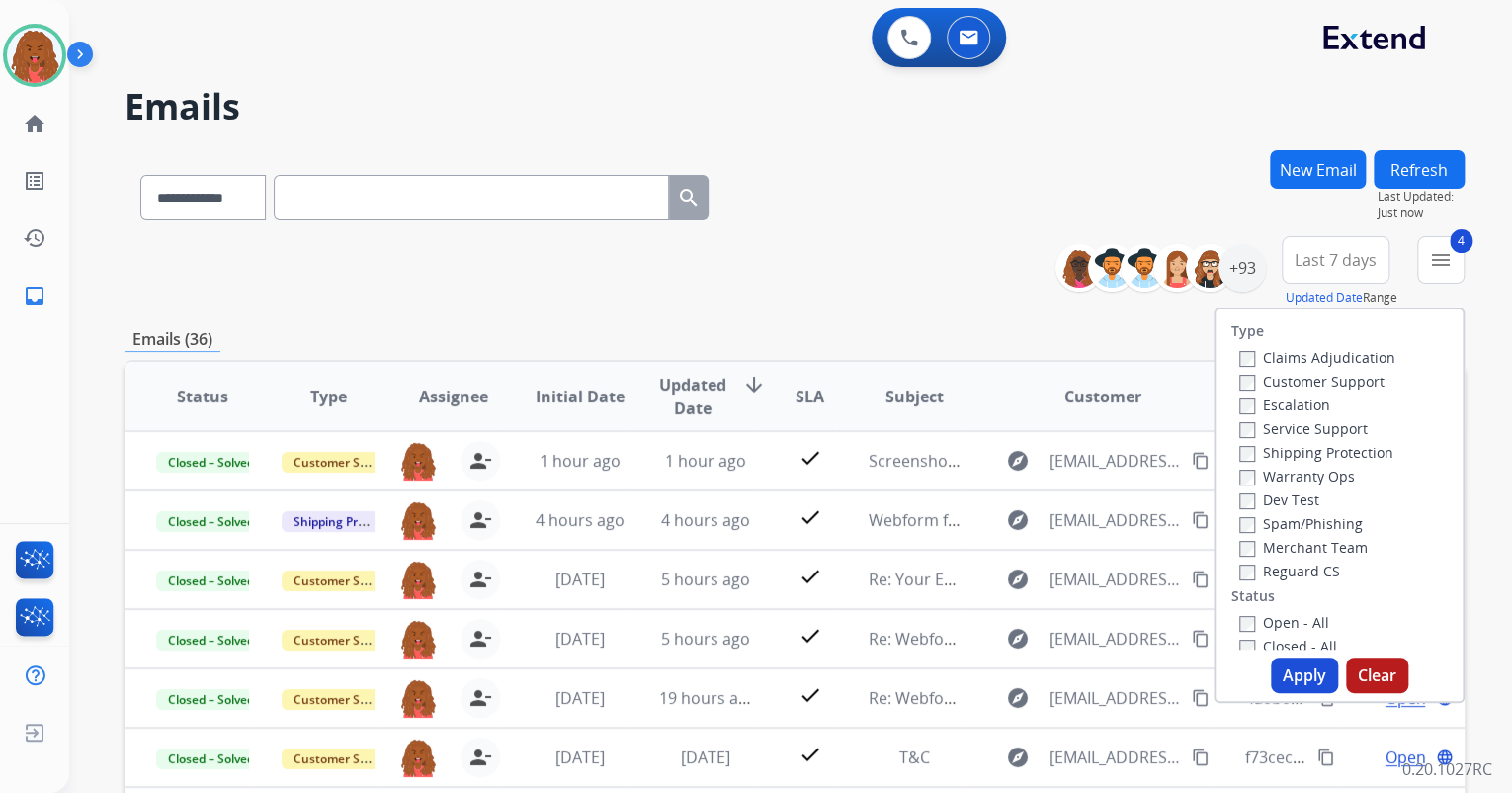 click on "Apply" at bounding box center [1304, 675] 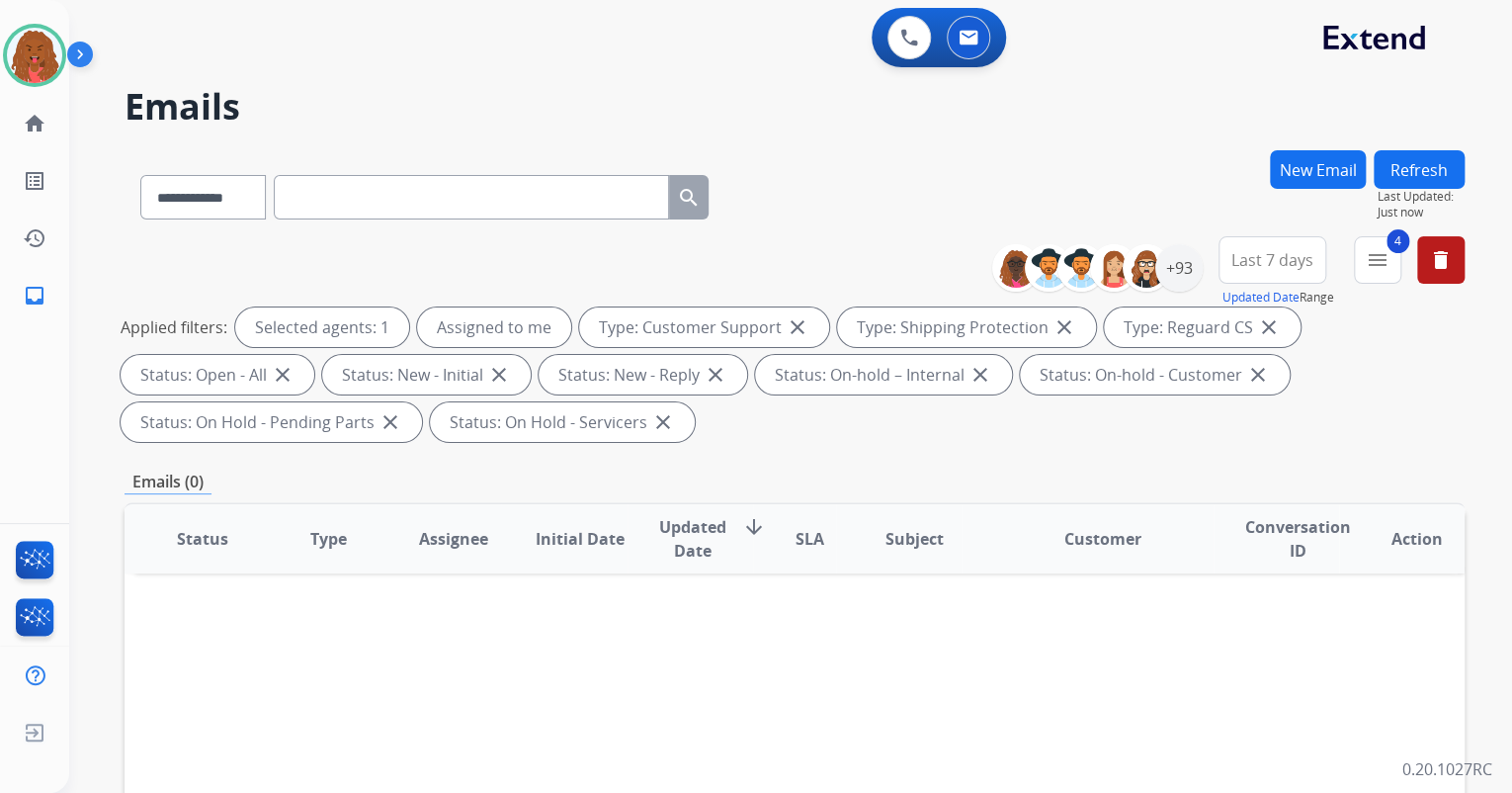 click on "Last 7 days" at bounding box center (1272, 260) 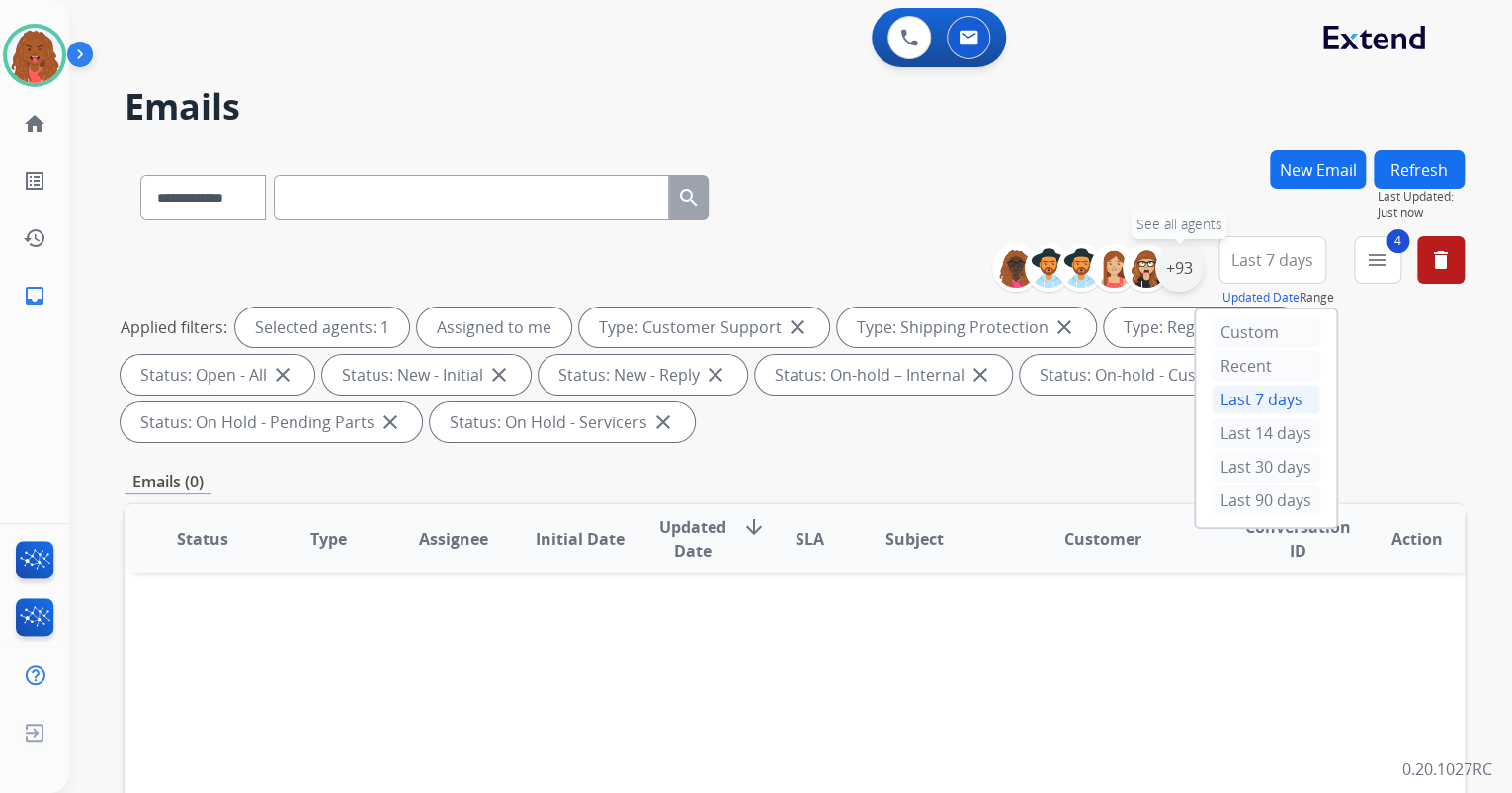 click on "+93" at bounding box center [1179, 268] 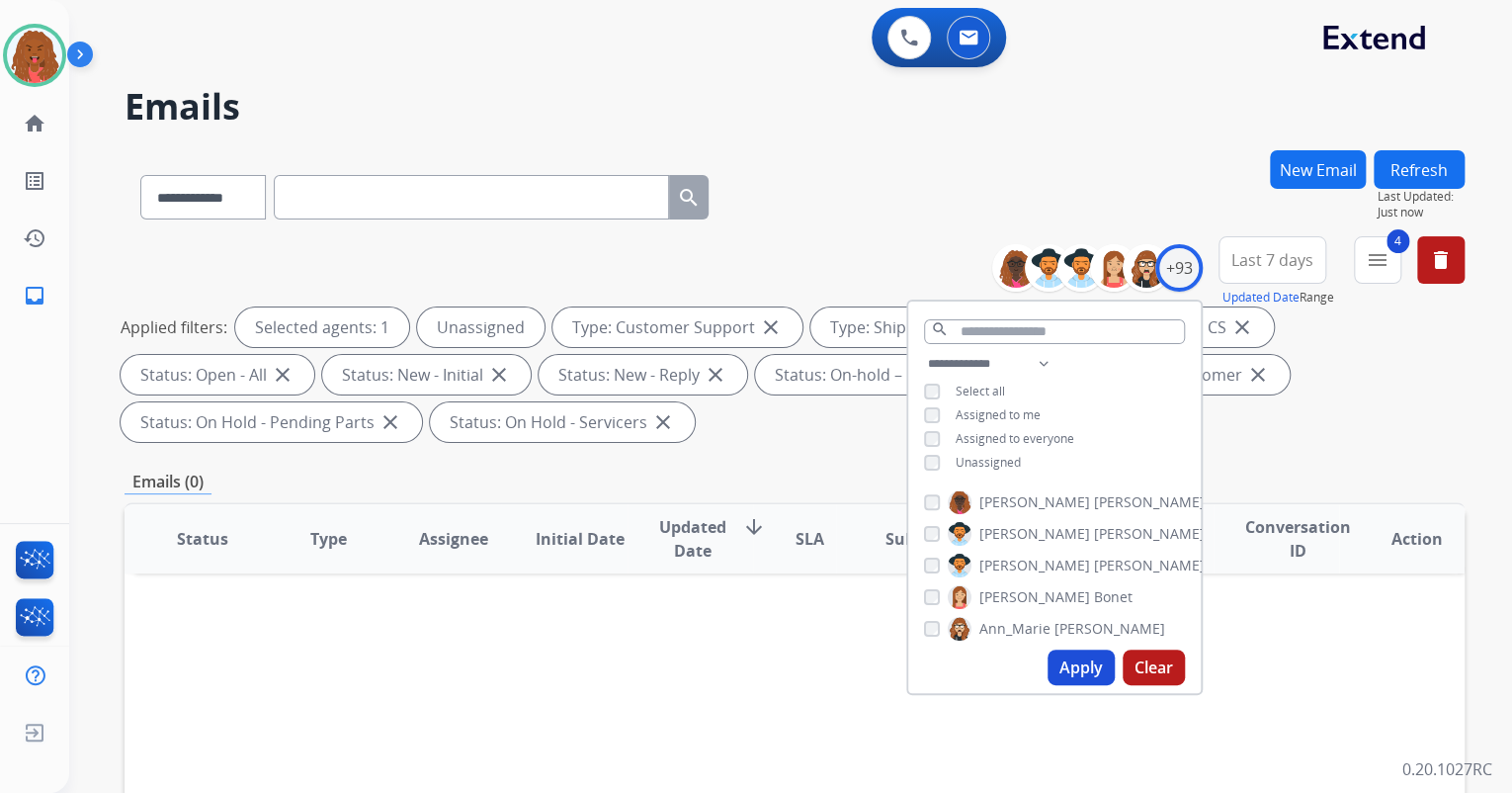 click on "Last 7 days" at bounding box center [1272, 260] 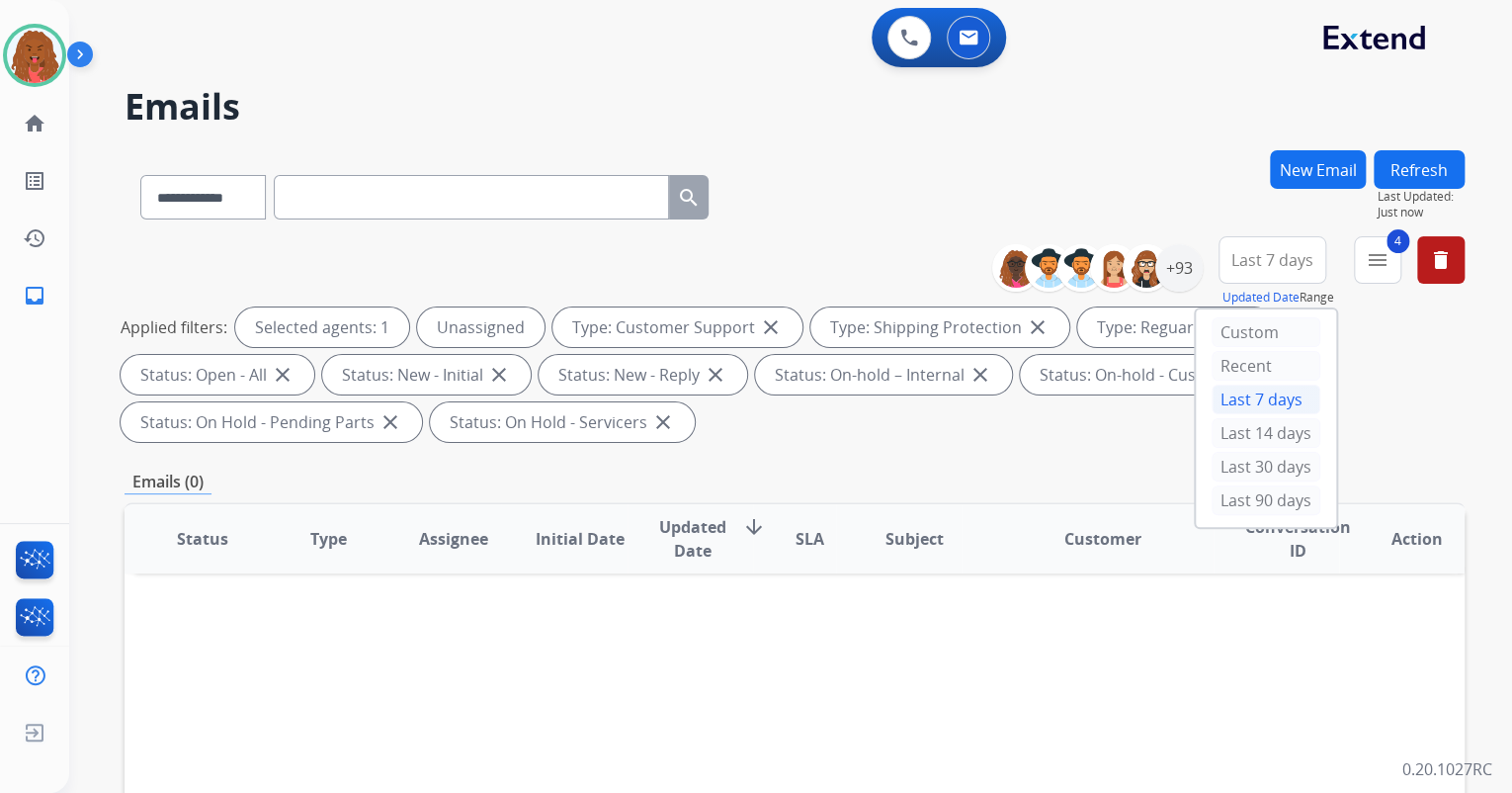 click on "Last 90 days" at bounding box center [1266, 500] 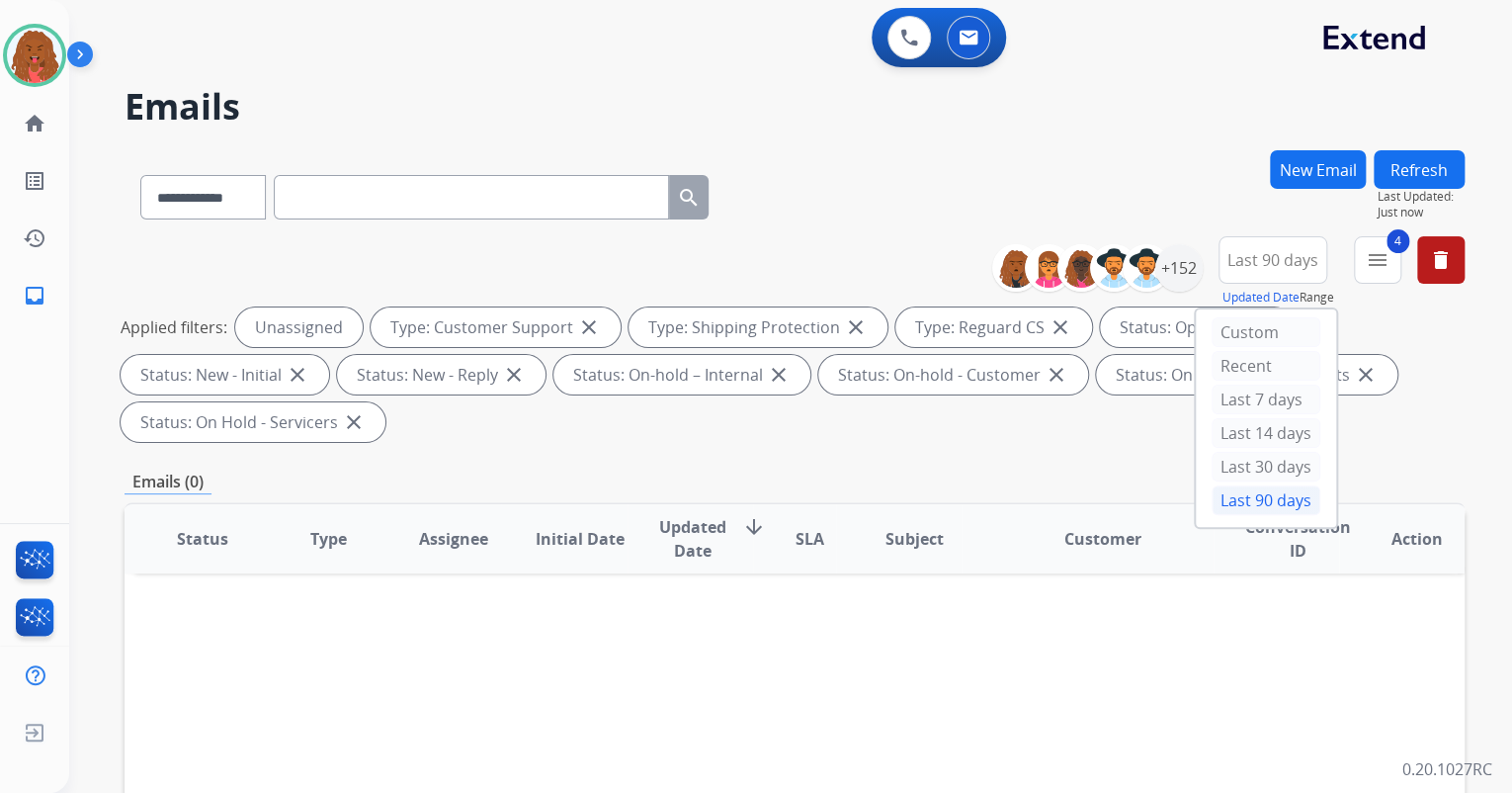 click on "**********" at bounding box center (795, 709) 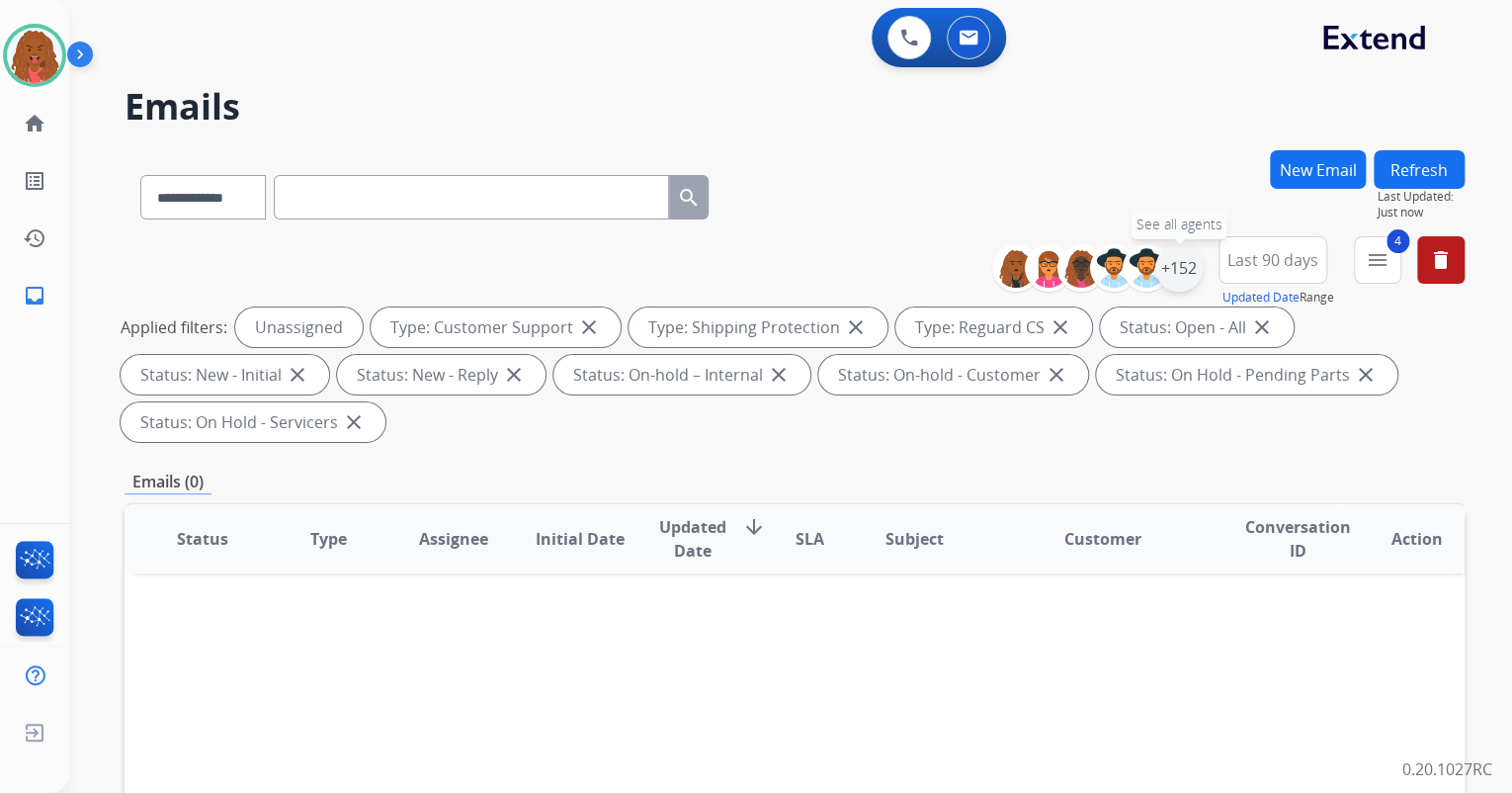 click on "+152" at bounding box center [1179, 268] 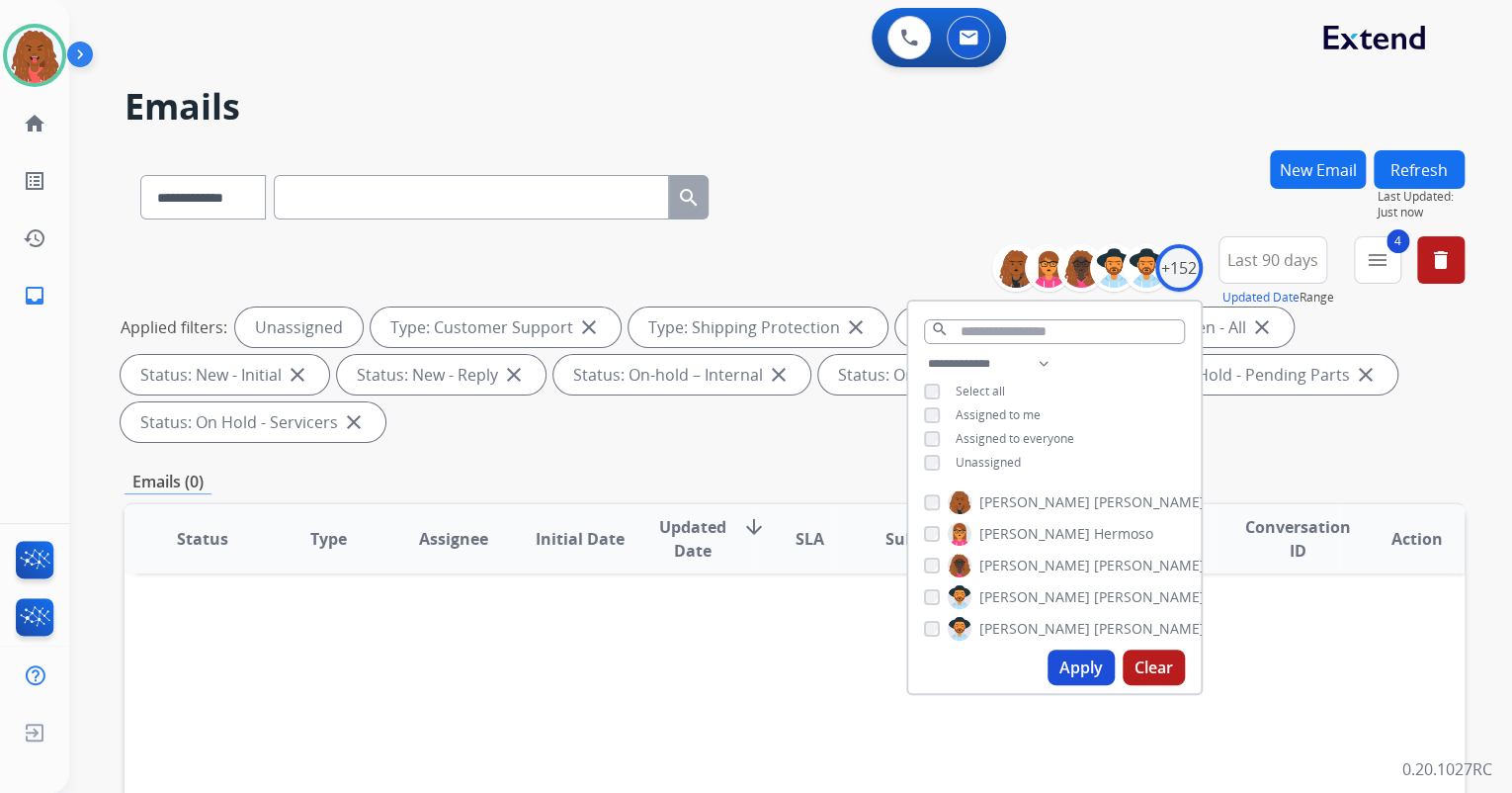 click on "Apply" at bounding box center (1081, 667) 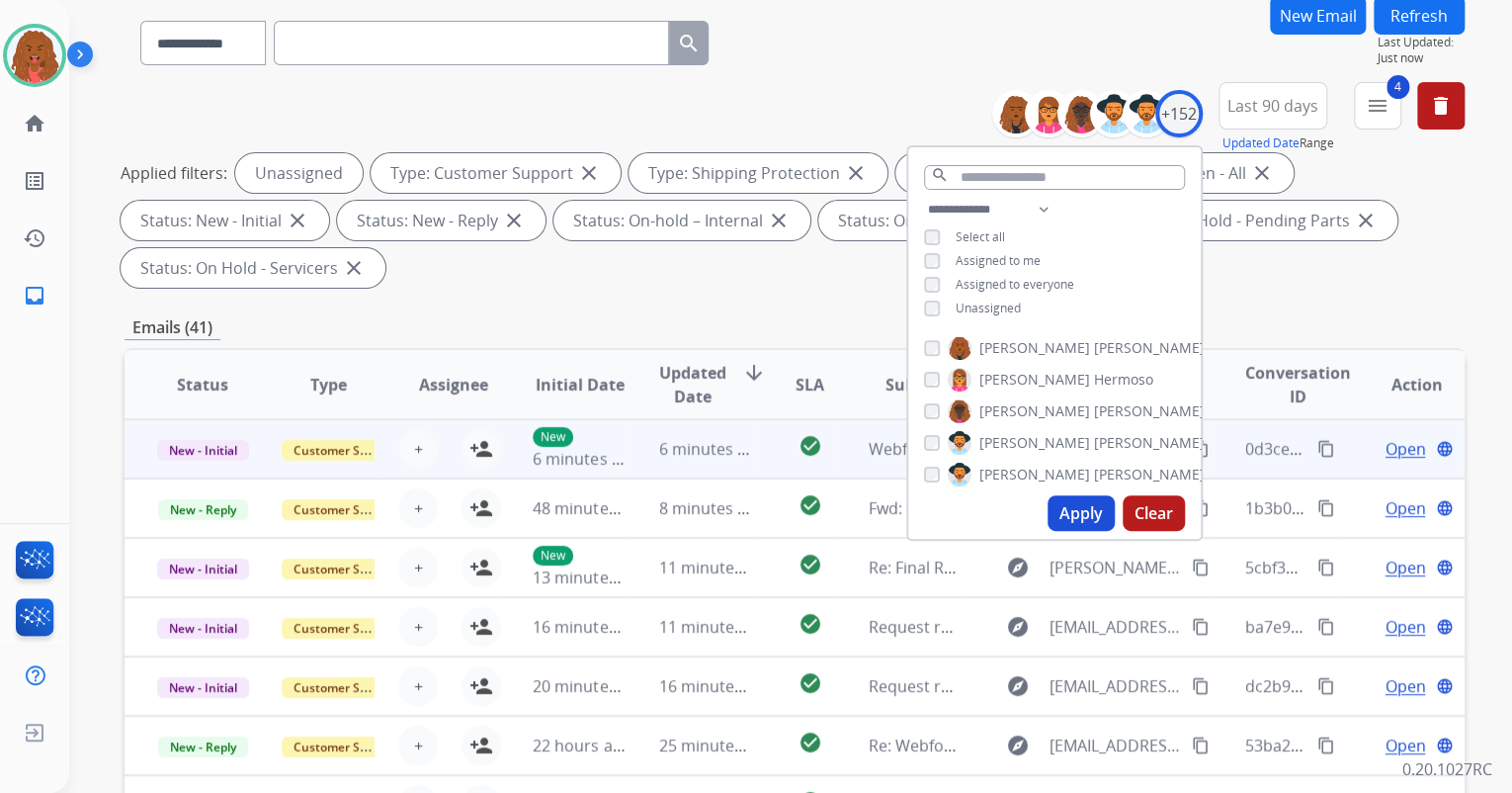 scroll, scrollTop: 158, scrollLeft: 0, axis: vertical 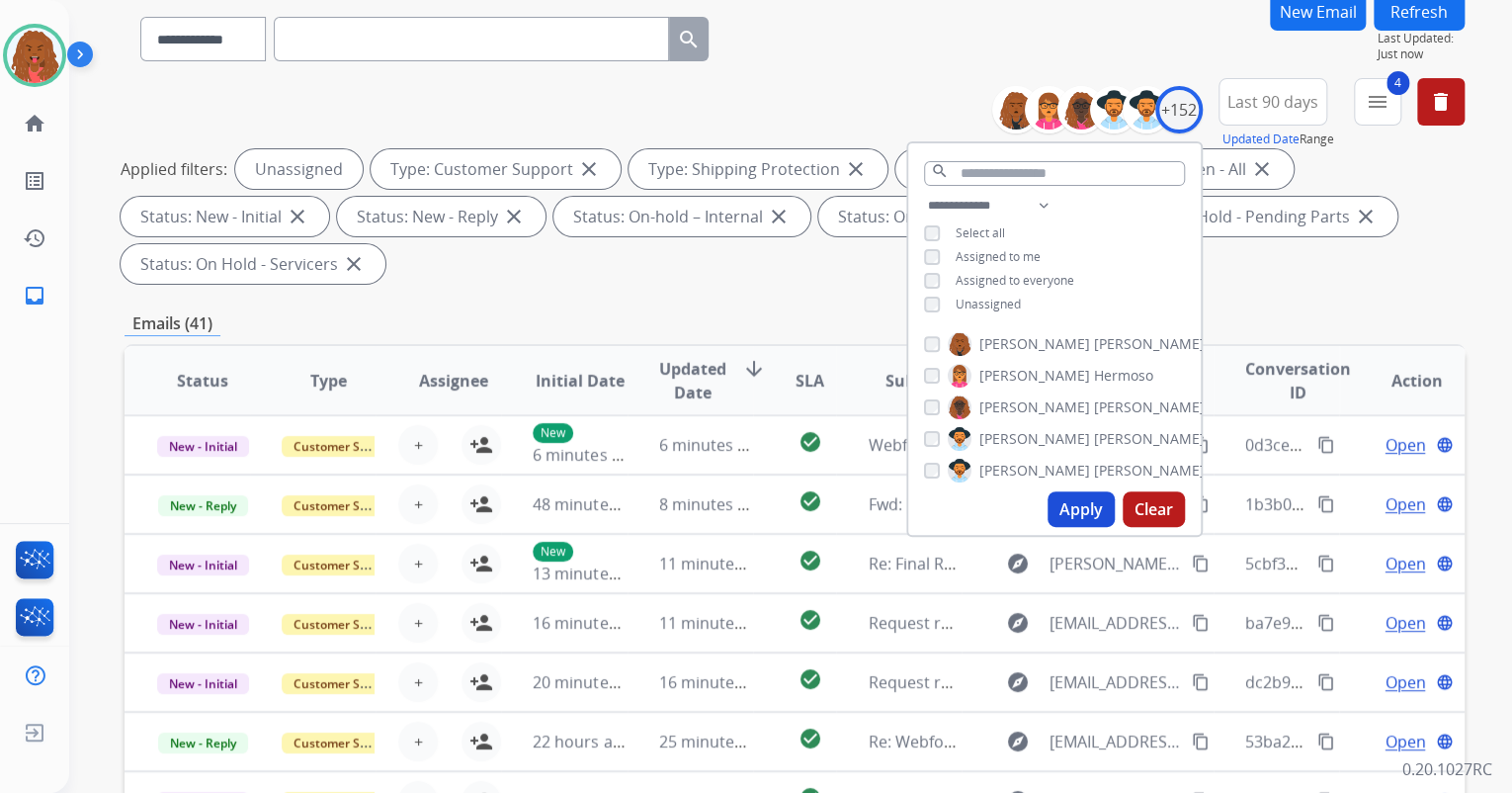 click on "Emails (41)" at bounding box center (795, 323) 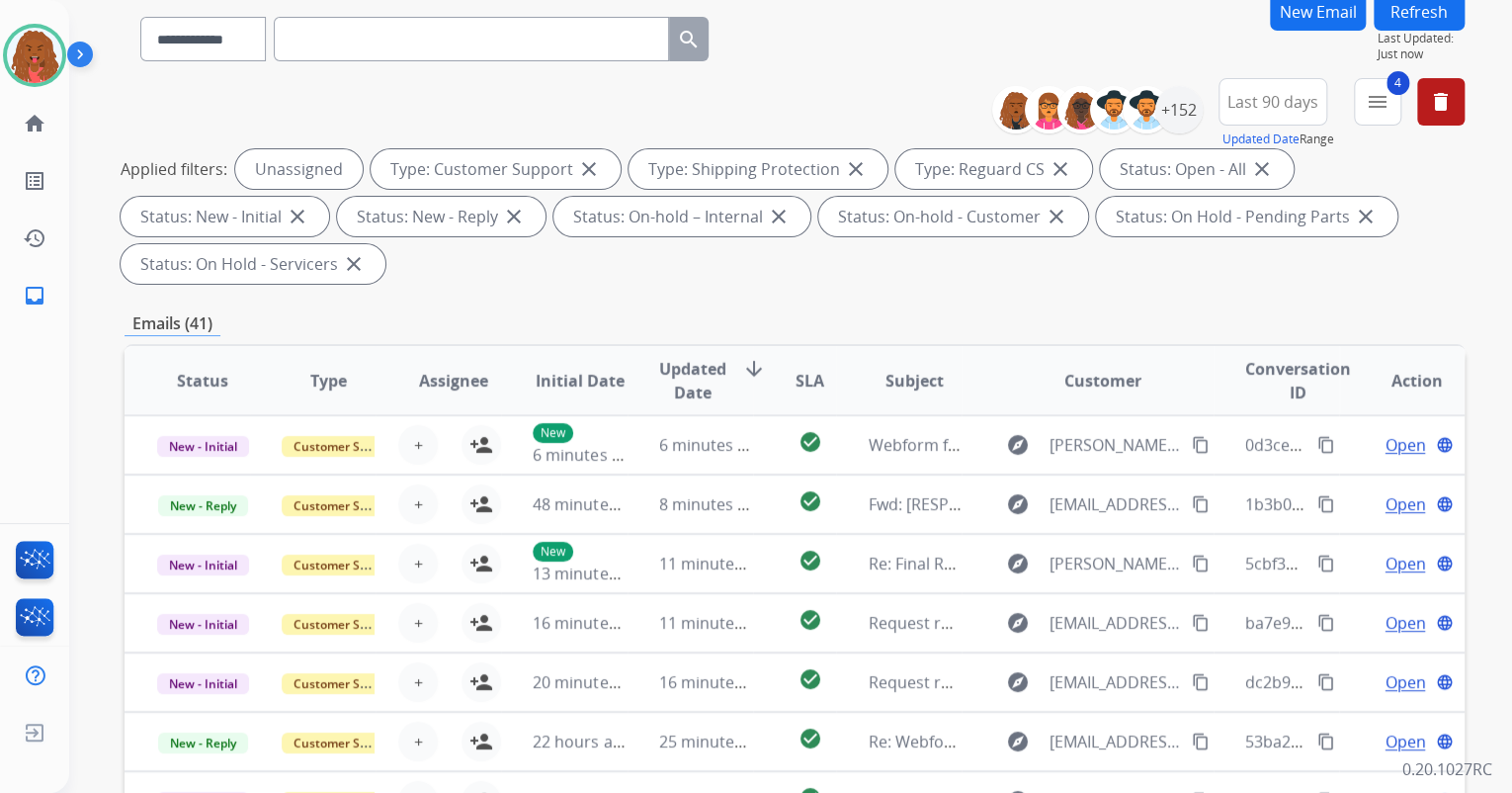 scroll, scrollTop: 1, scrollLeft: 0, axis: vertical 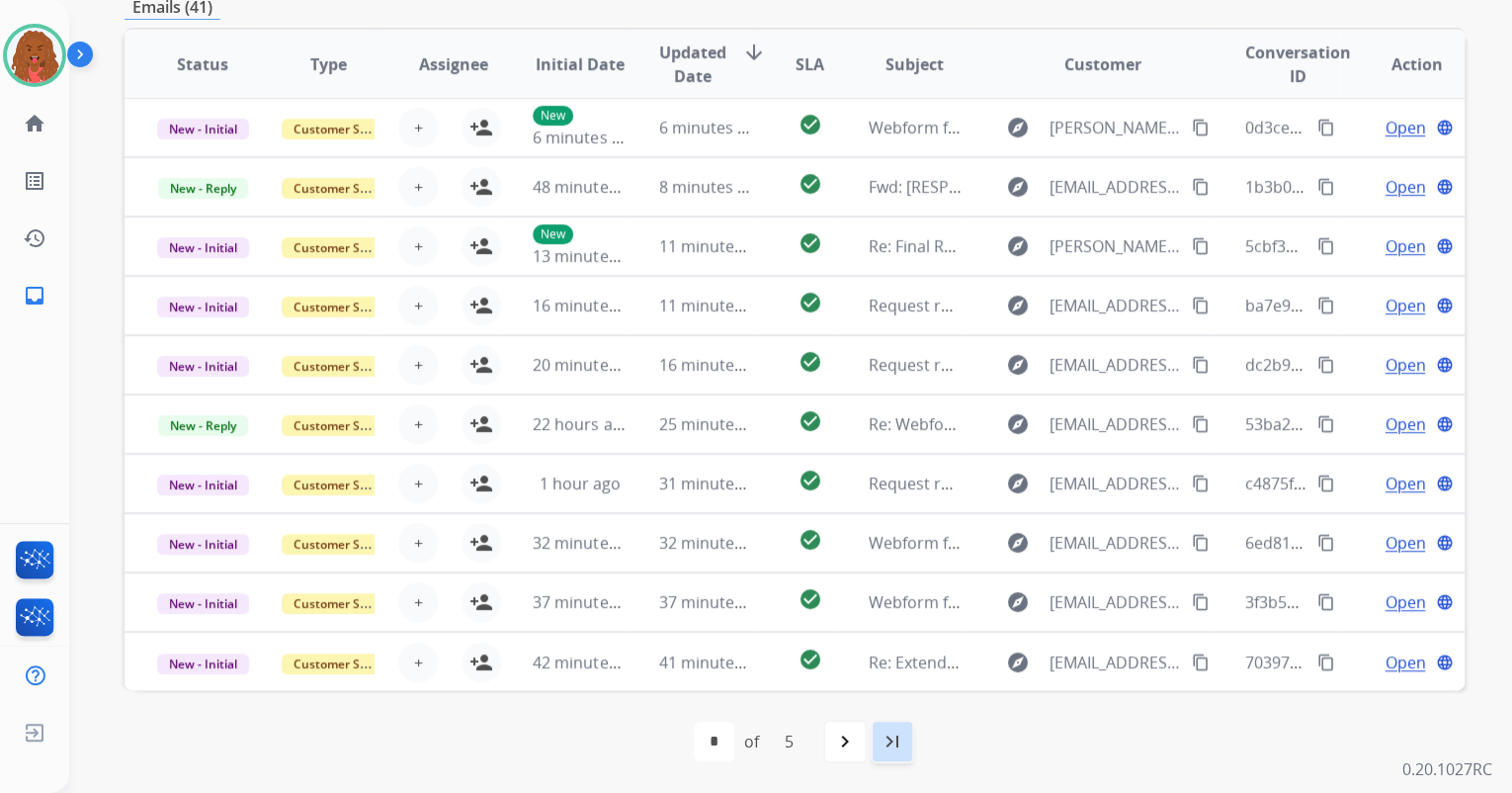 drag, startPoint x: 866, startPoint y: 740, endPoint x: 883, endPoint y: 747, distance: 18.384776 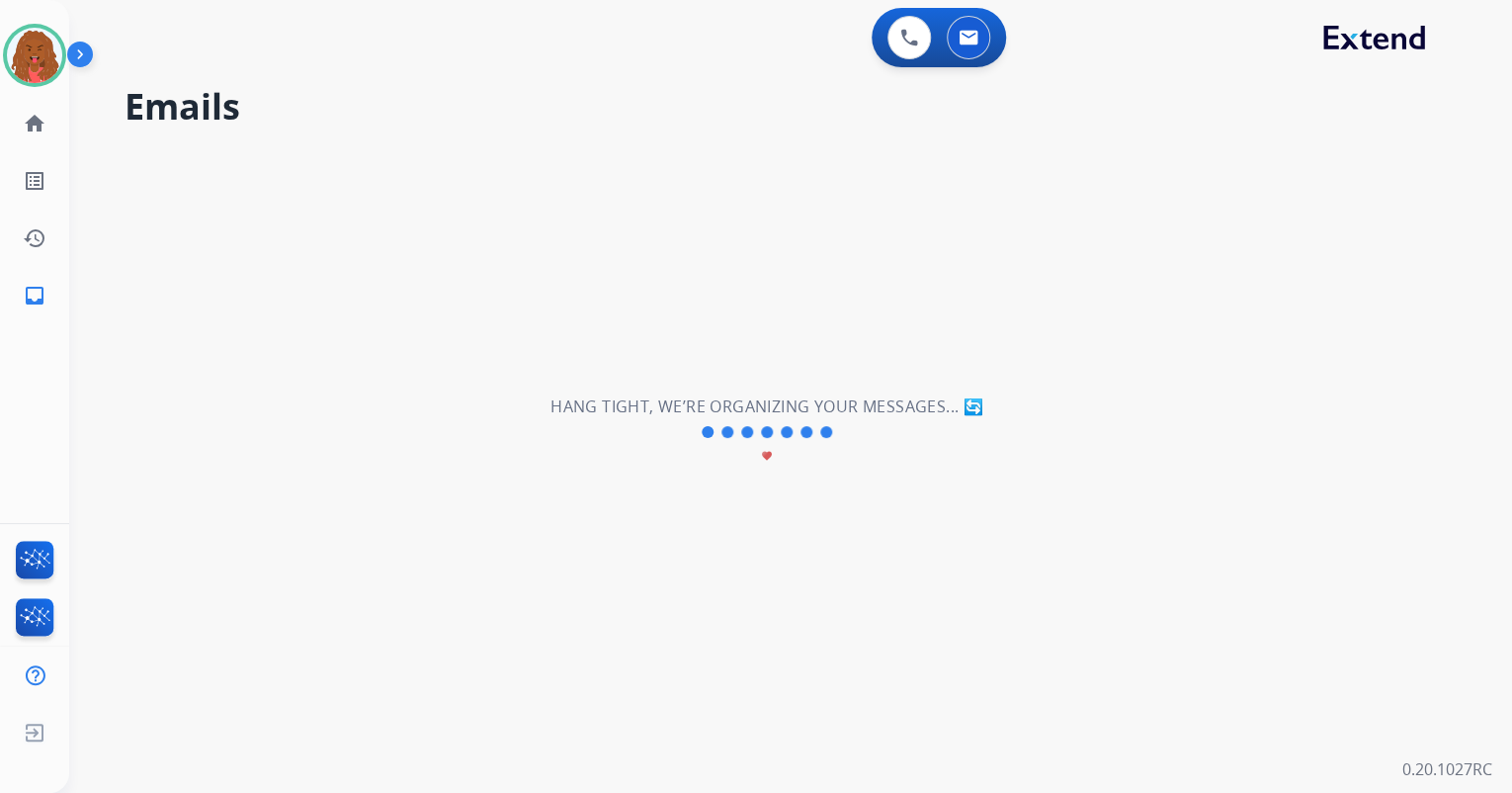 scroll, scrollTop: 0, scrollLeft: 0, axis: both 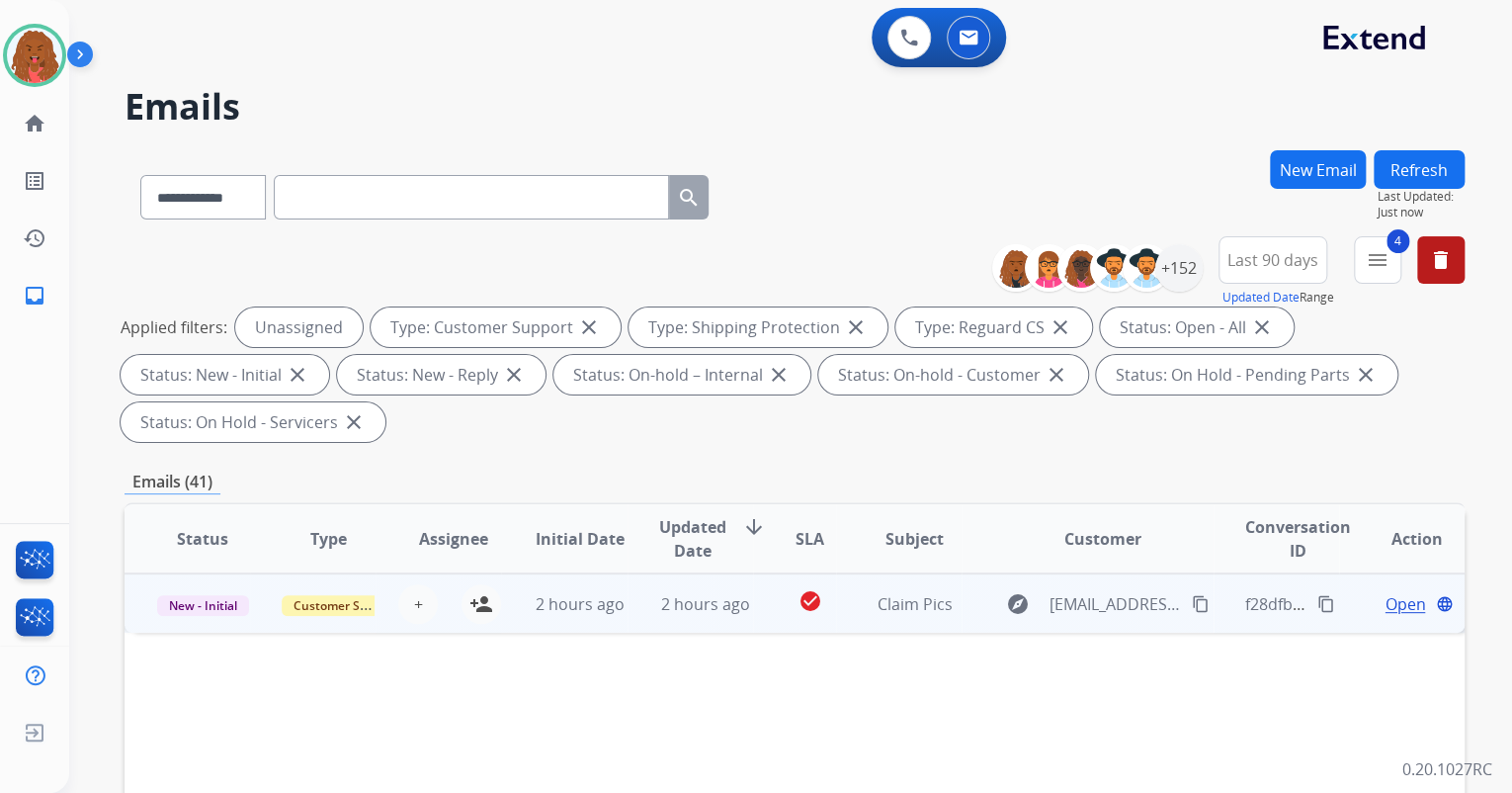 click on "Open" at bounding box center [1404, 604] 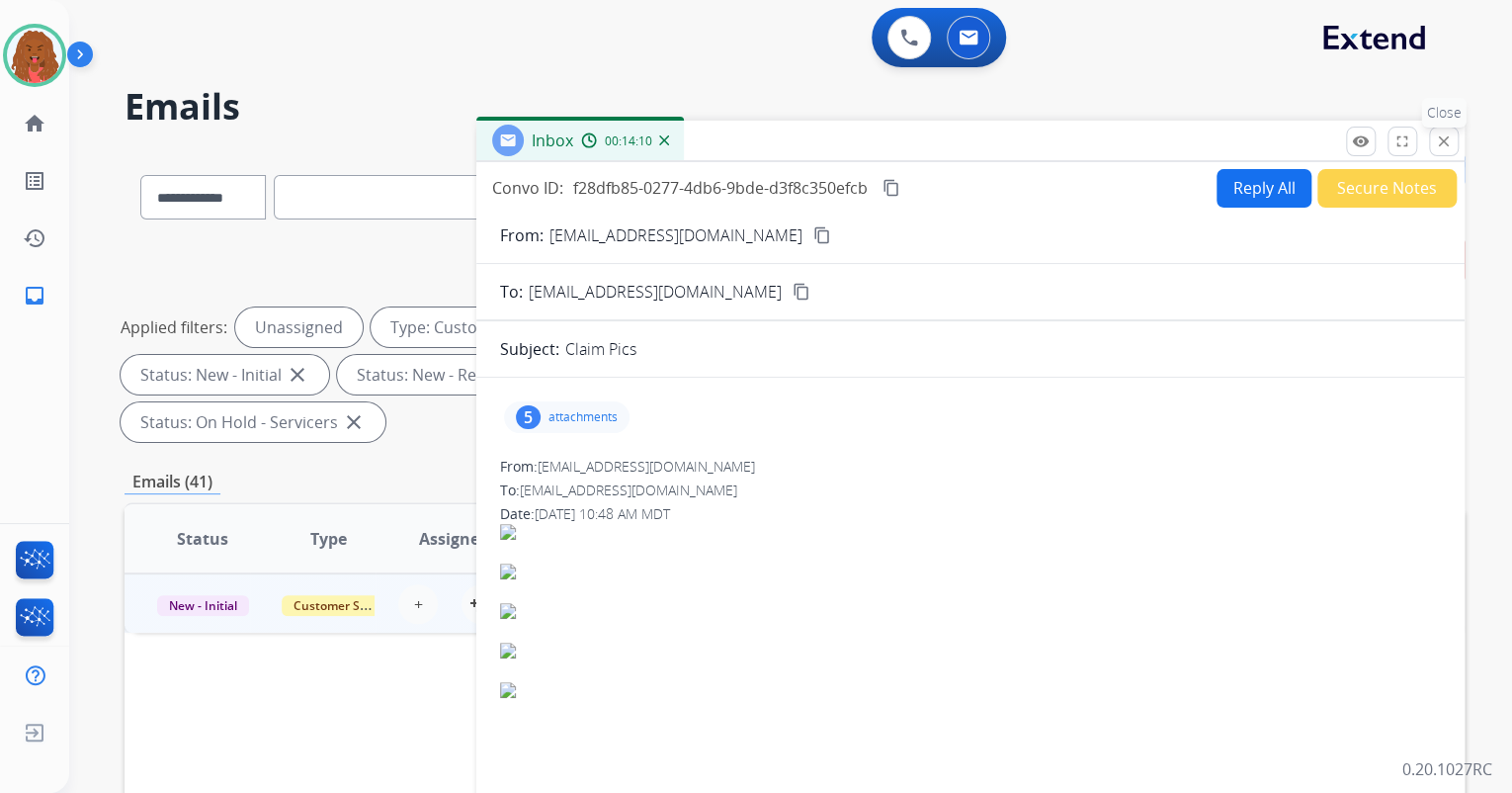 click on "close" at bounding box center (1444, 141) 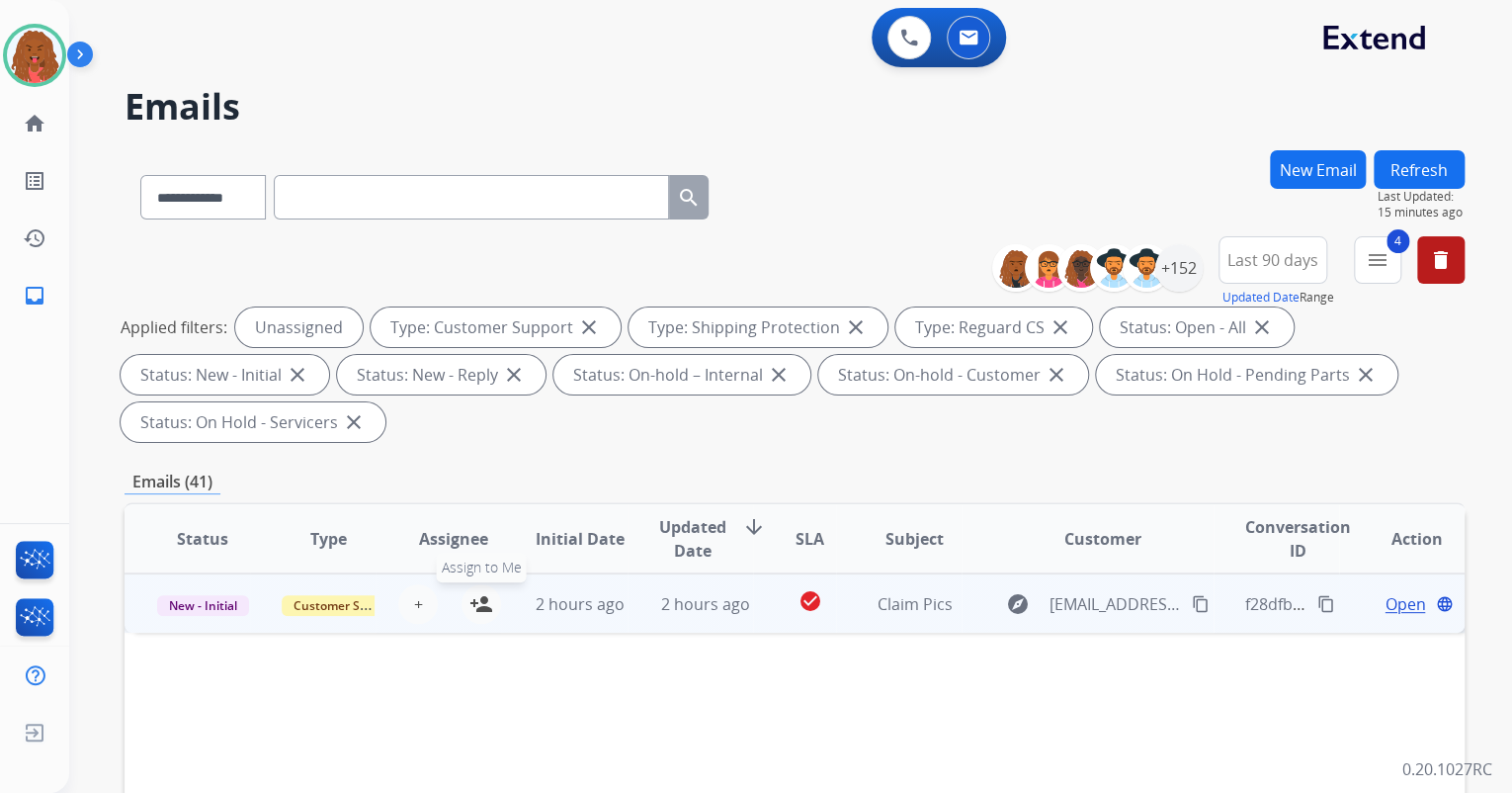 click on "person_add Assign to Me" at bounding box center [481, 604] 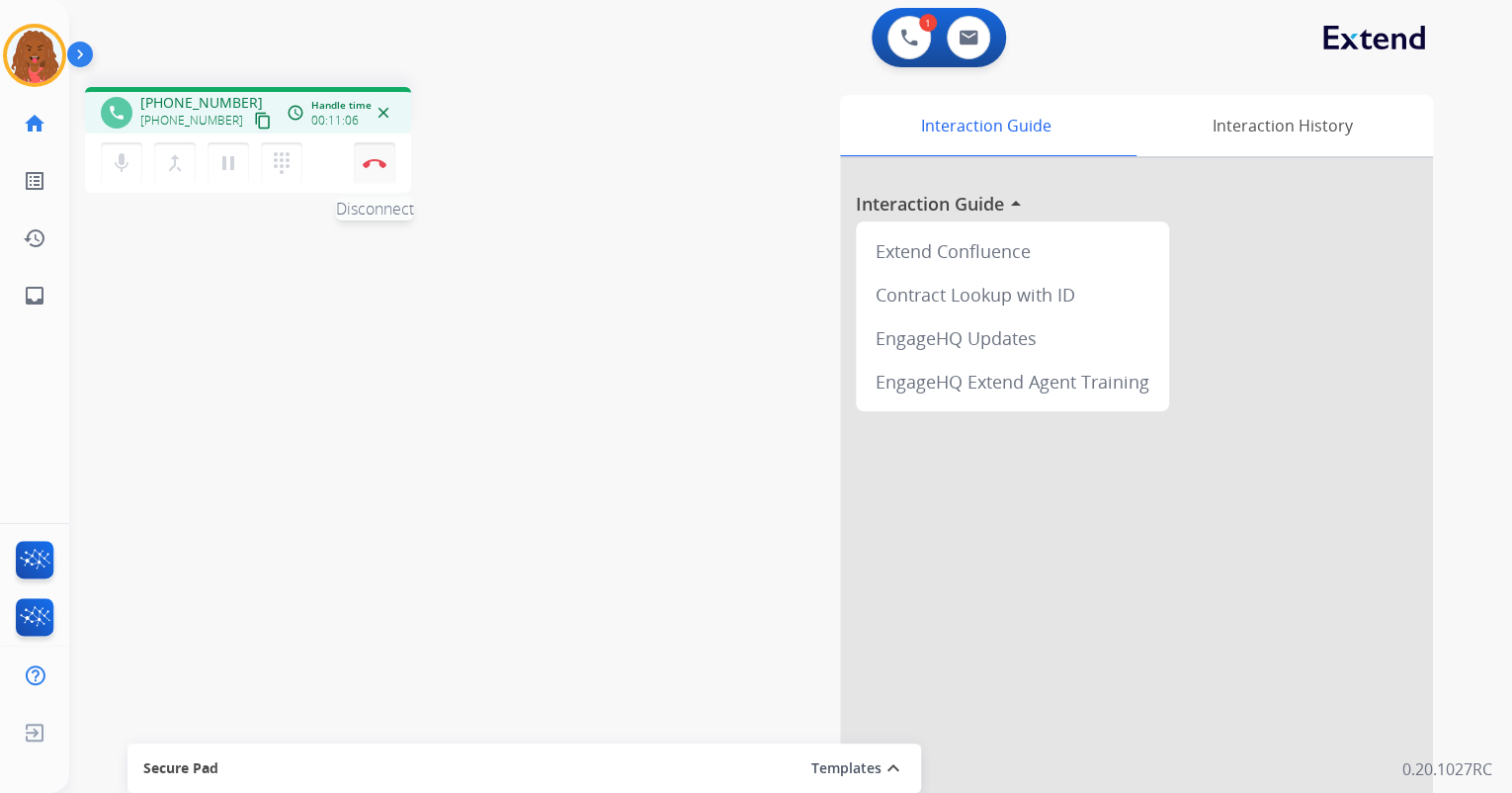 click at bounding box center (375, 163) 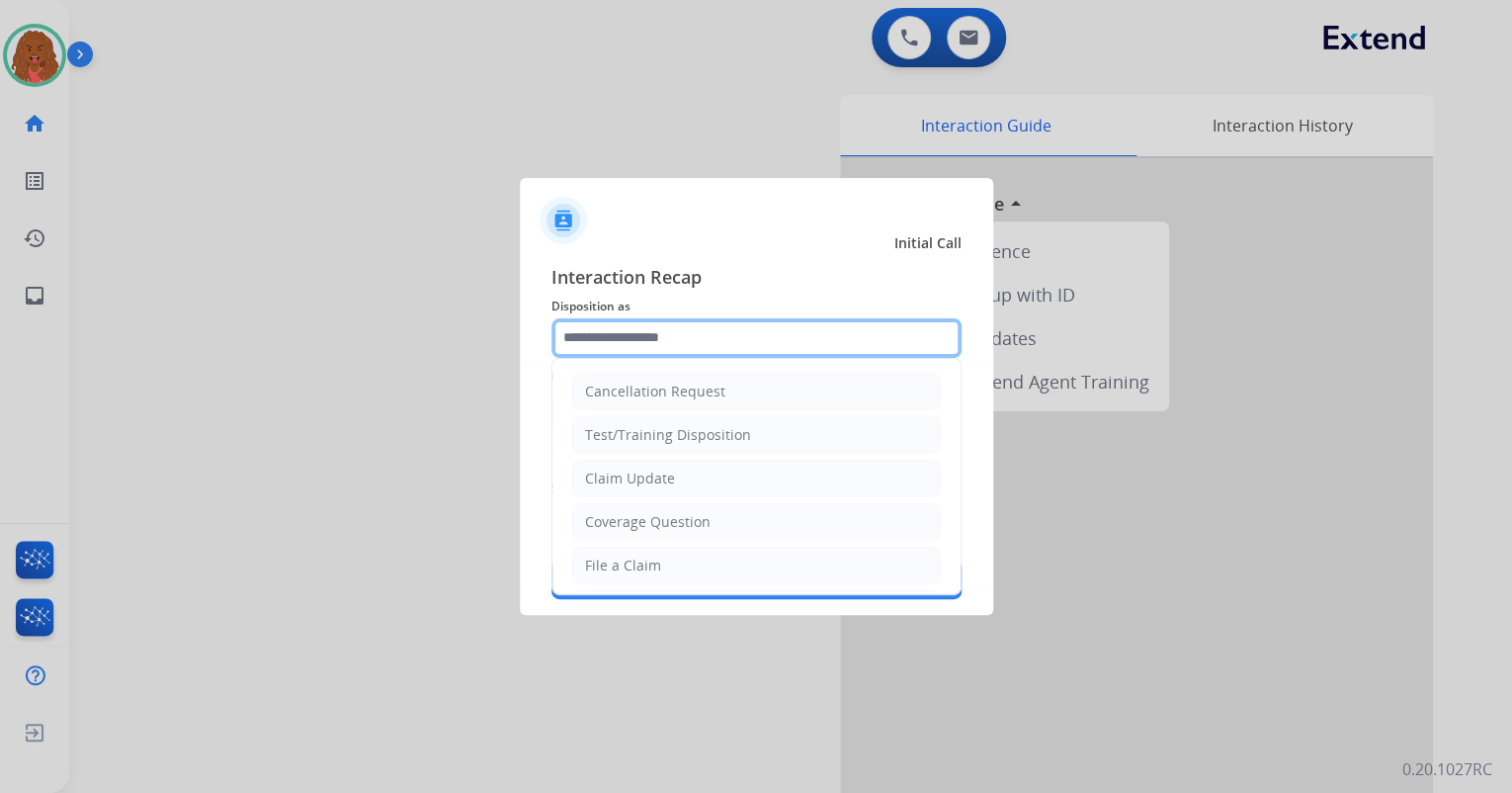 click 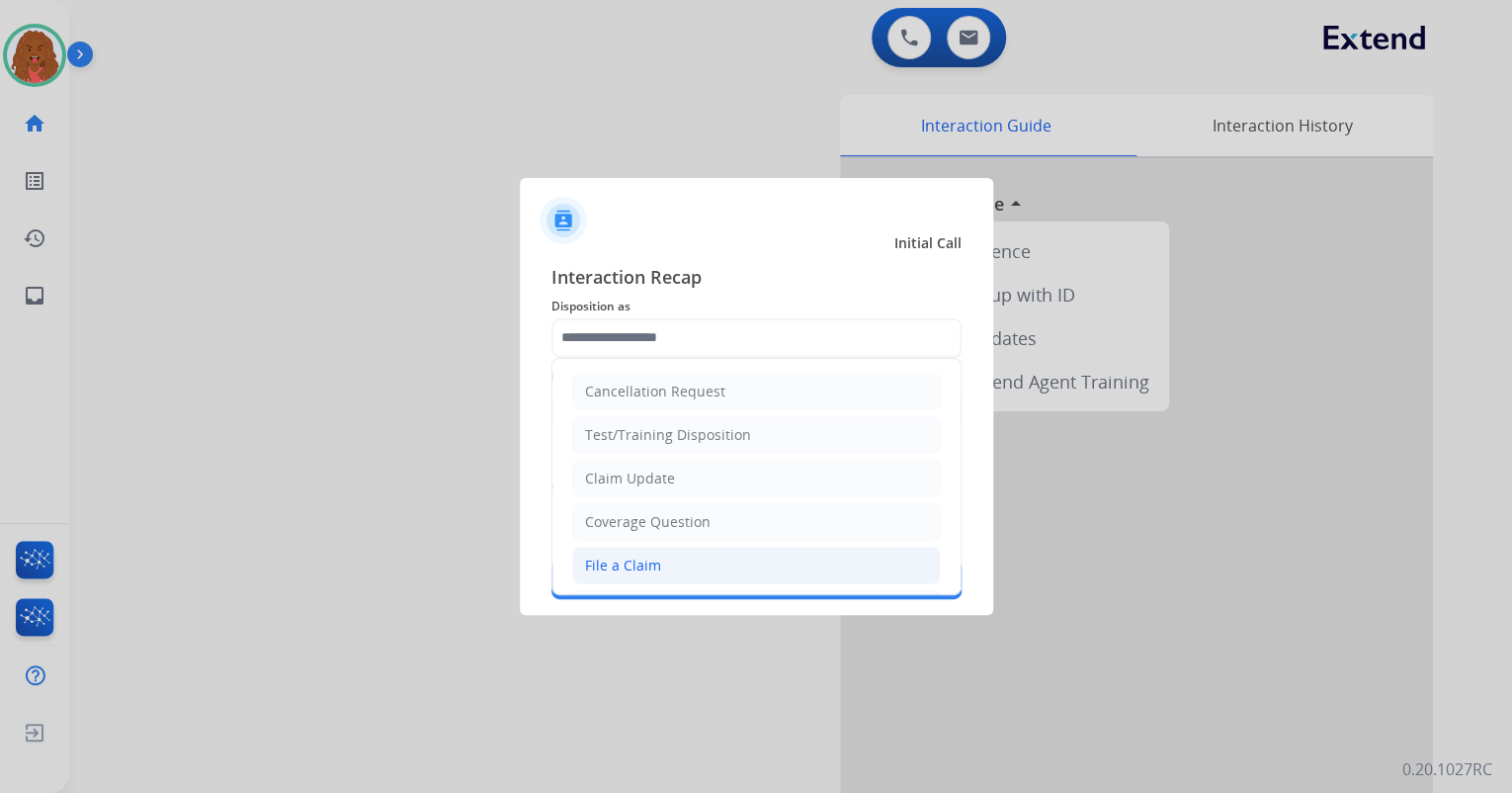 click on "File a Claim" 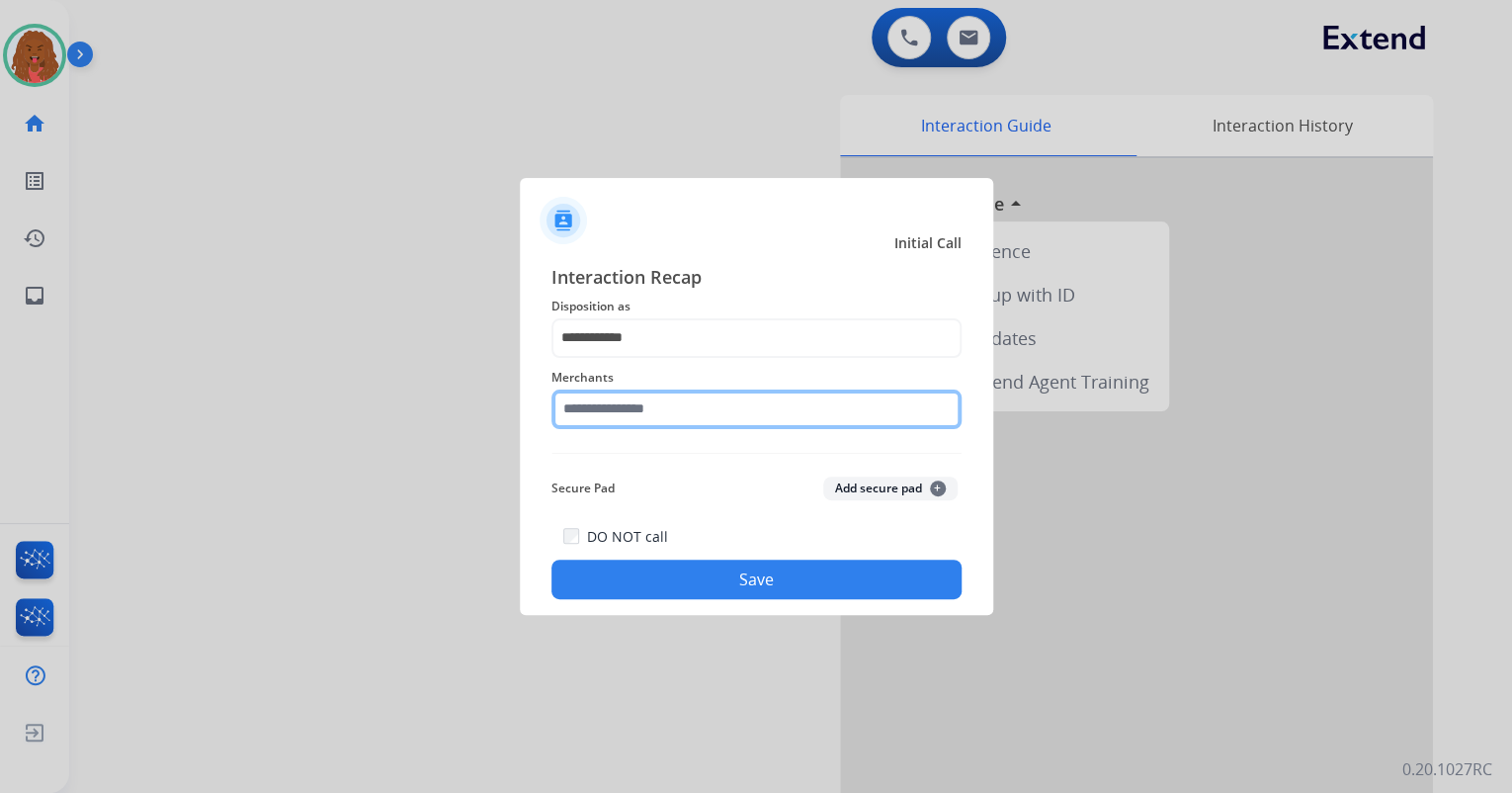 click 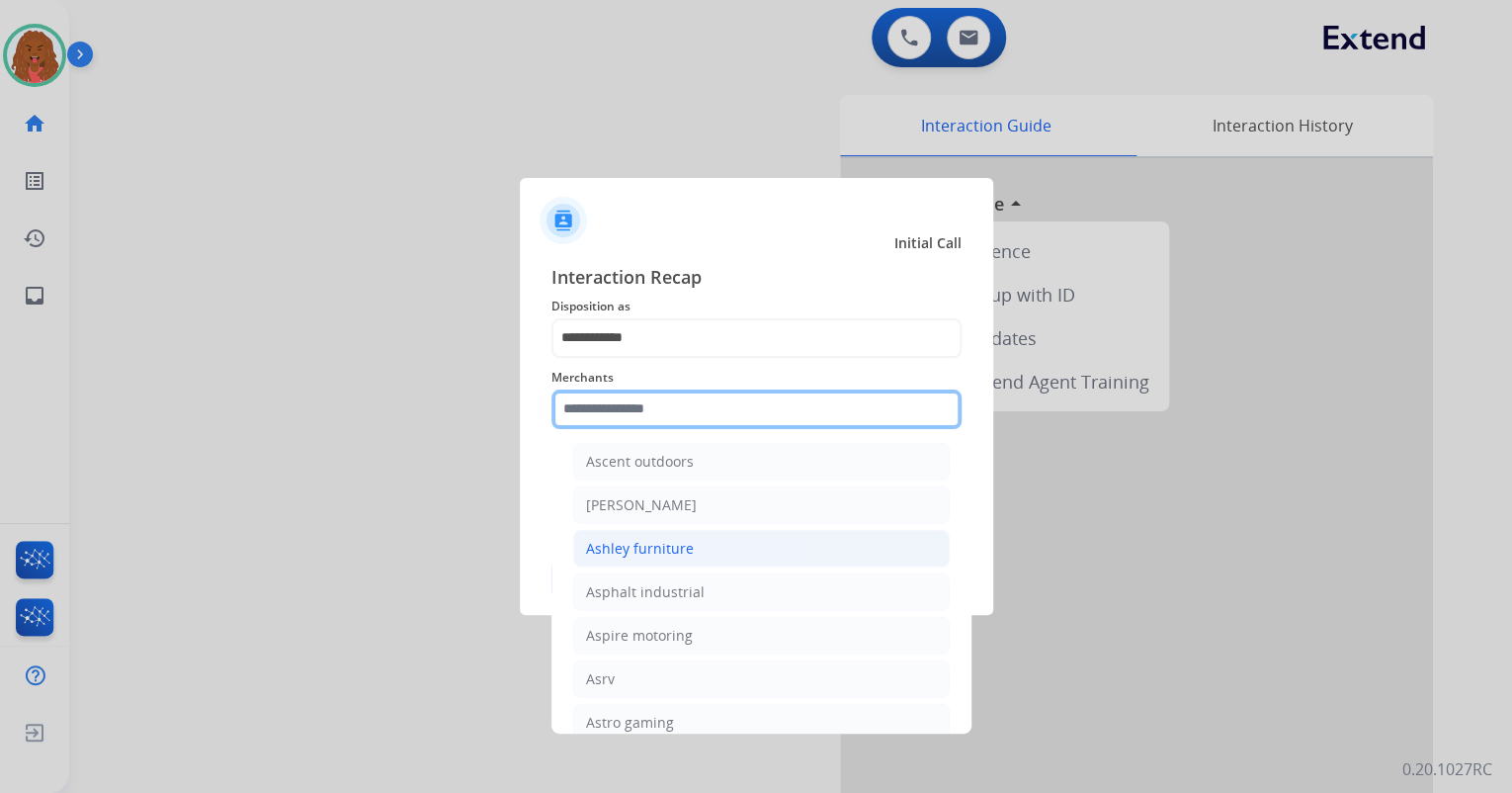scroll, scrollTop: 2848, scrollLeft: 0, axis: vertical 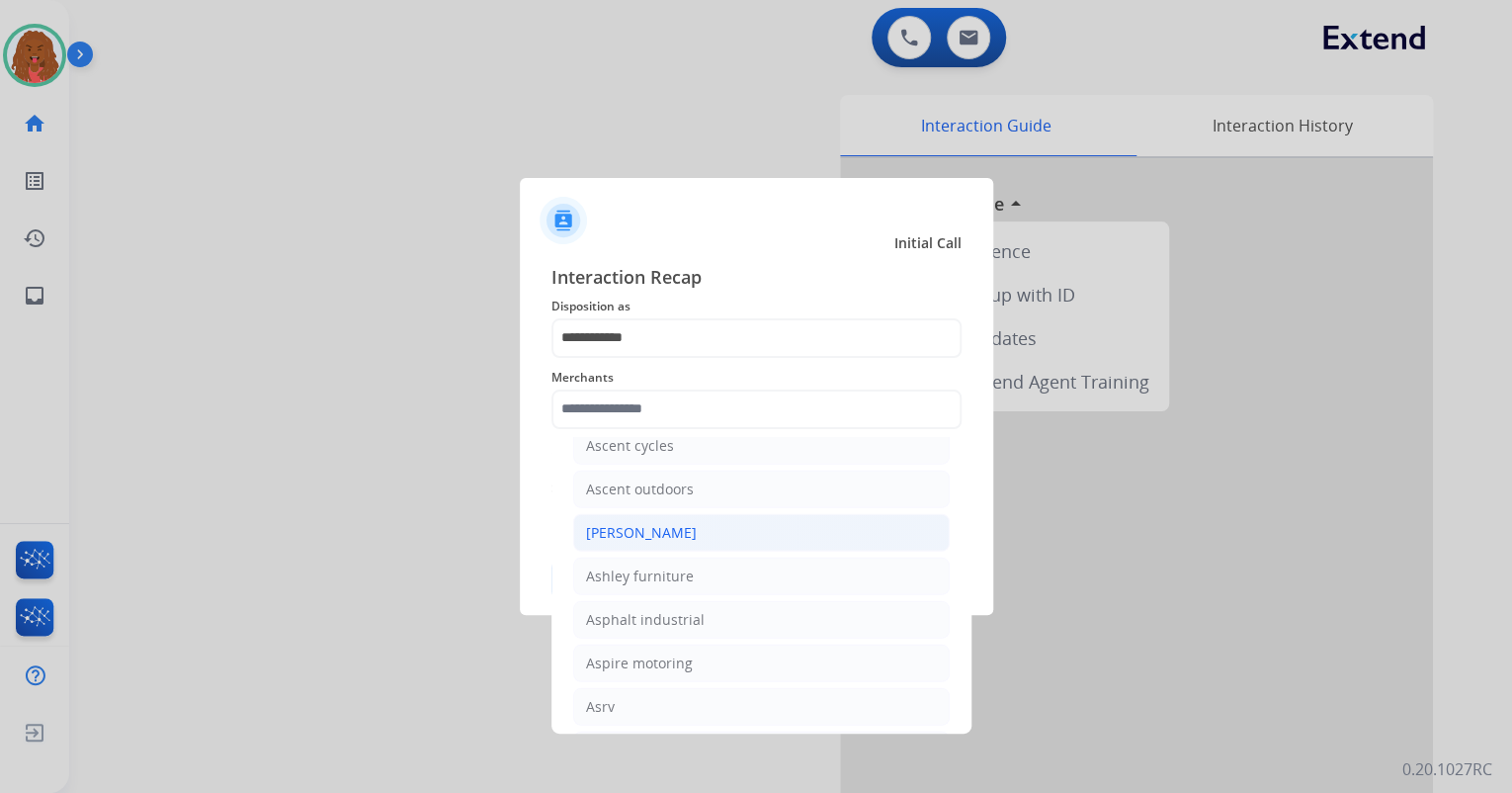 click on "[PERSON_NAME]" 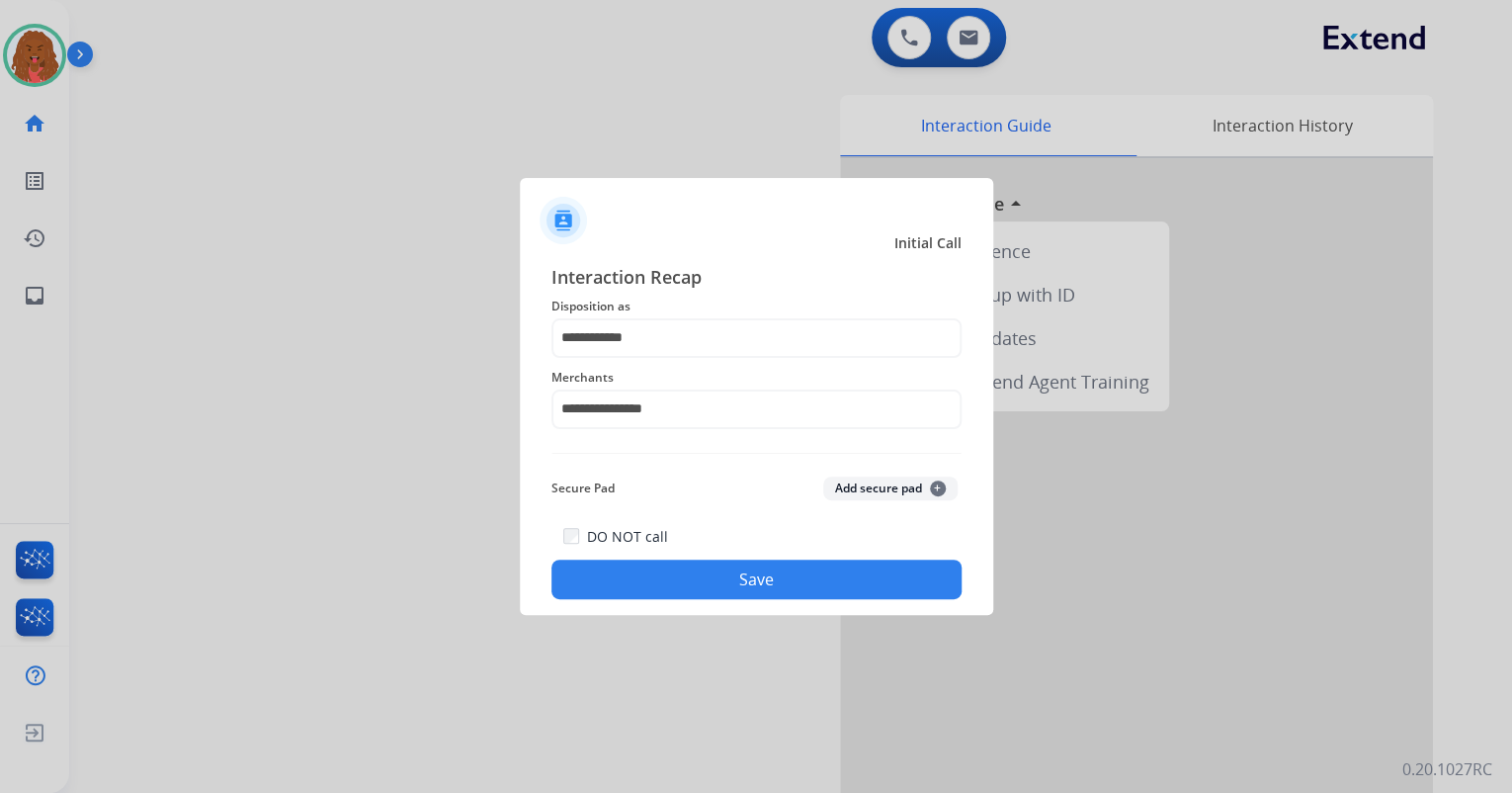click on "Save" 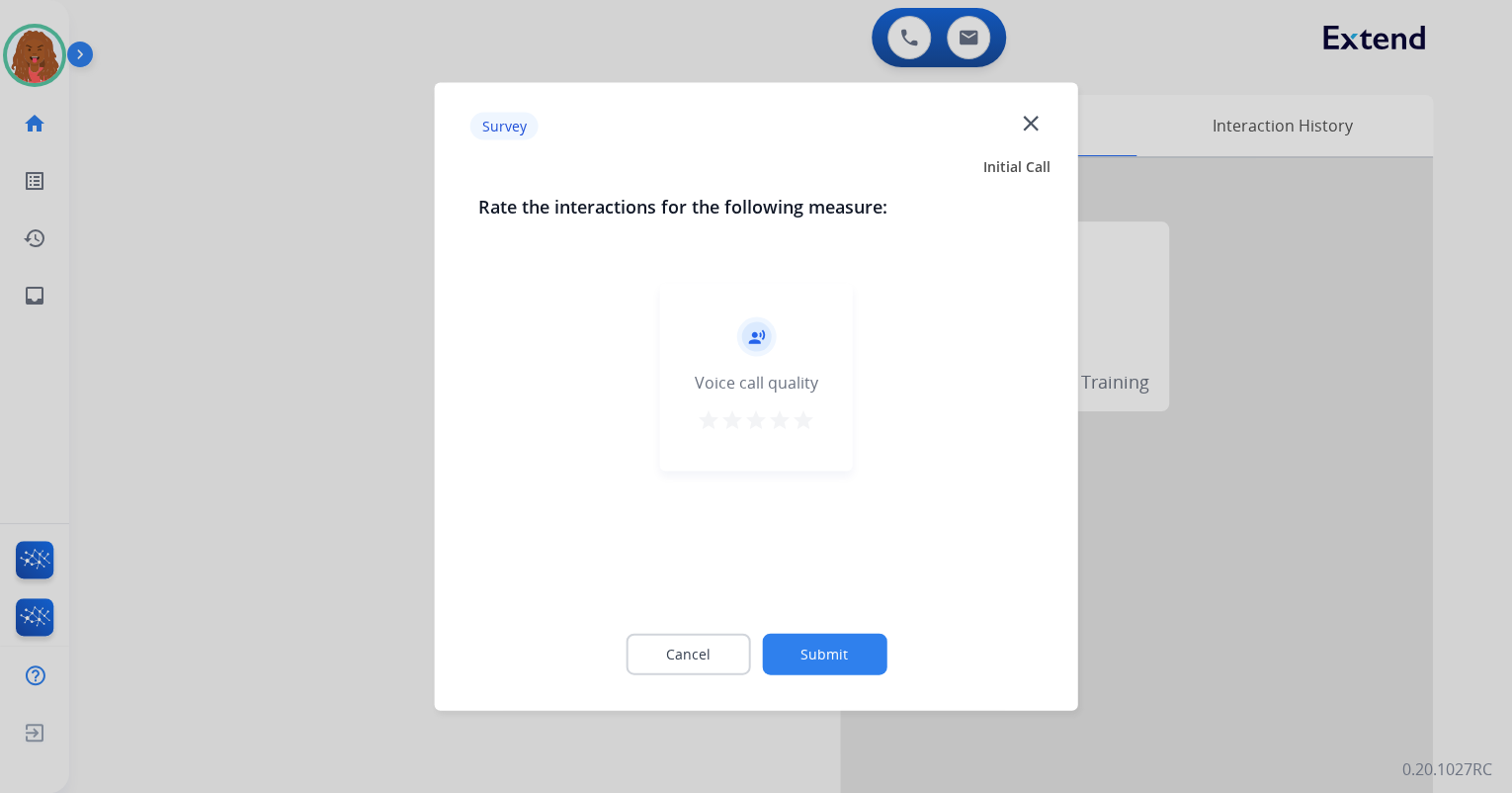 click on "Submit" 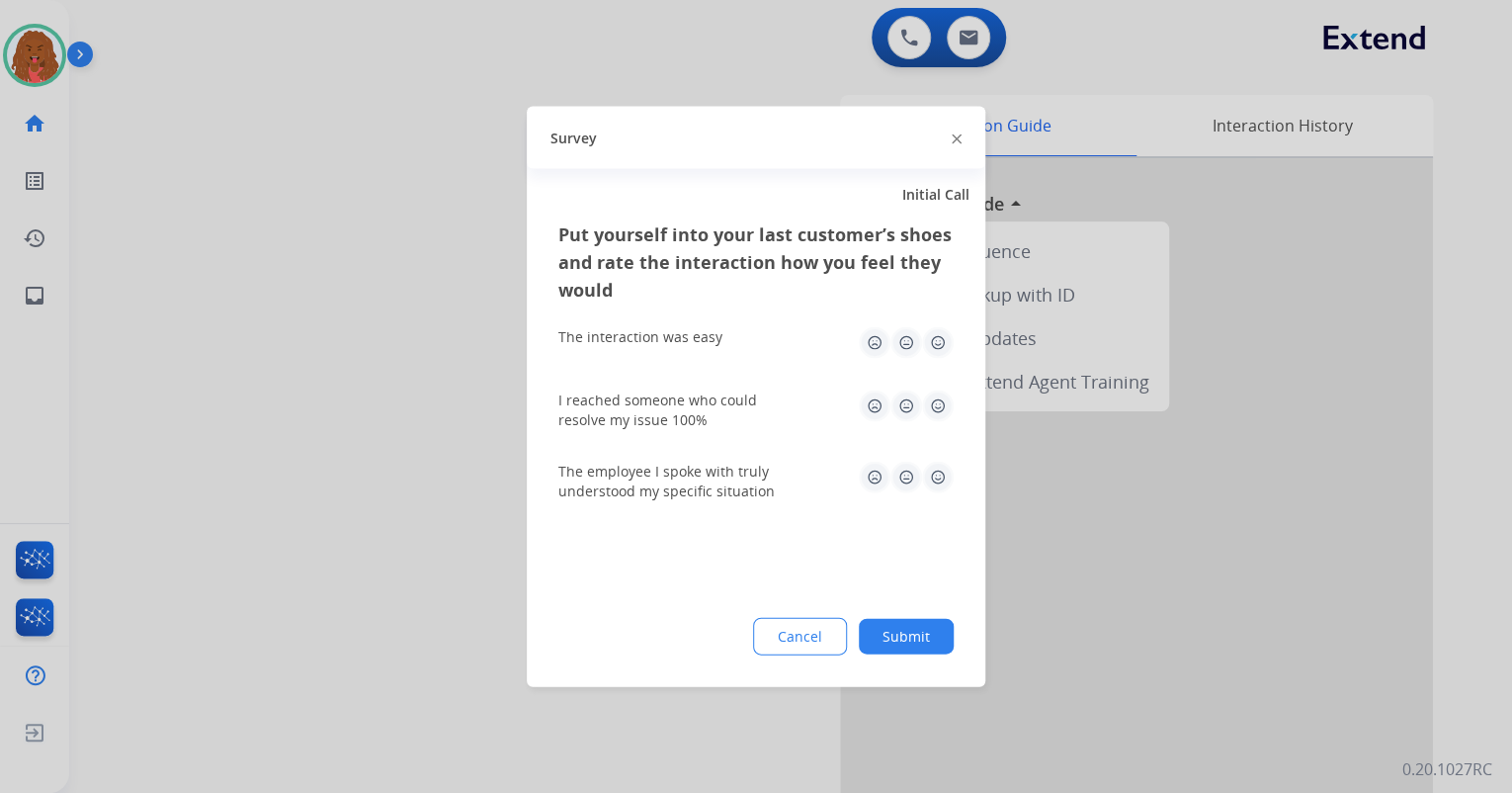 click on "Submit" 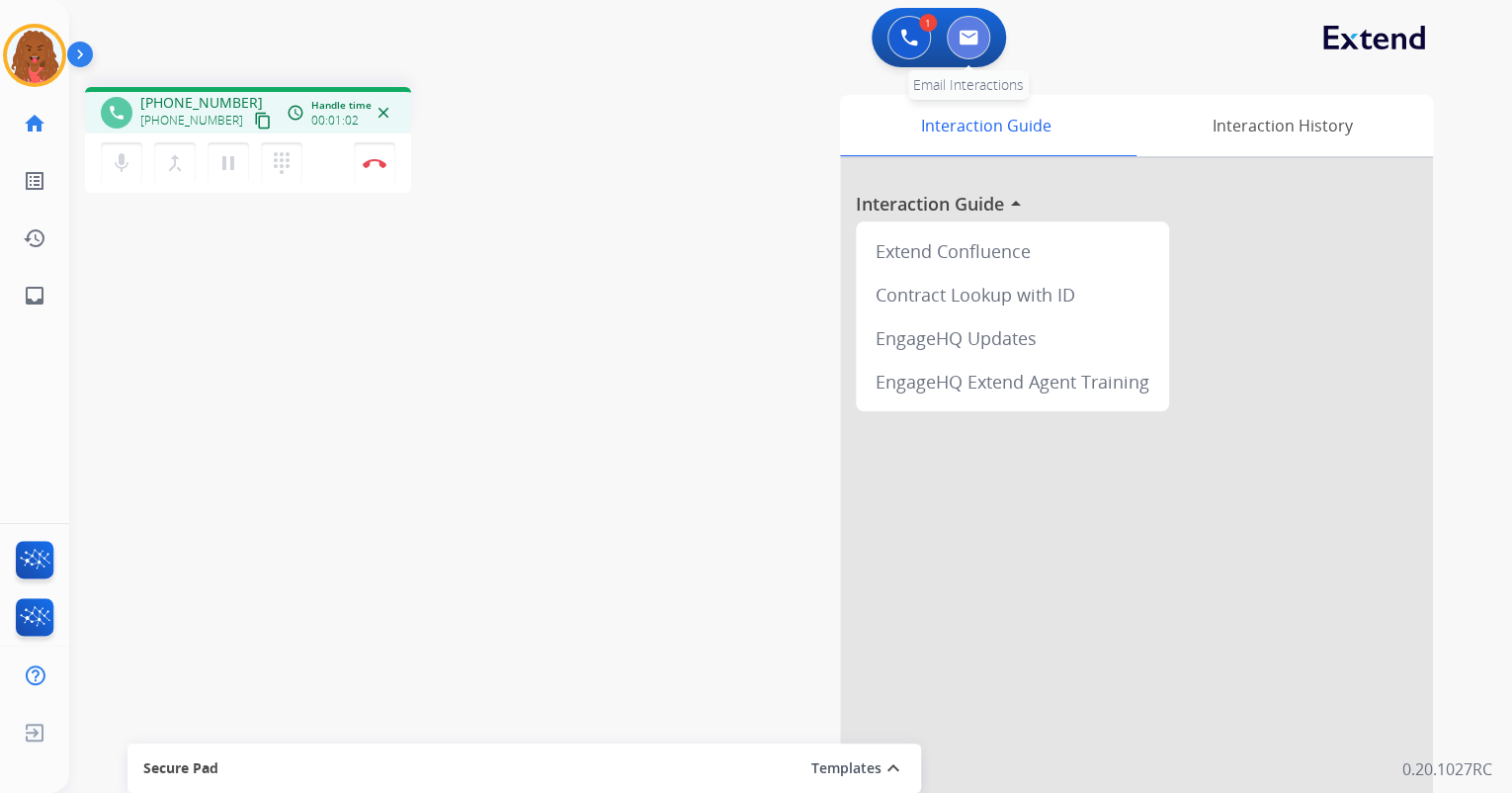 click at bounding box center [968, 38] 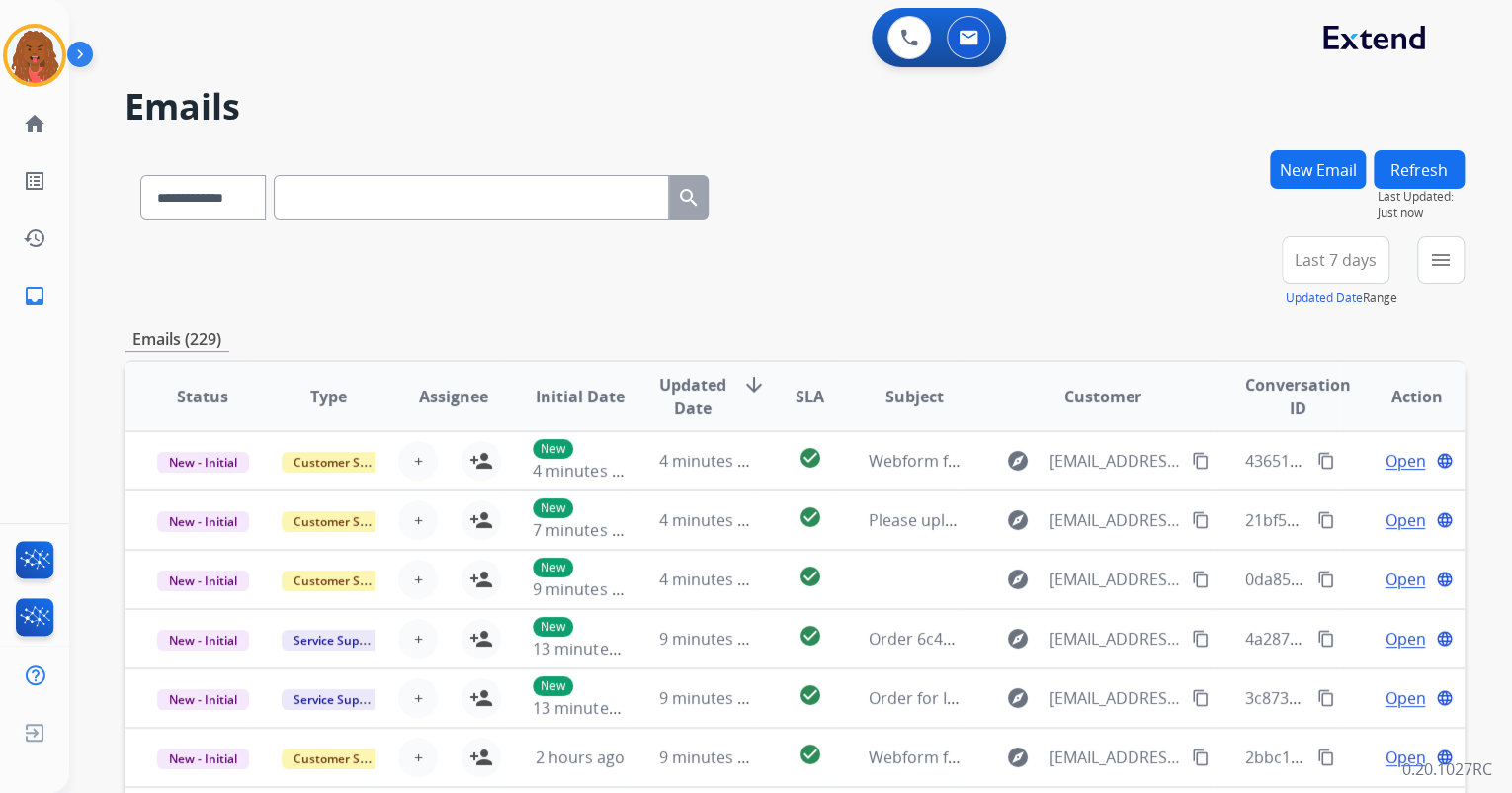 click at bounding box center [471, 197] 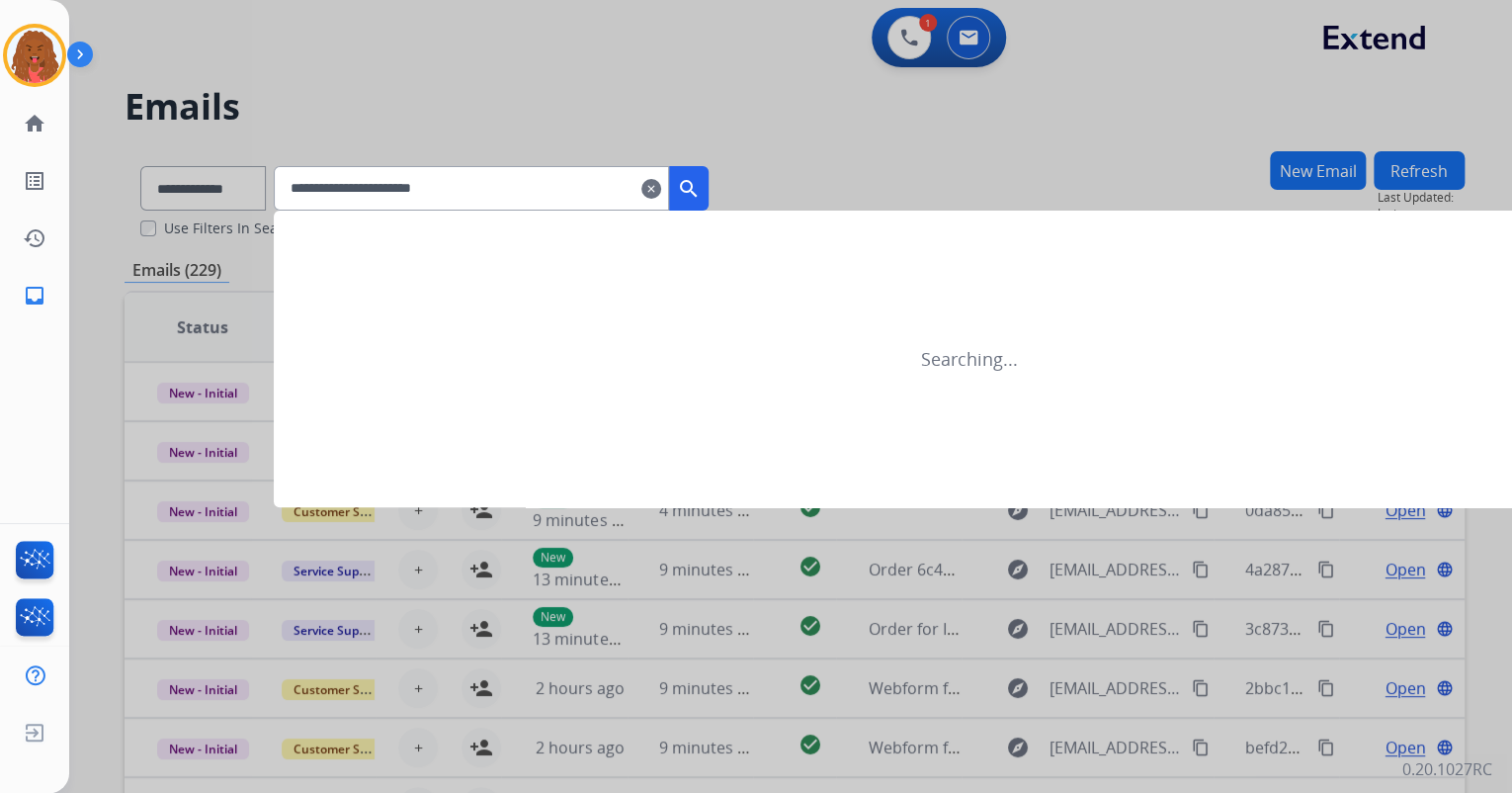 type on "**********" 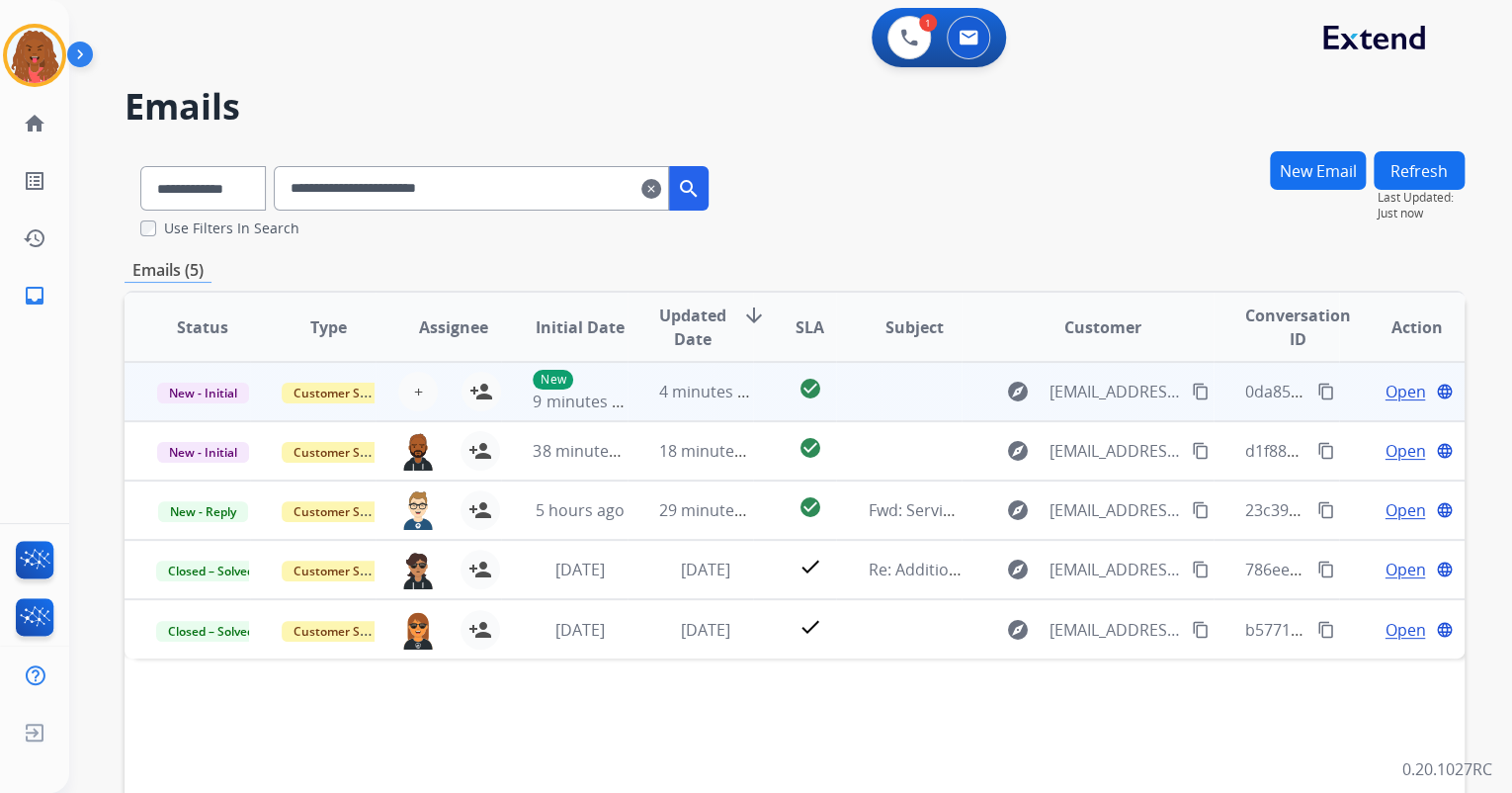 click on "Open" at bounding box center [1404, 392] 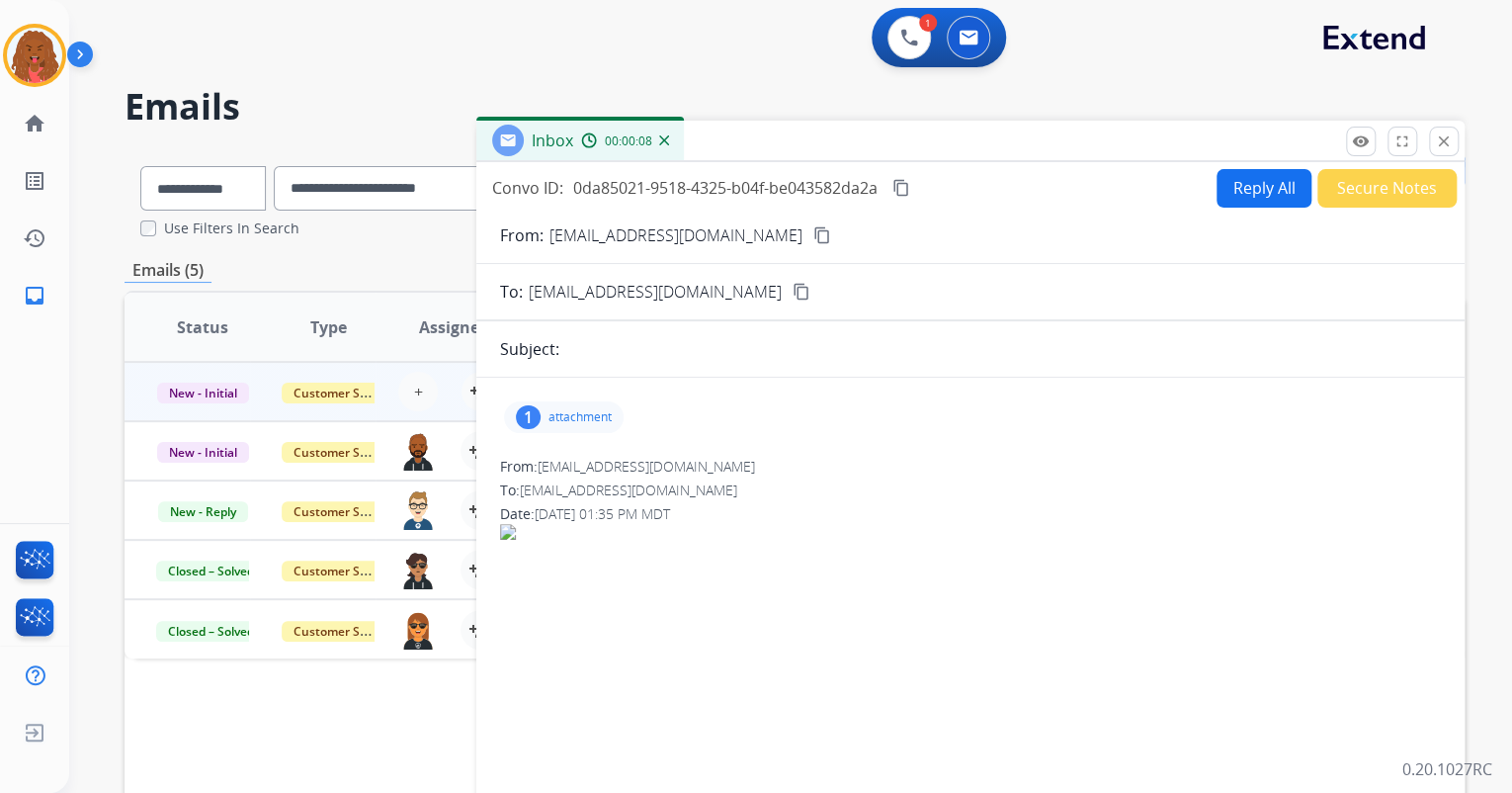 click on "attachment" at bounding box center [580, 417] 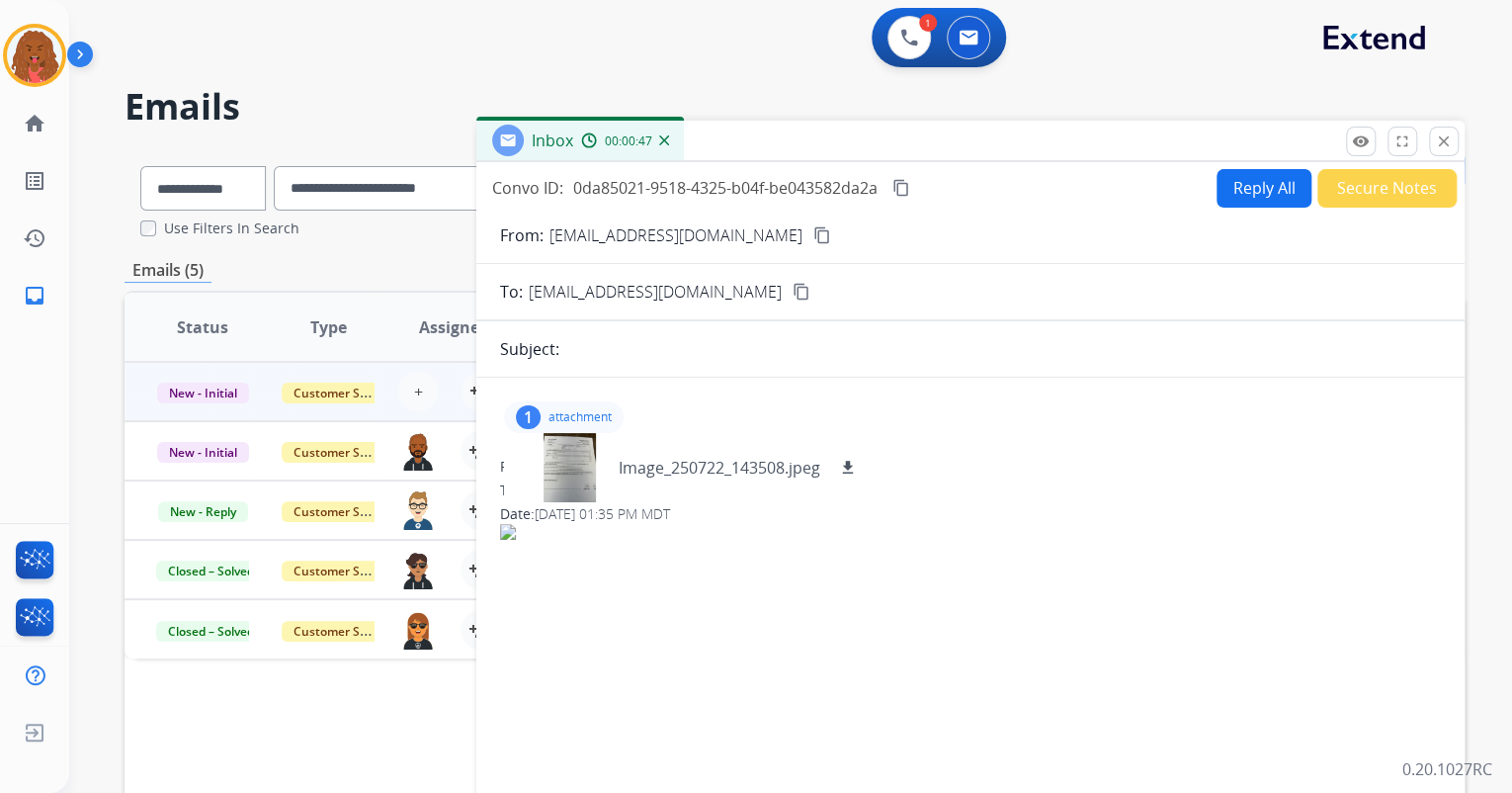 click on "content_copy" at bounding box center (822, 235) 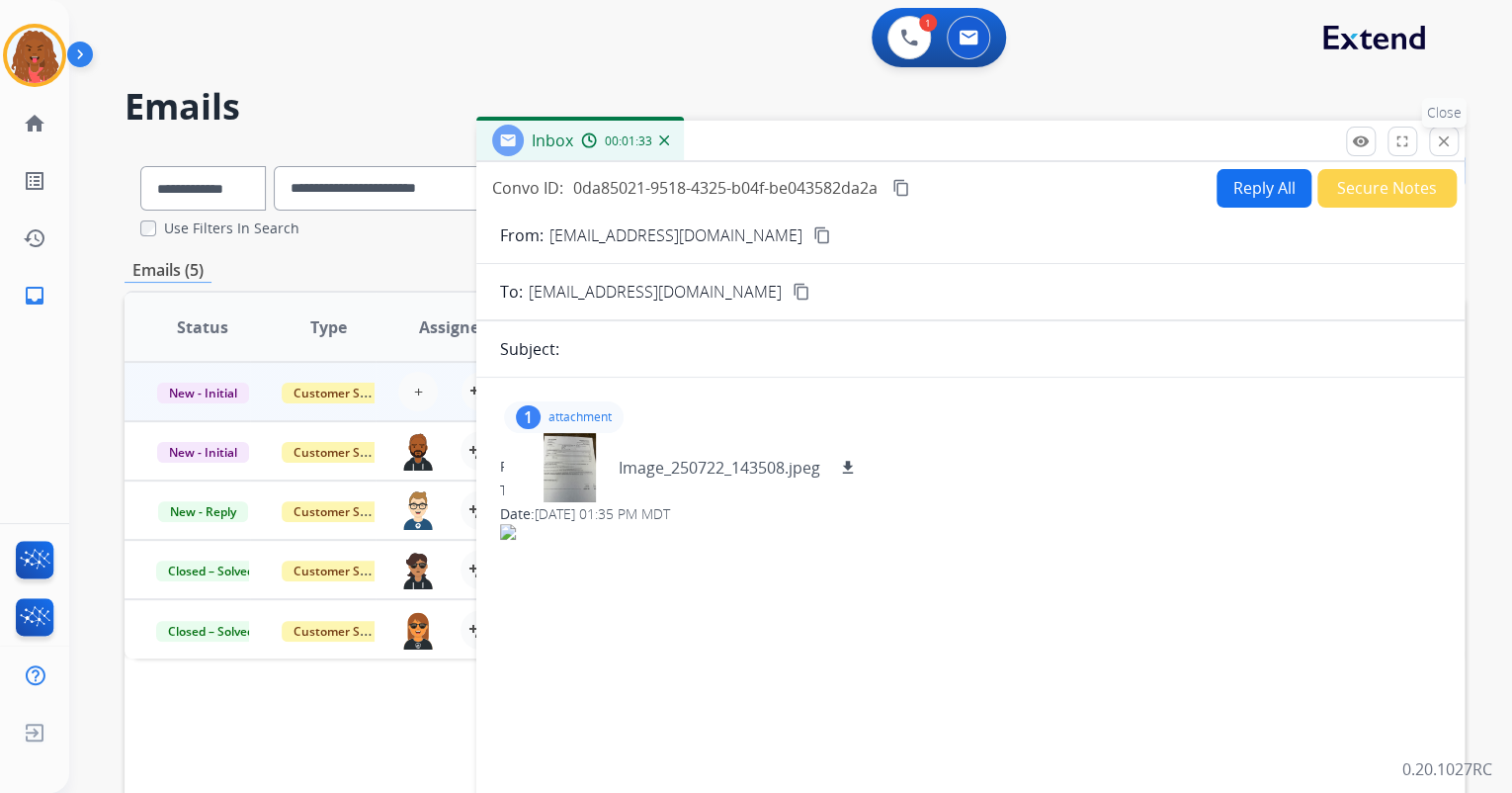 click on "close Close" at bounding box center [1444, 141] 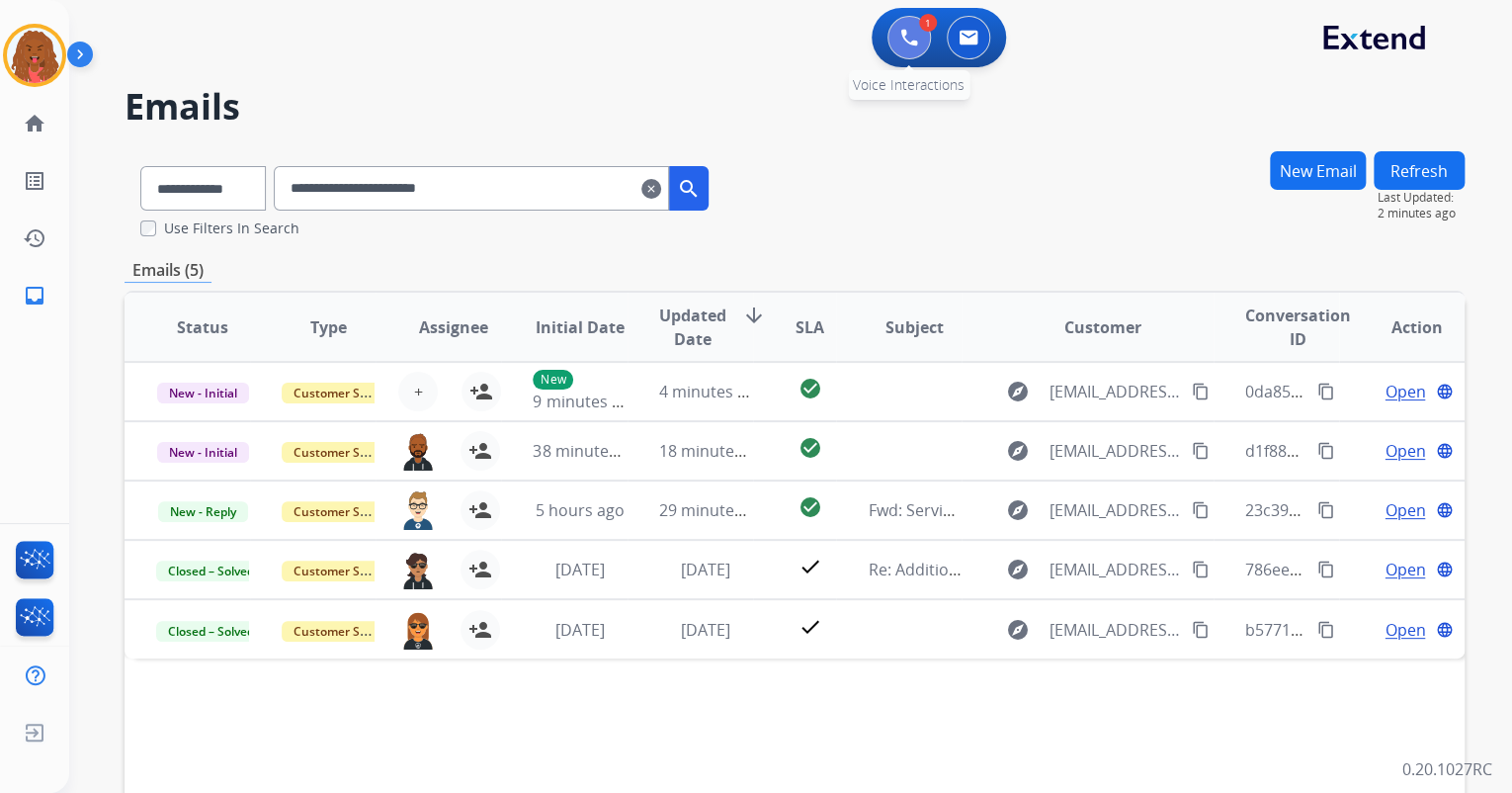 click at bounding box center (909, 38) 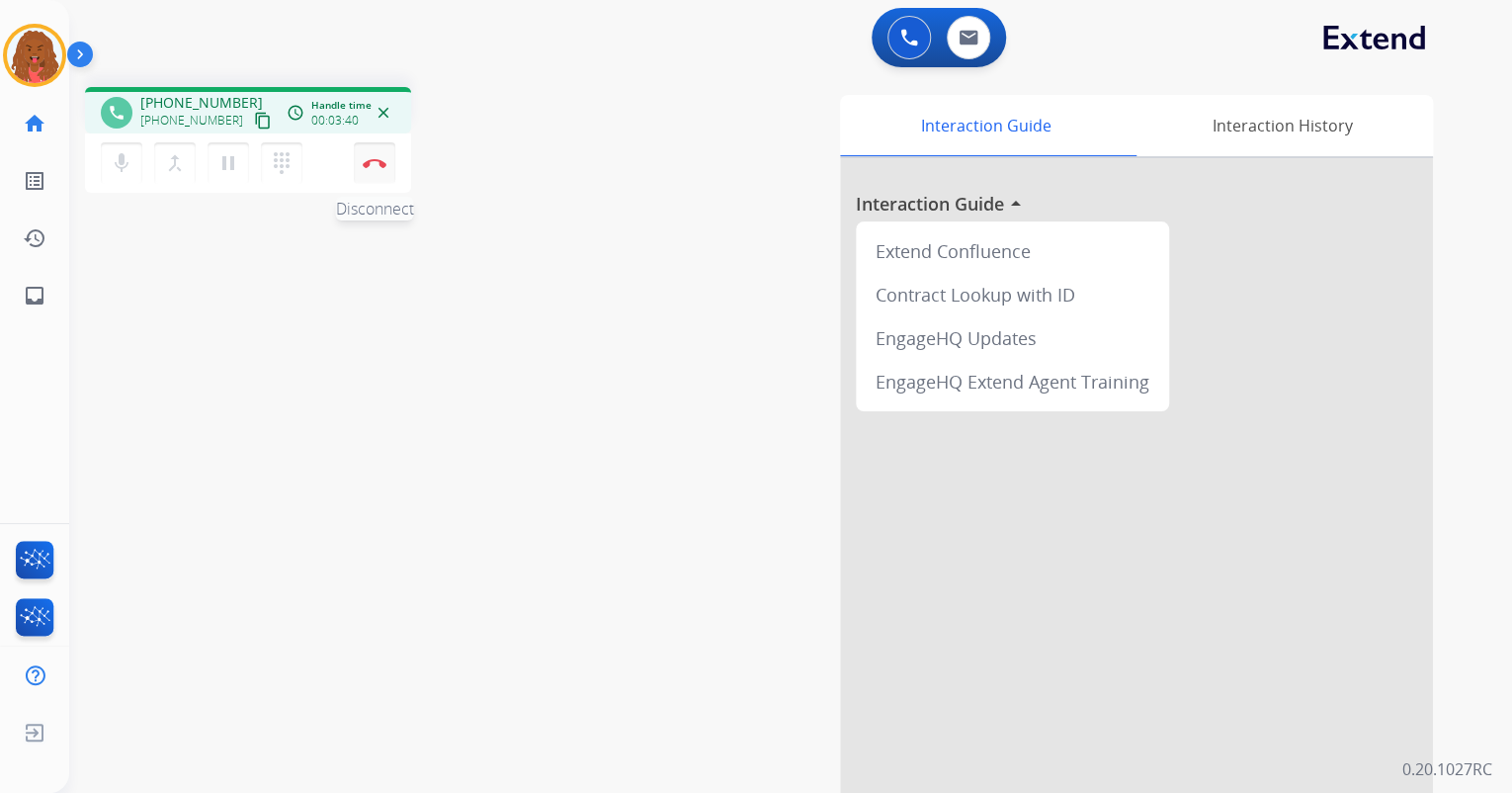 click at bounding box center (375, 163) 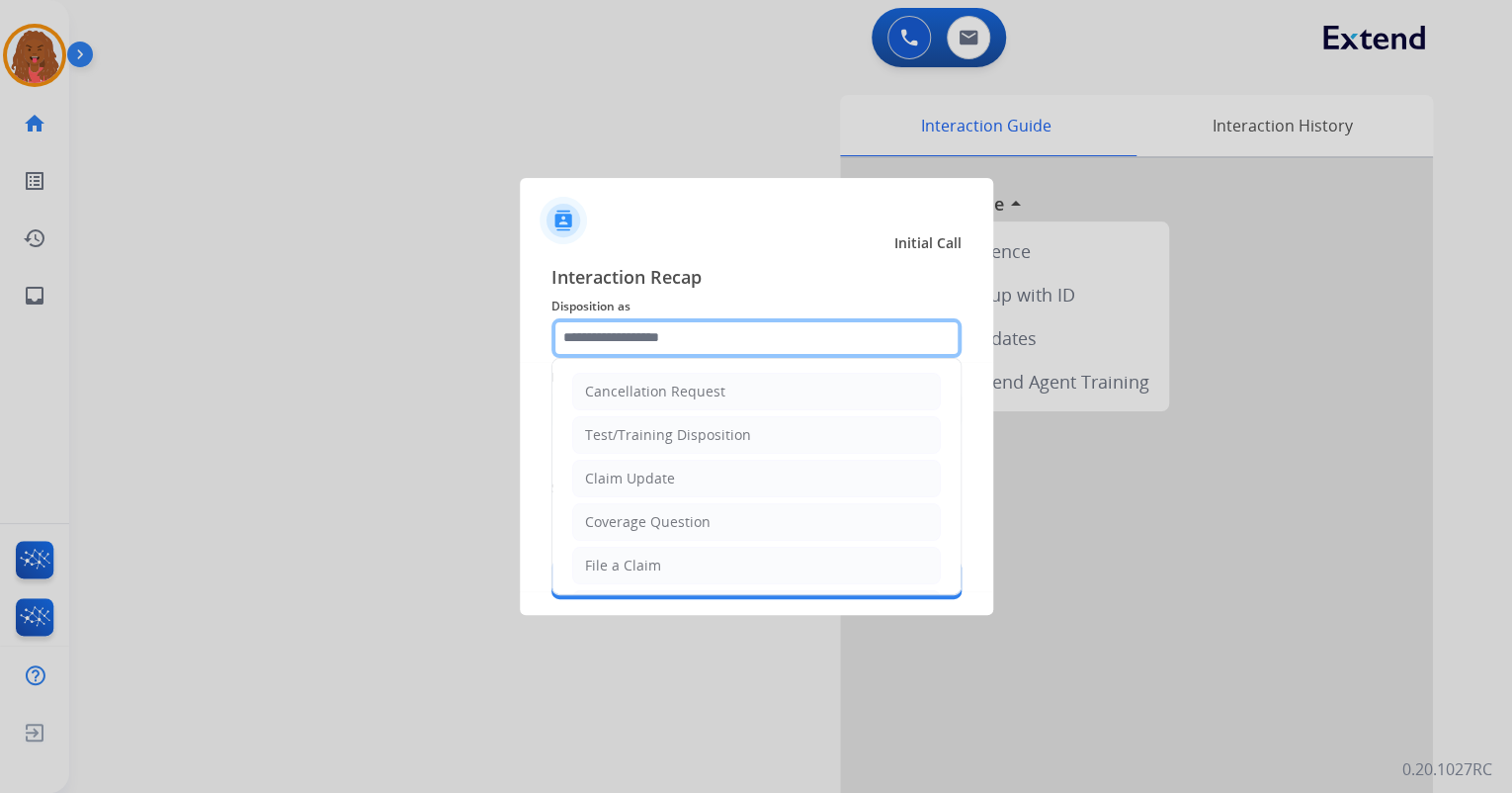 drag, startPoint x: 702, startPoint y: 320, endPoint x: 708, endPoint y: 330, distance: 11.661904 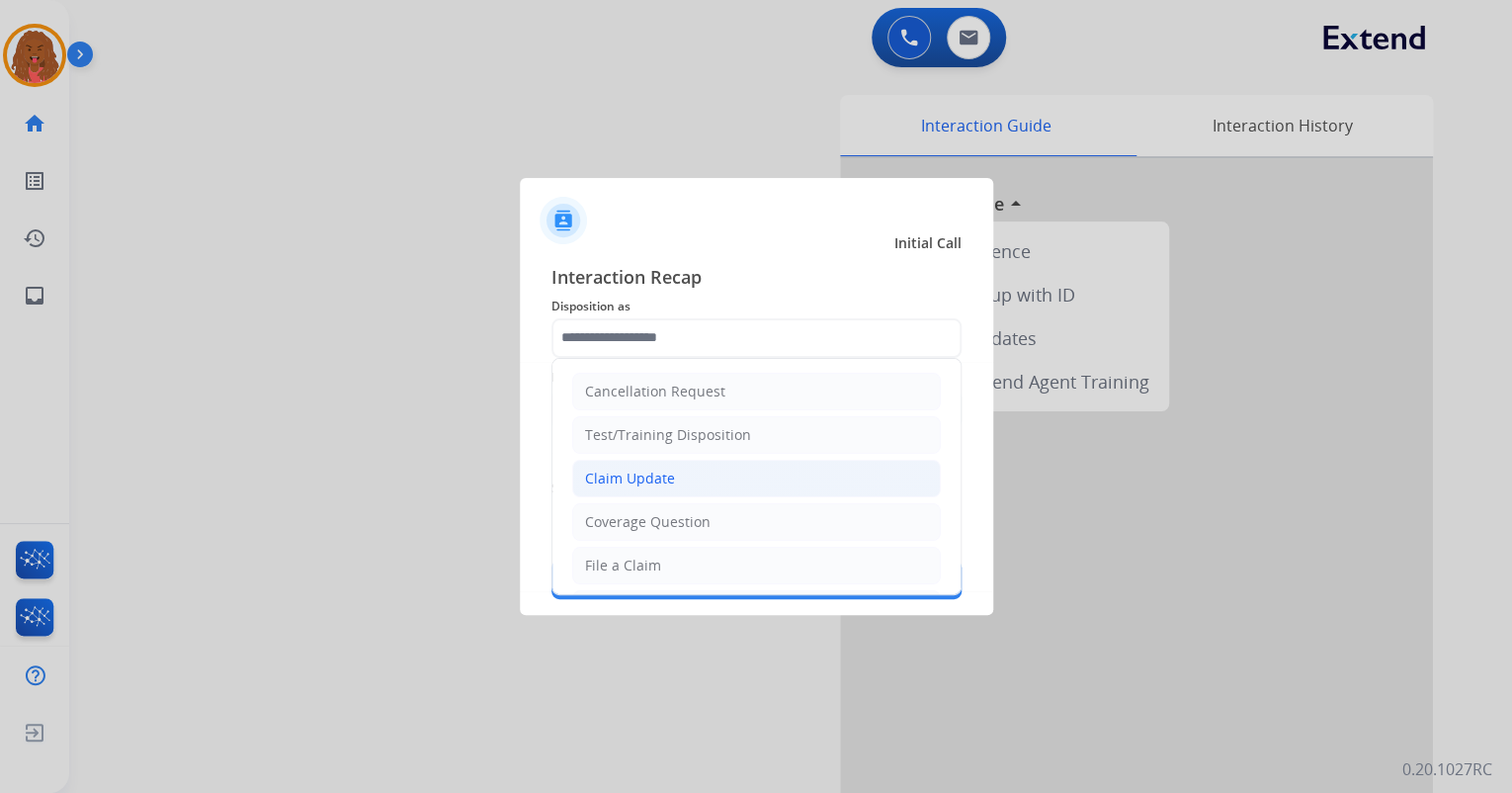 click on "Claim Update" 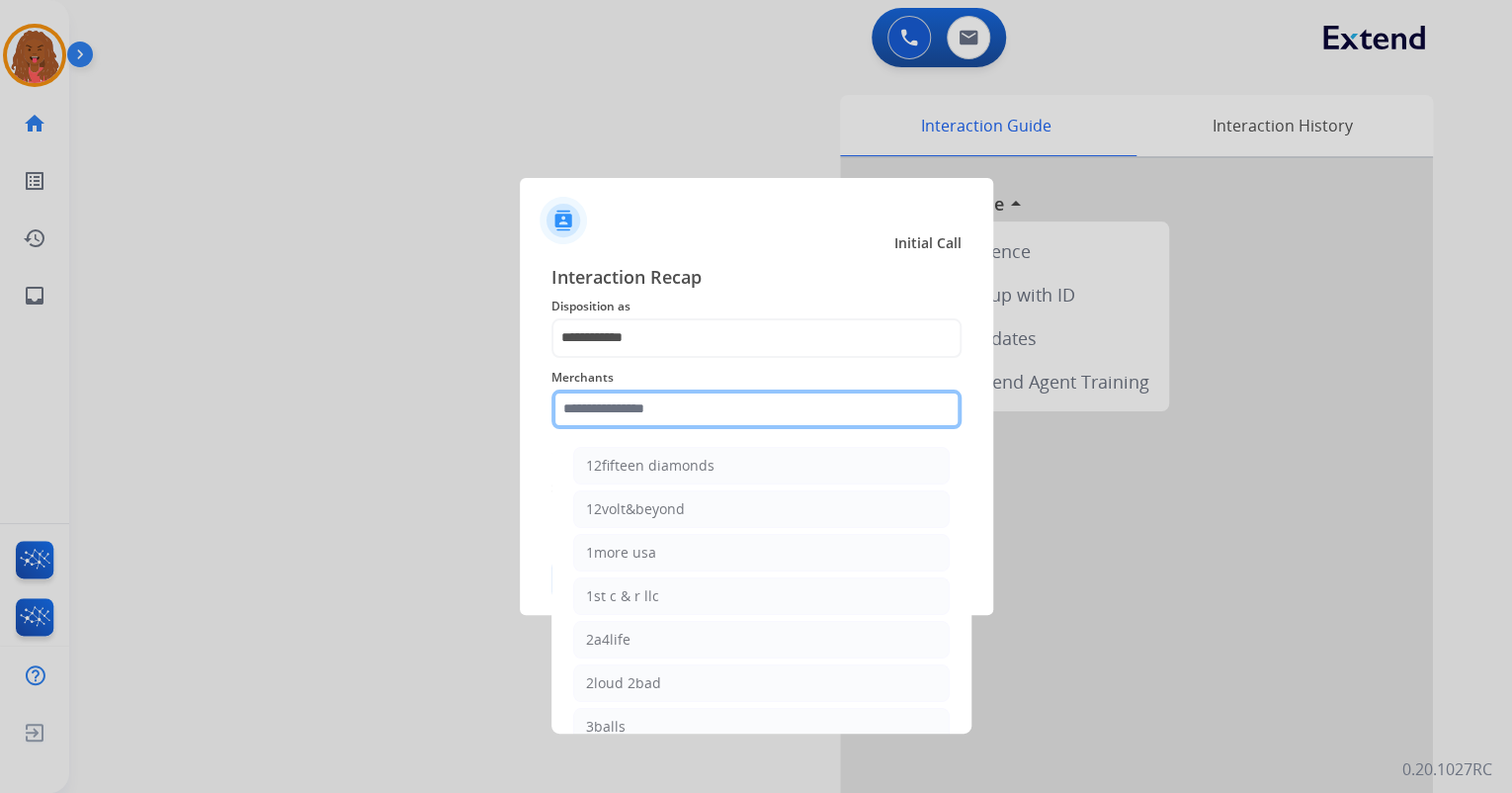 click 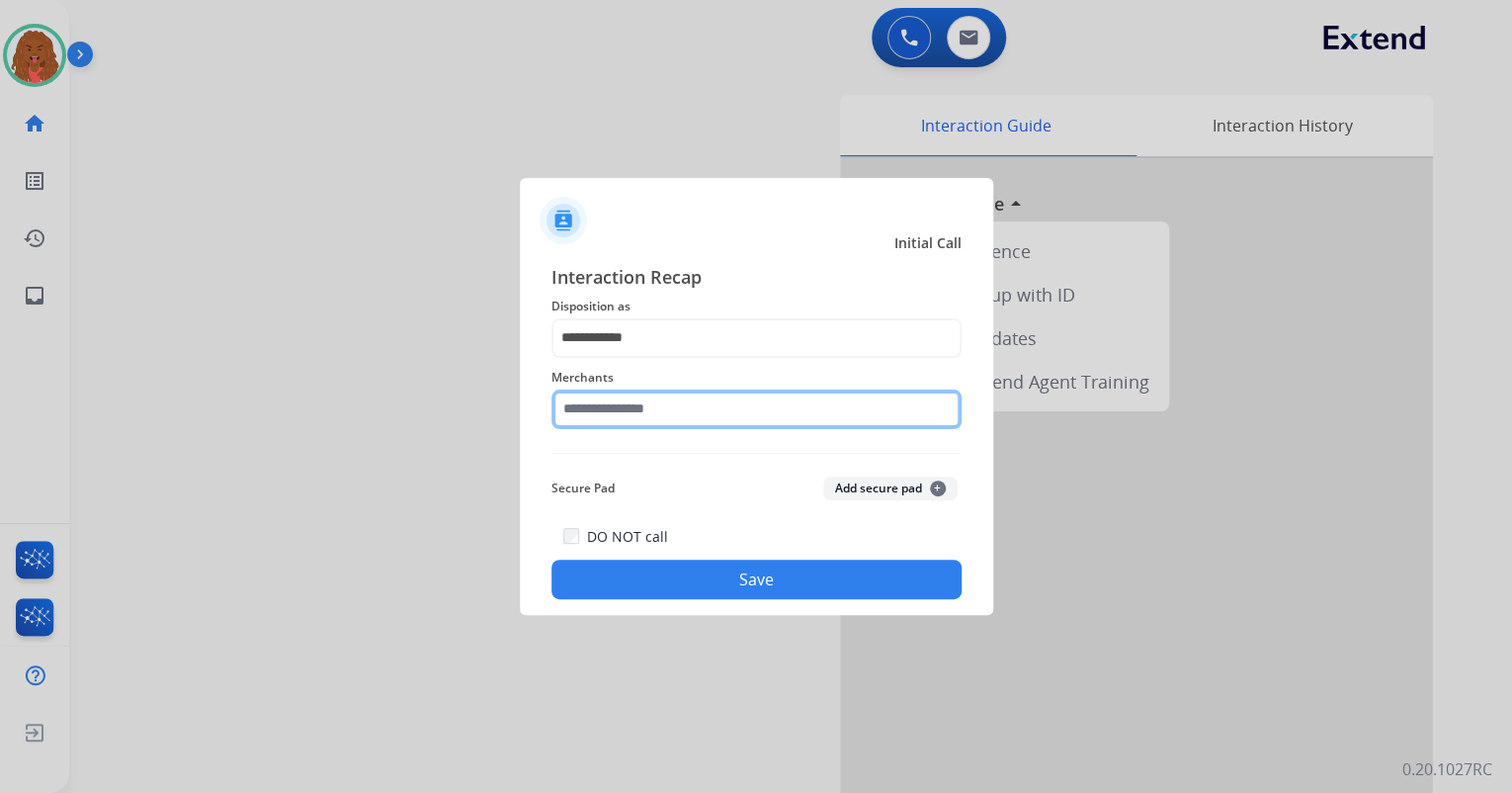 click 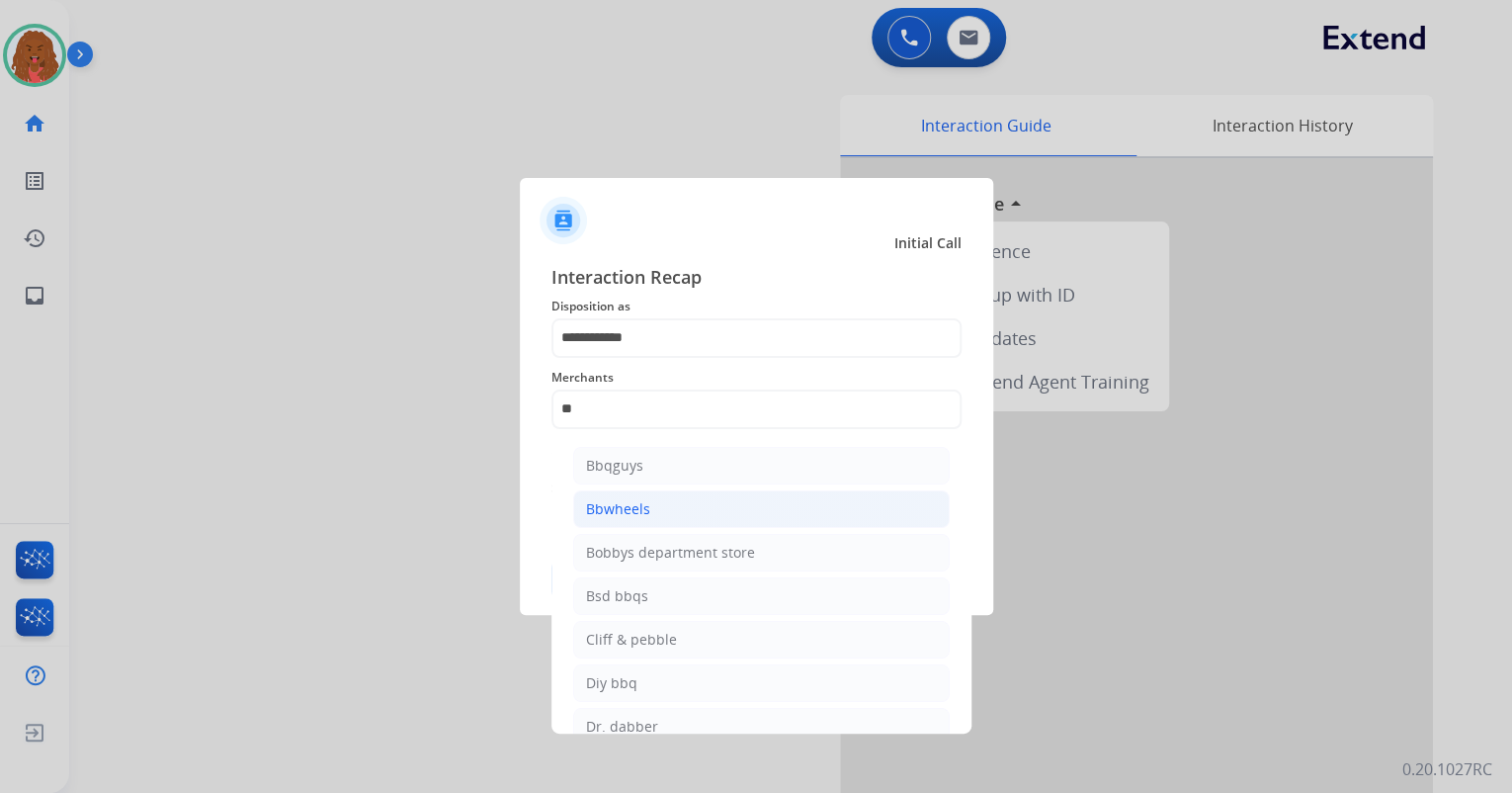 click on "Bbwheels" 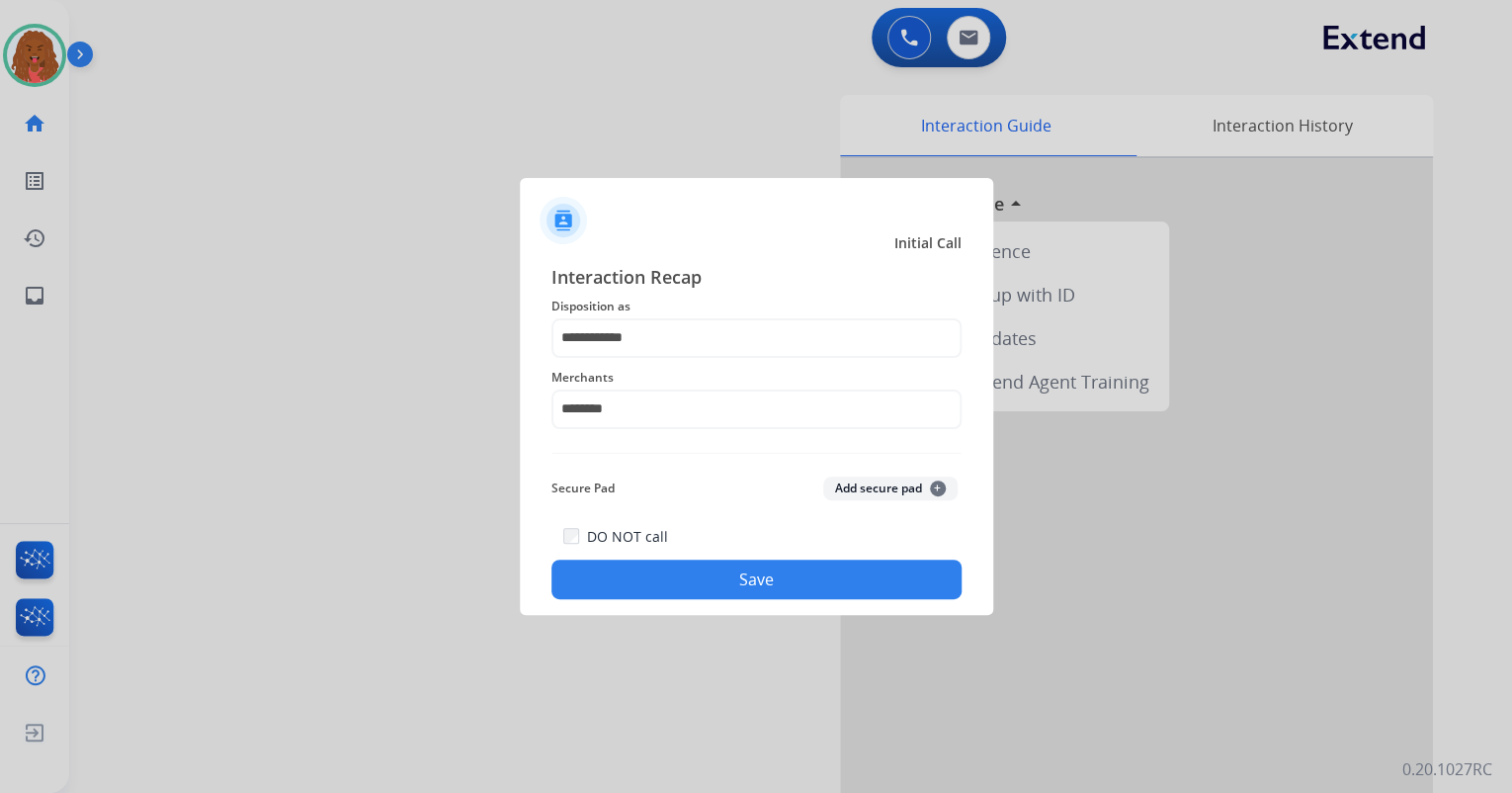 click on "Save" 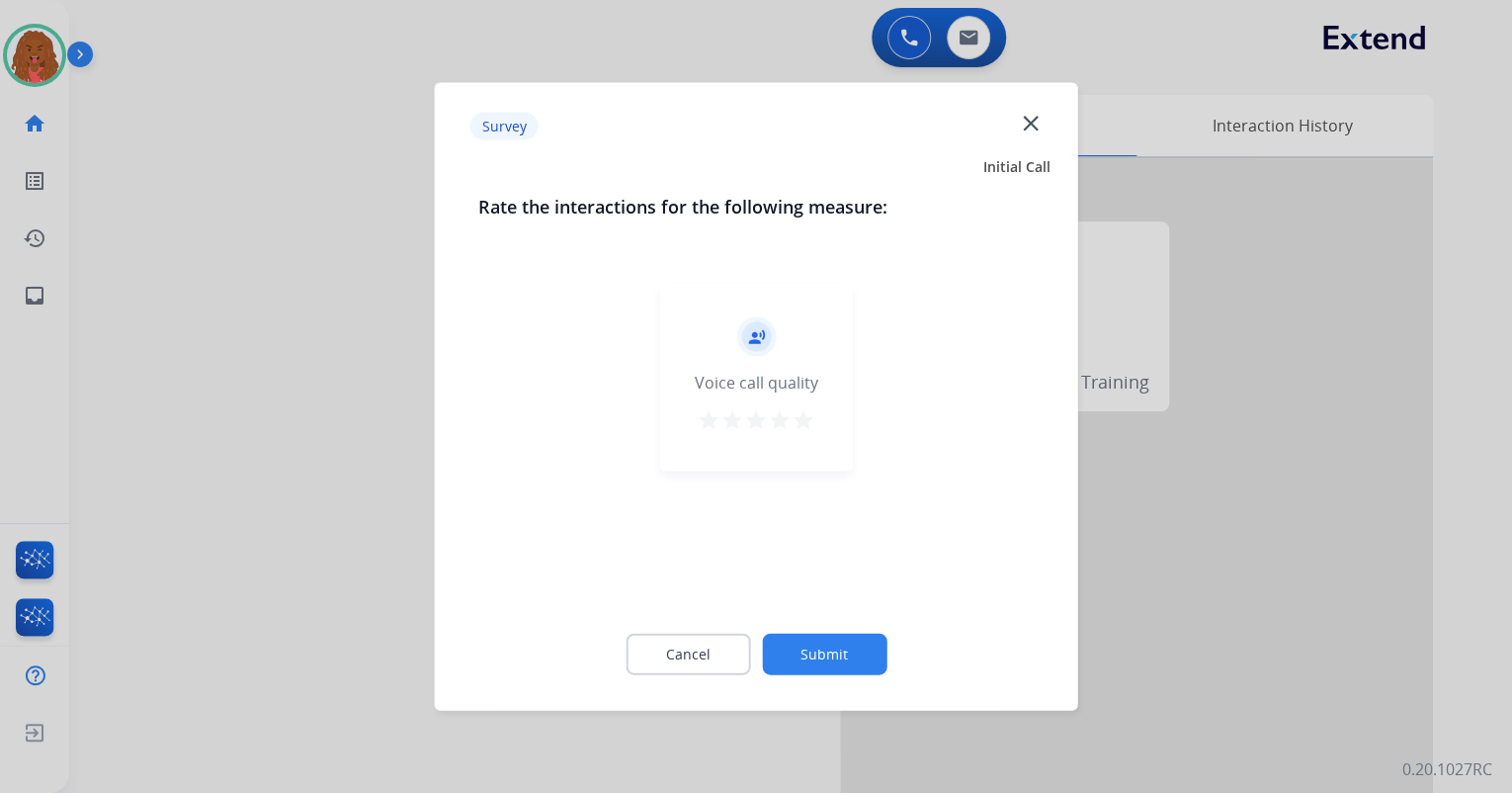 click on "Submit" 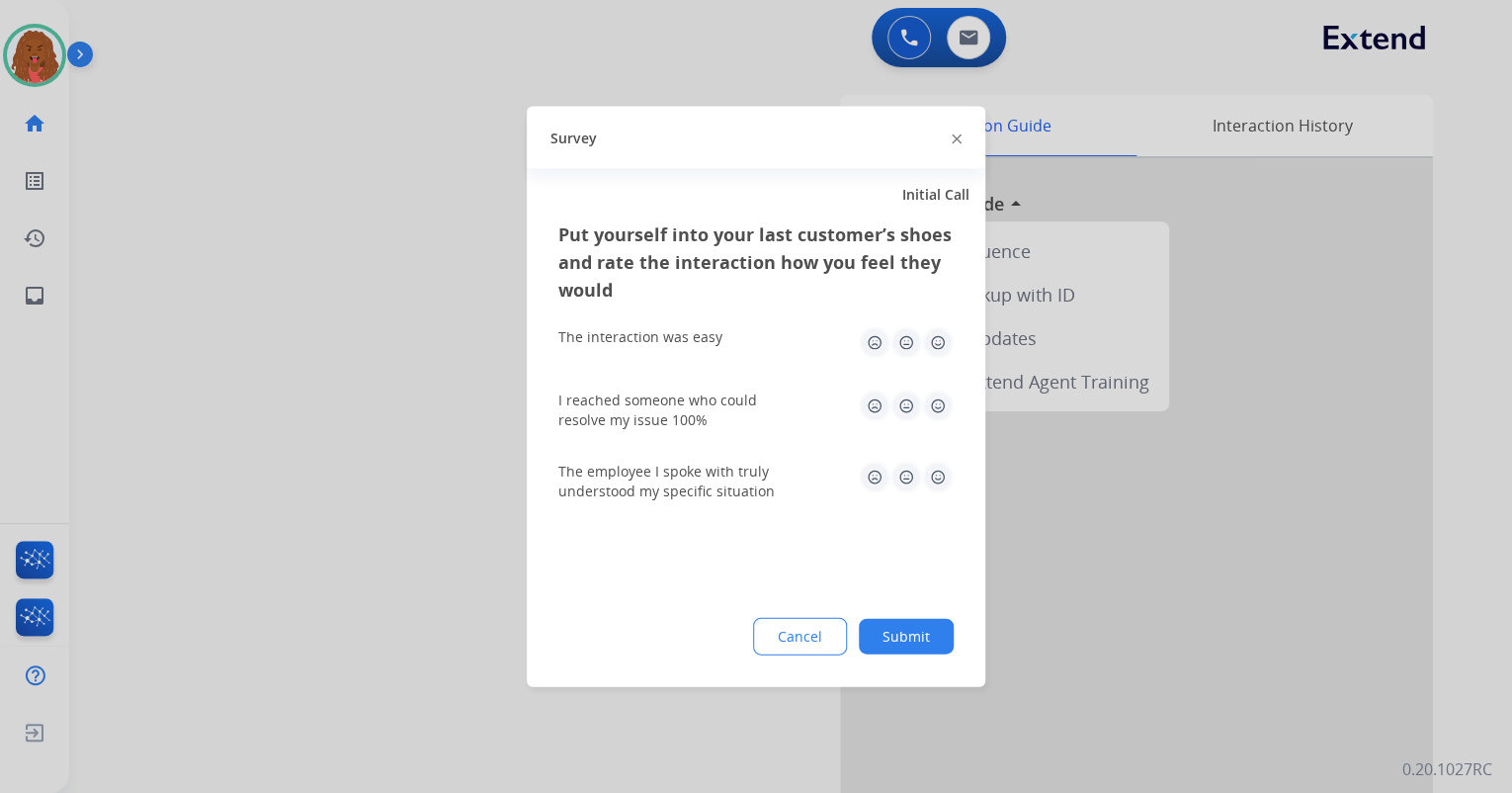 click on "Submit" 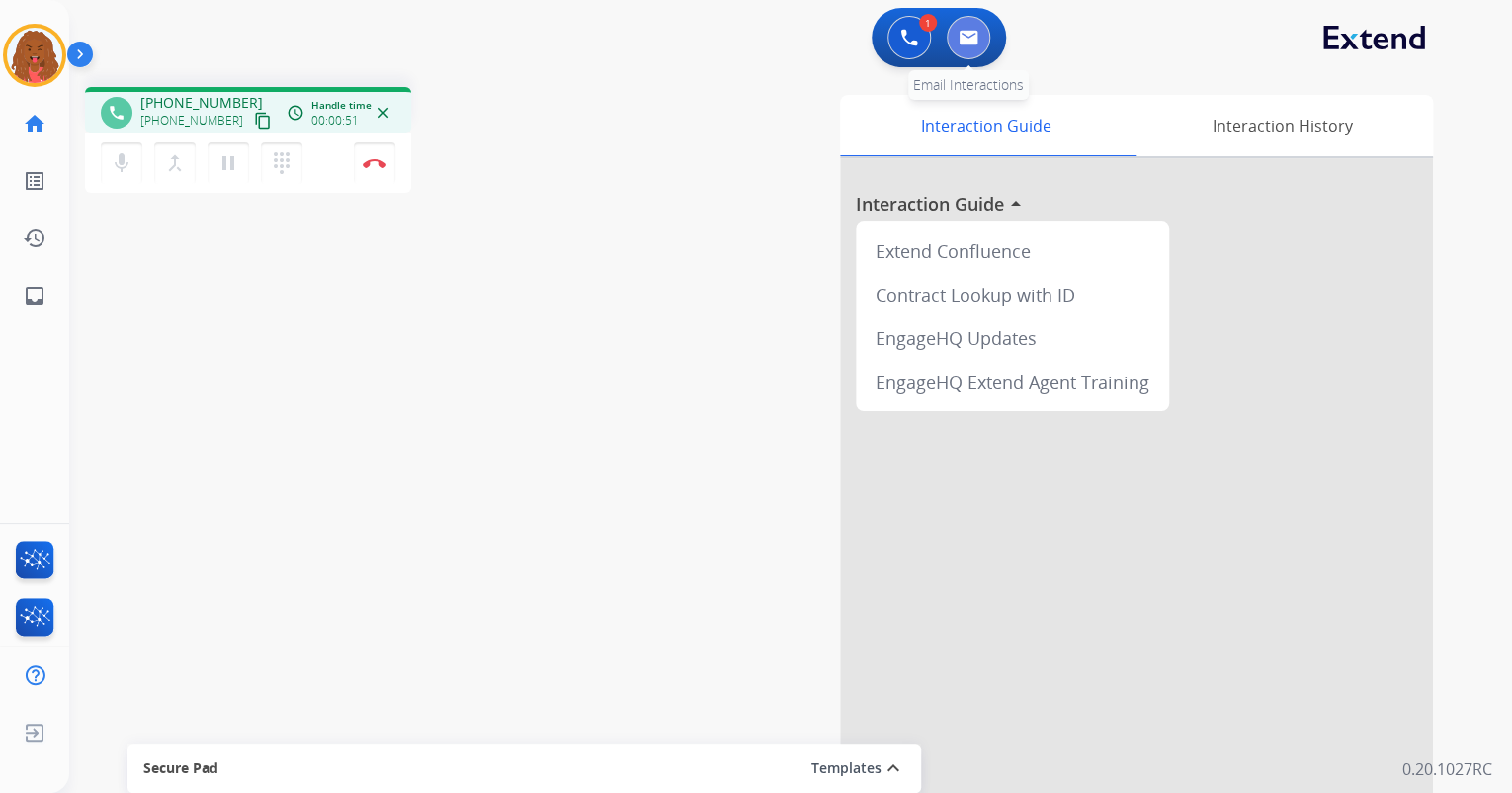 click at bounding box center [968, 38] 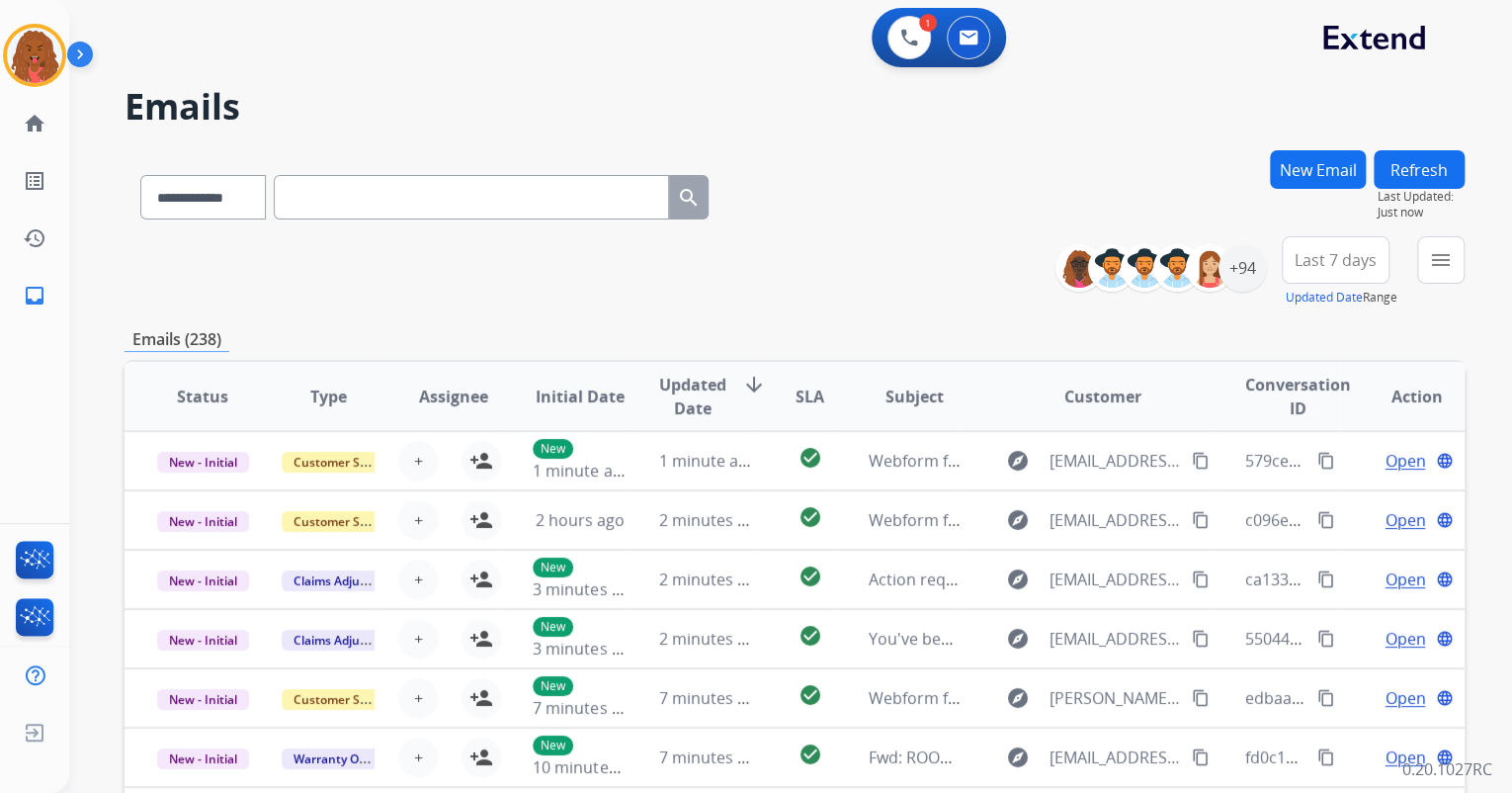 click at bounding box center (471, 197) 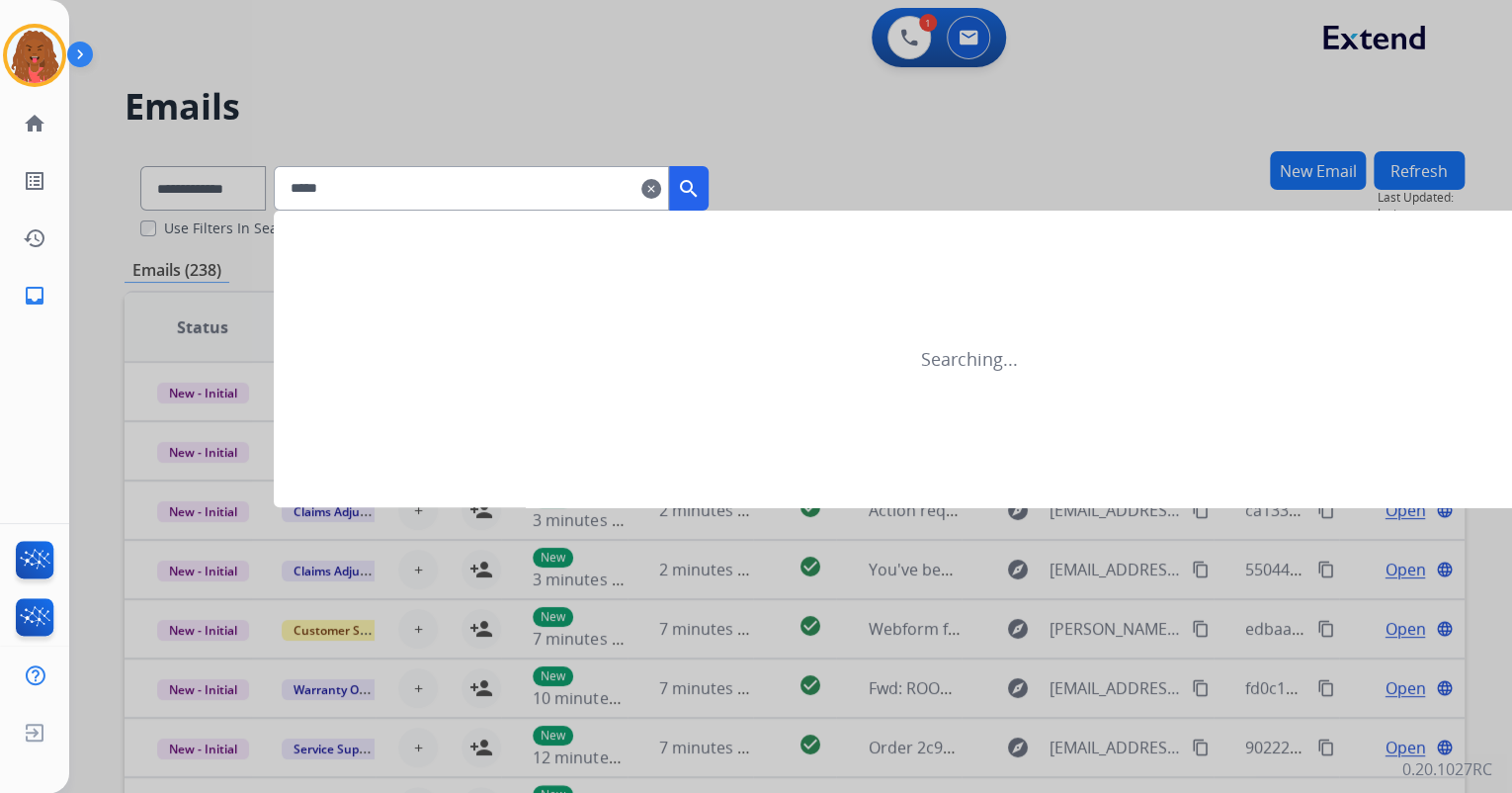 type on "*****" 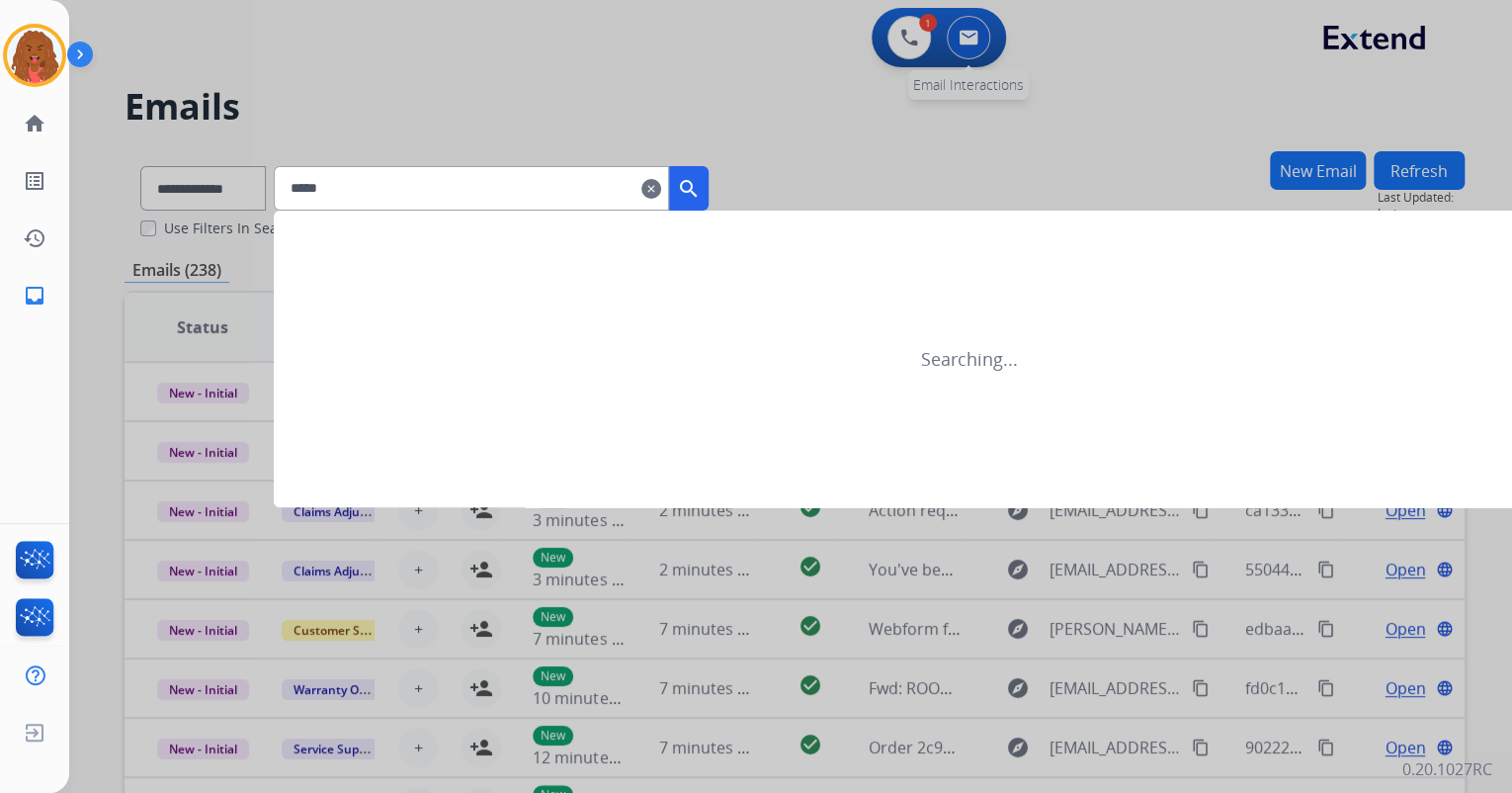 click 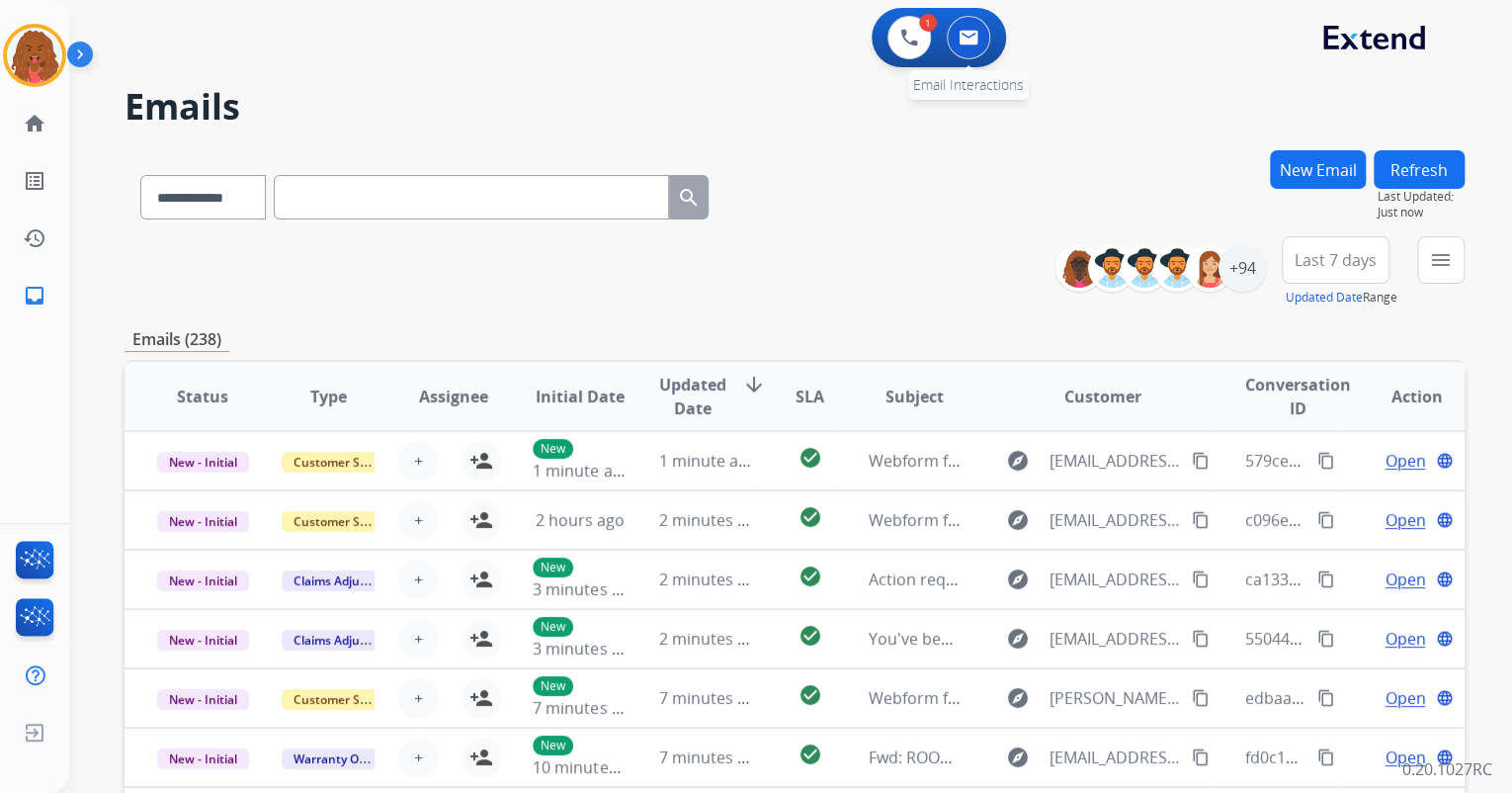 click at bounding box center [968, 38] 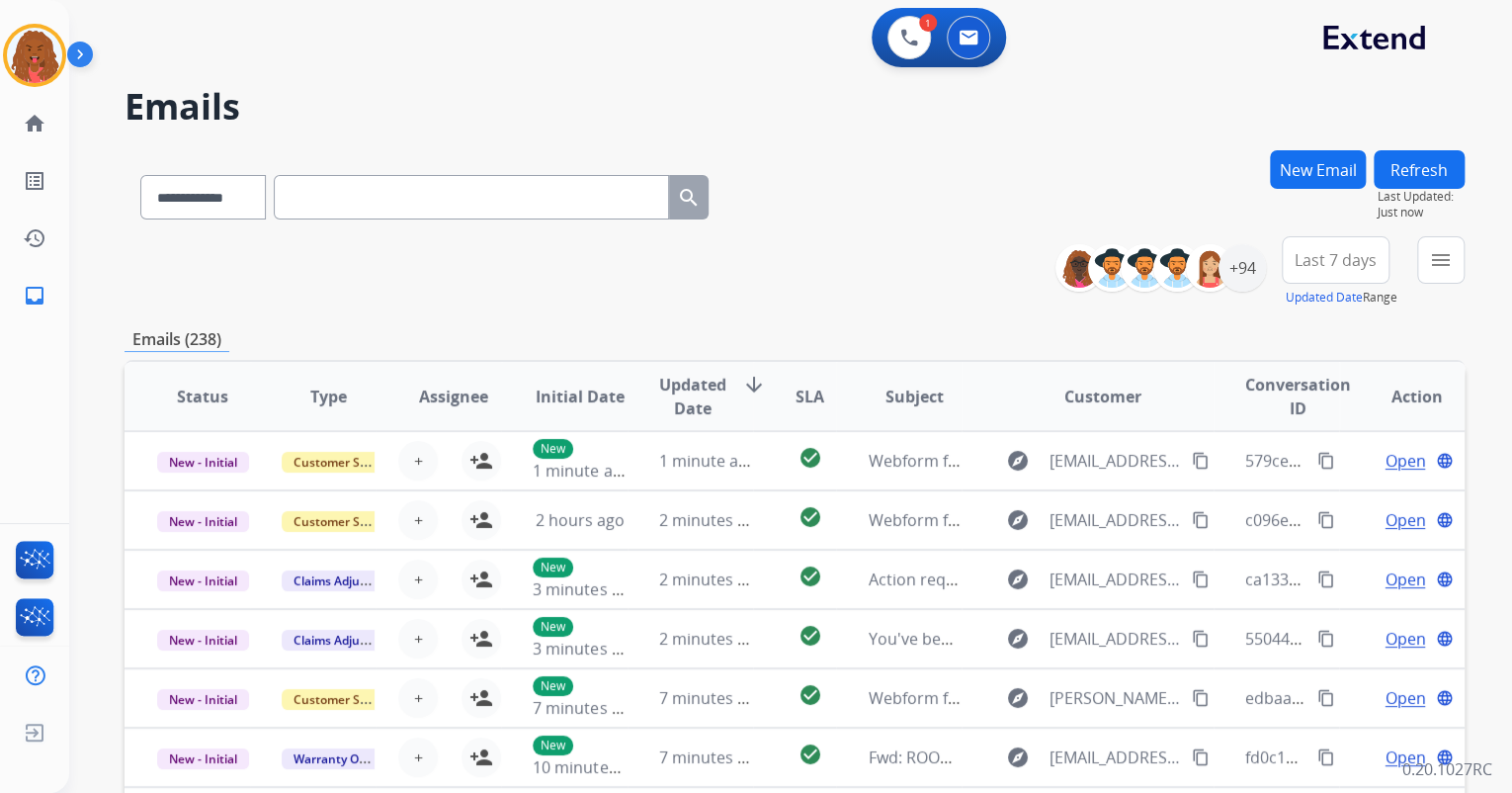 click on "**********" at bounding box center [767, 468] 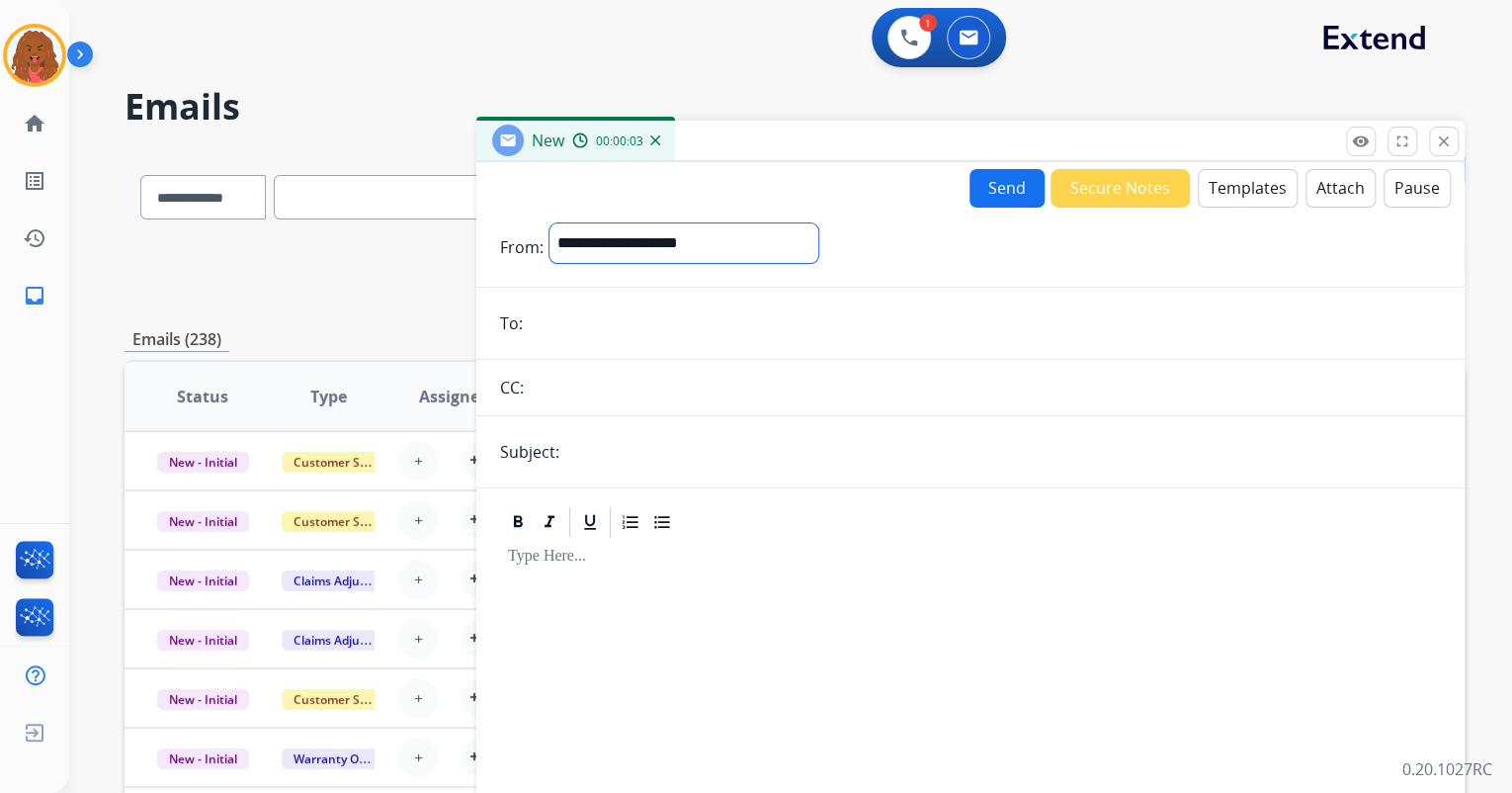 click on "**********" at bounding box center [684, 243] 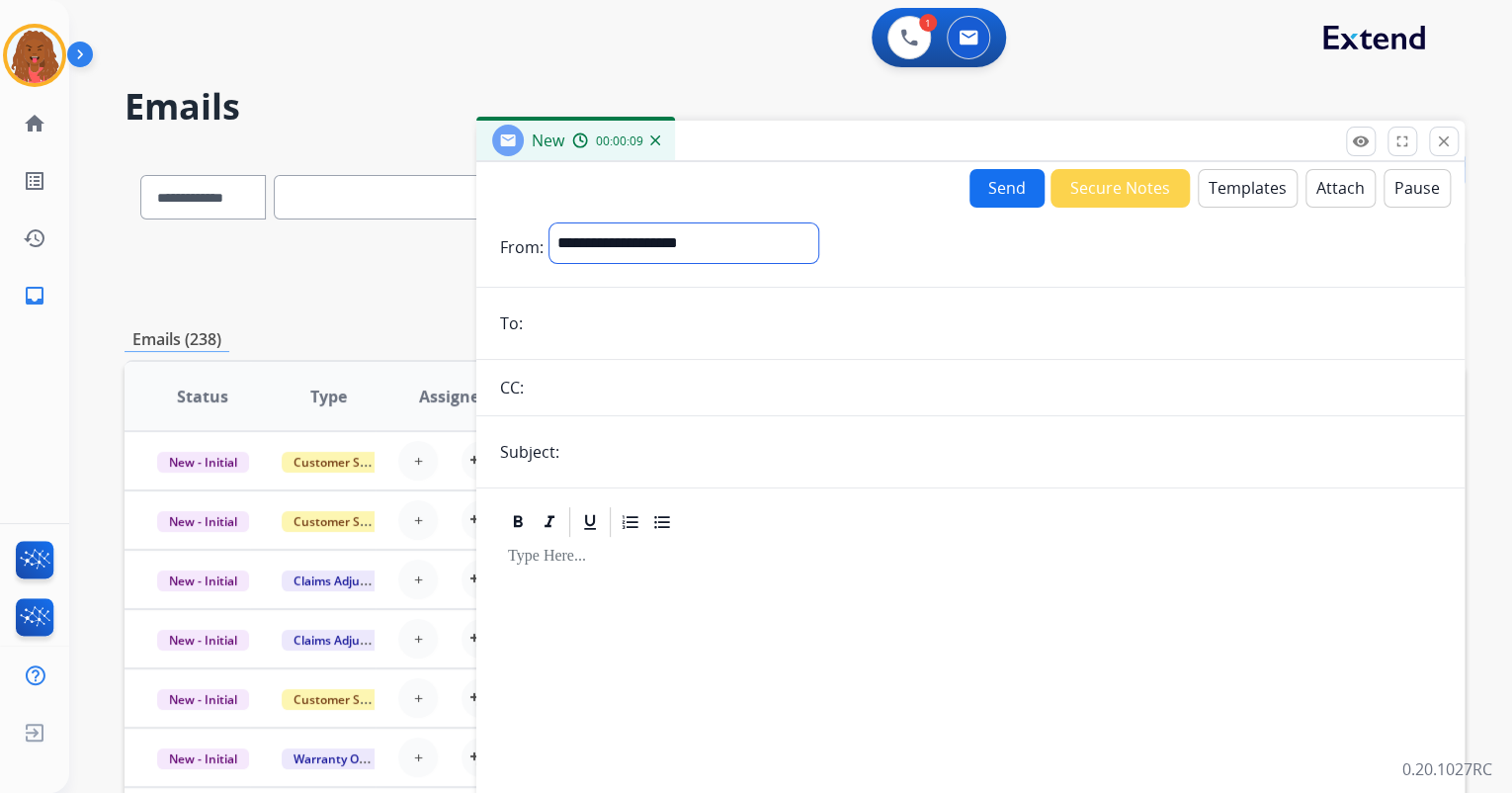 select on "**********" 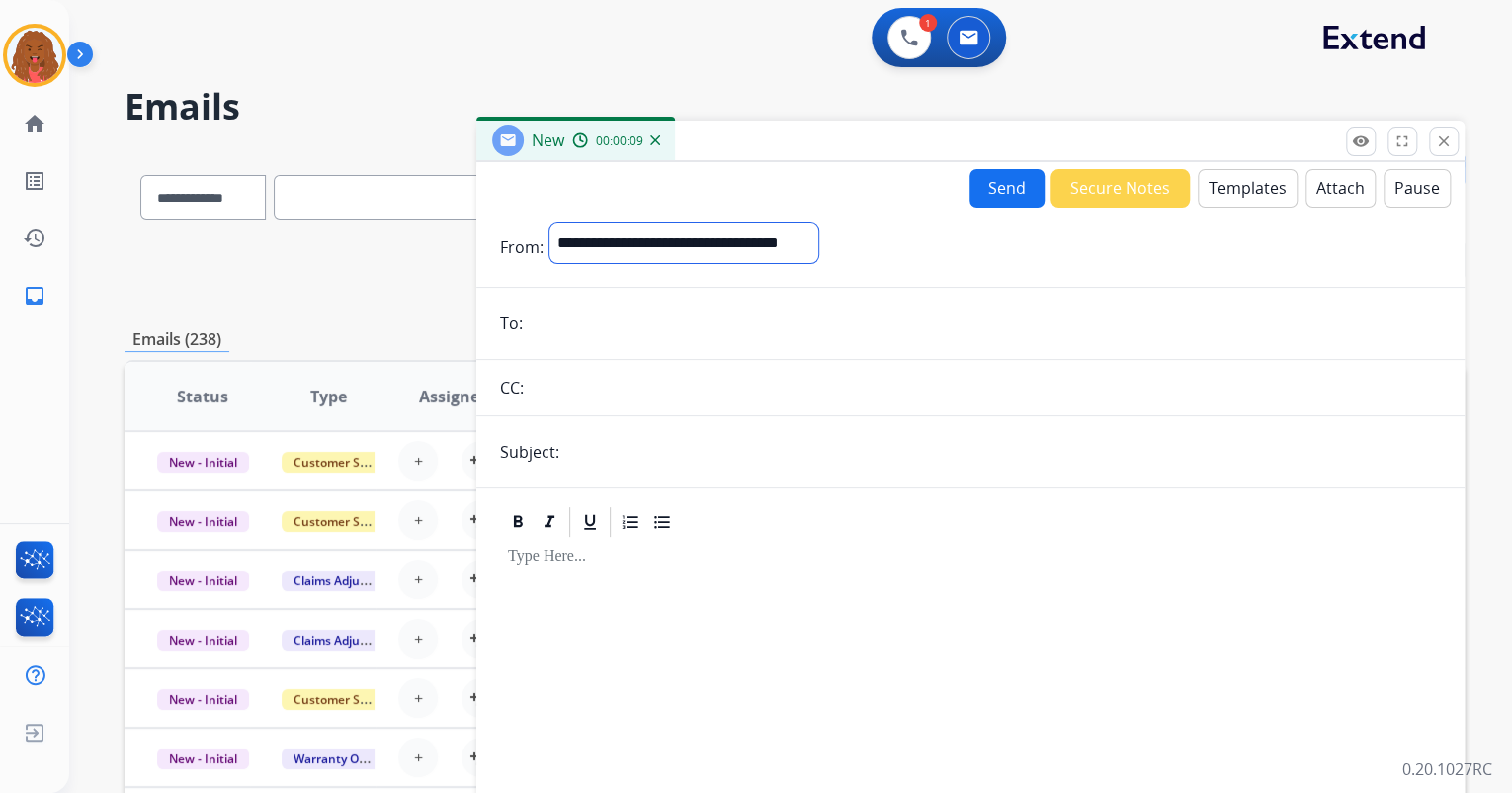 click on "**********" at bounding box center (684, 243) 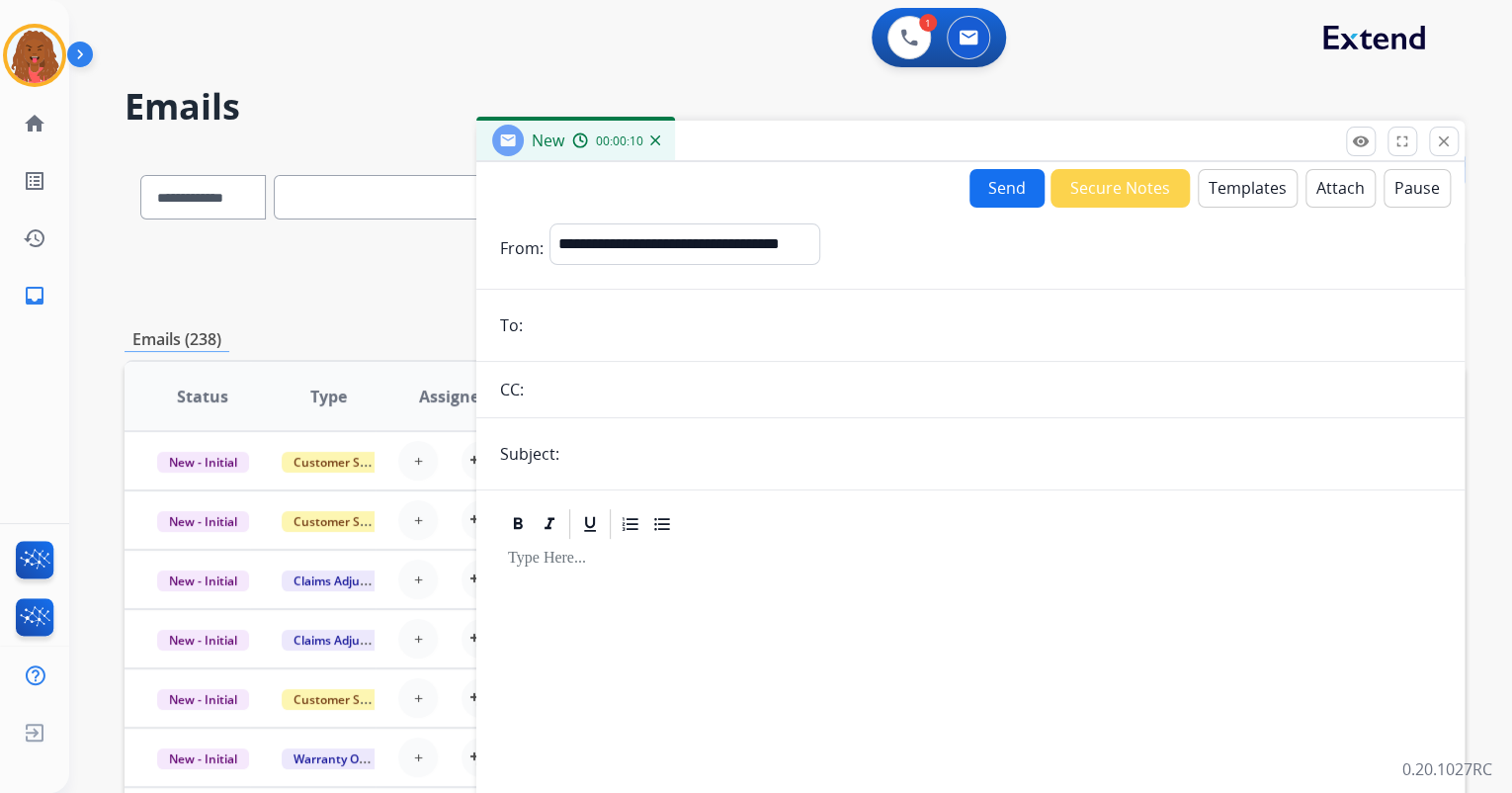 click on "Templates" at bounding box center [1247, 188] 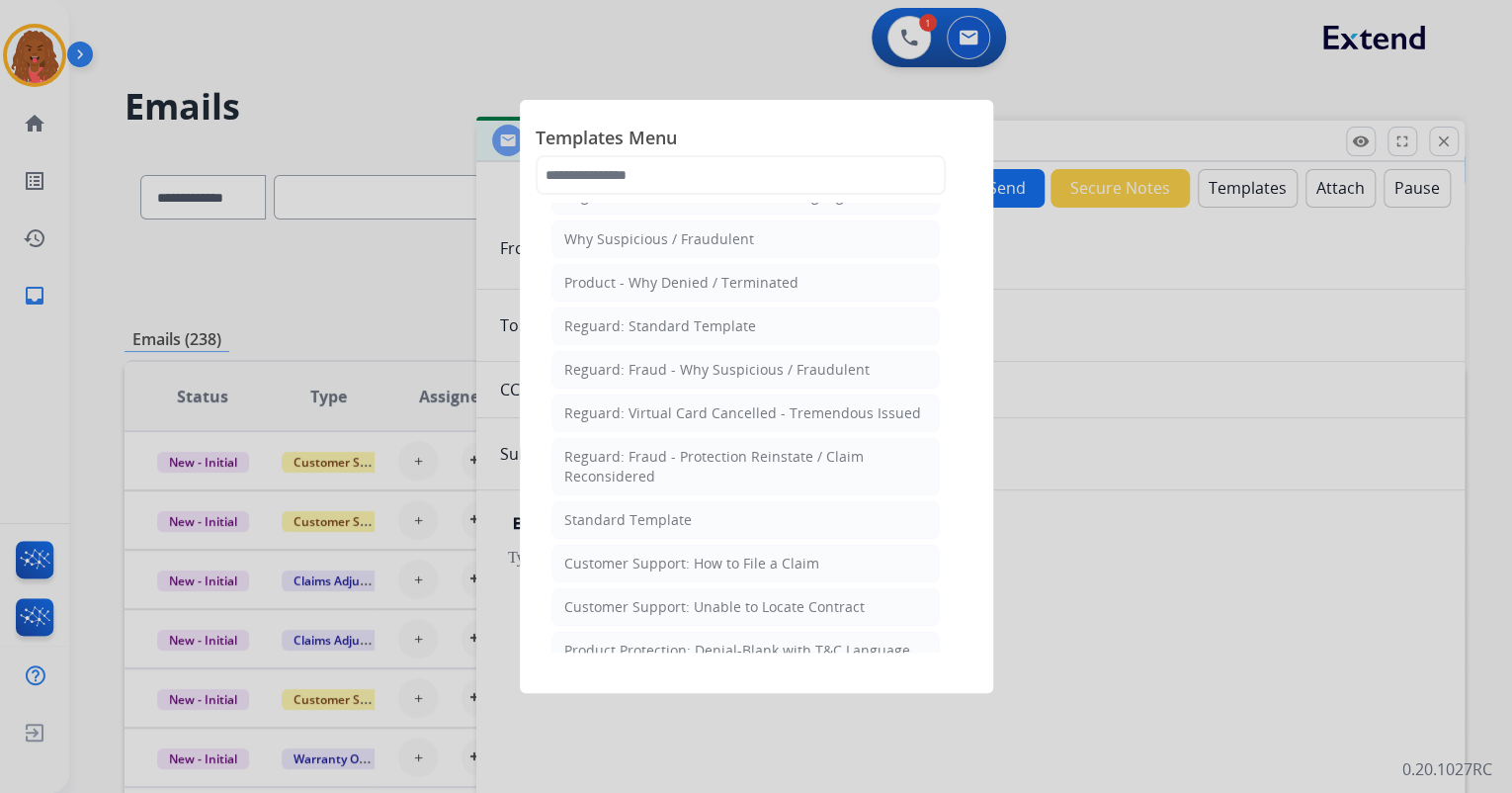 scroll, scrollTop: 0, scrollLeft: 0, axis: both 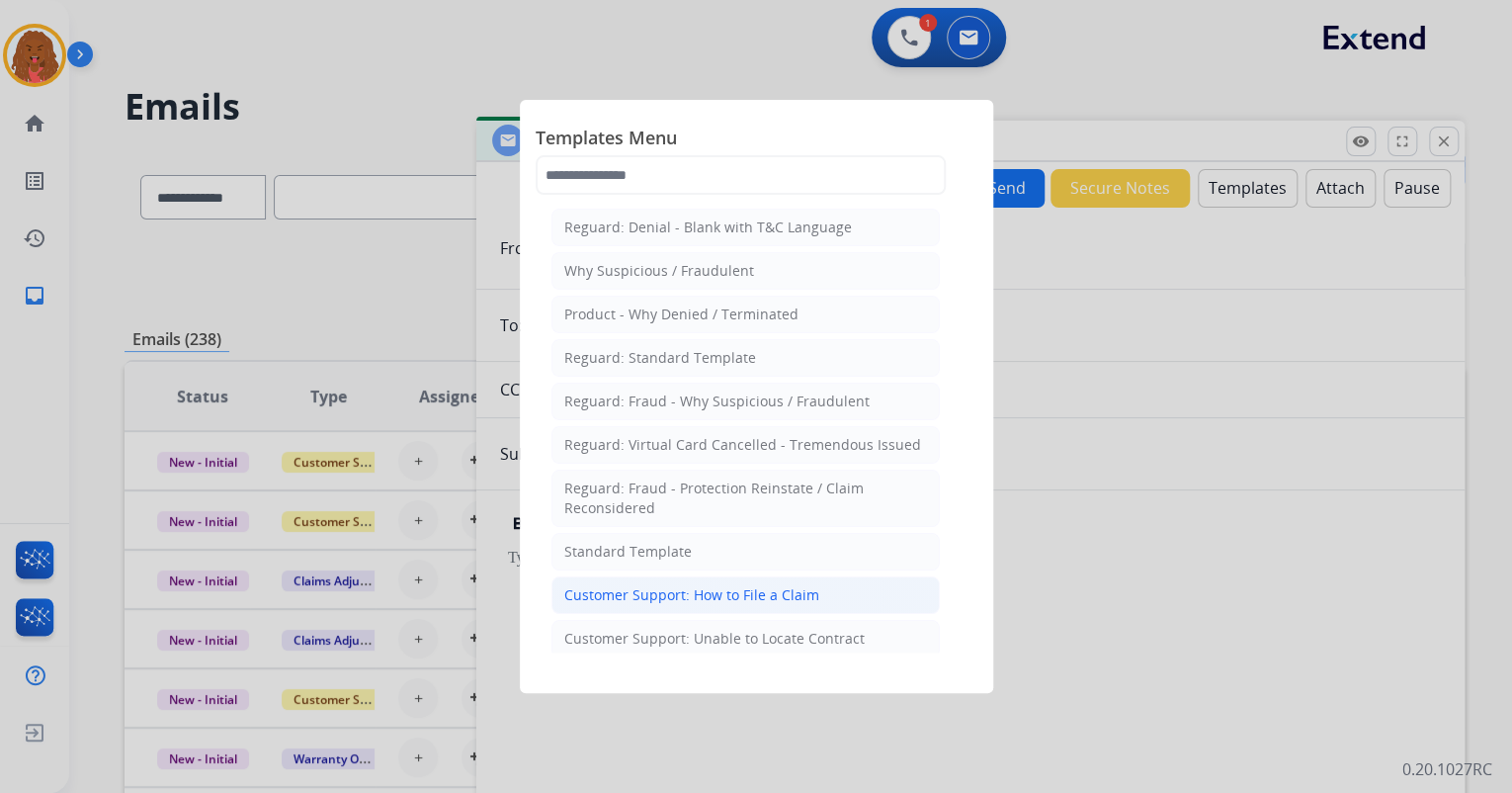 click on "Customer Support: How to File a Claim" 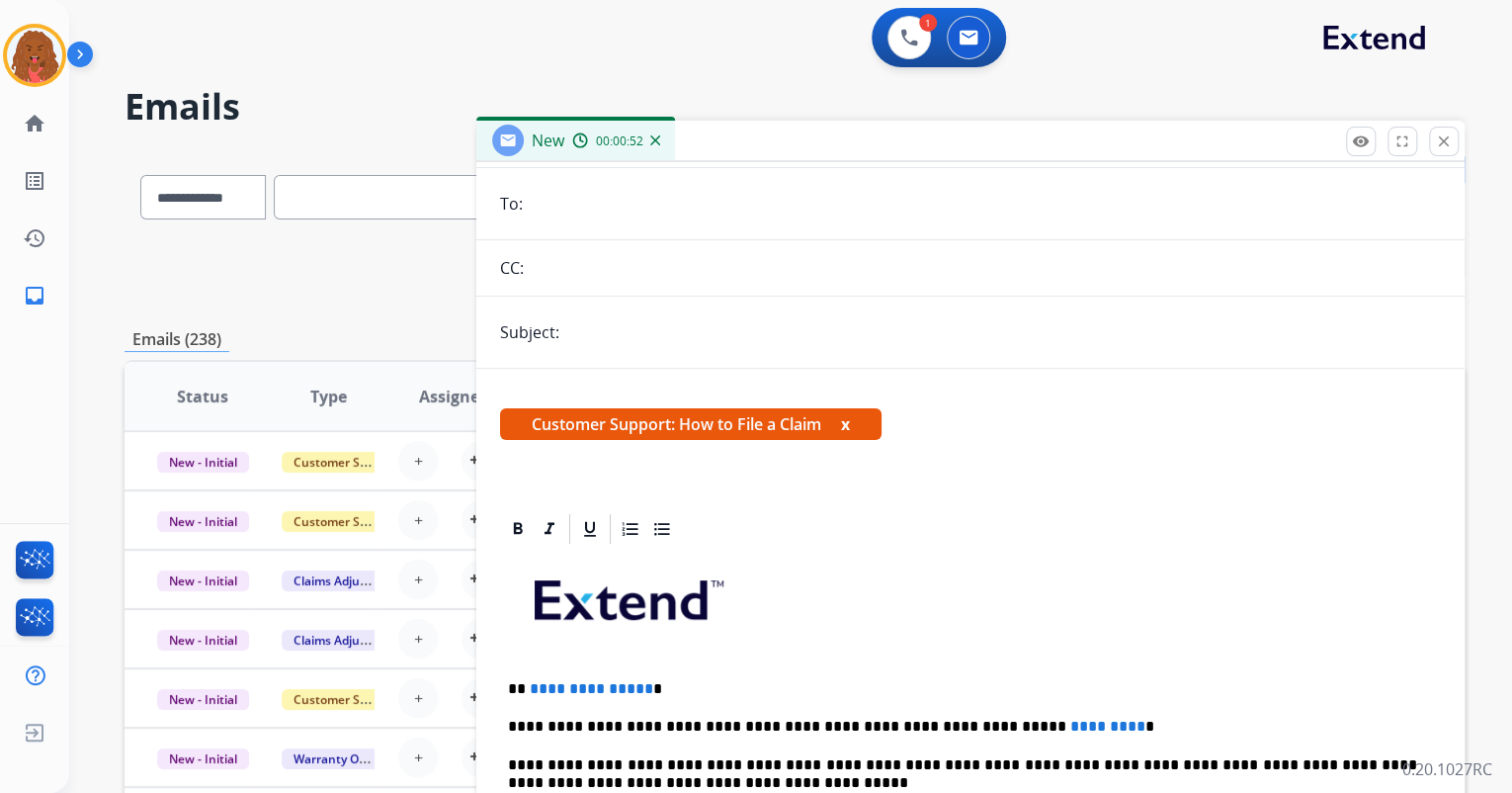 scroll, scrollTop: 0, scrollLeft: 0, axis: both 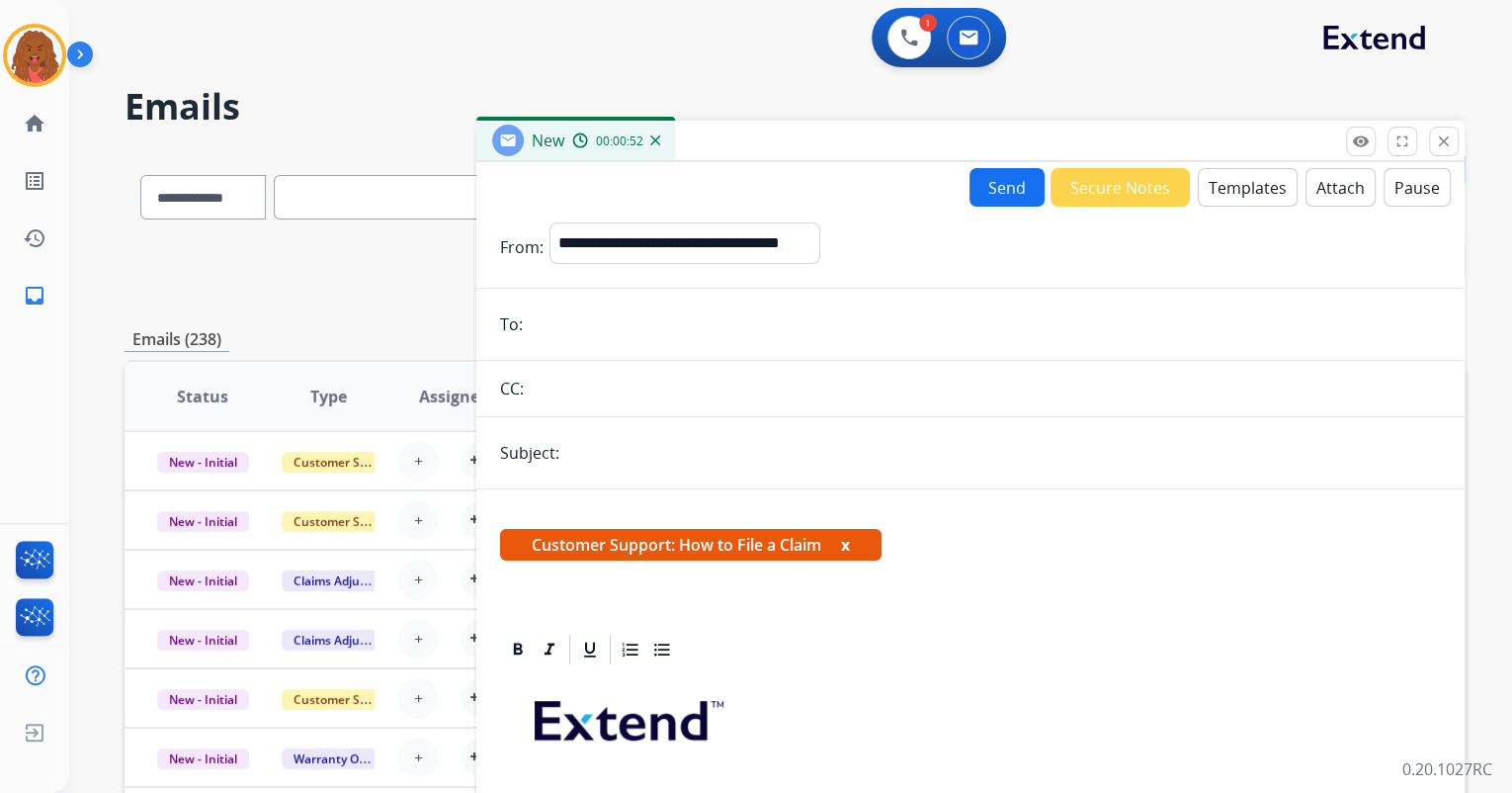 click on "Templates" at bounding box center [1247, 187] 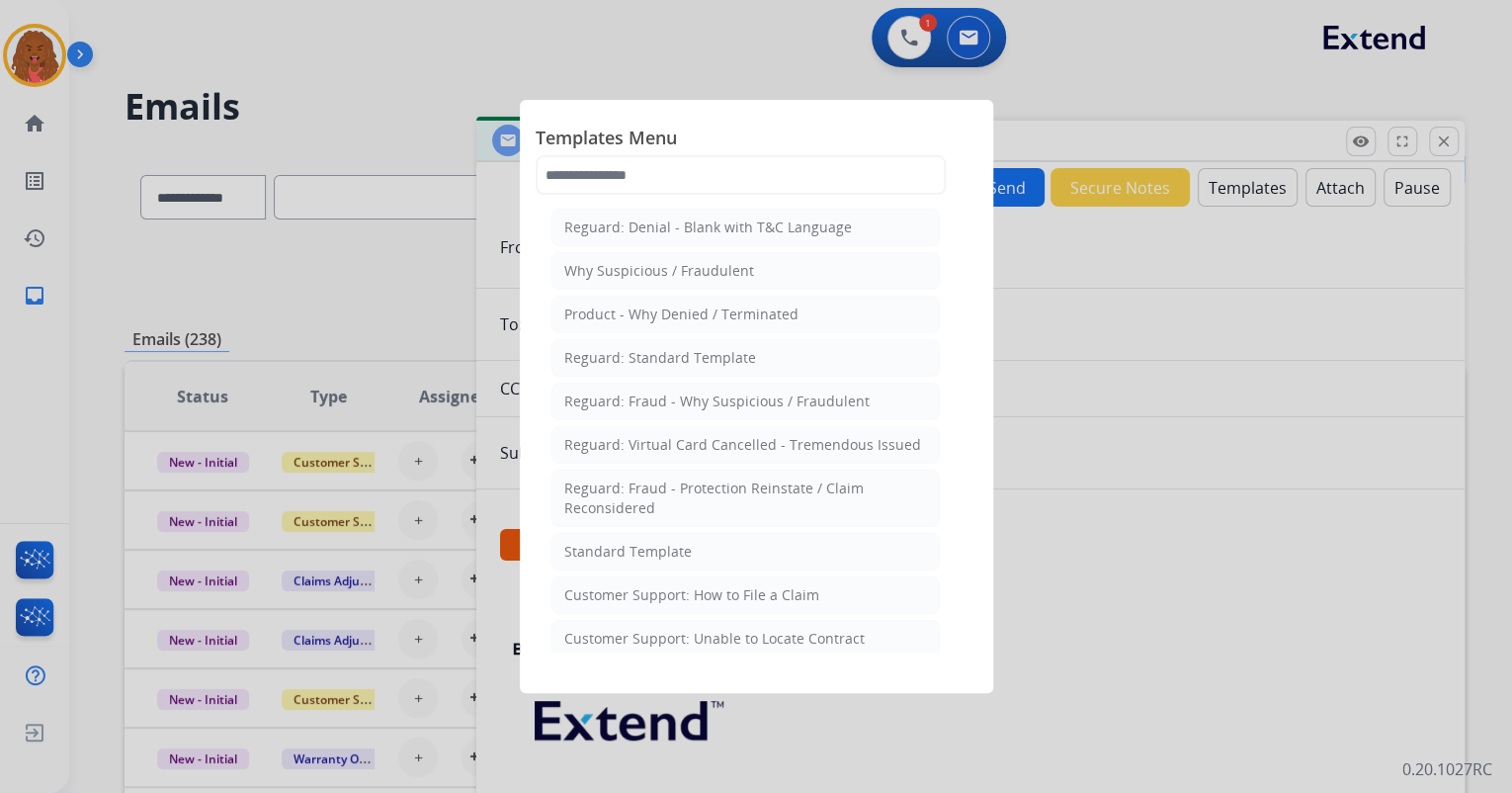 click 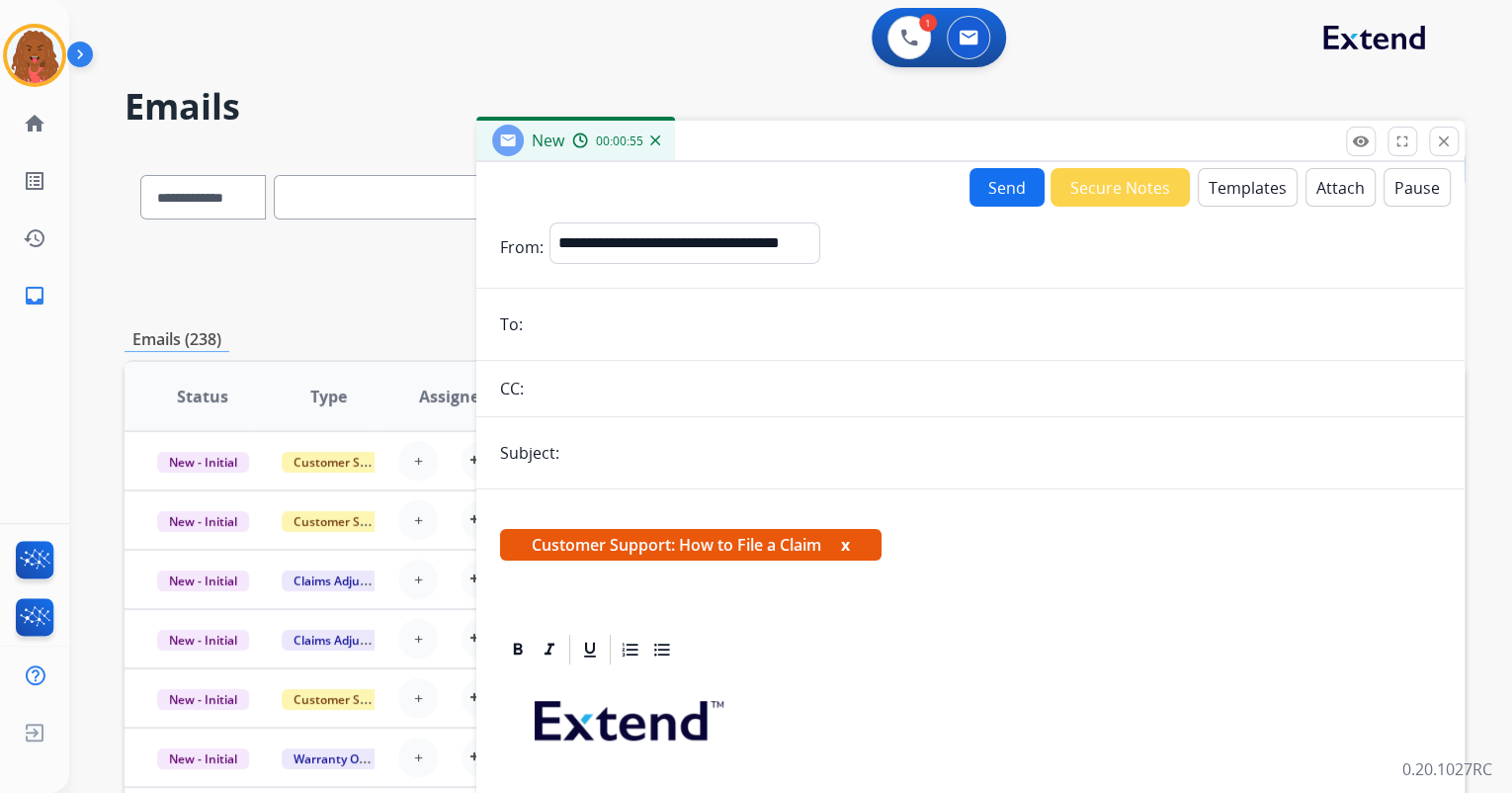 click on "x" at bounding box center (845, 545) 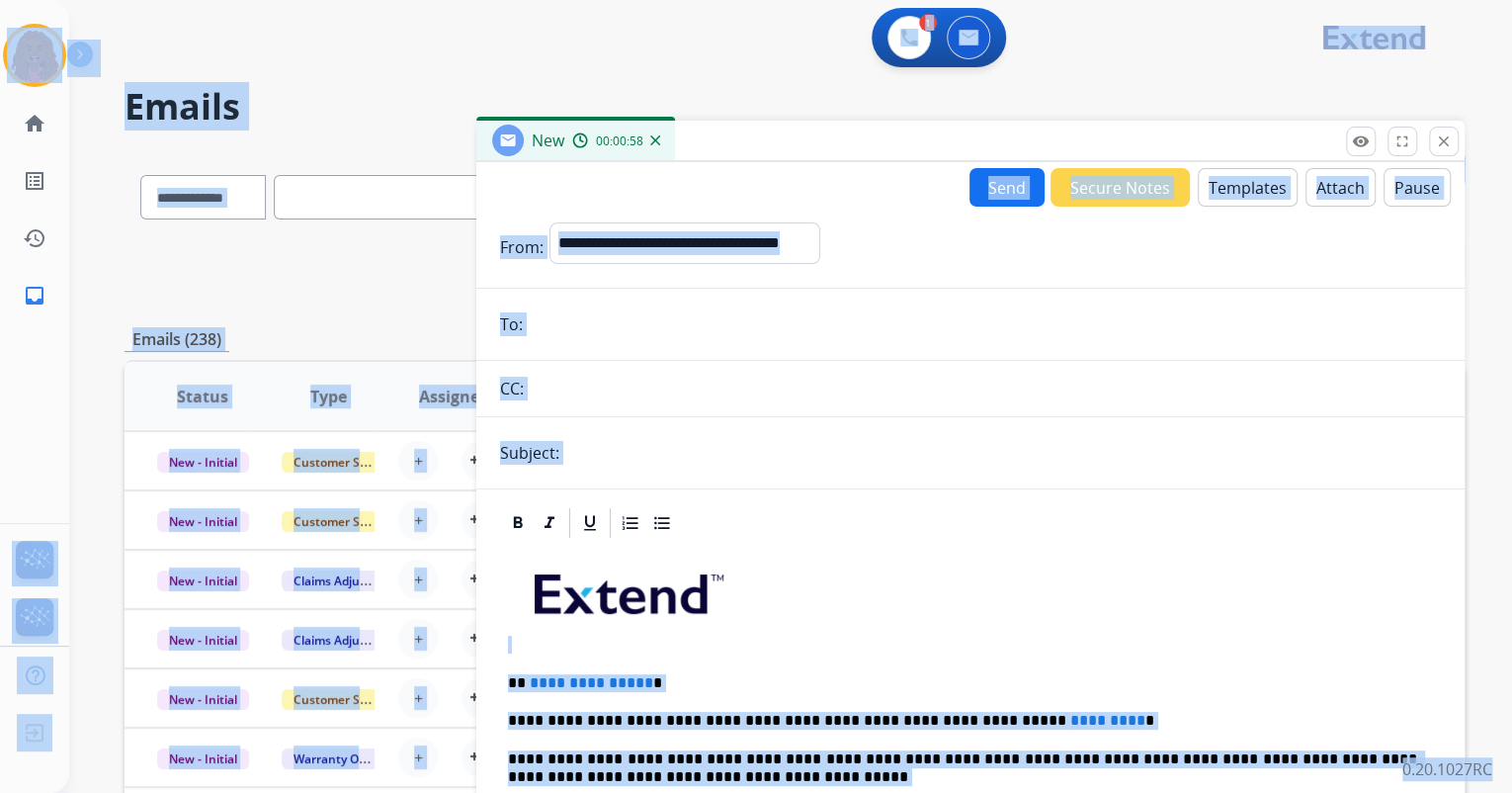 drag, startPoint x: 999, startPoint y: 532, endPoint x: 975, endPoint y: 550, distance: 30 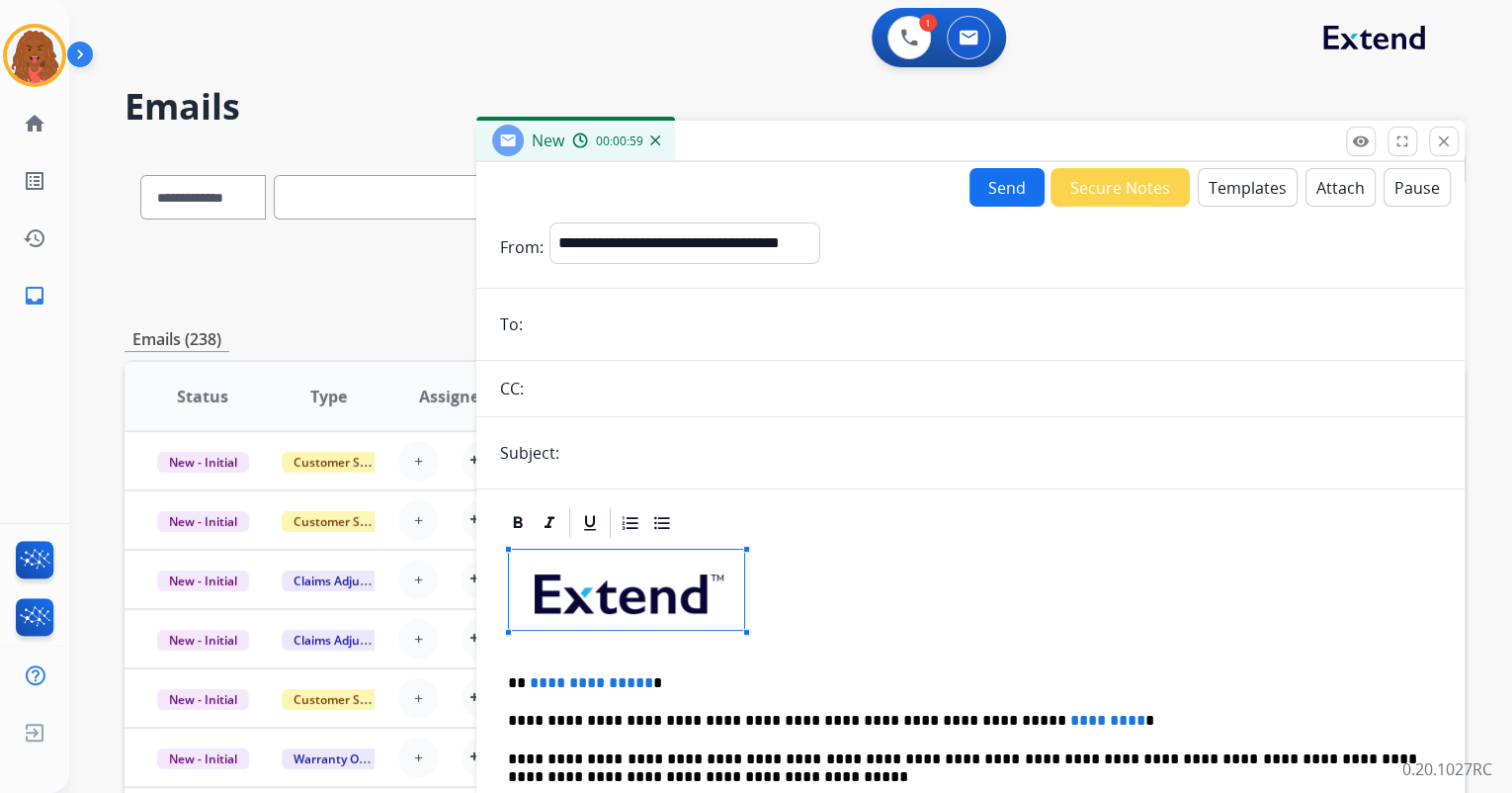 click on "**********" at bounding box center (970, 842) 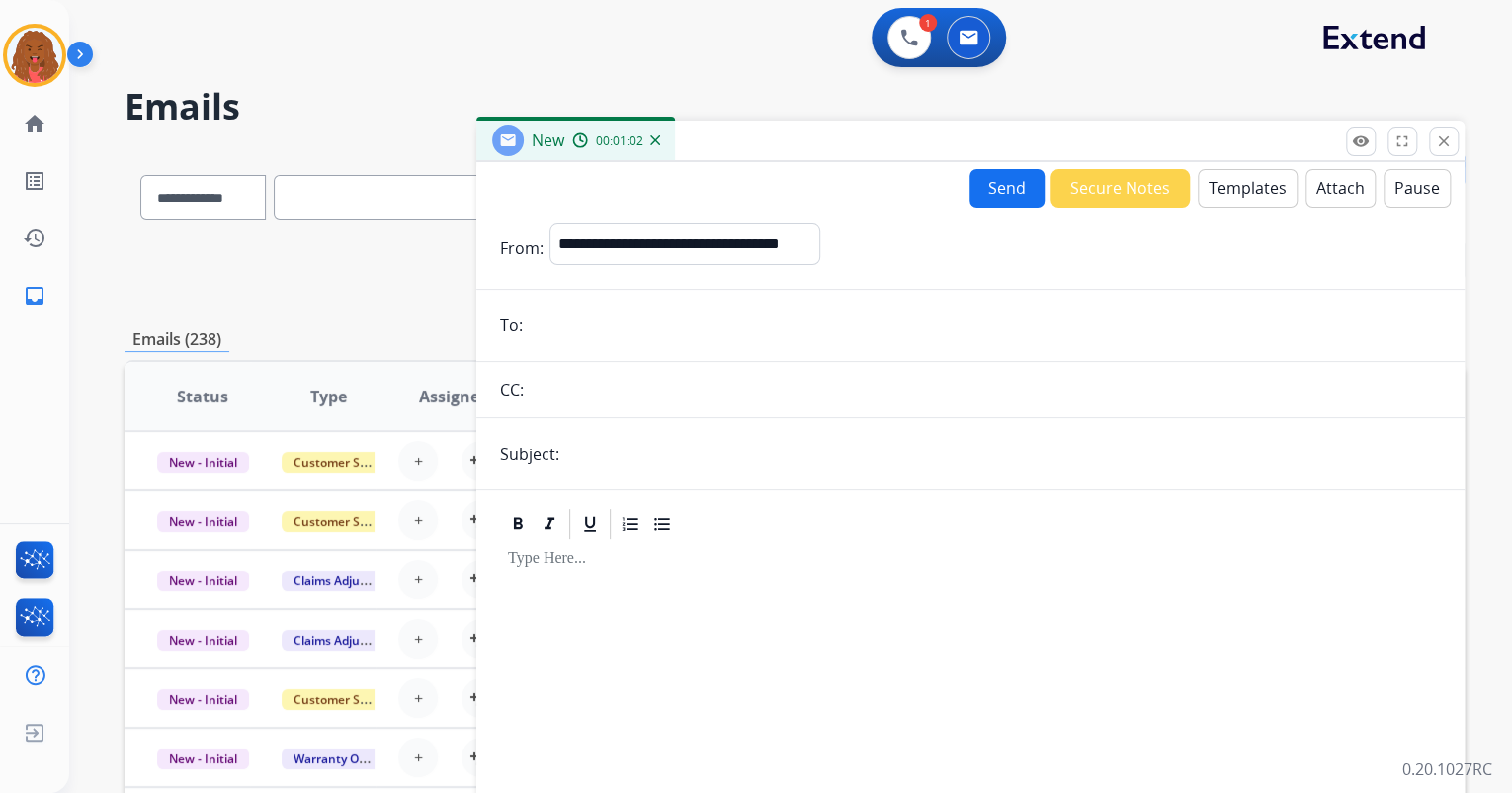 click on "Templates" at bounding box center (1247, 188) 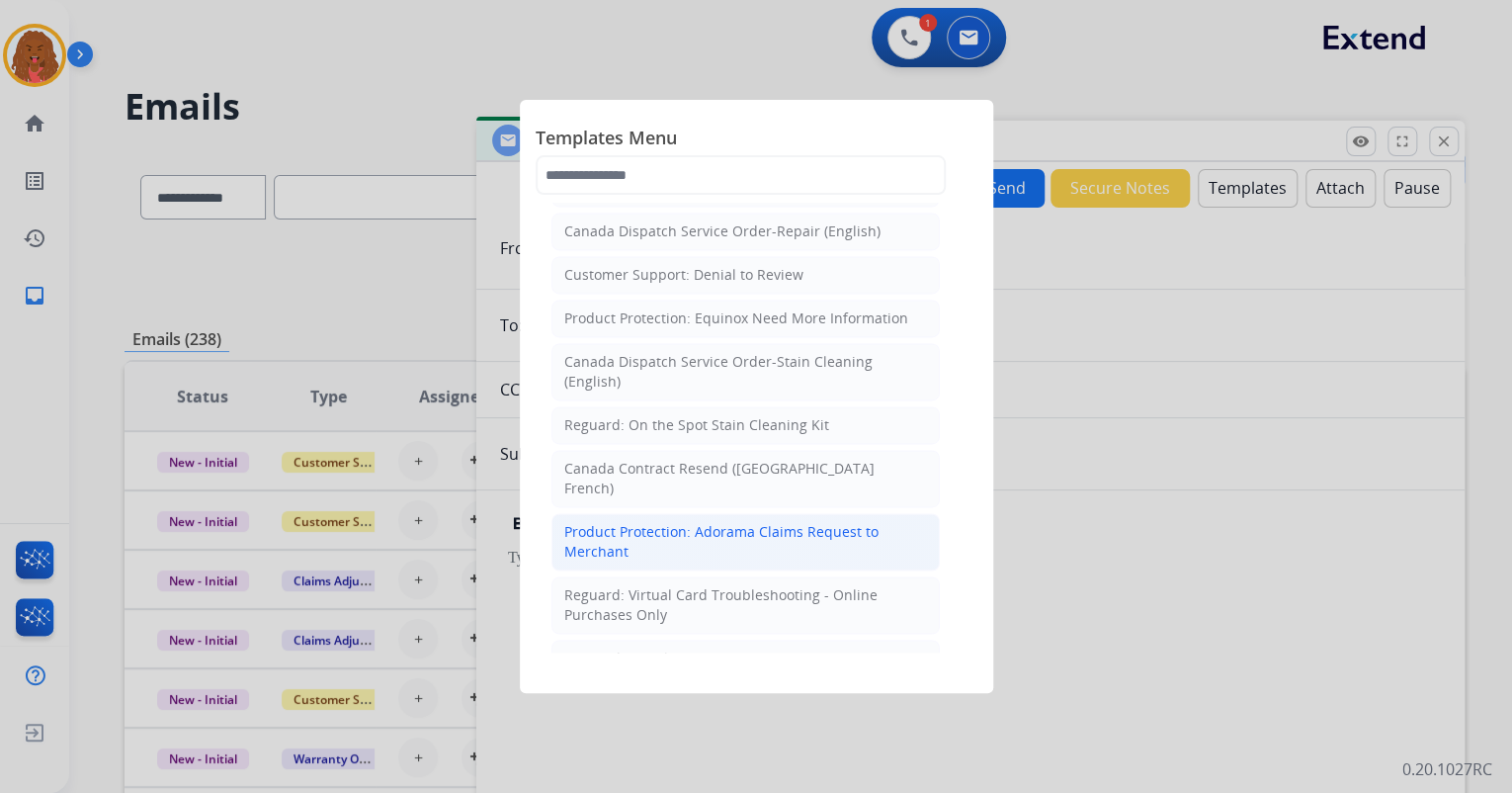 scroll, scrollTop: 1378, scrollLeft: 0, axis: vertical 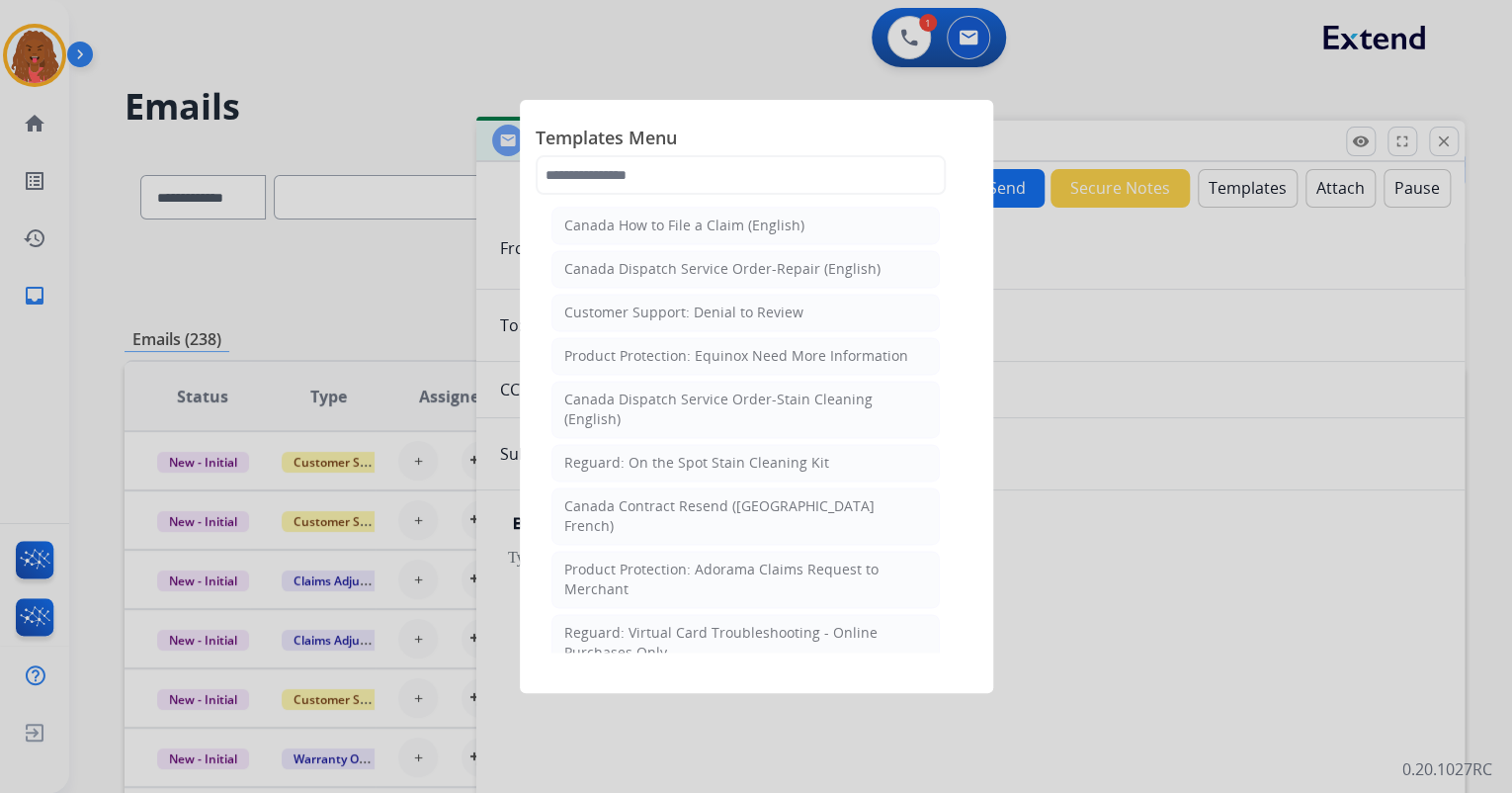 click 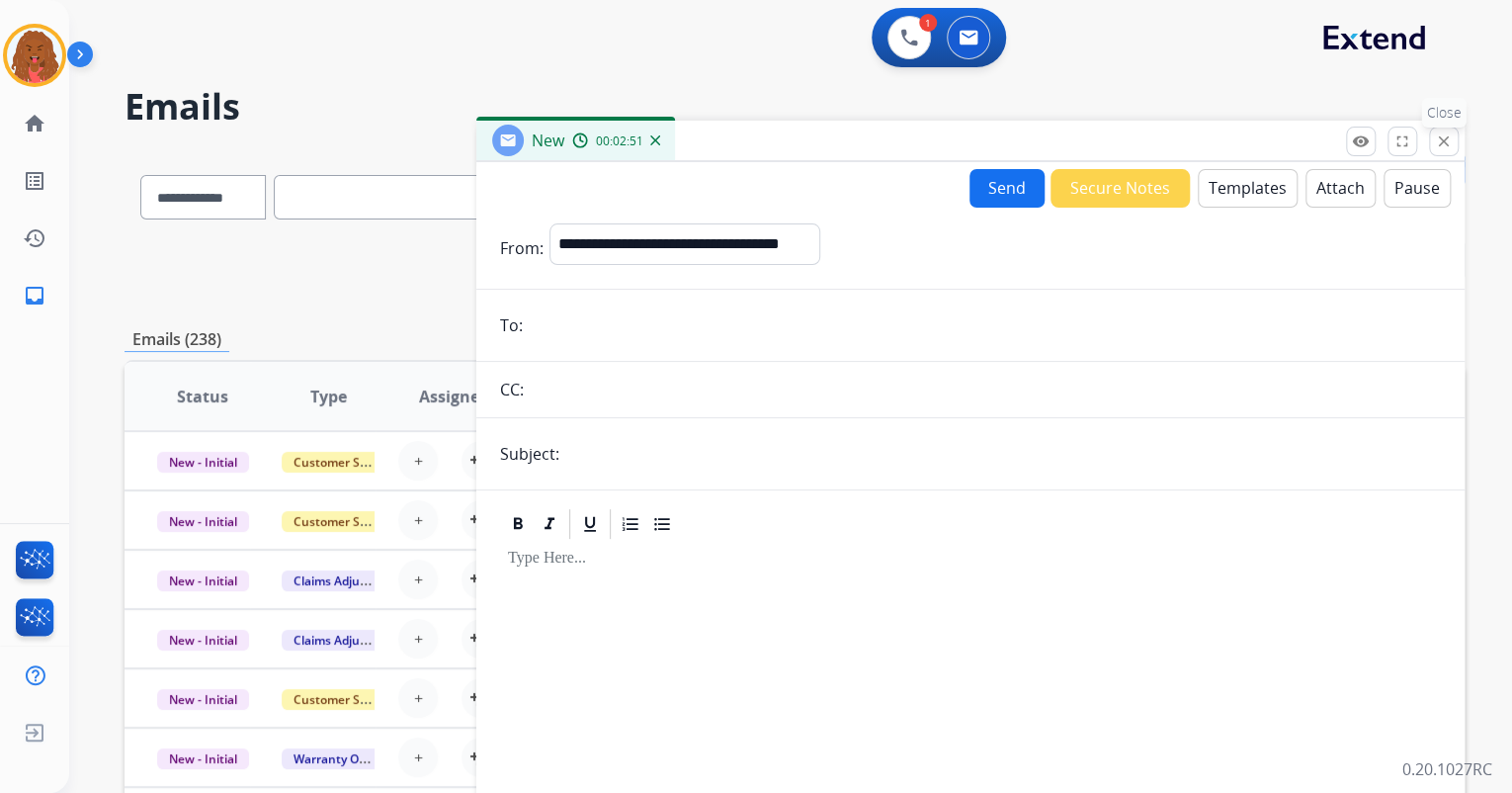 click on "close" at bounding box center [1444, 141] 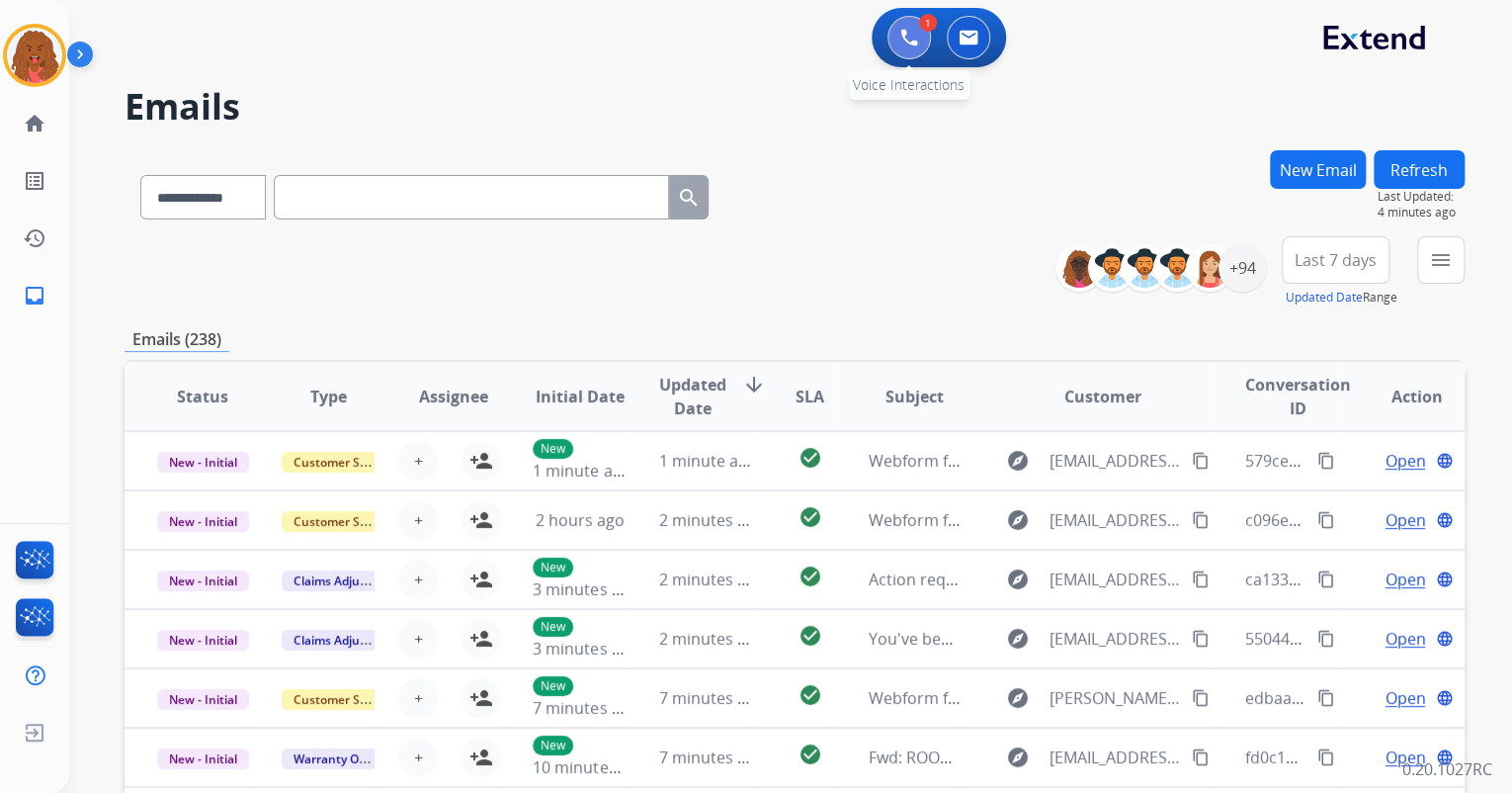 click at bounding box center (909, 38) 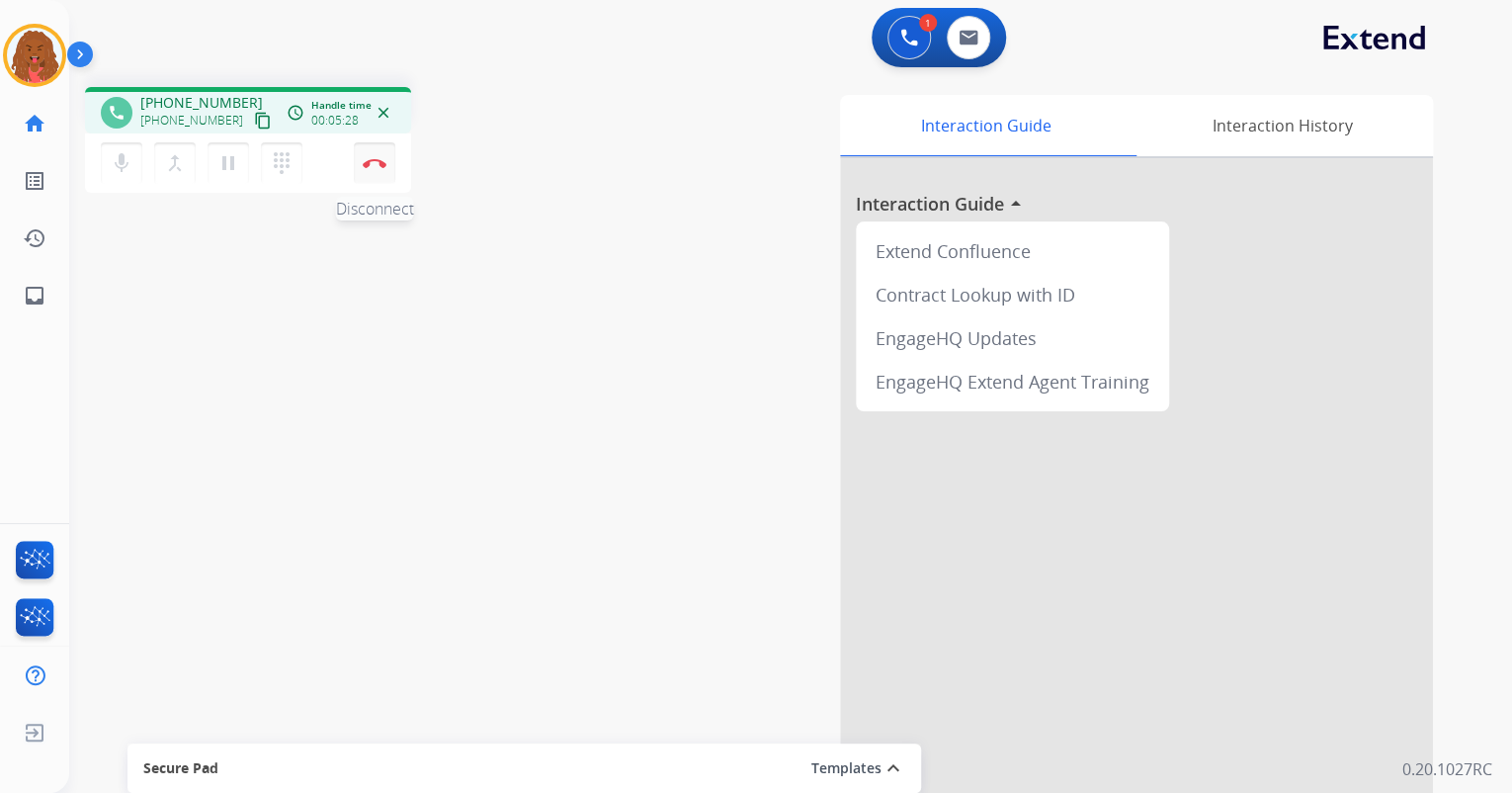 click at bounding box center (375, 163) 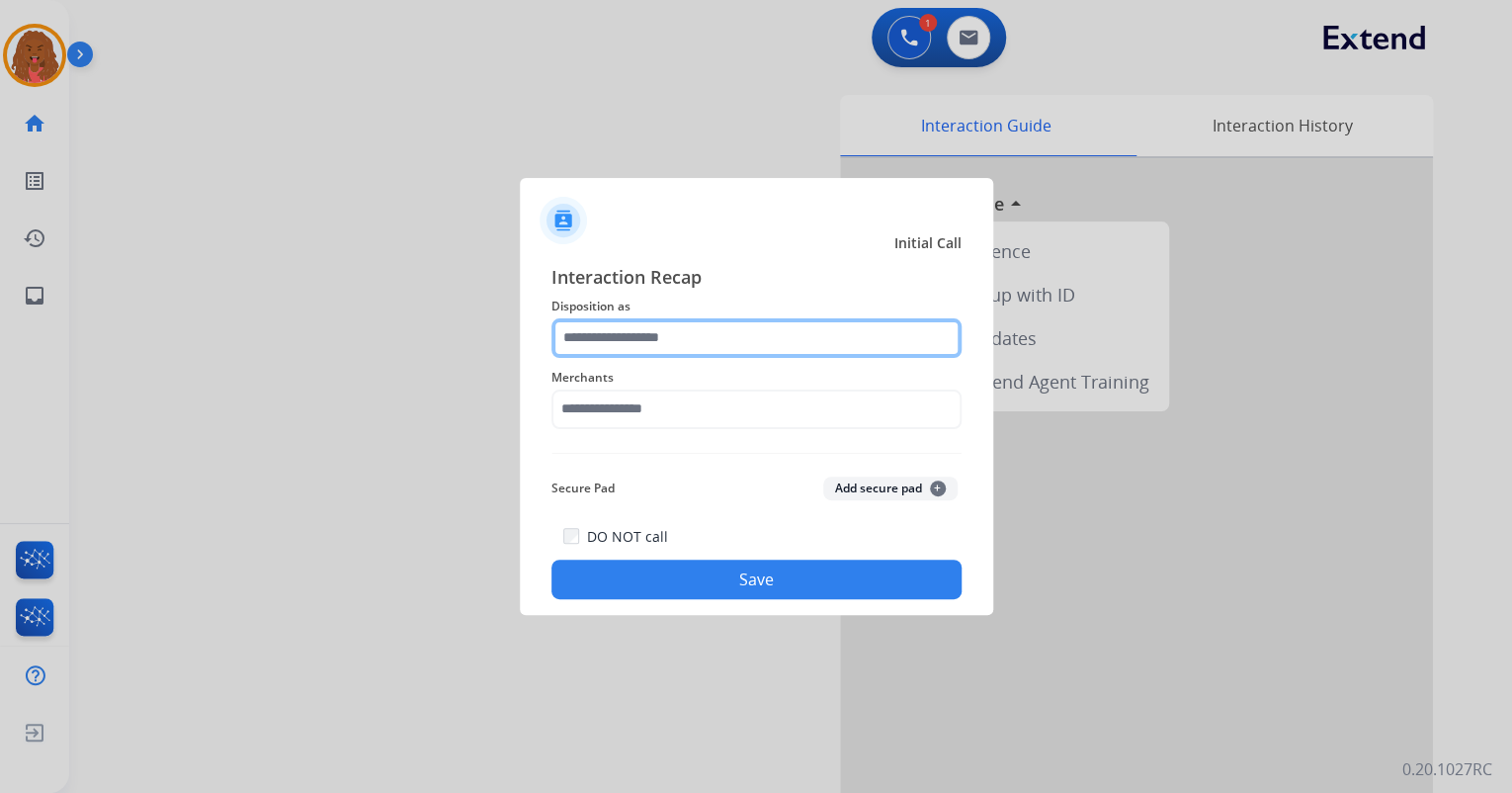 click 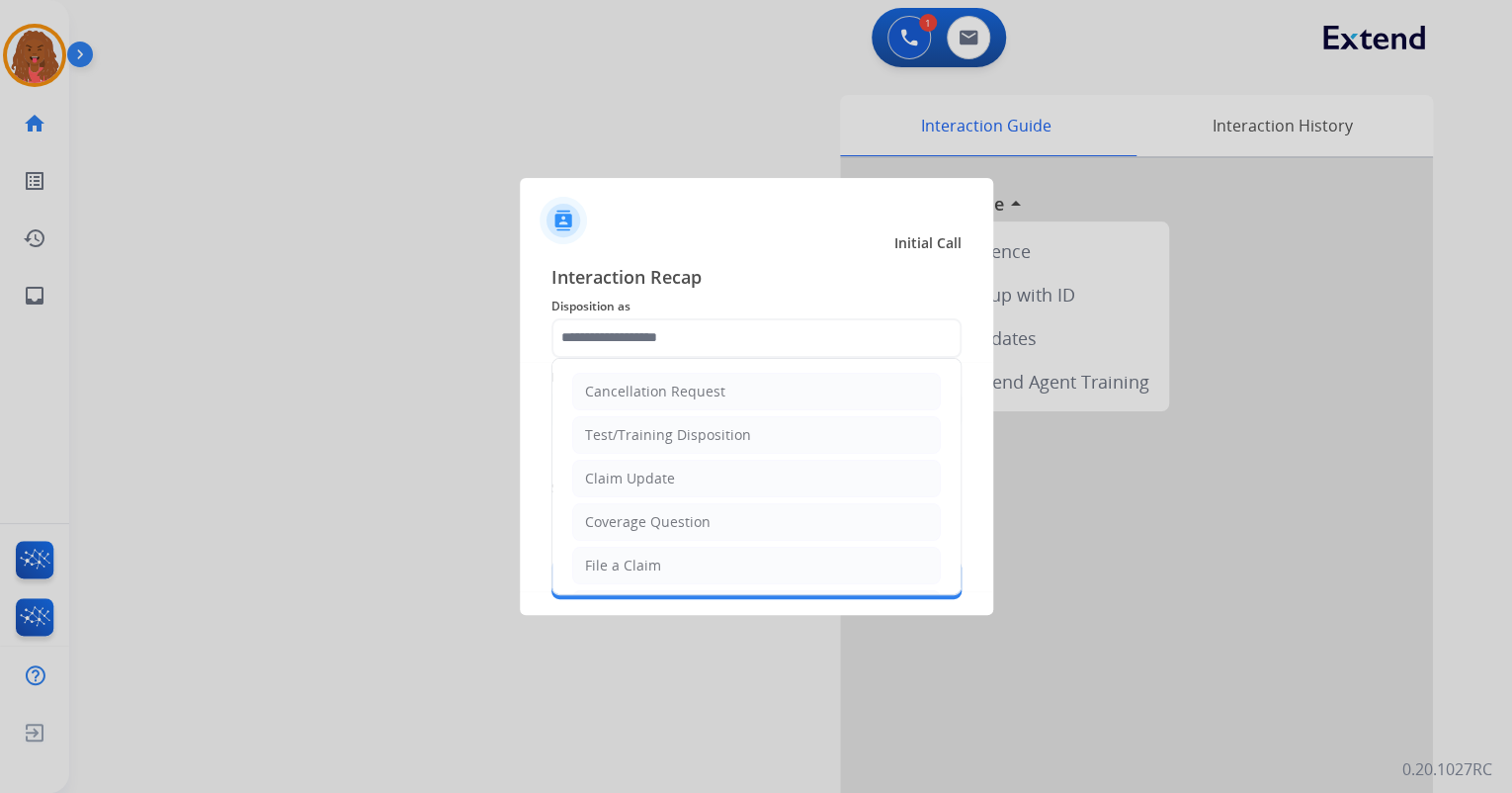 drag, startPoint x: 629, startPoint y: 569, endPoint x: 644, endPoint y: 542, distance: 30.88689 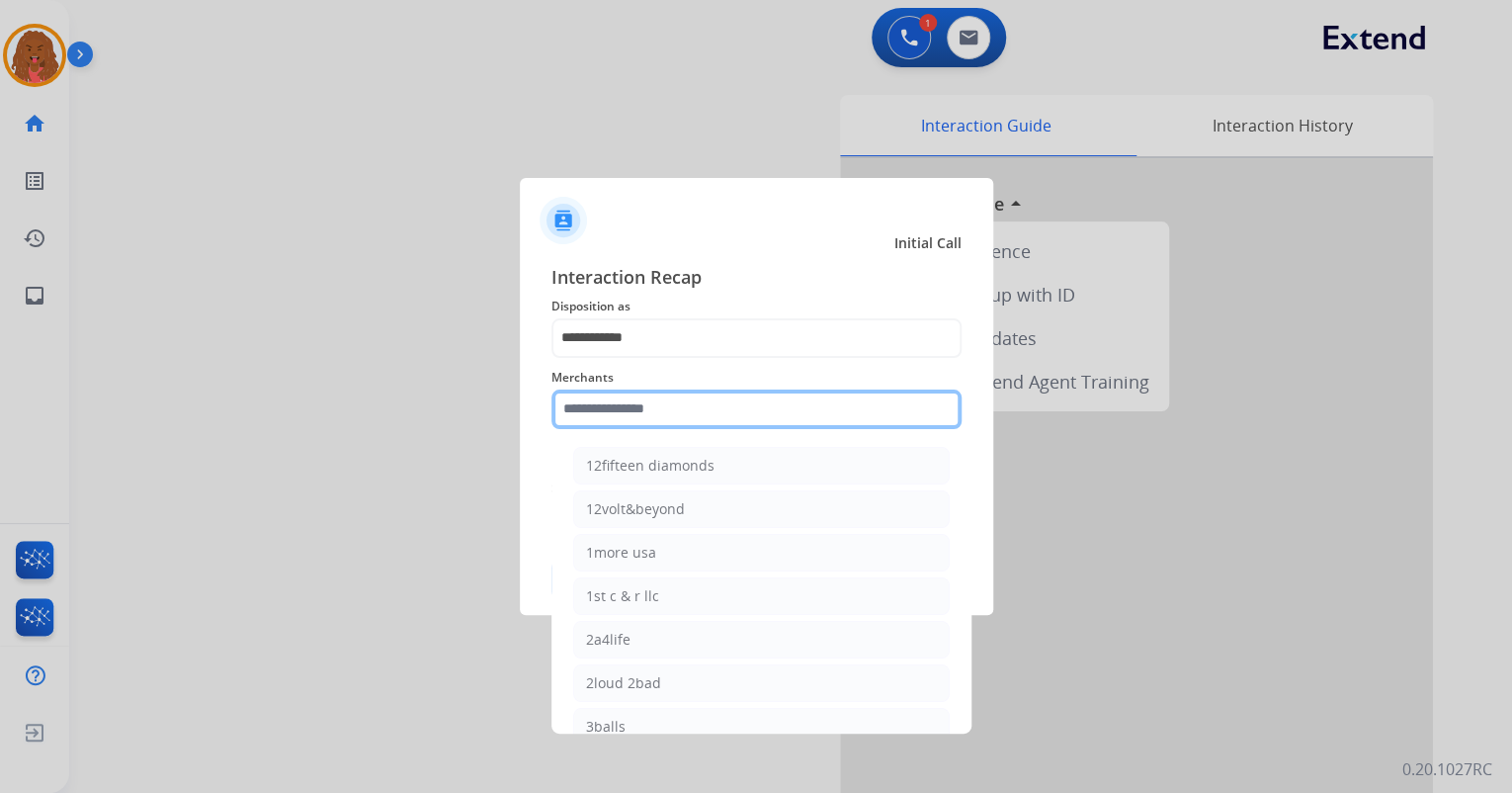 click 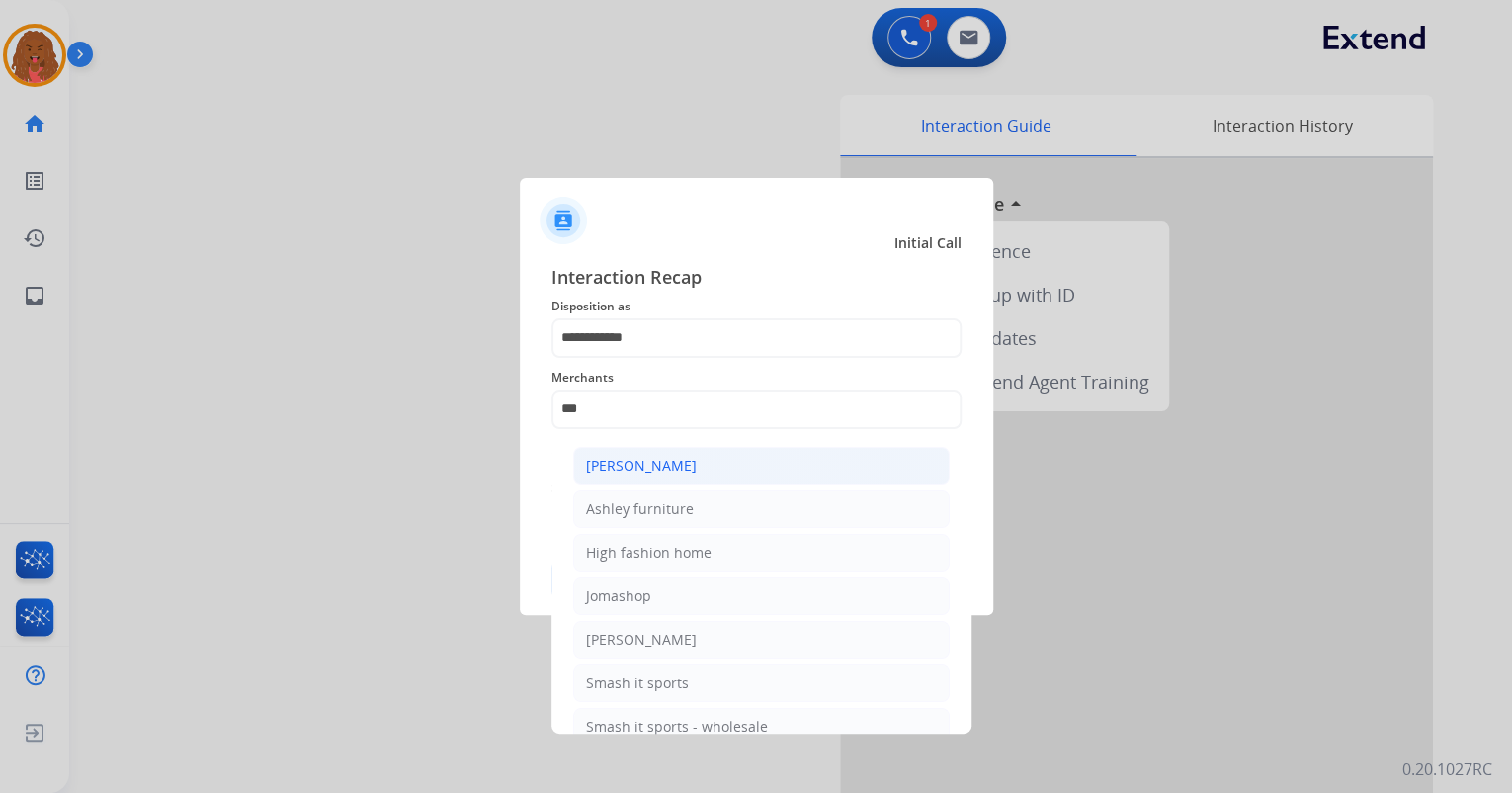 click on "[PERSON_NAME]" 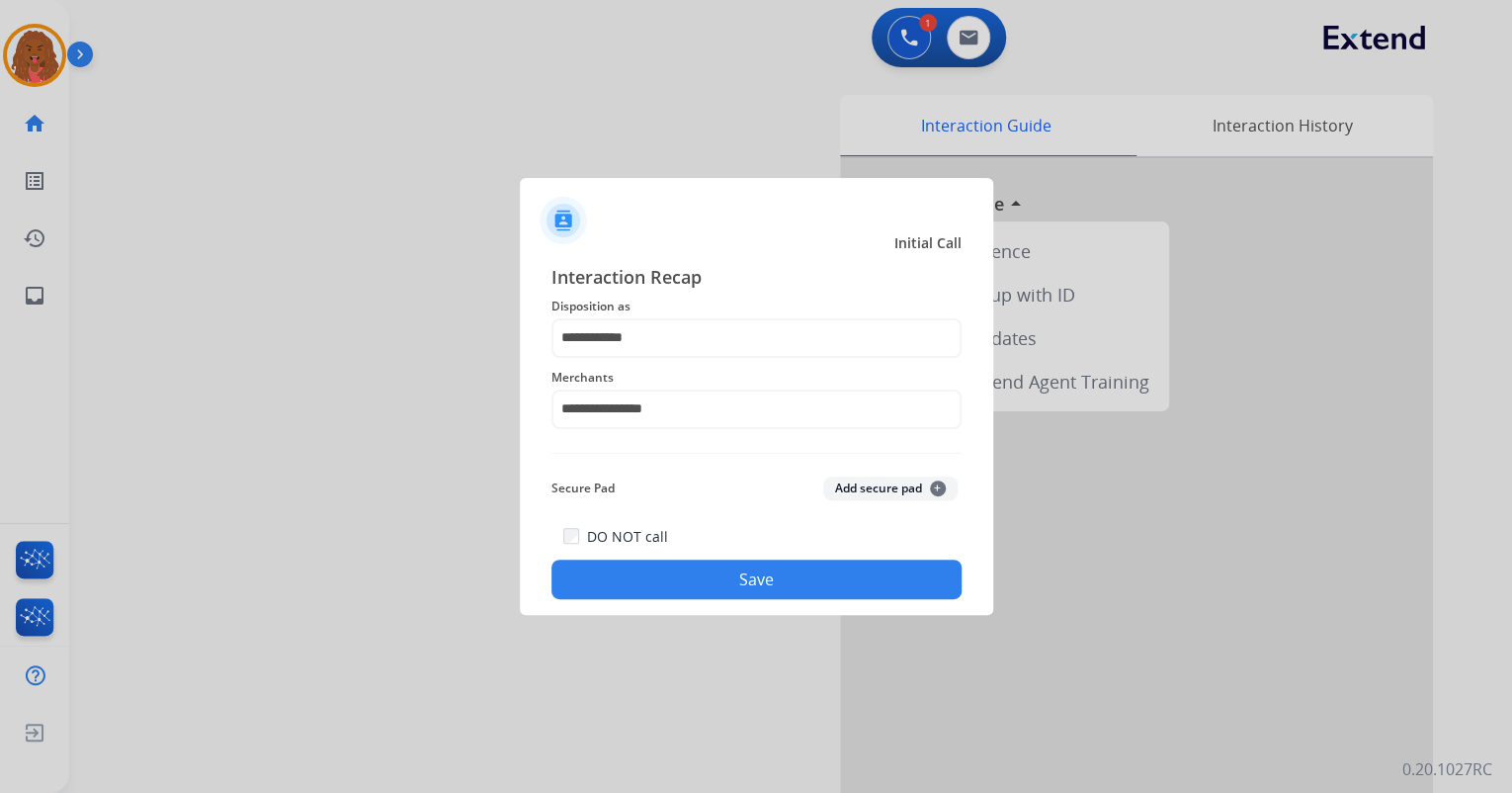 click on "Save" 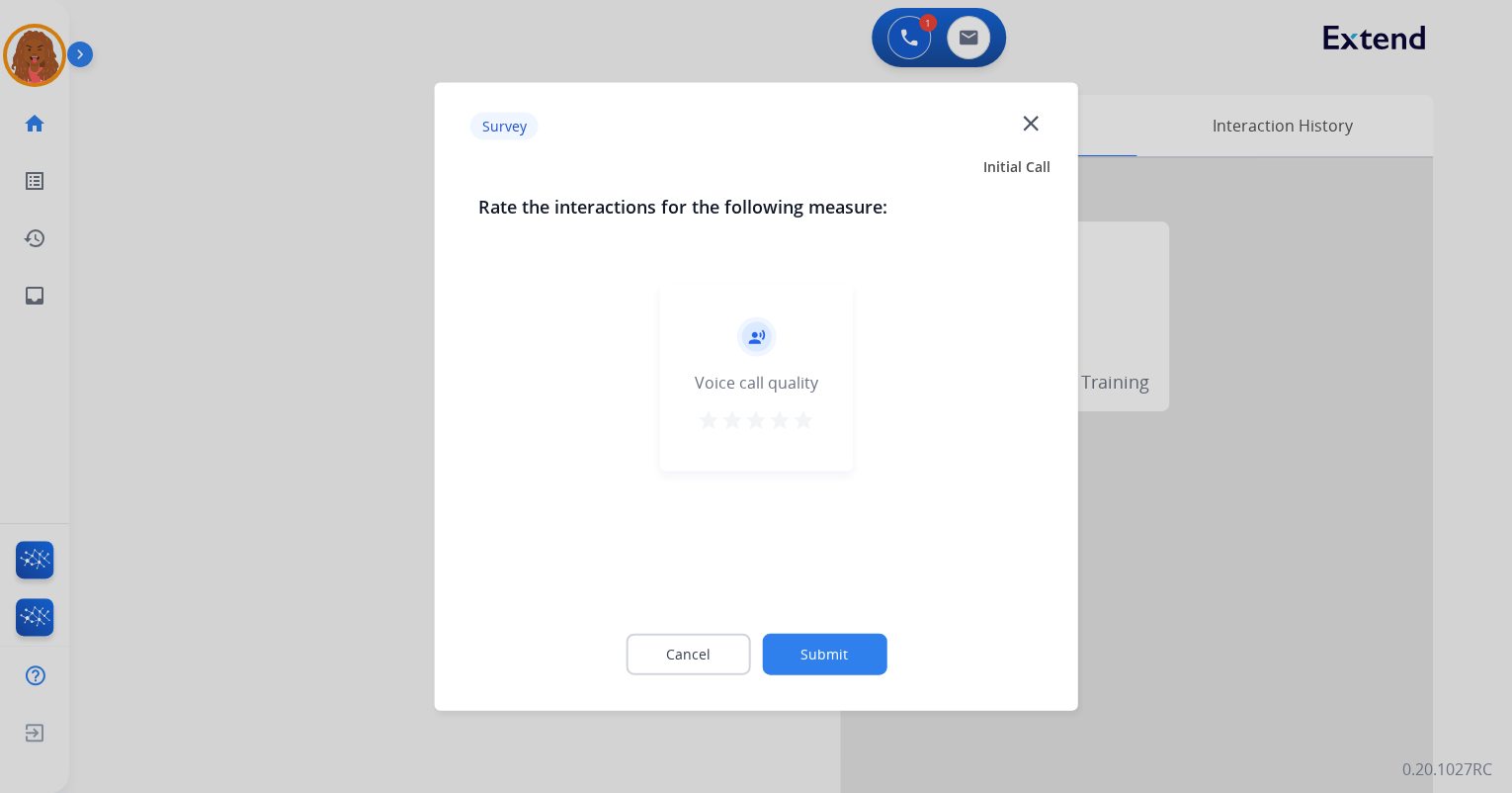 click on "Cancel Submit" 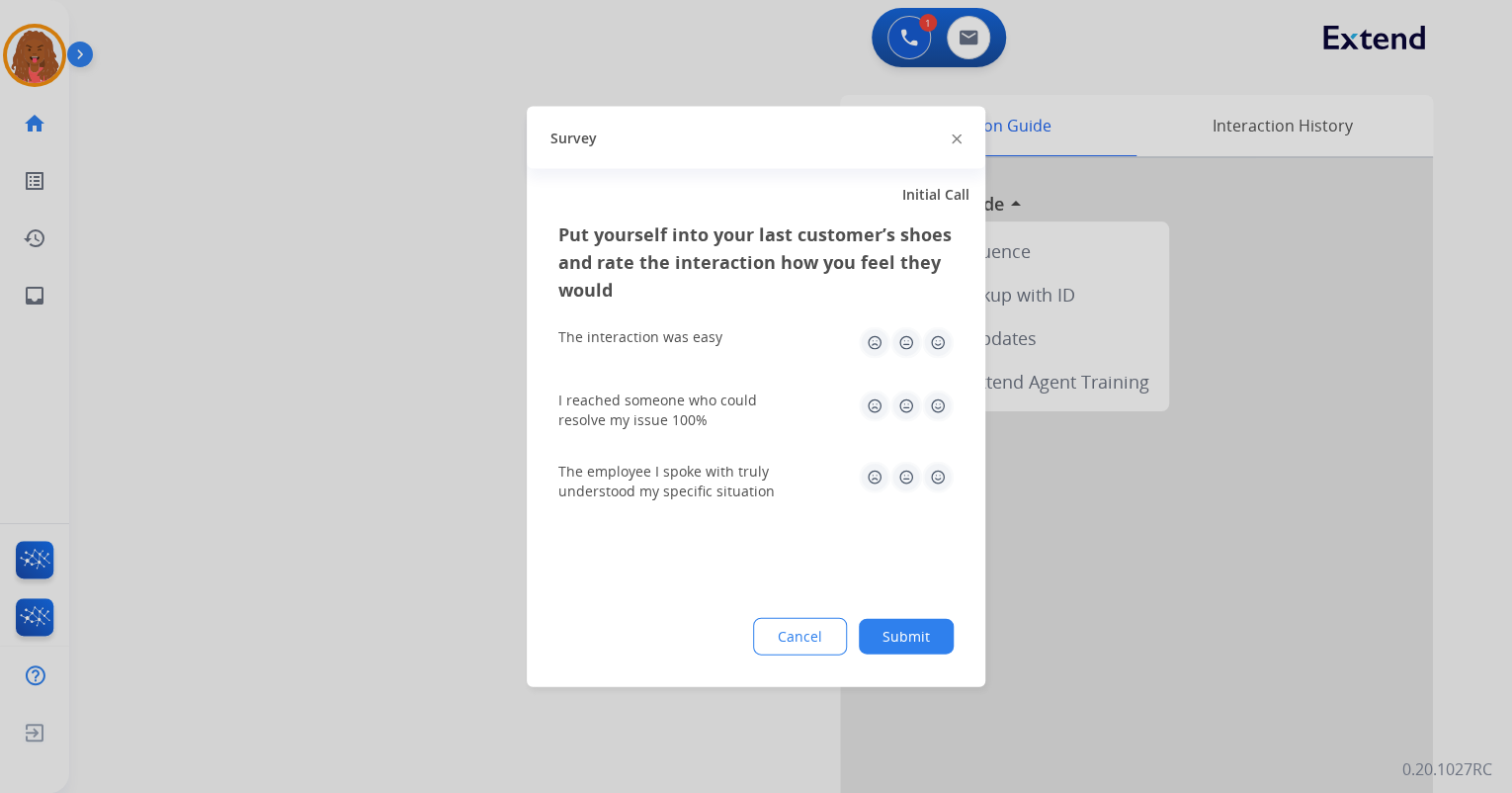 click on "Submit" 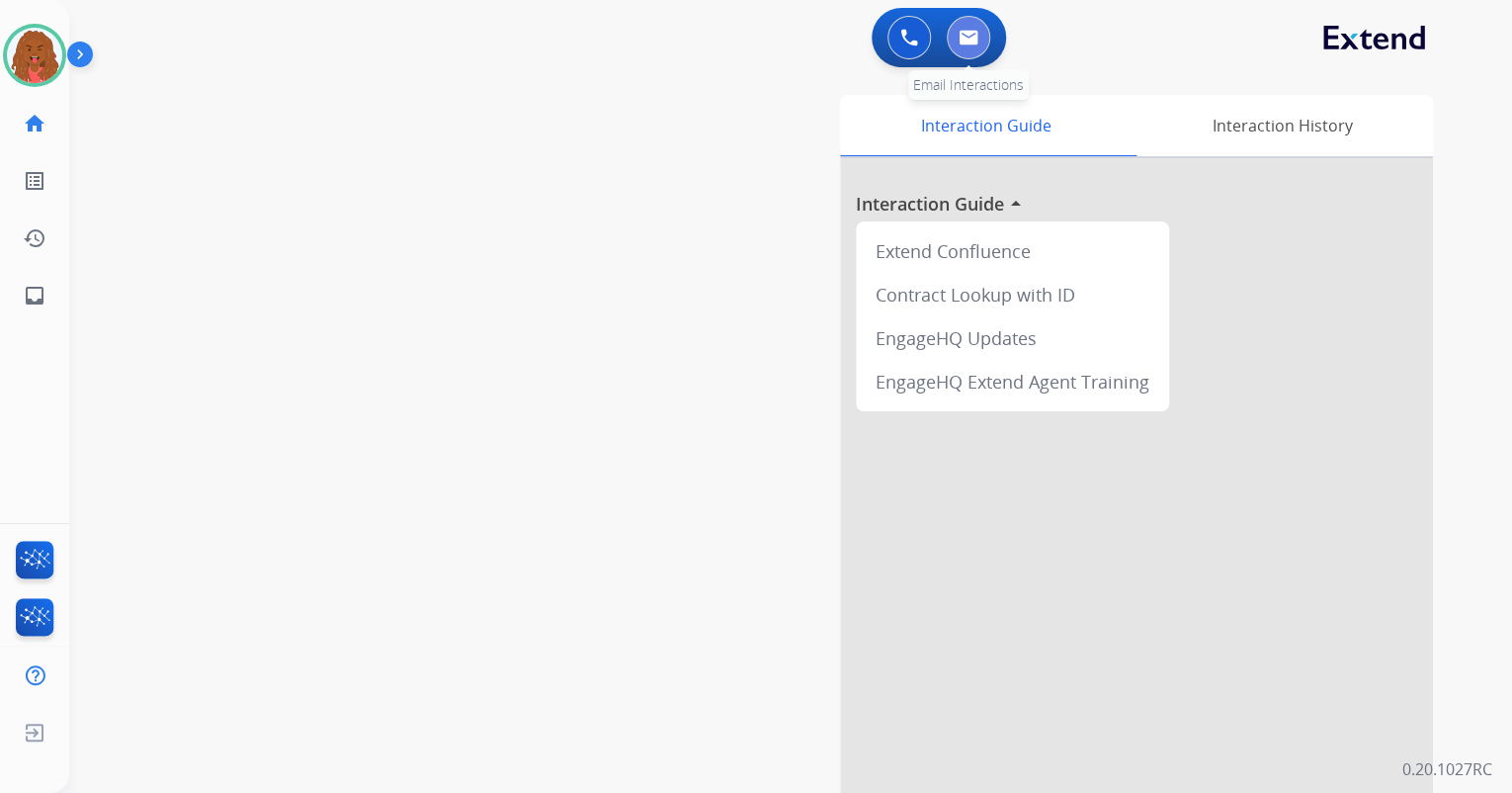 click at bounding box center (968, 38) 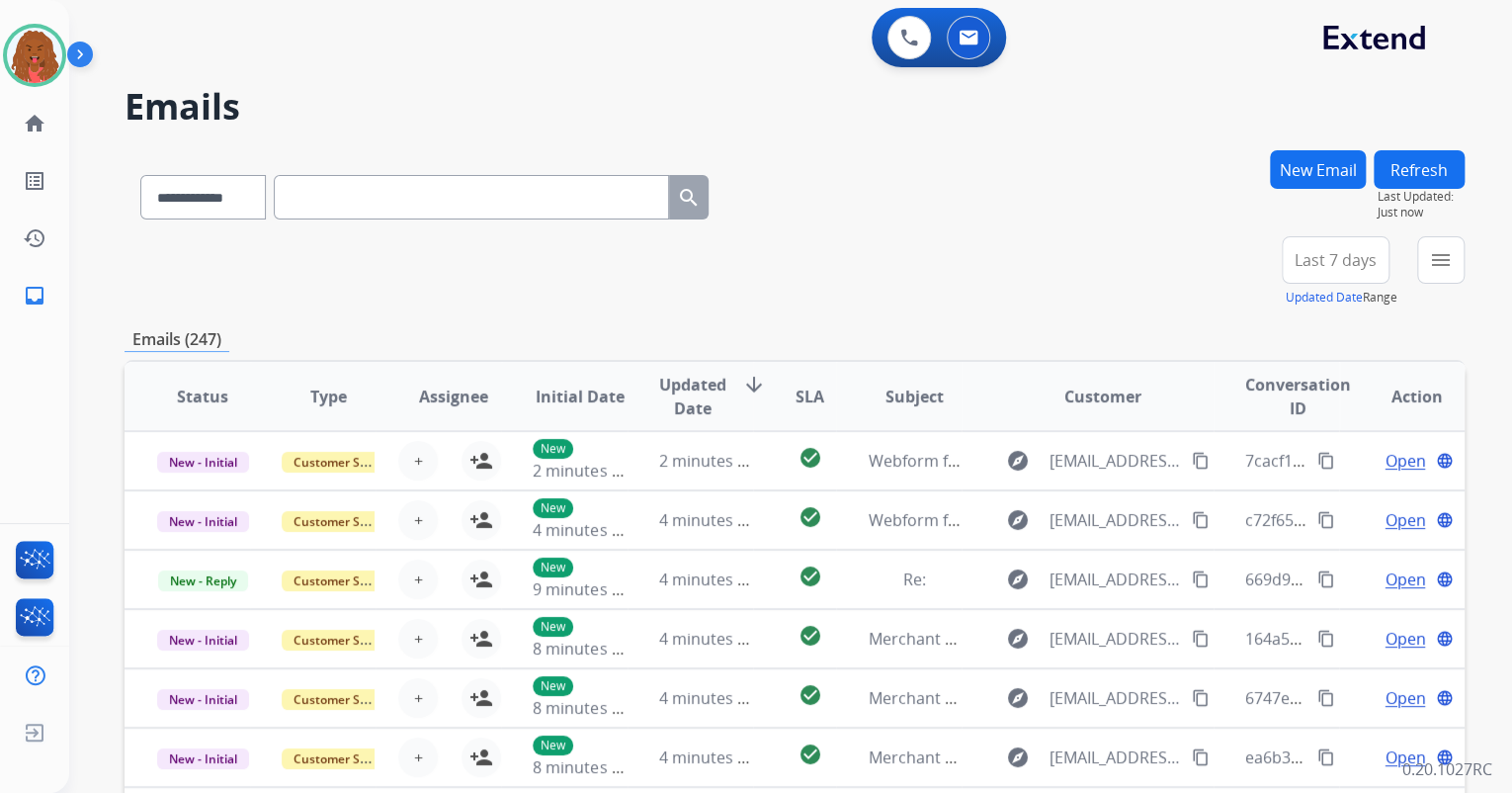 click on "New Email" at bounding box center [1317, 169] 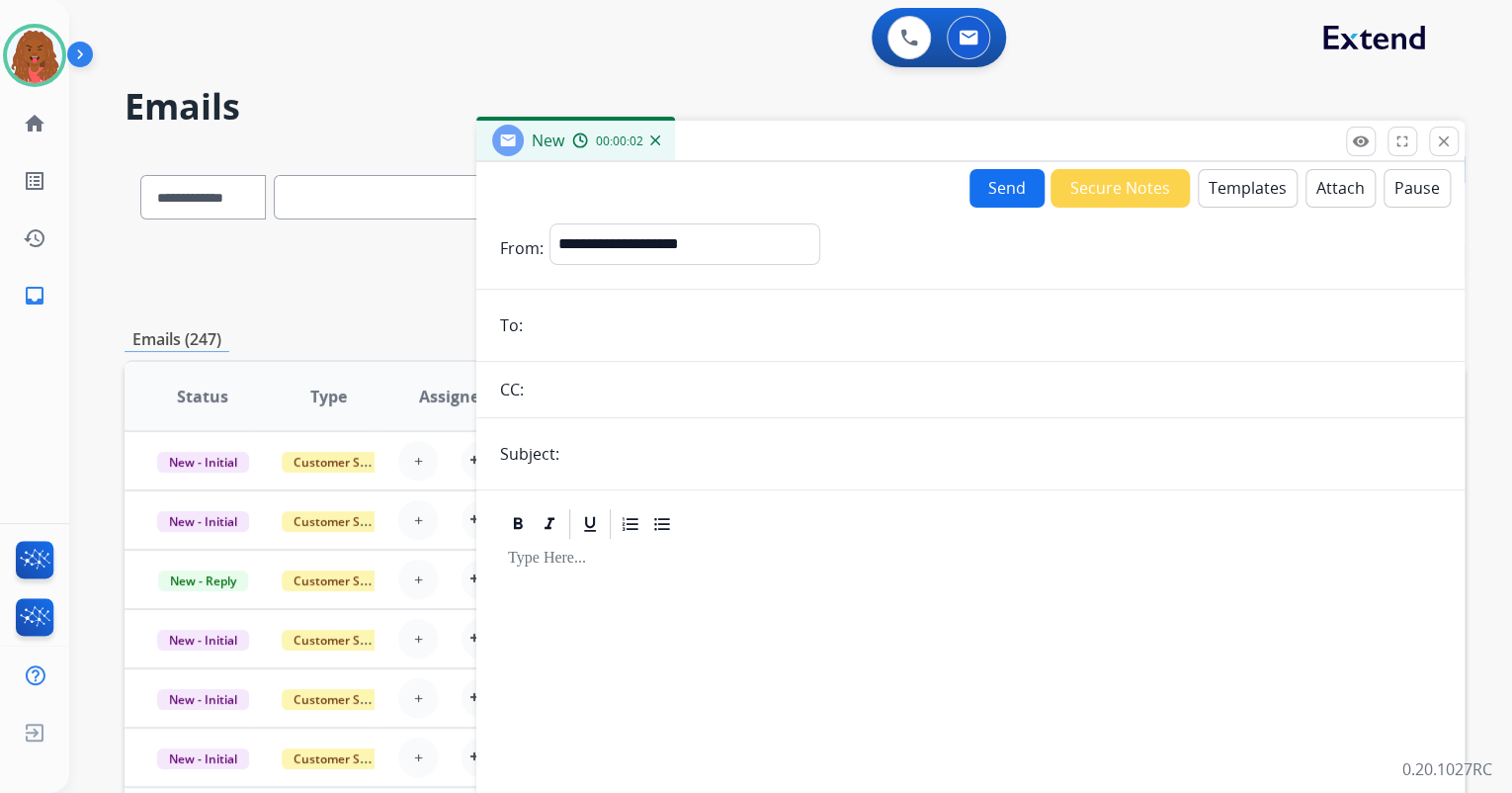 click on "Templates" at bounding box center [1247, 188] 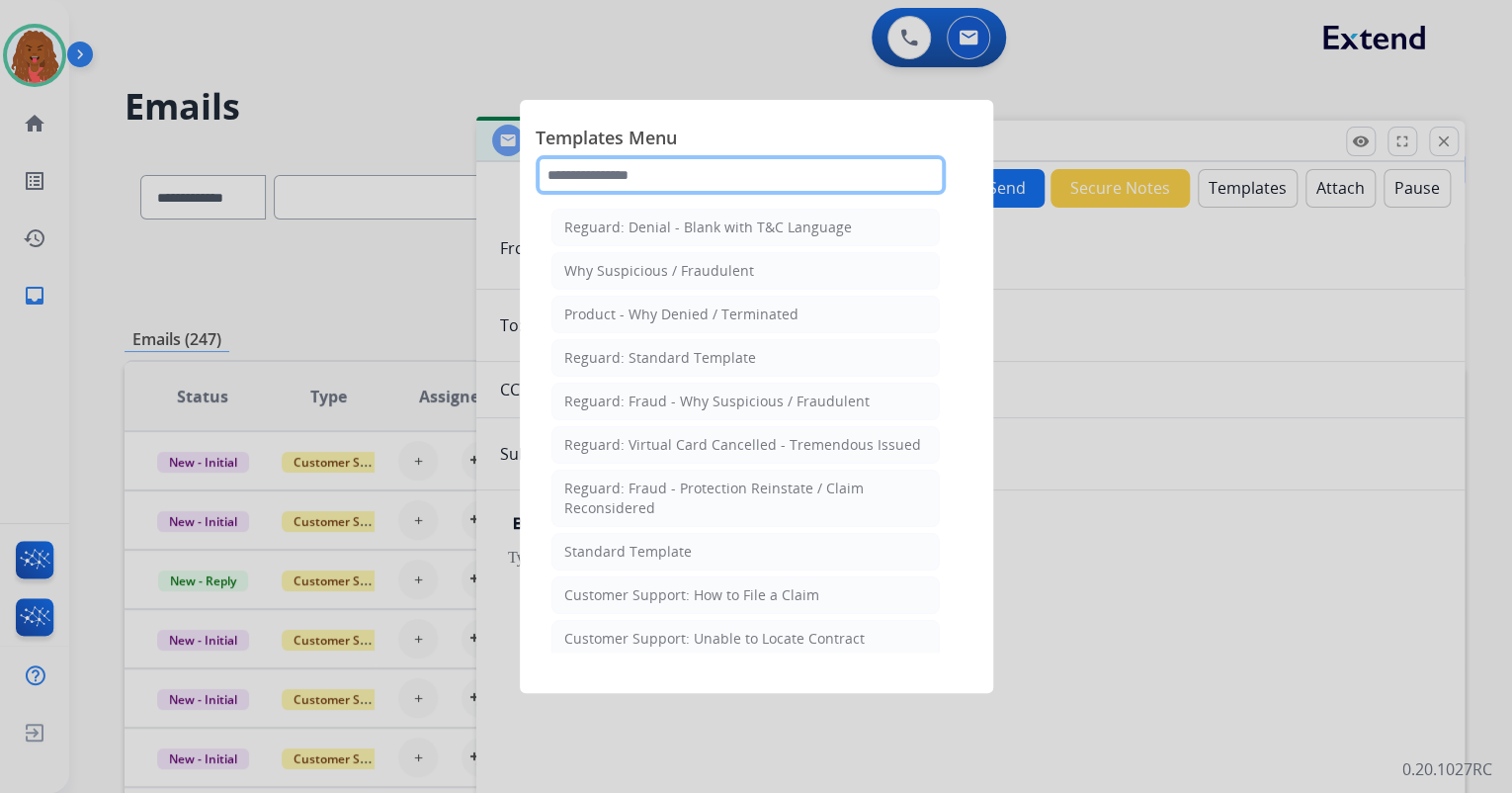 click 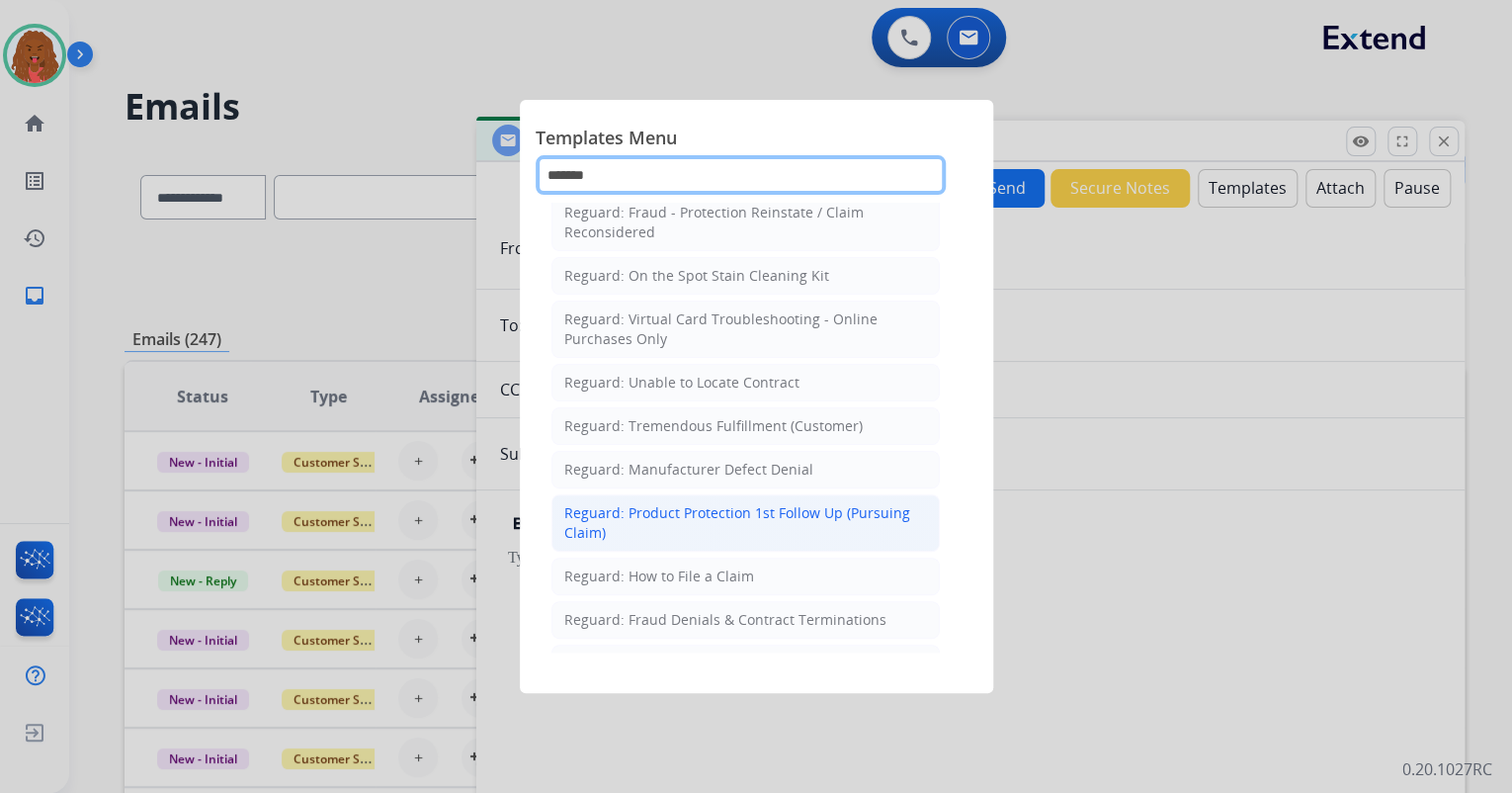 scroll, scrollTop: 219, scrollLeft: 0, axis: vertical 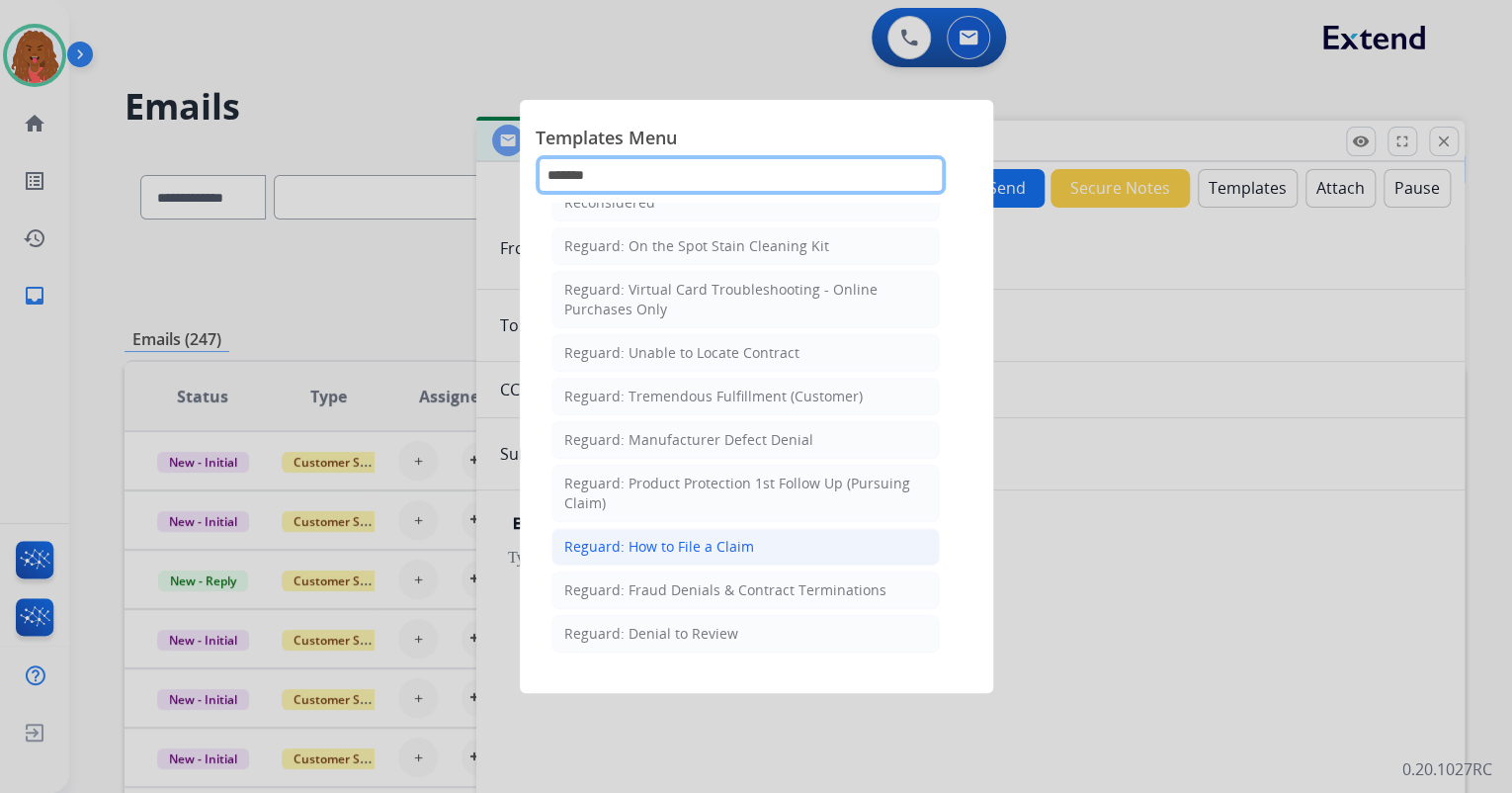 type on "*******" 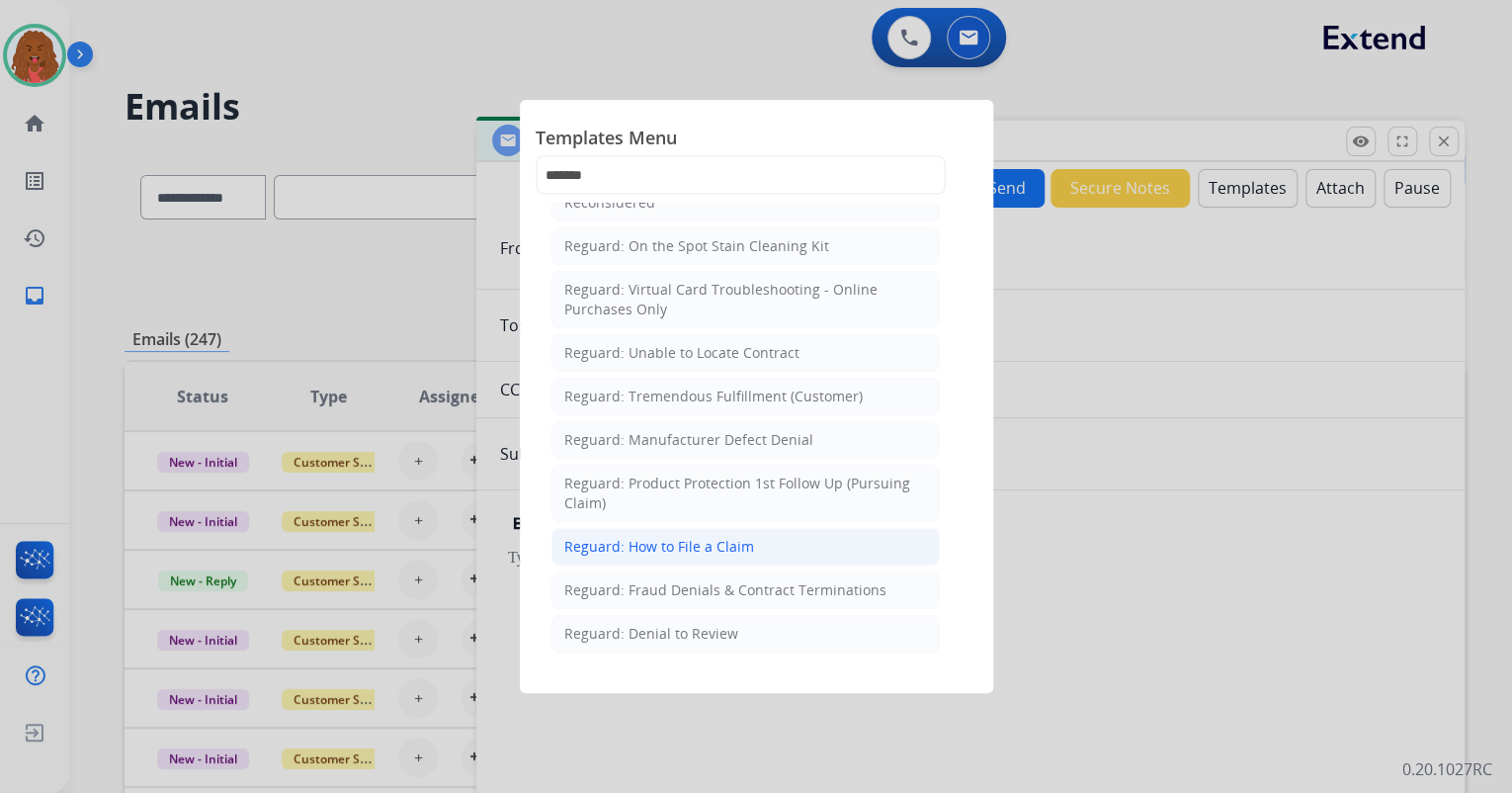 click on "Reguard: How to File a Claim" 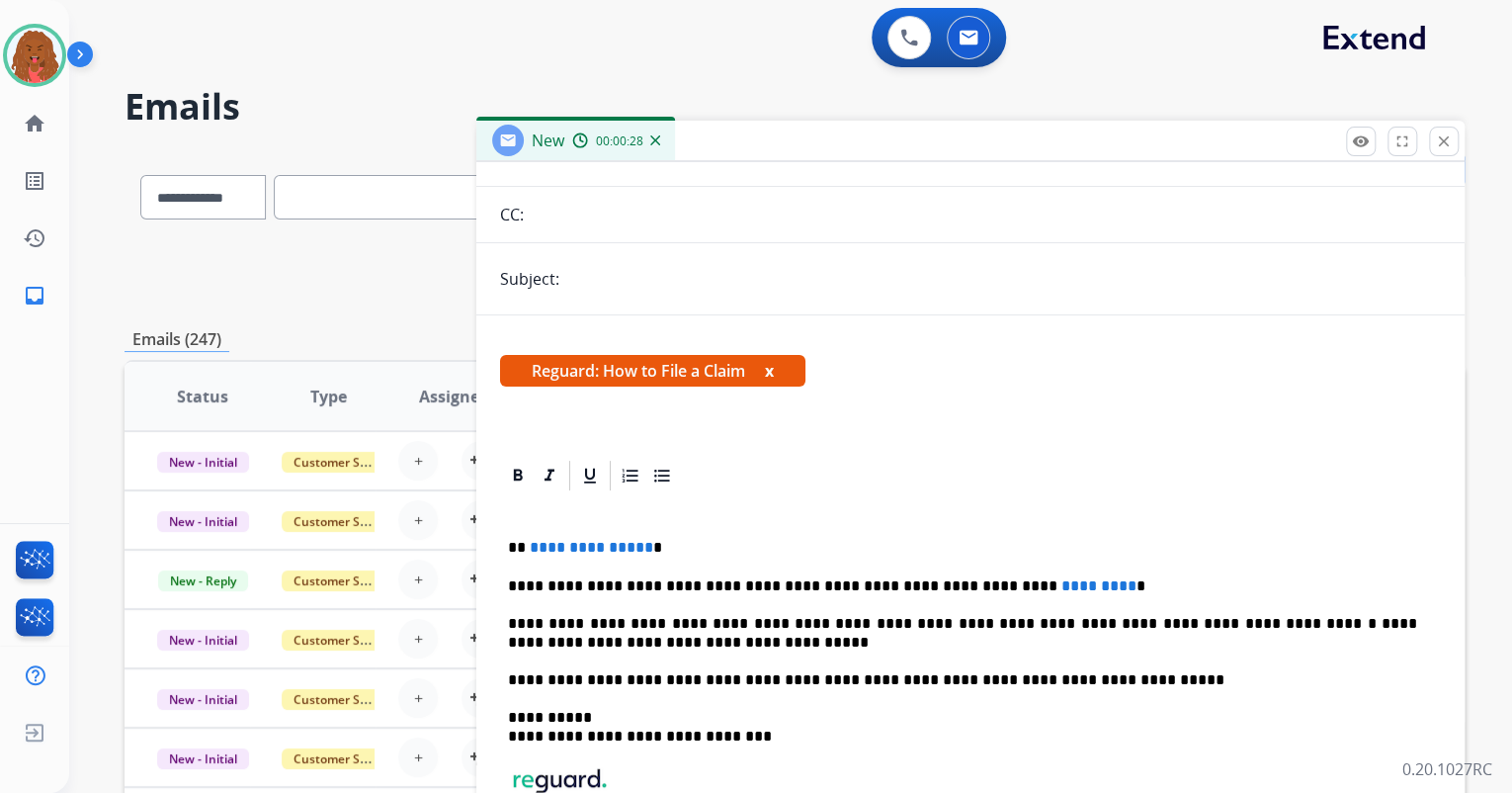scroll, scrollTop: 221, scrollLeft: 0, axis: vertical 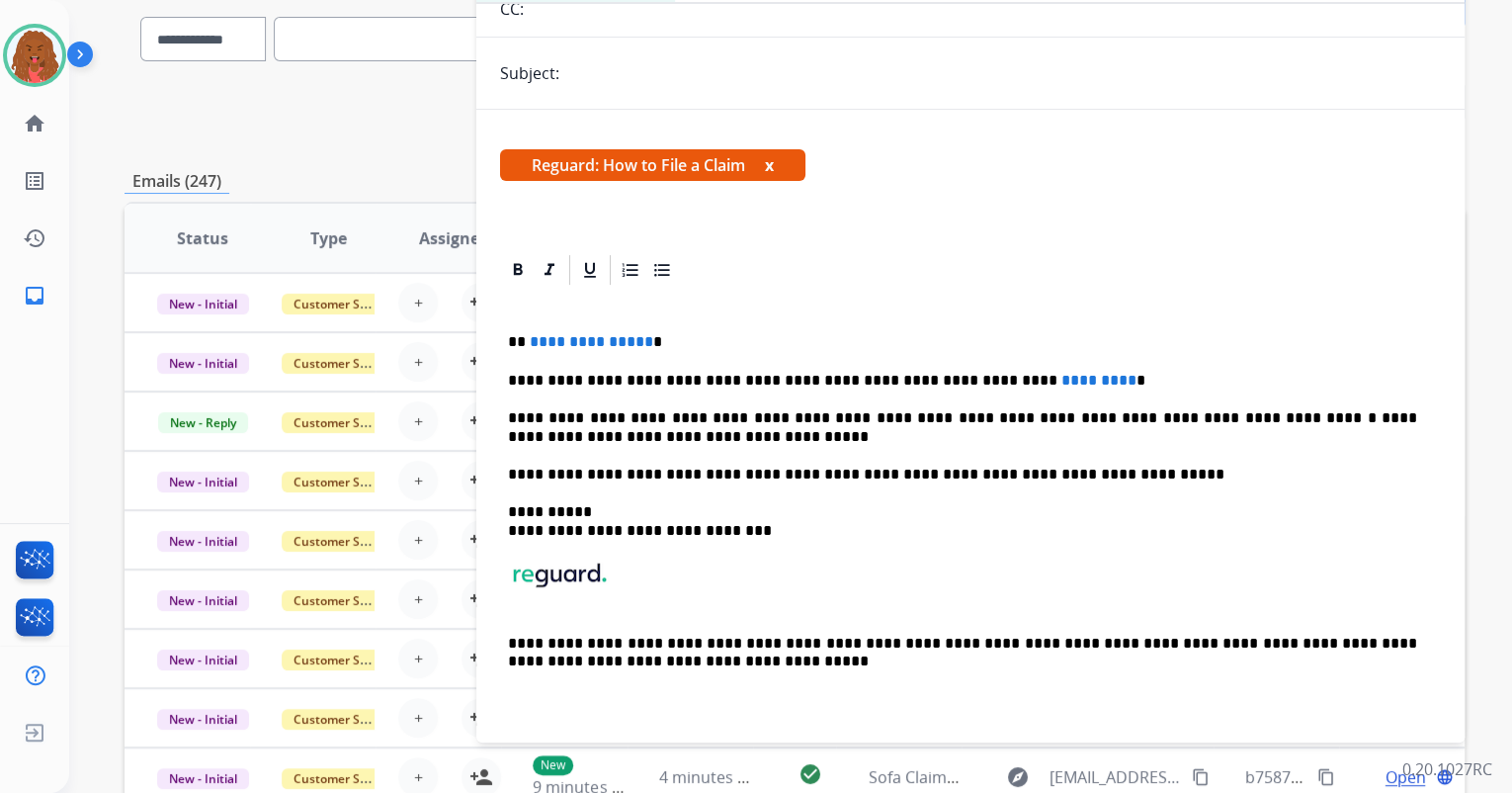 click on "**********" at bounding box center [970, 511] 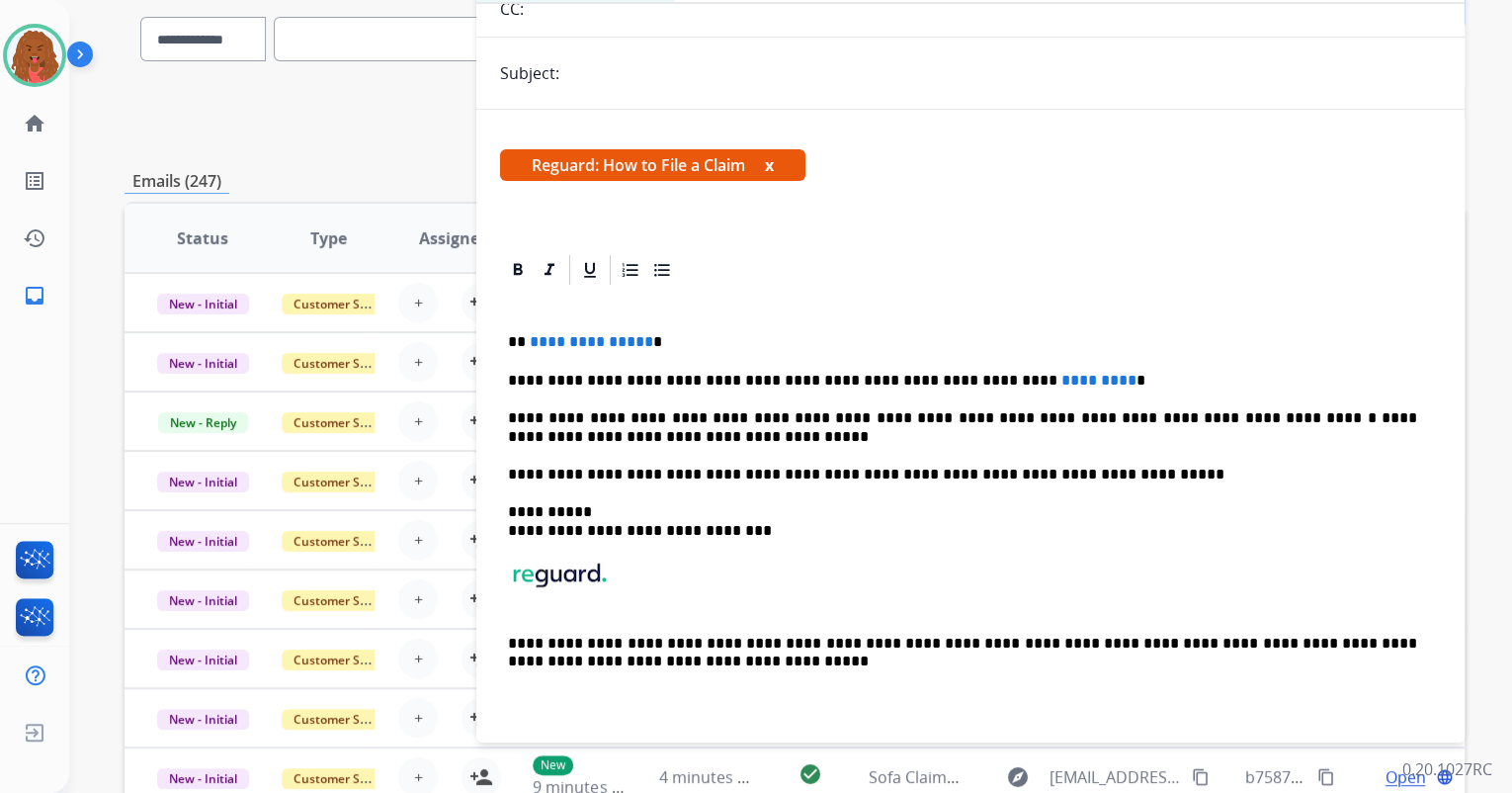 type 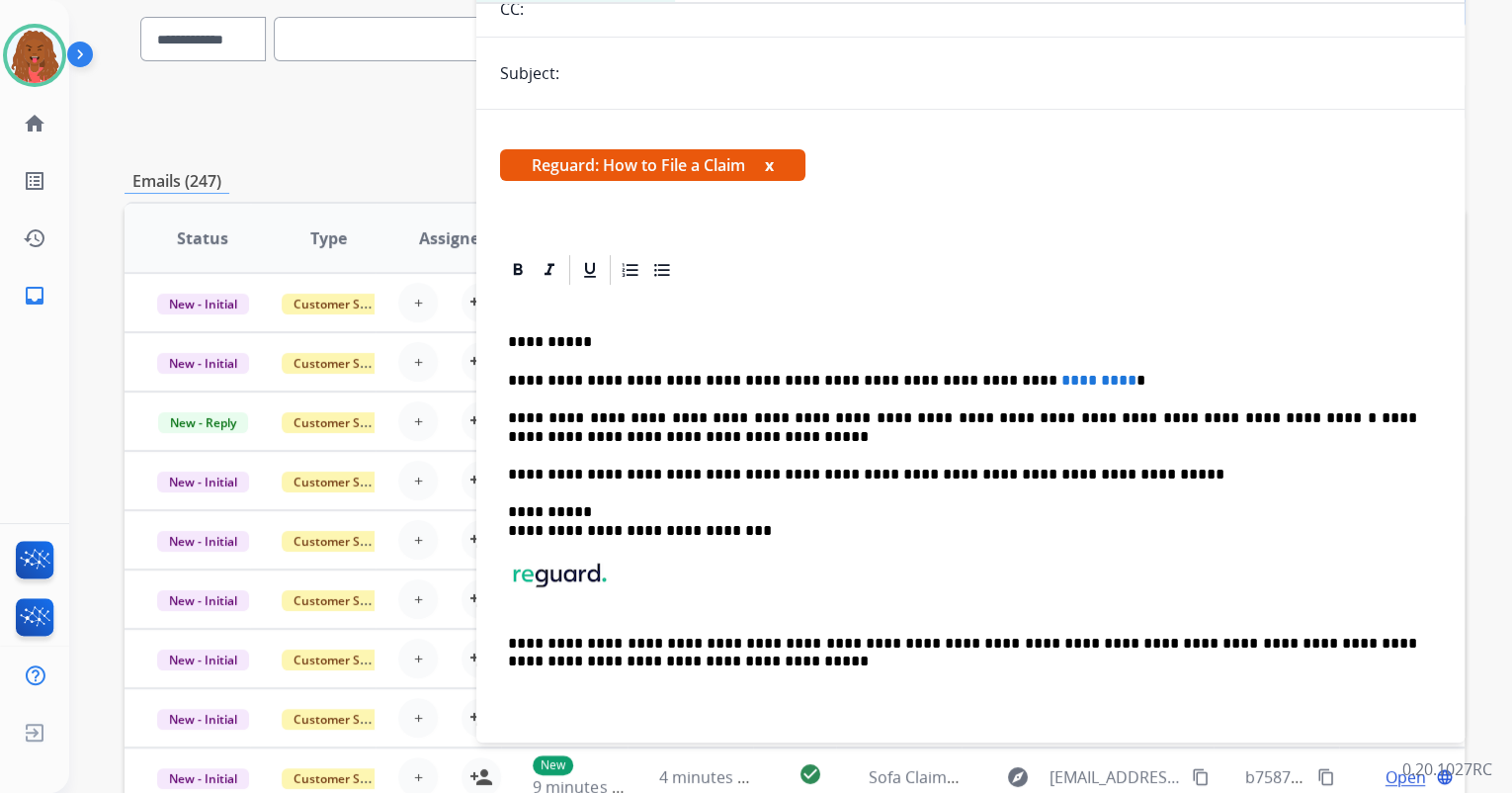 click on "**********" at bounding box center [963, 381] 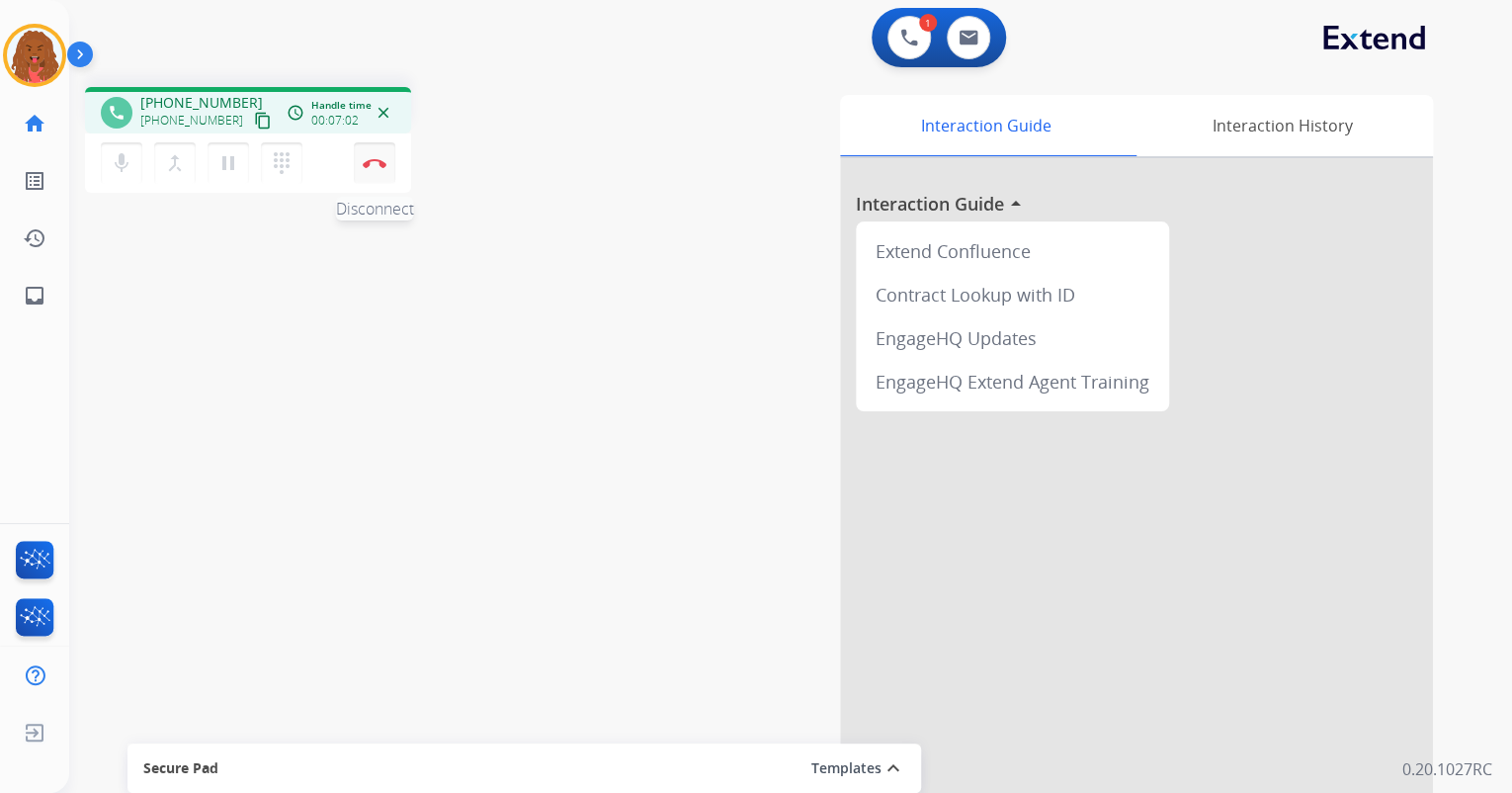 click at bounding box center (375, 163) 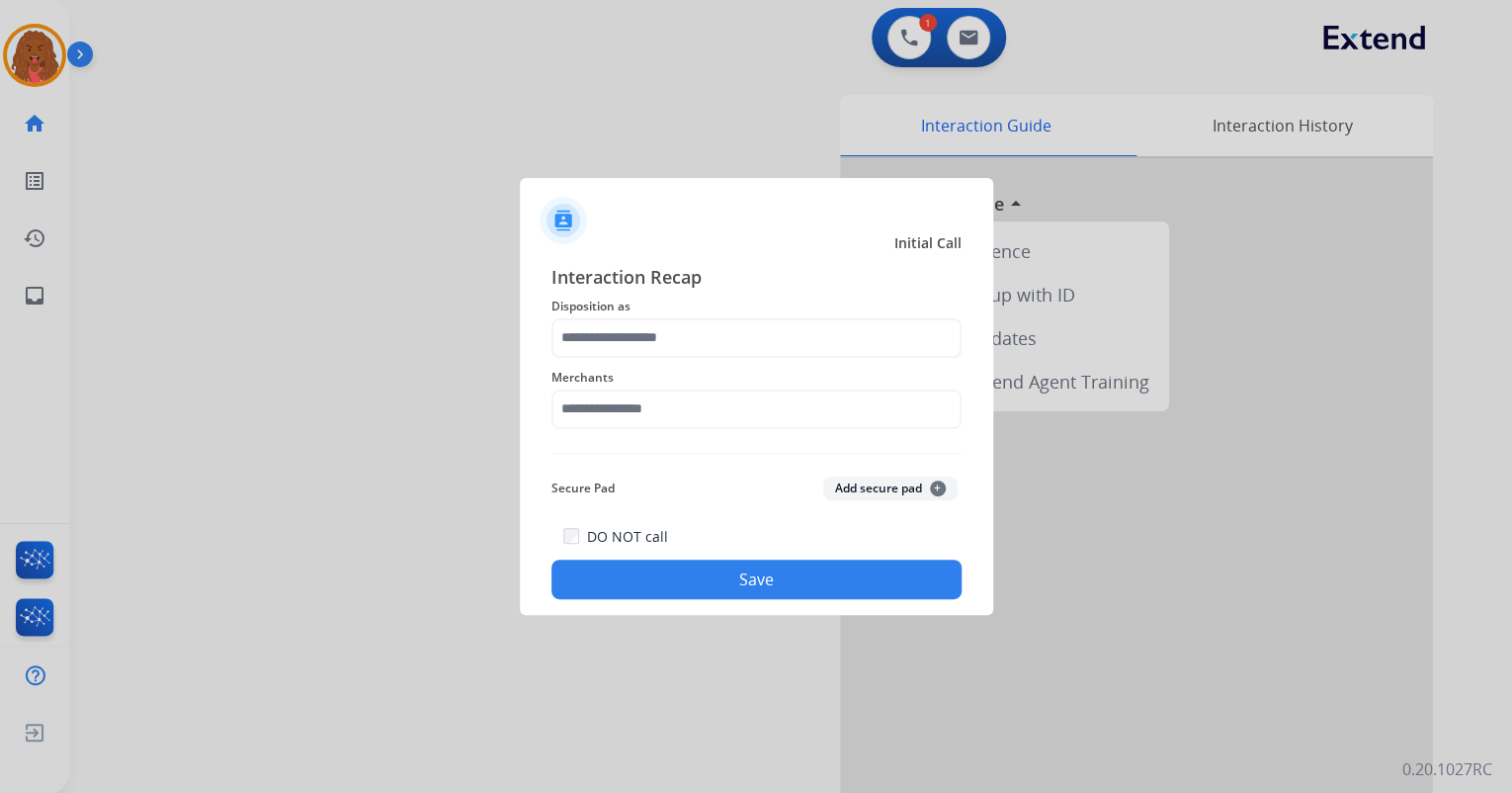 click on "Disposition as" 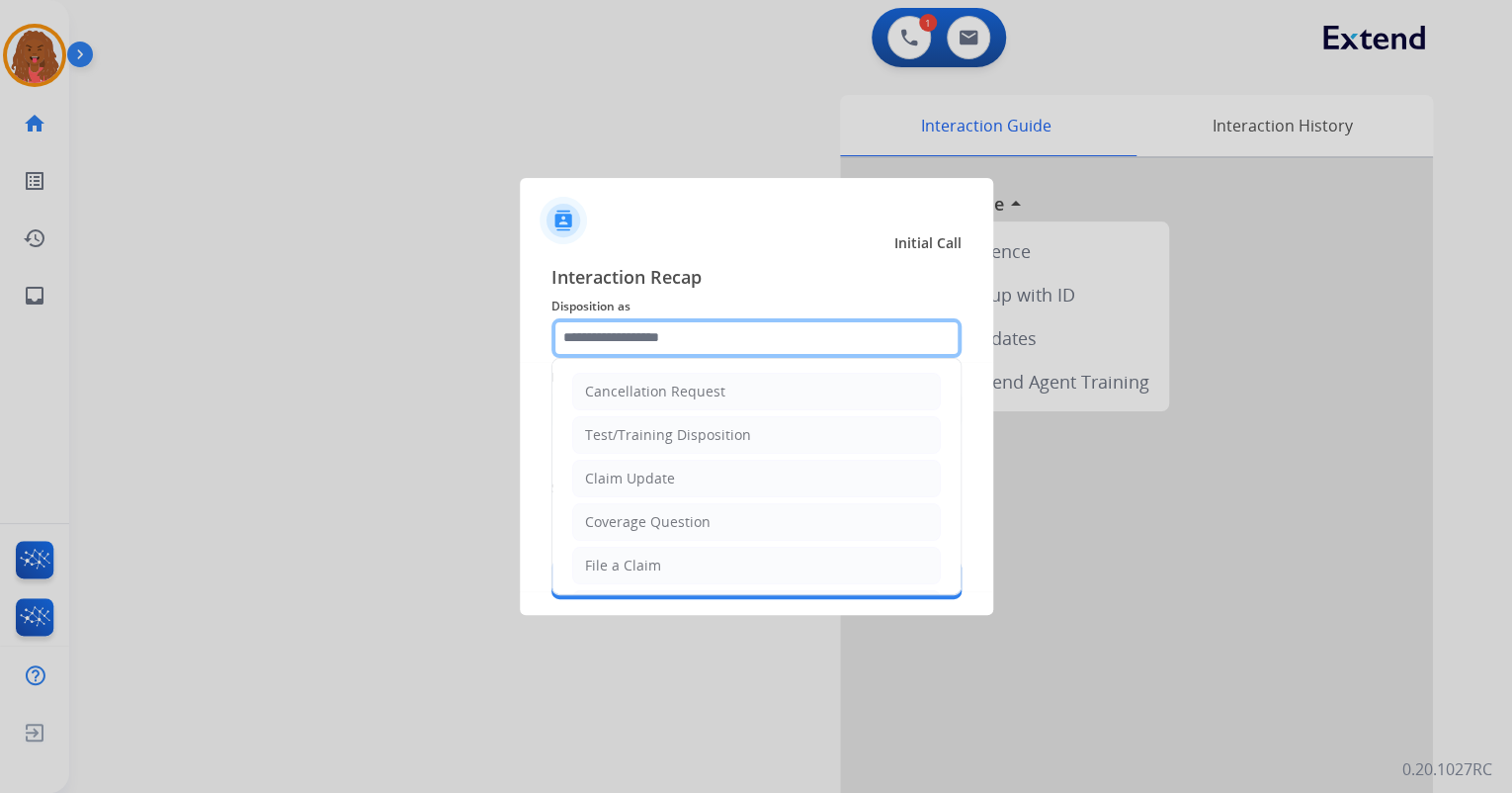 click 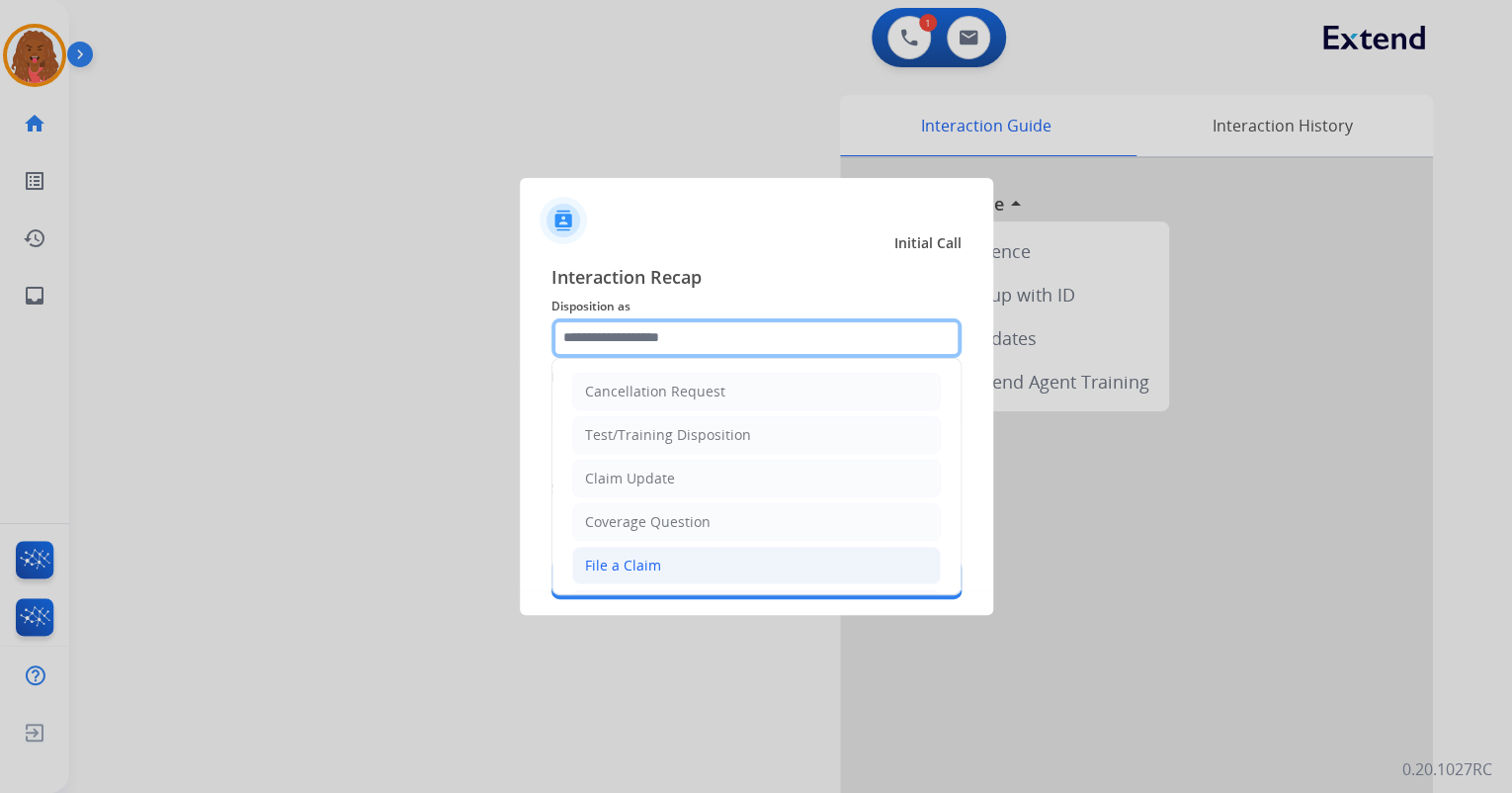 scroll, scrollTop: 158, scrollLeft: 0, axis: vertical 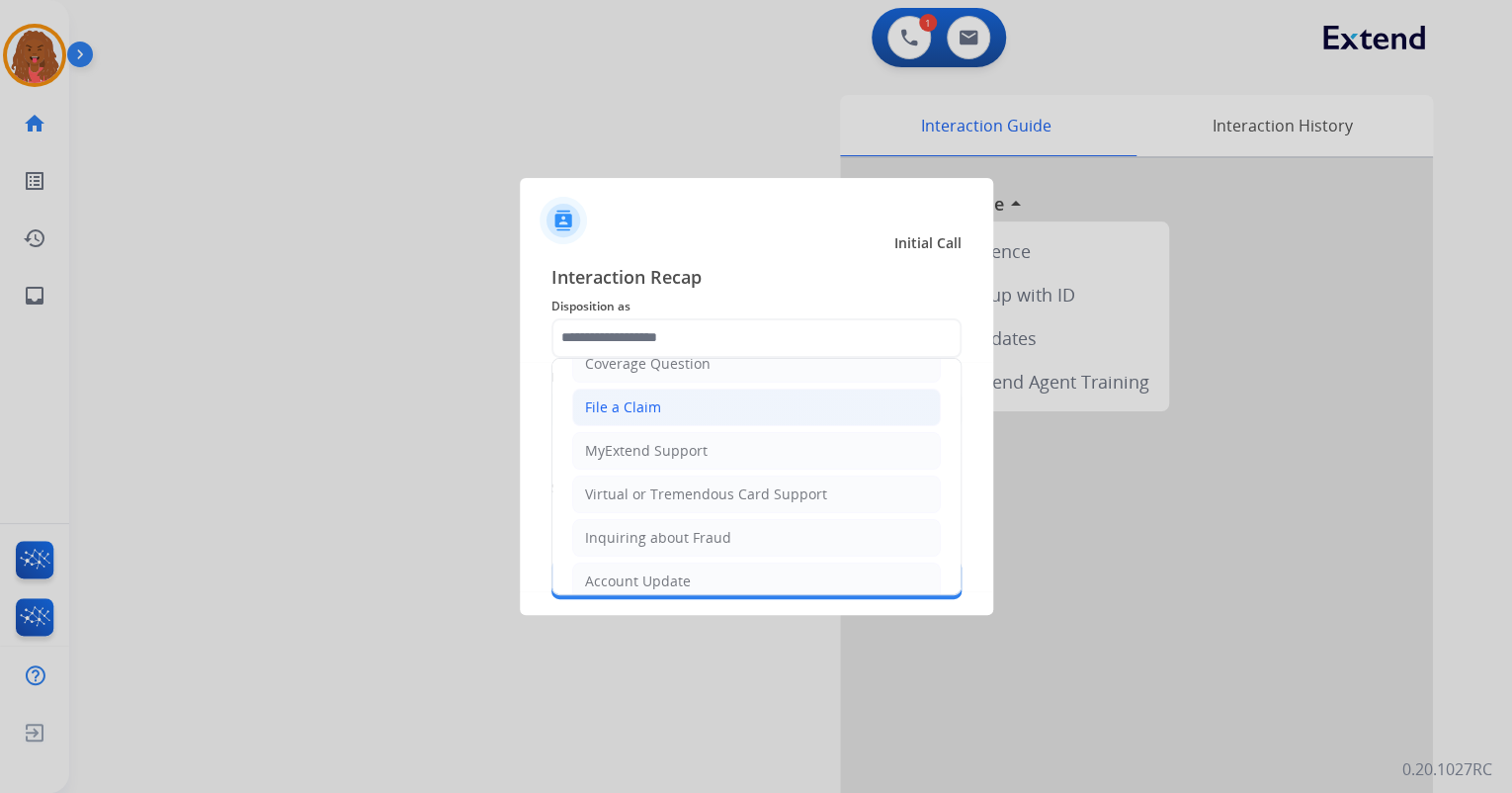 click on "File a Claim" 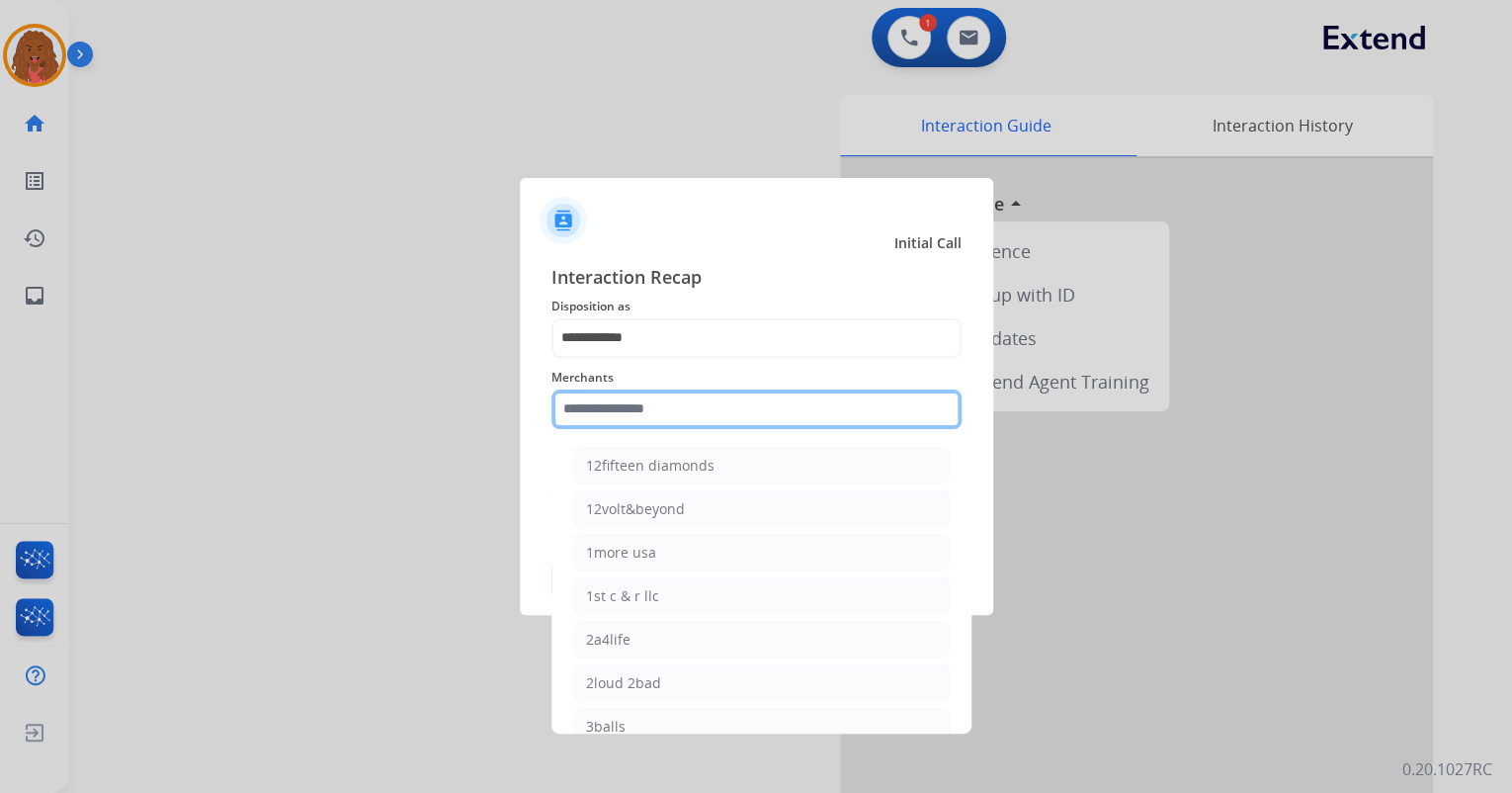 click 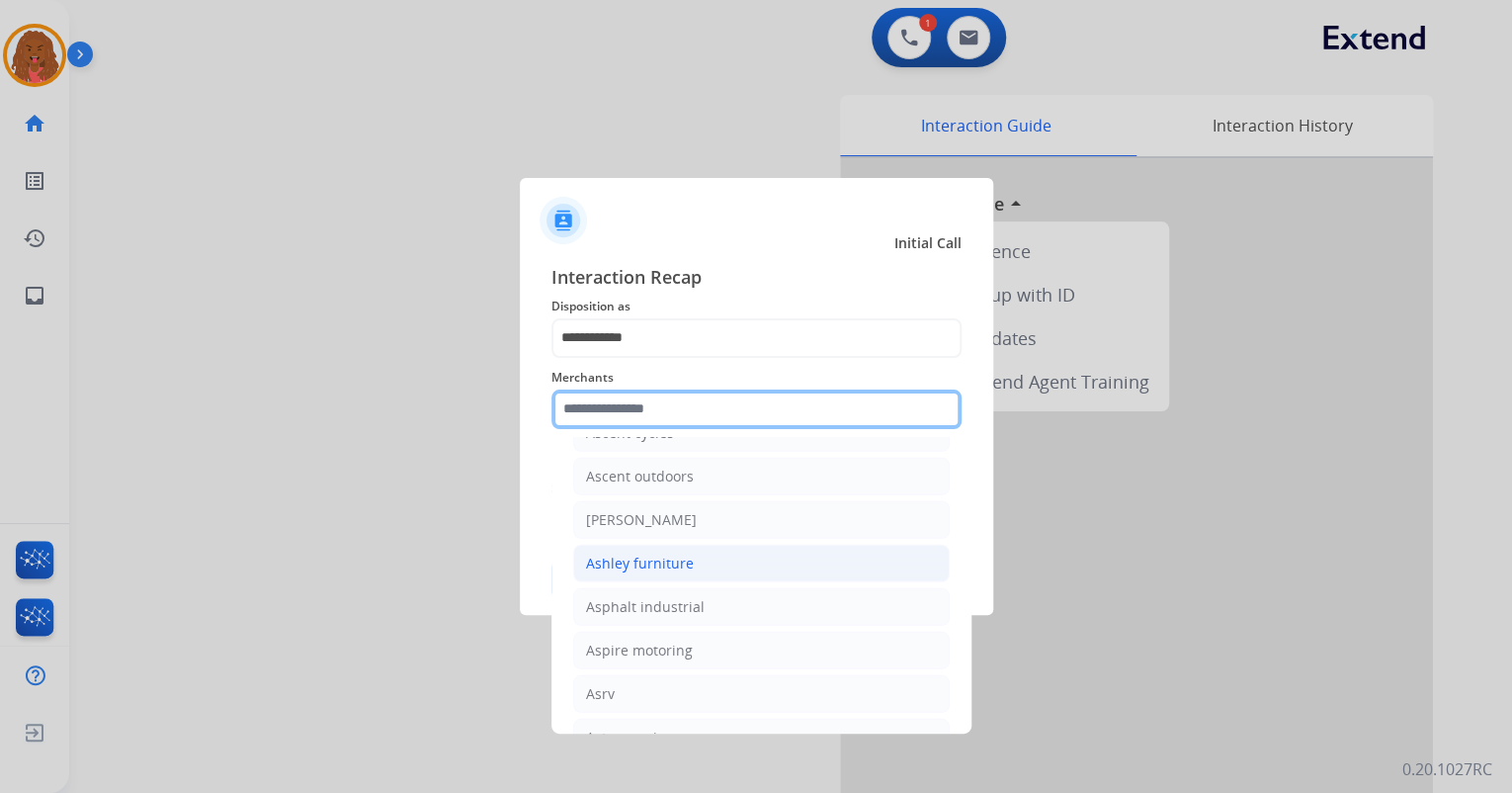 scroll, scrollTop: 2848, scrollLeft: 0, axis: vertical 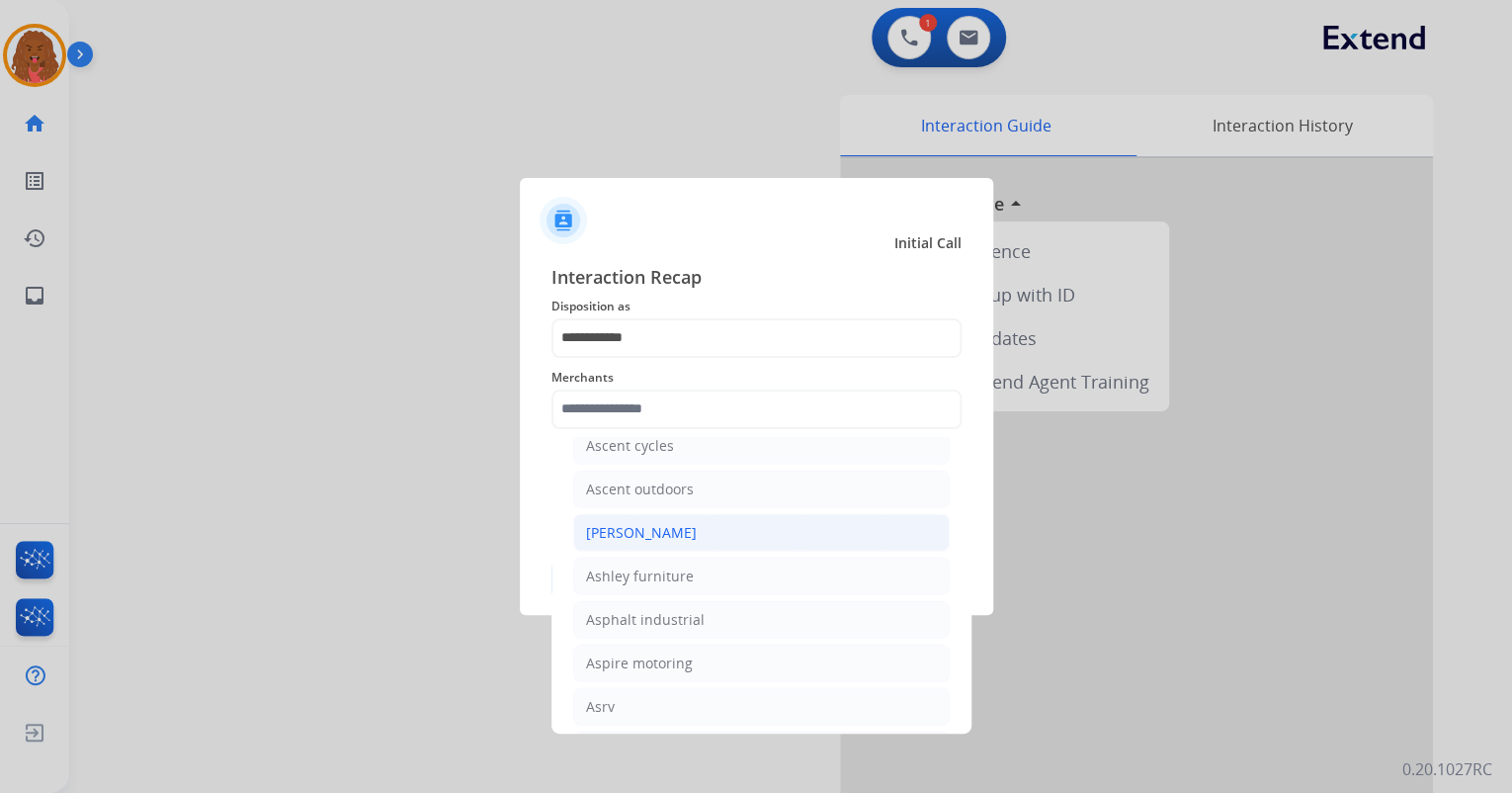 click on "[PERSON_NAME]" 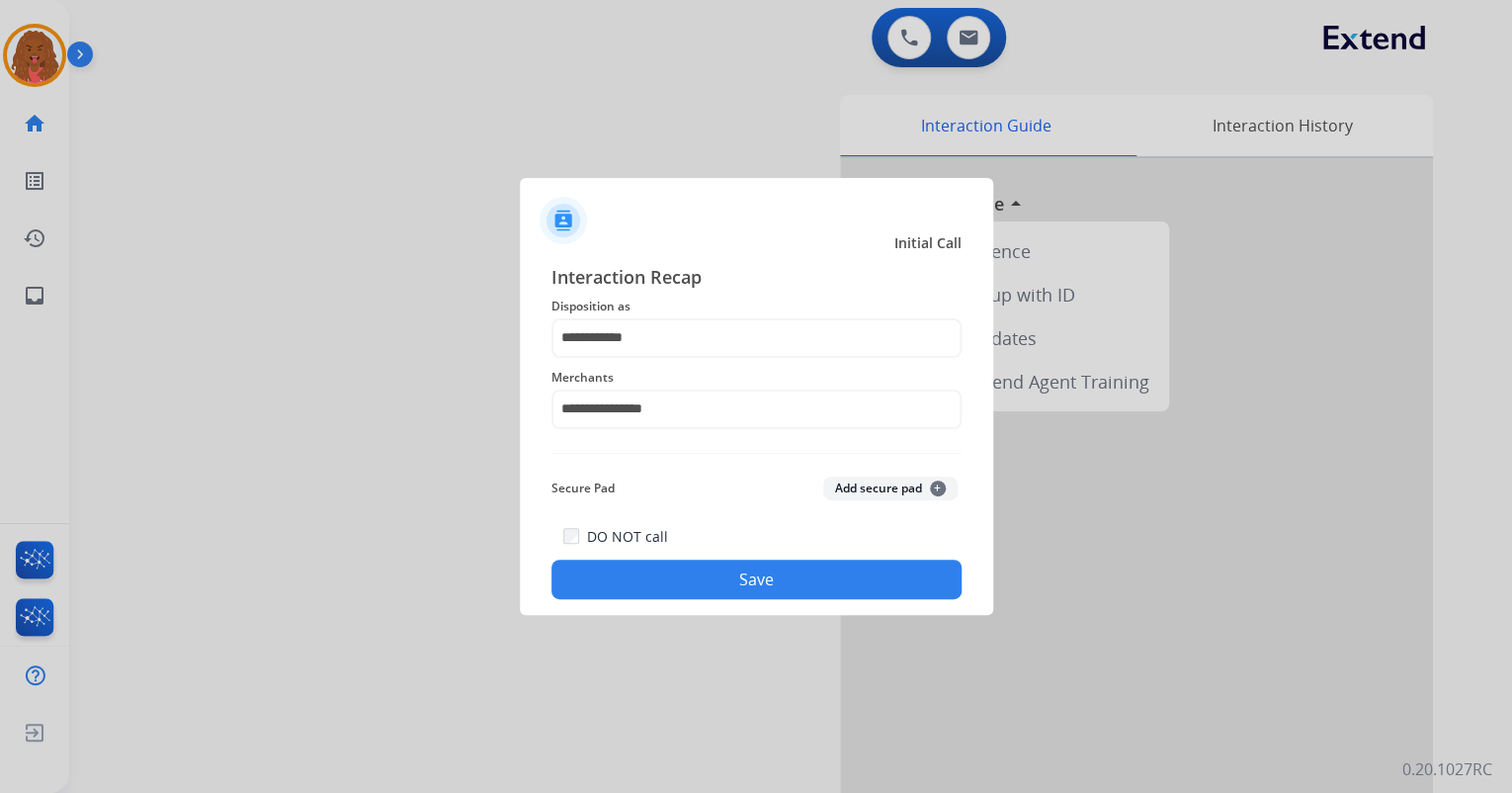 click on "Save" 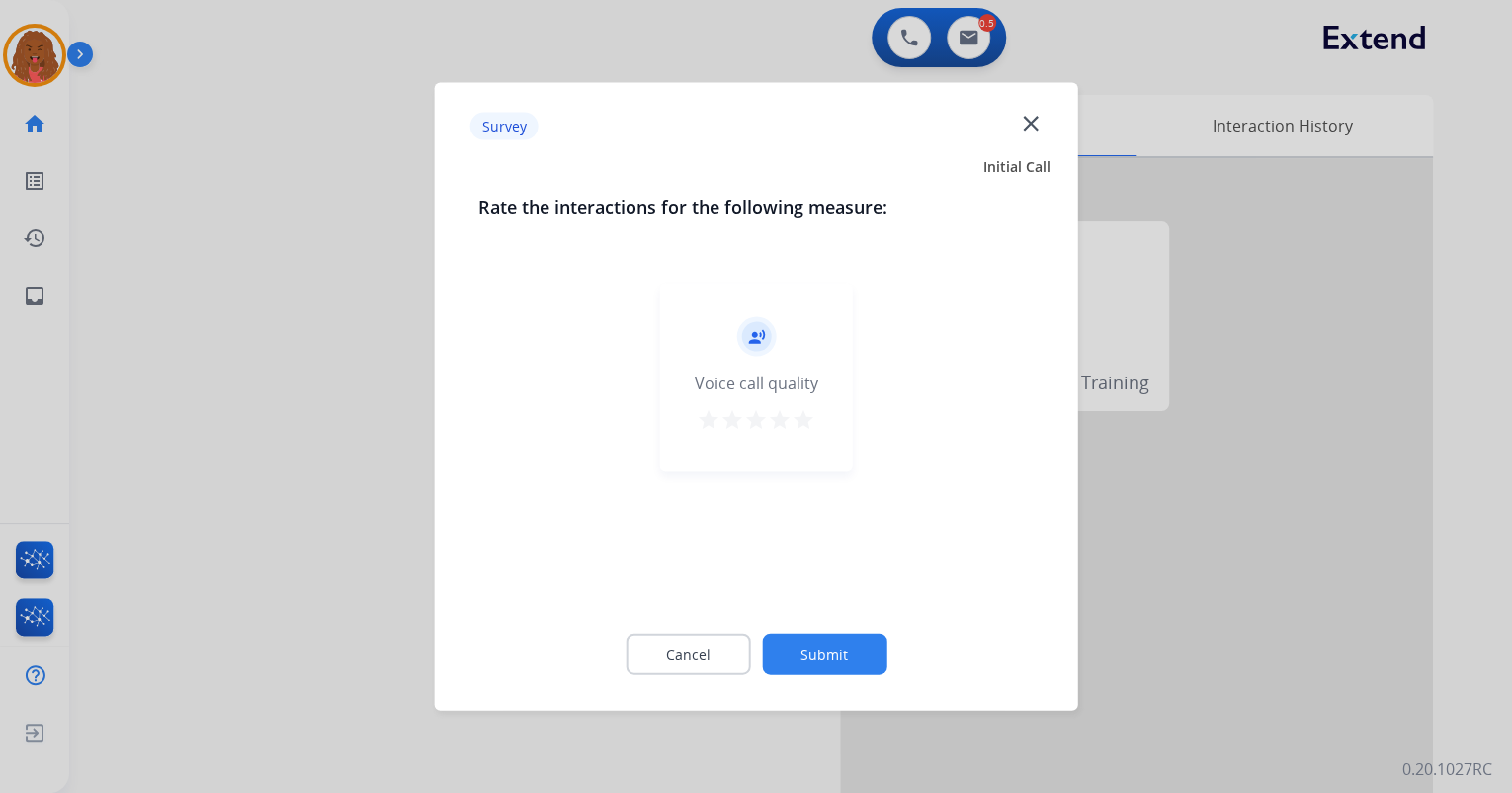 click on "Submit" 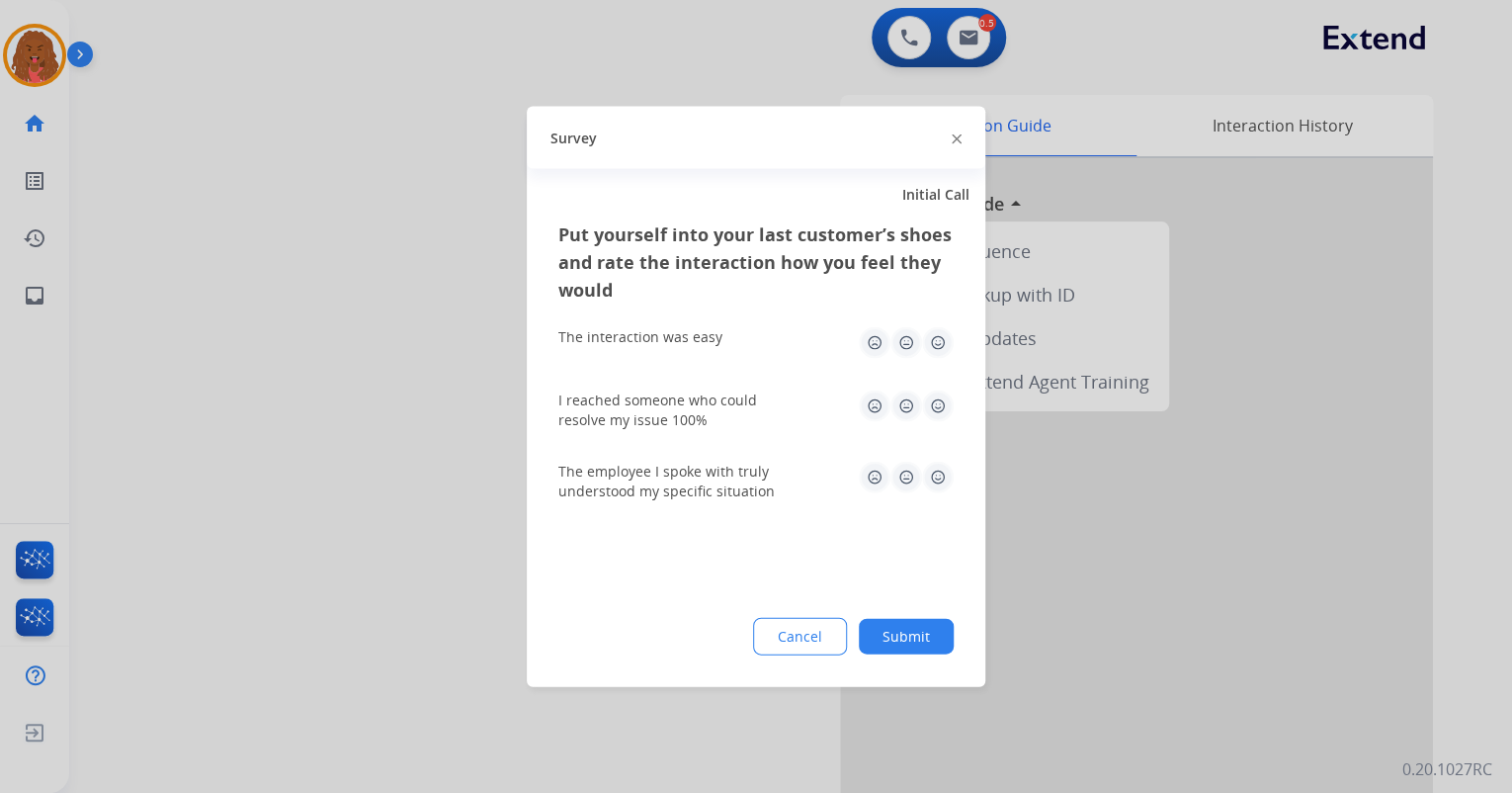 click on "Submit" 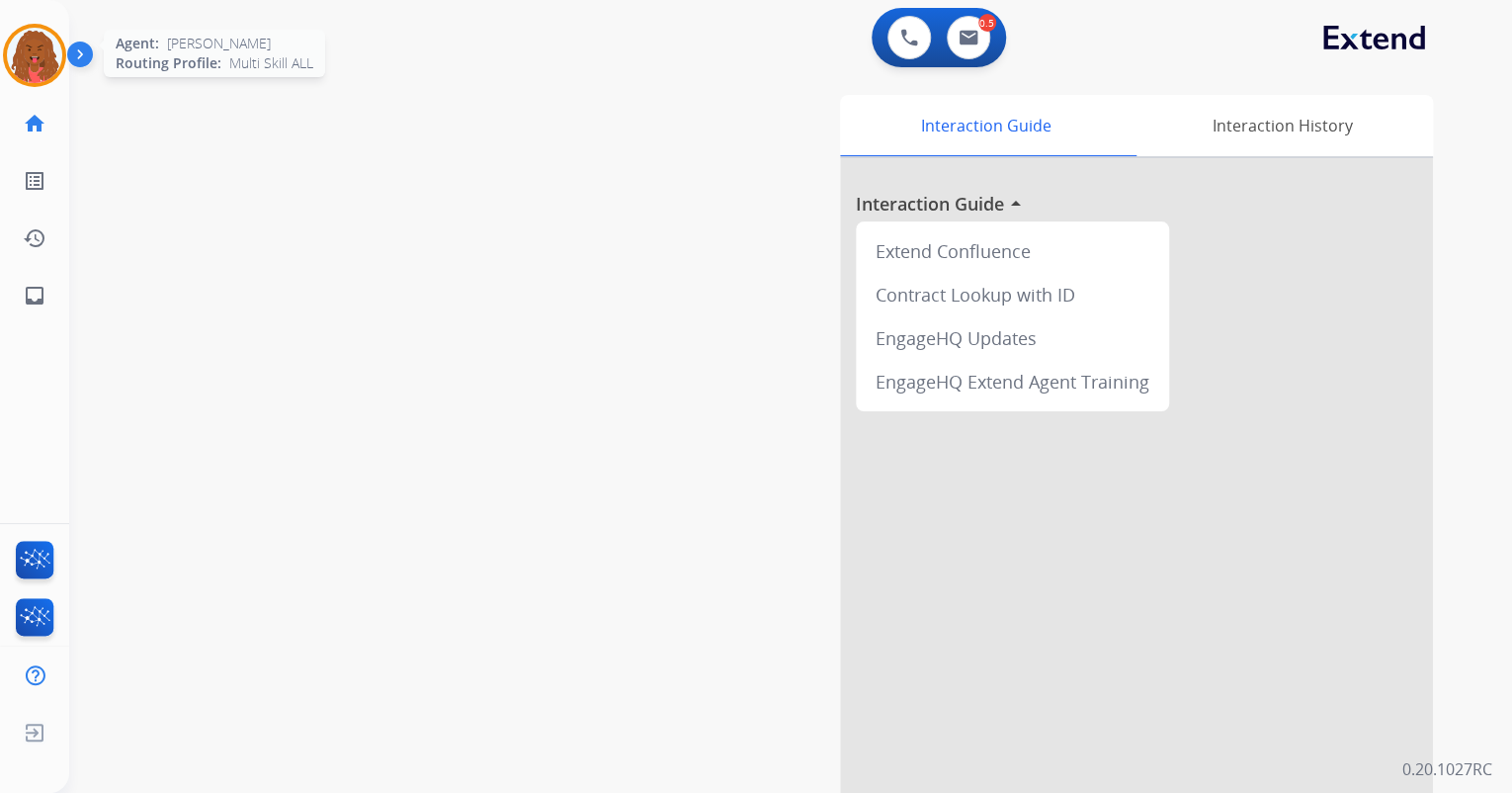 click at bounding box center (35, 55) 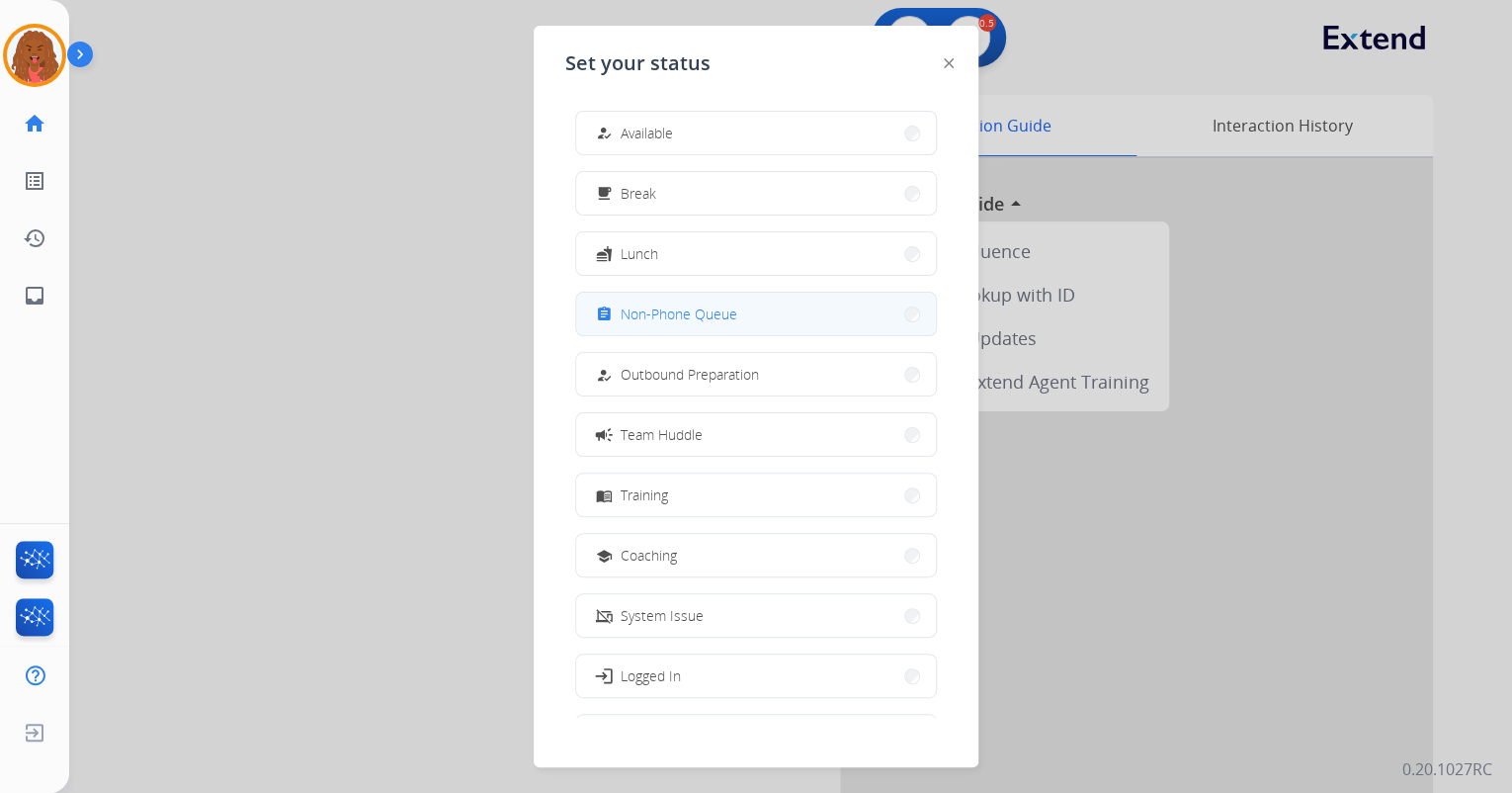 click on "Non-Phone Queue" at bounding box center (679, 313) 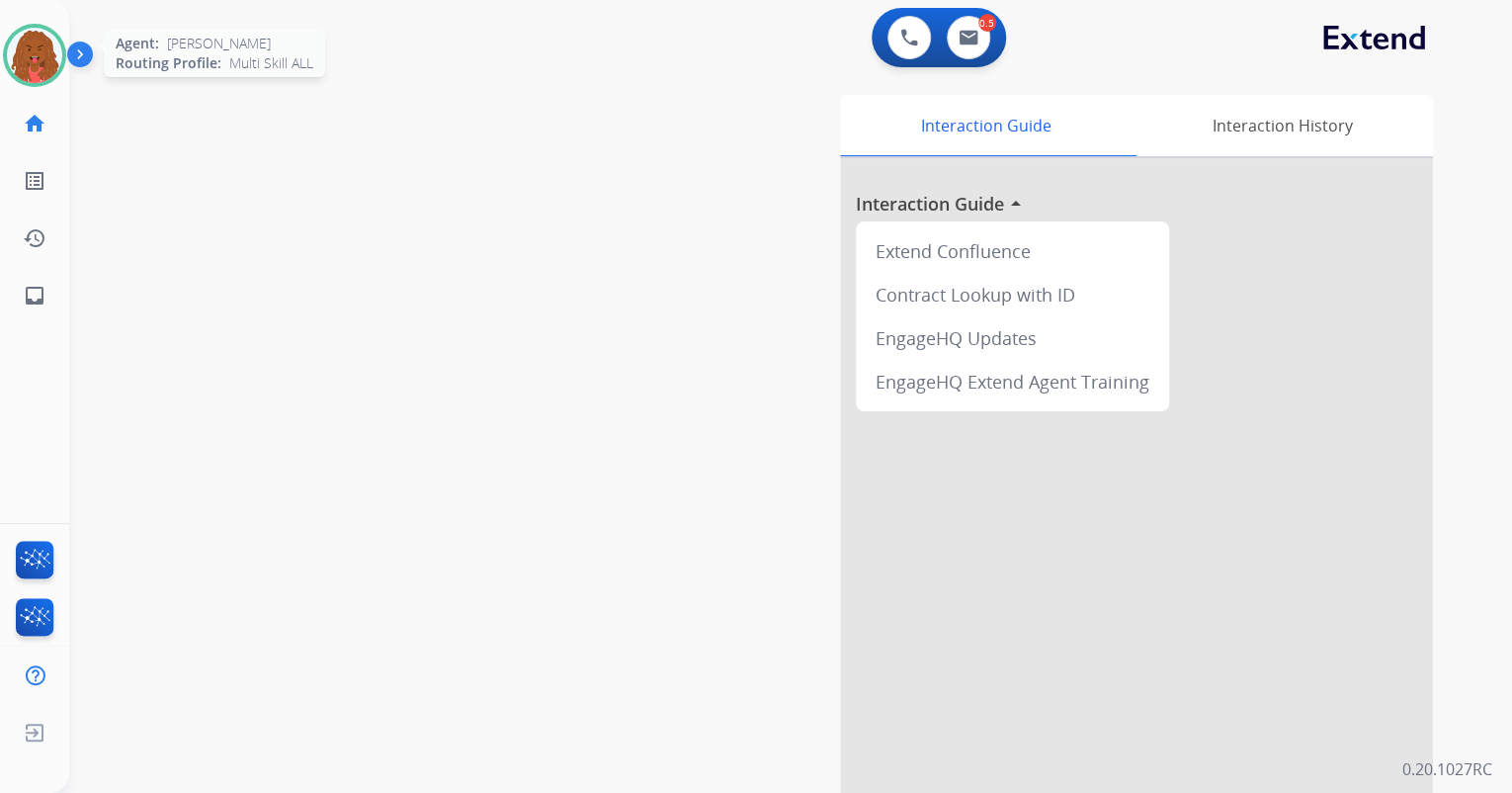 click at bounding box center [35, 55] 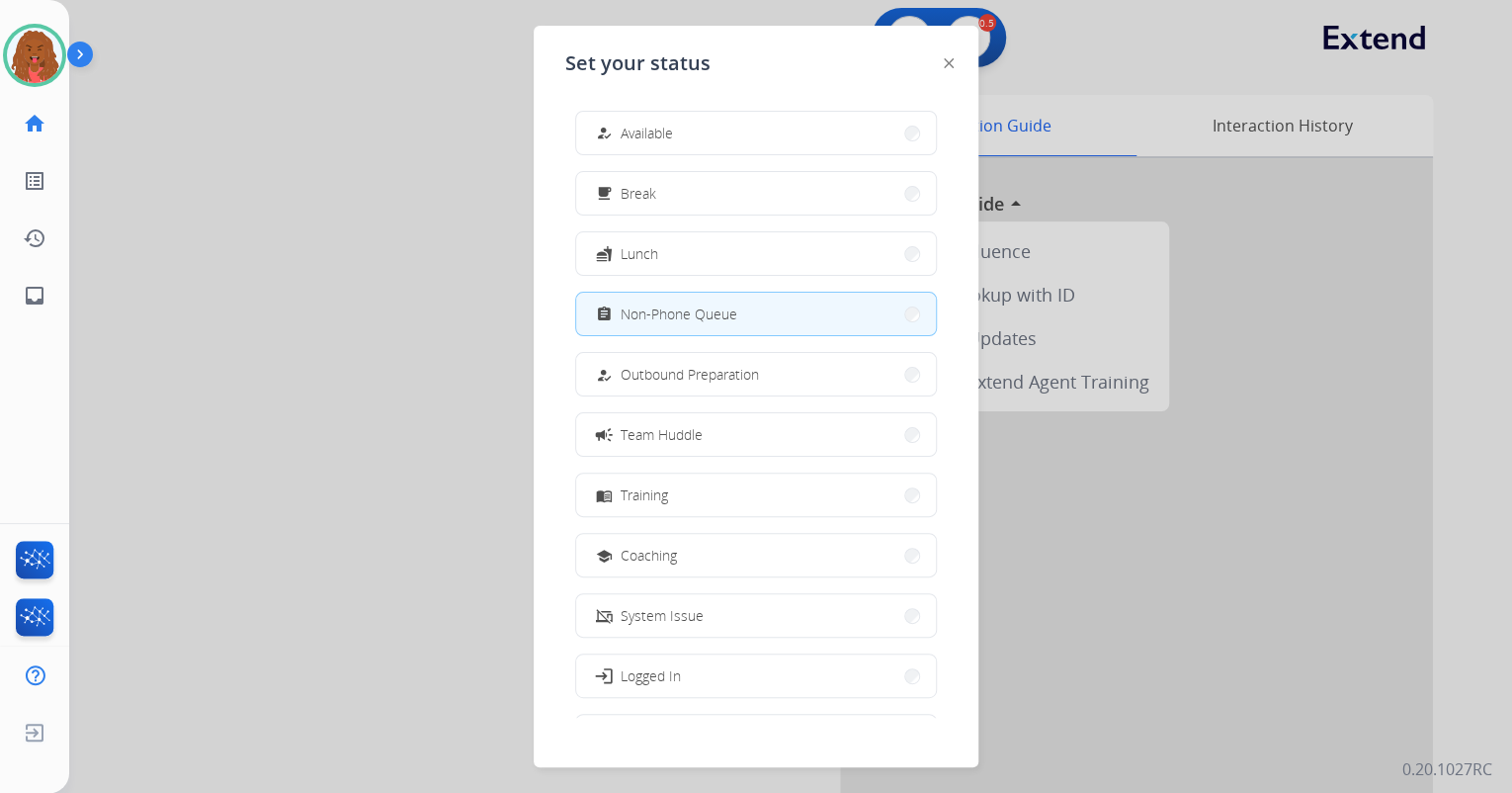 click at bounding box center [756, 396] 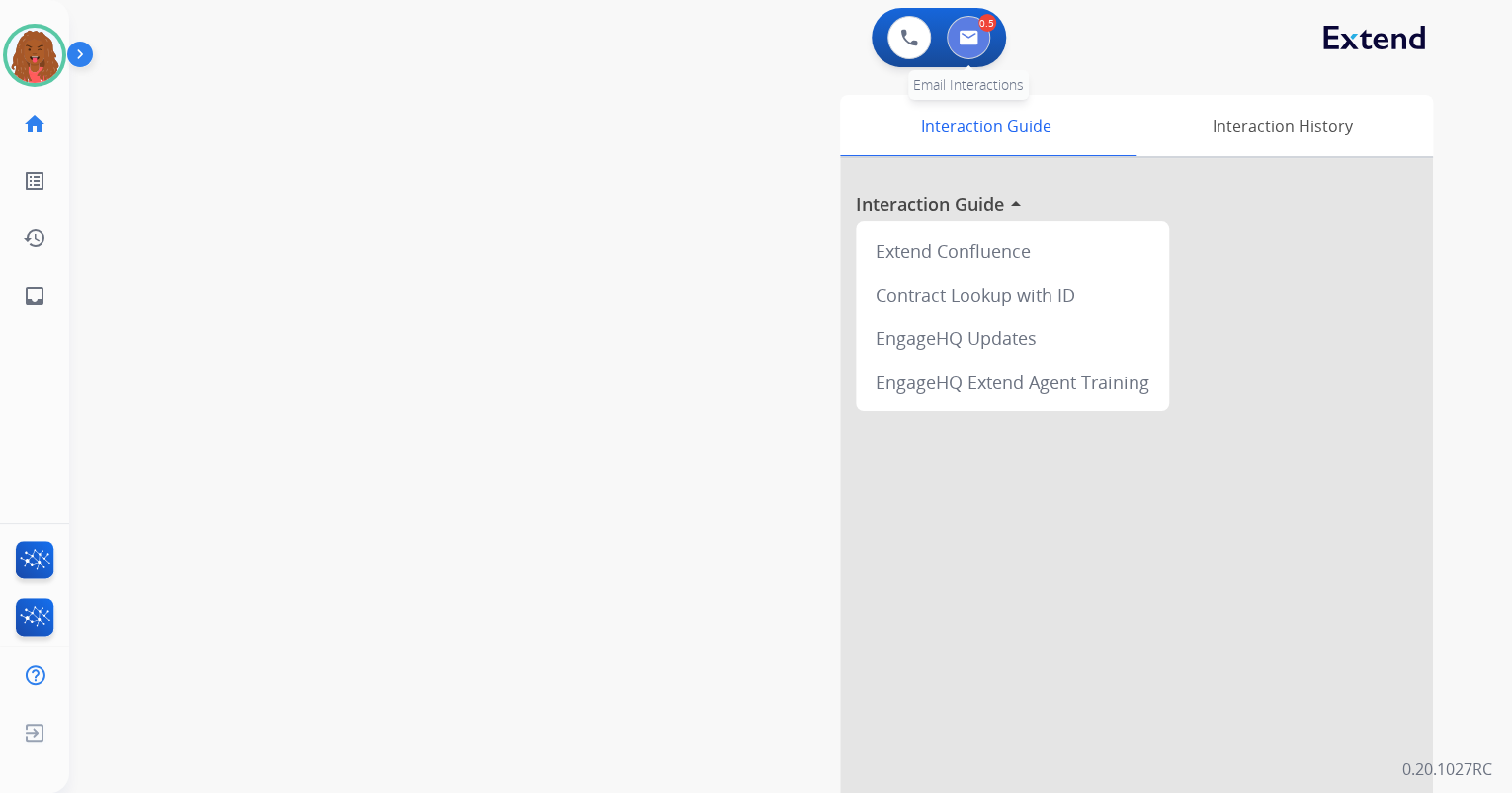 click at bounding box center [968, 38] 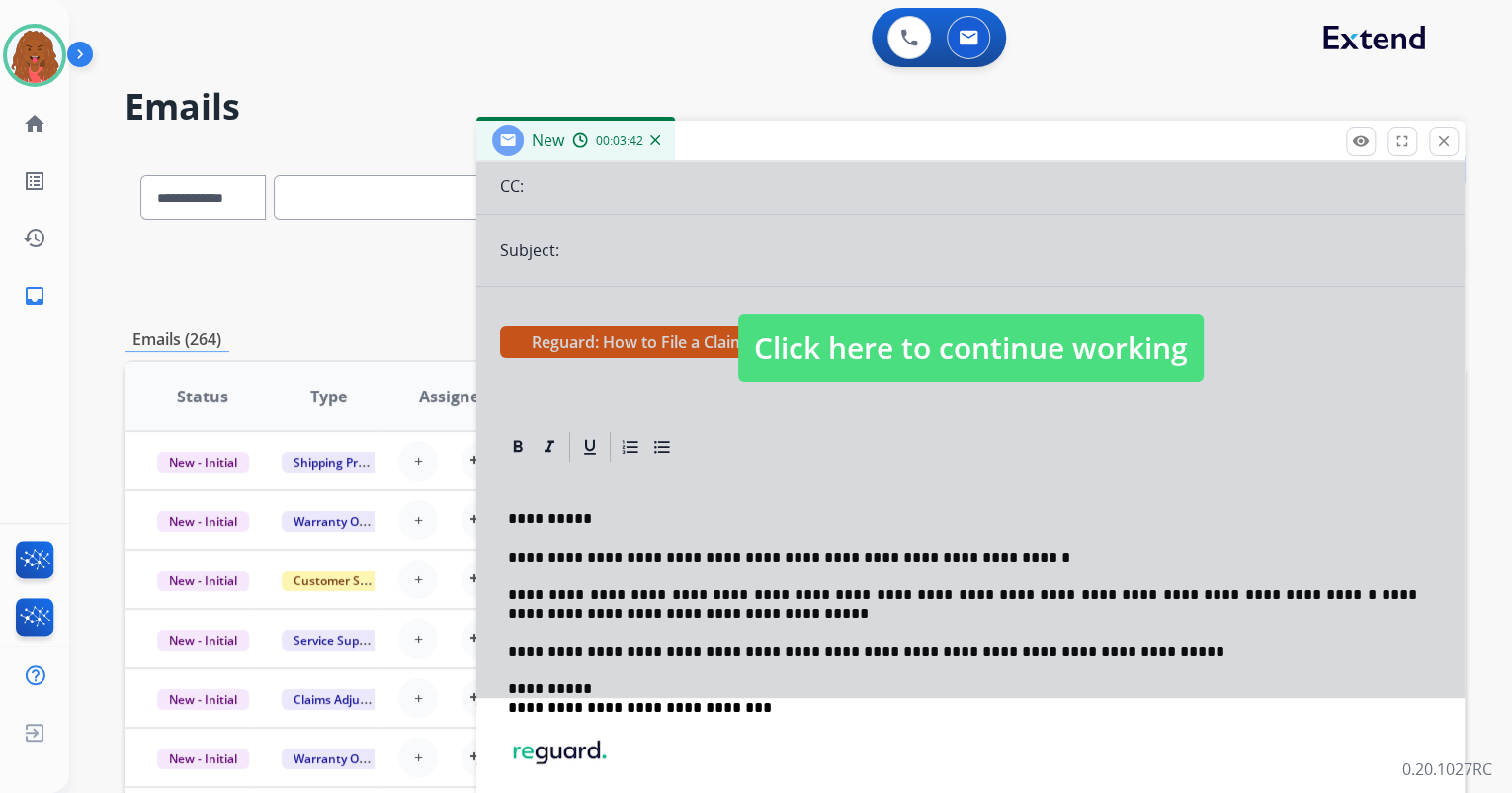 scroll, scrollTop: 221, scrollLeft: 0, axis: vertical 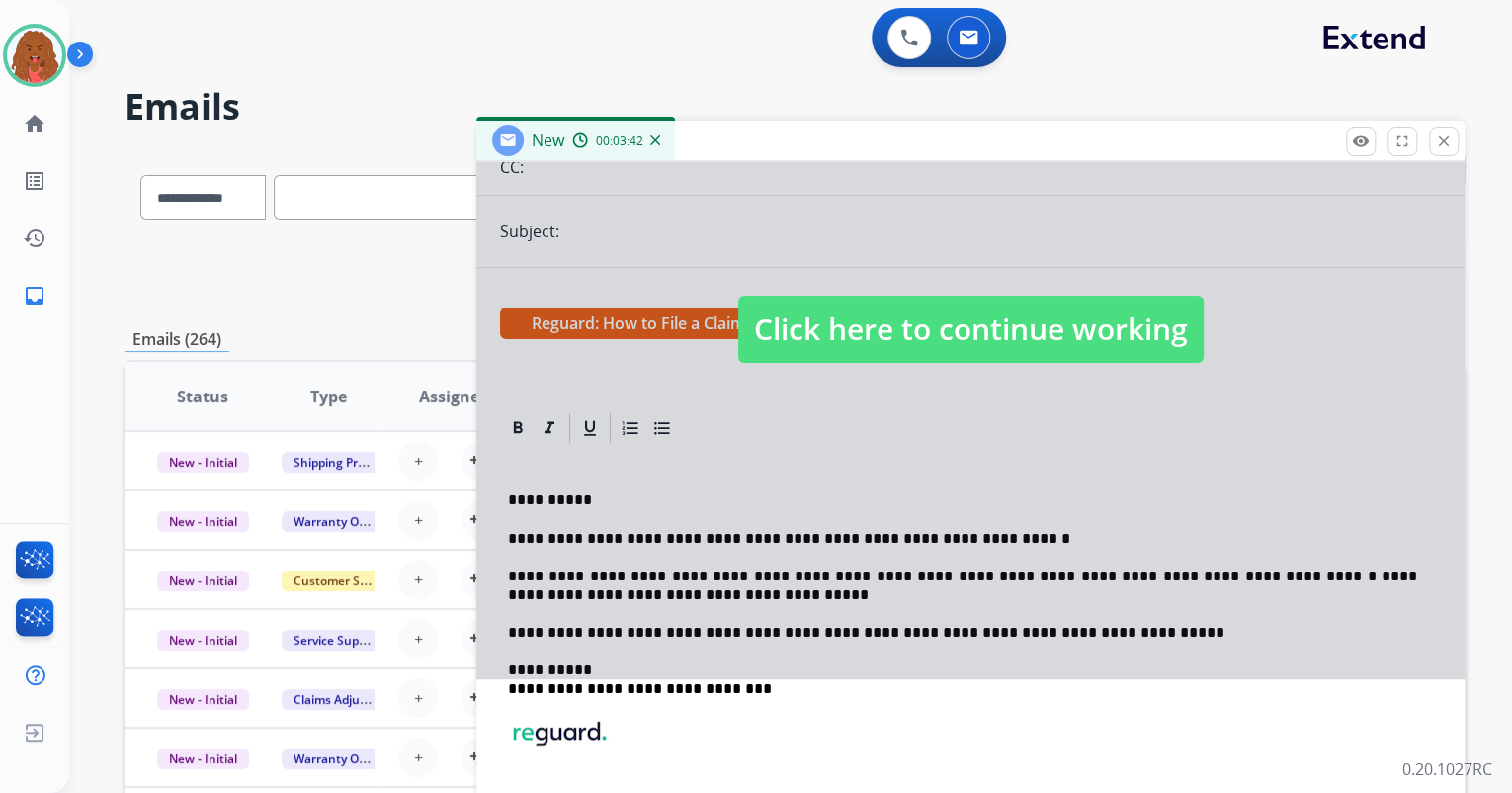 click at bounding box center [970, 309] 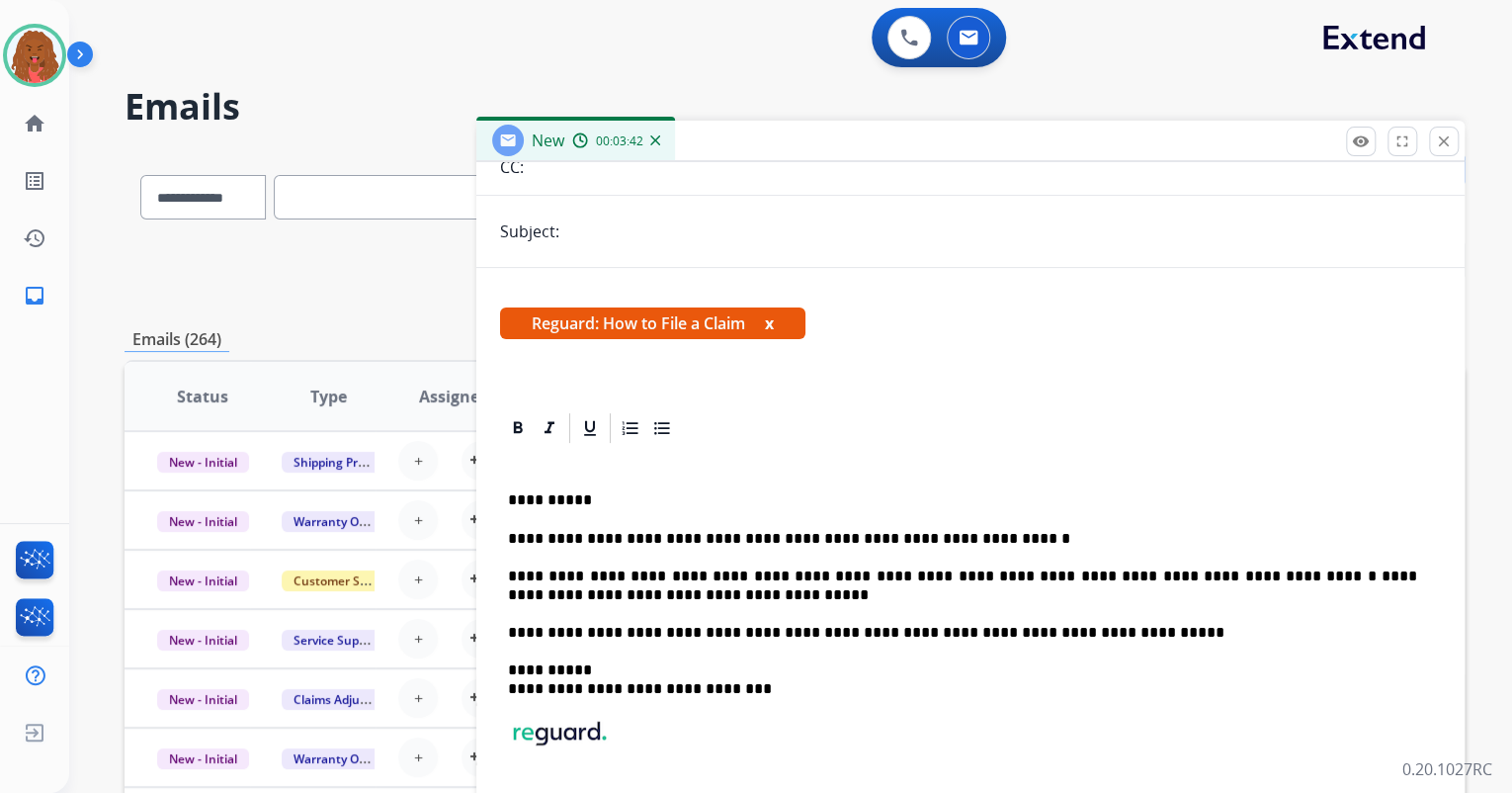 drag, startPoint x: 955, startPoint y: 540, endPoint x: 977, endPoint y: 541, distance: 22.022716 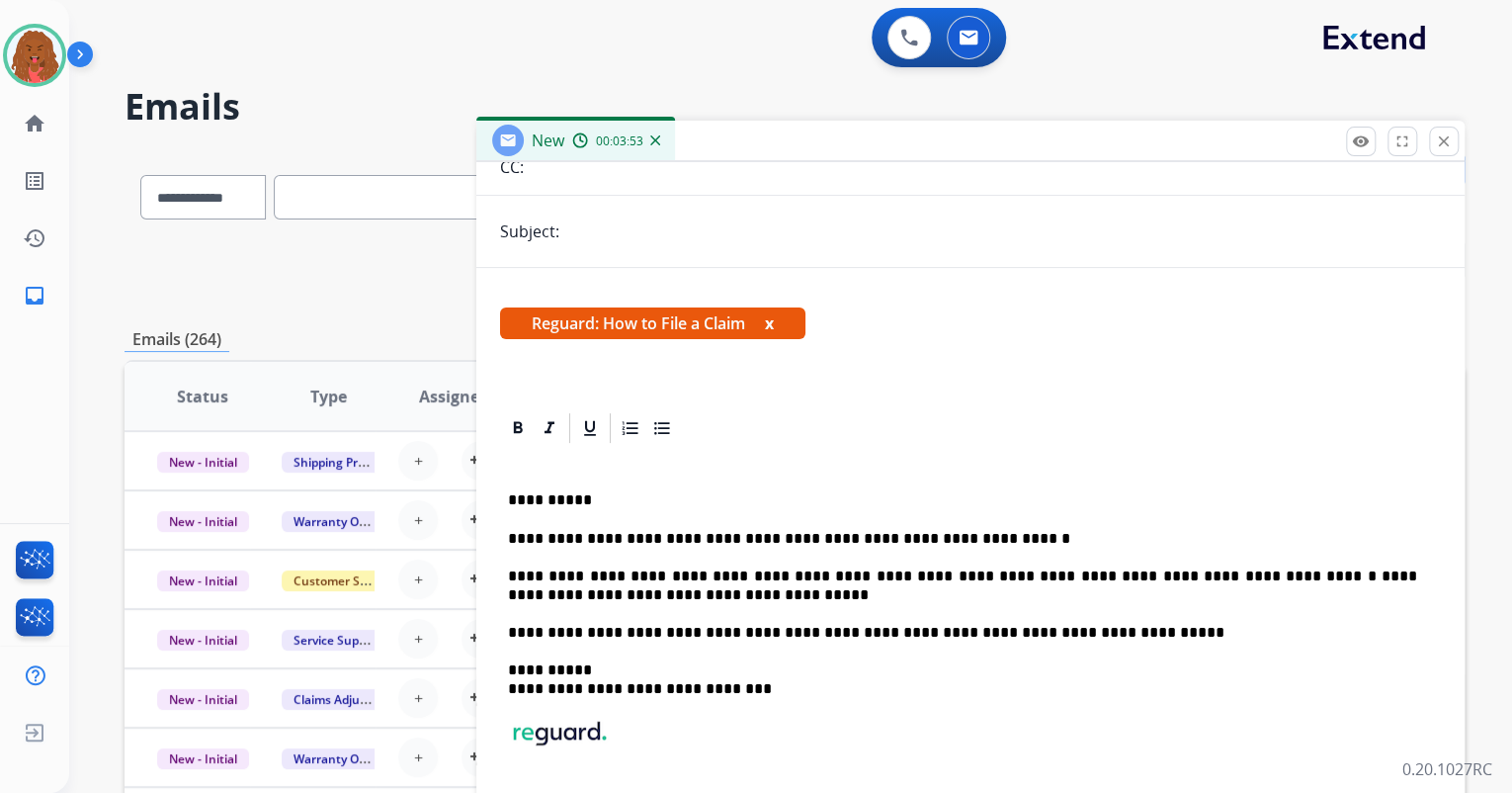 type 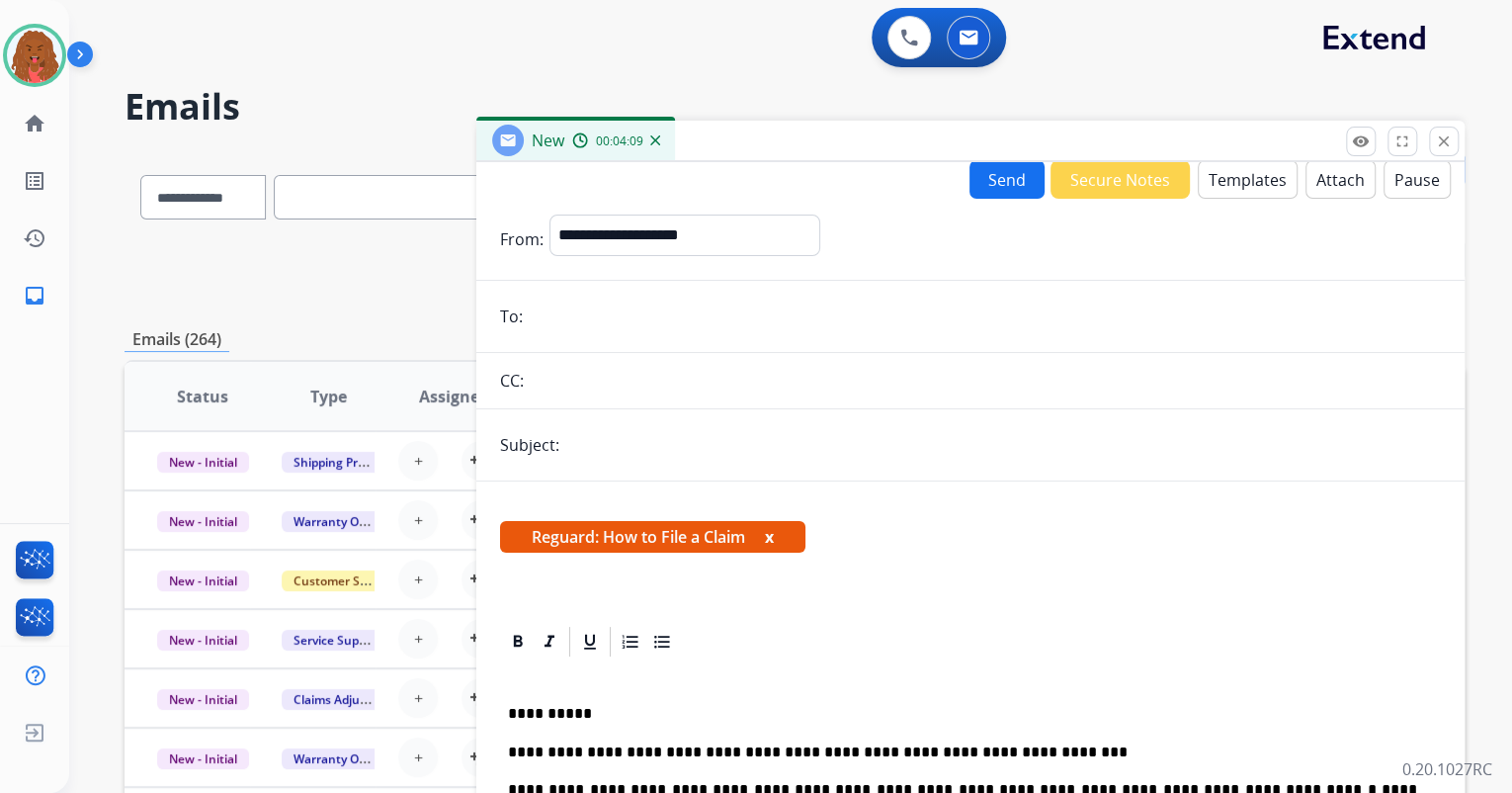 scroll, scrollTop: 0, scrollLeft: 0, axis: both 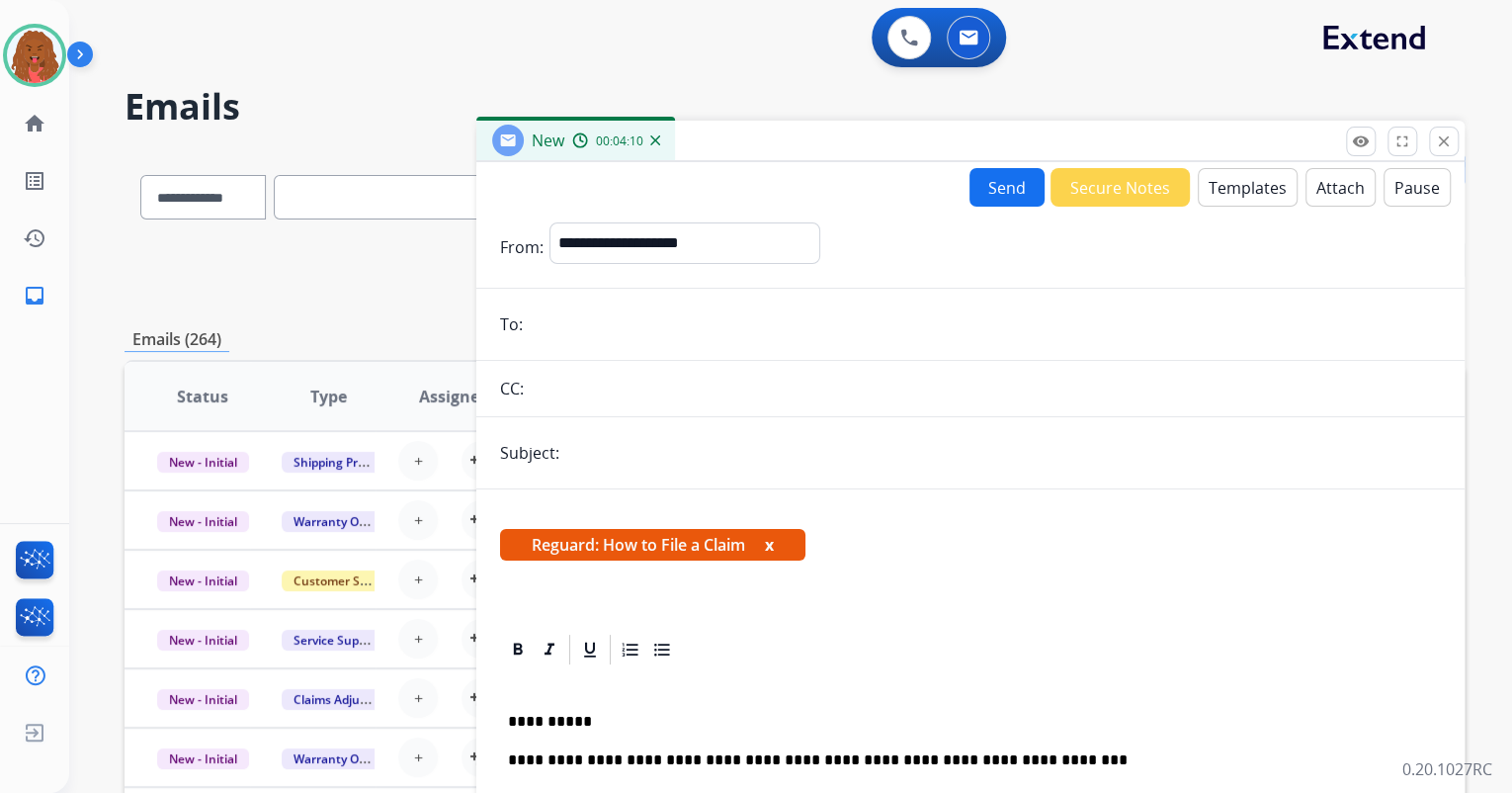 click on "Send" at bounding box center (1007, 187) 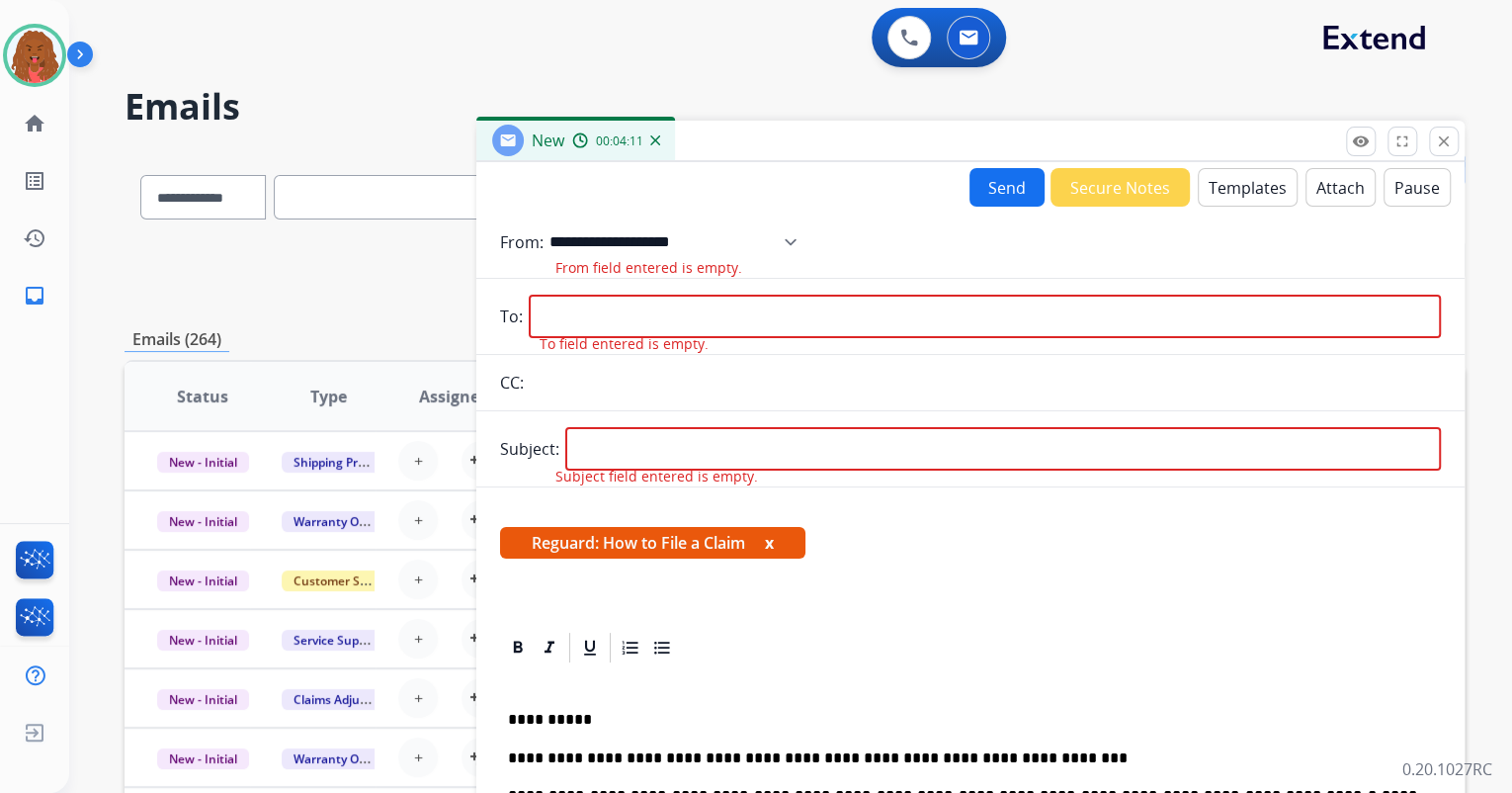 click on "**********" at bounding box center (680, 242) 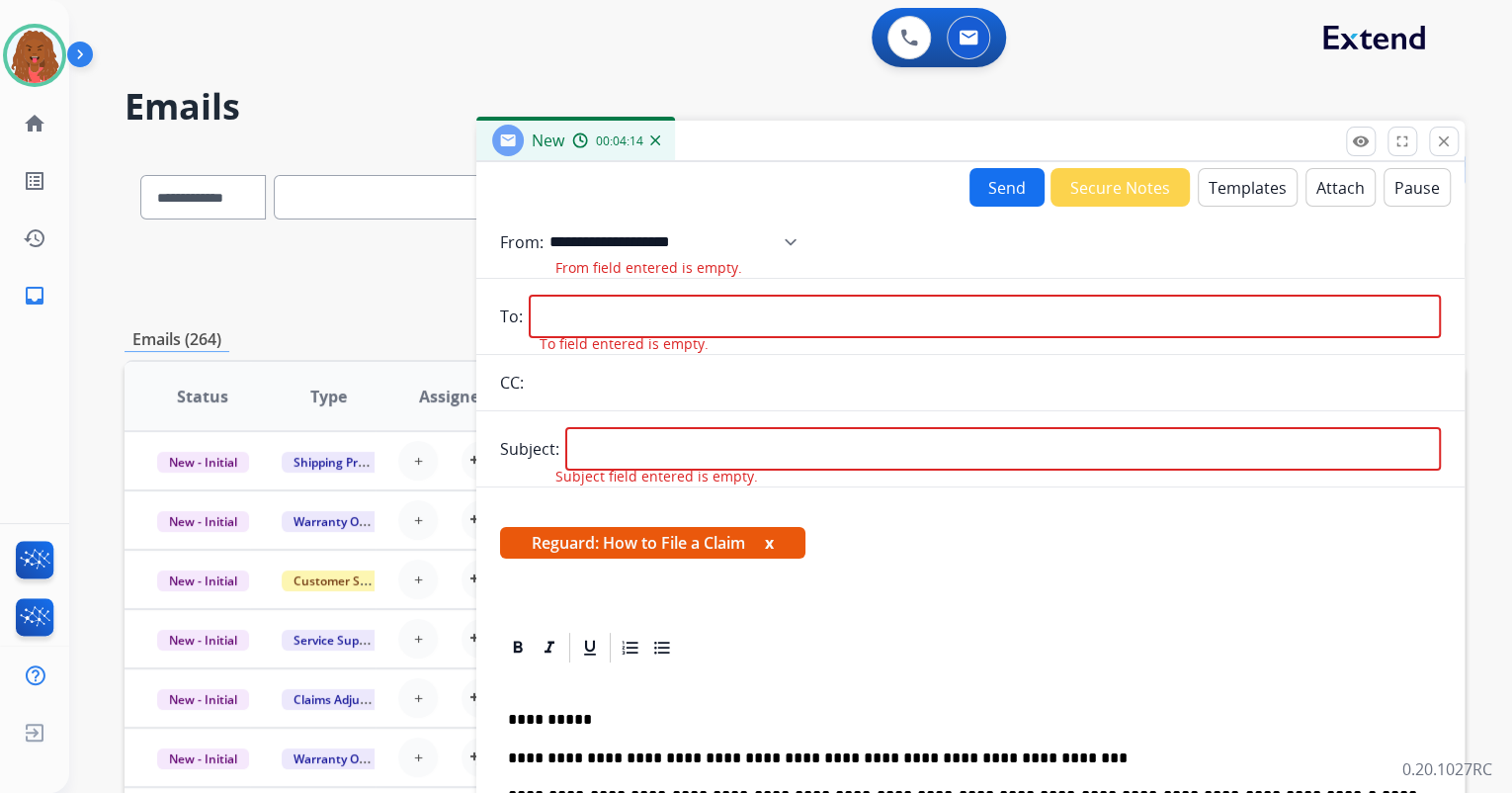 select on "**********" 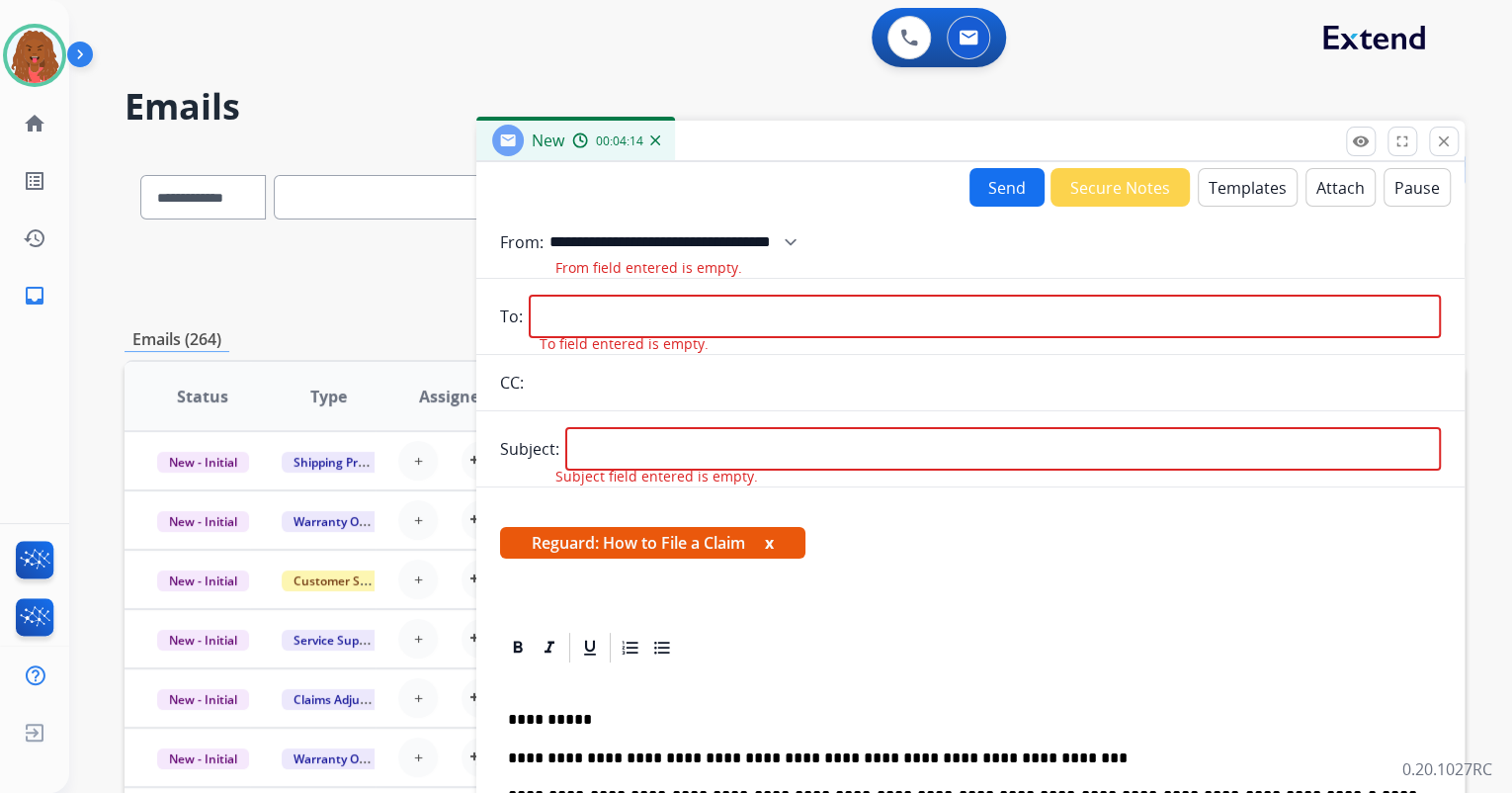 click on "**********" at bounding box center (680, 242) 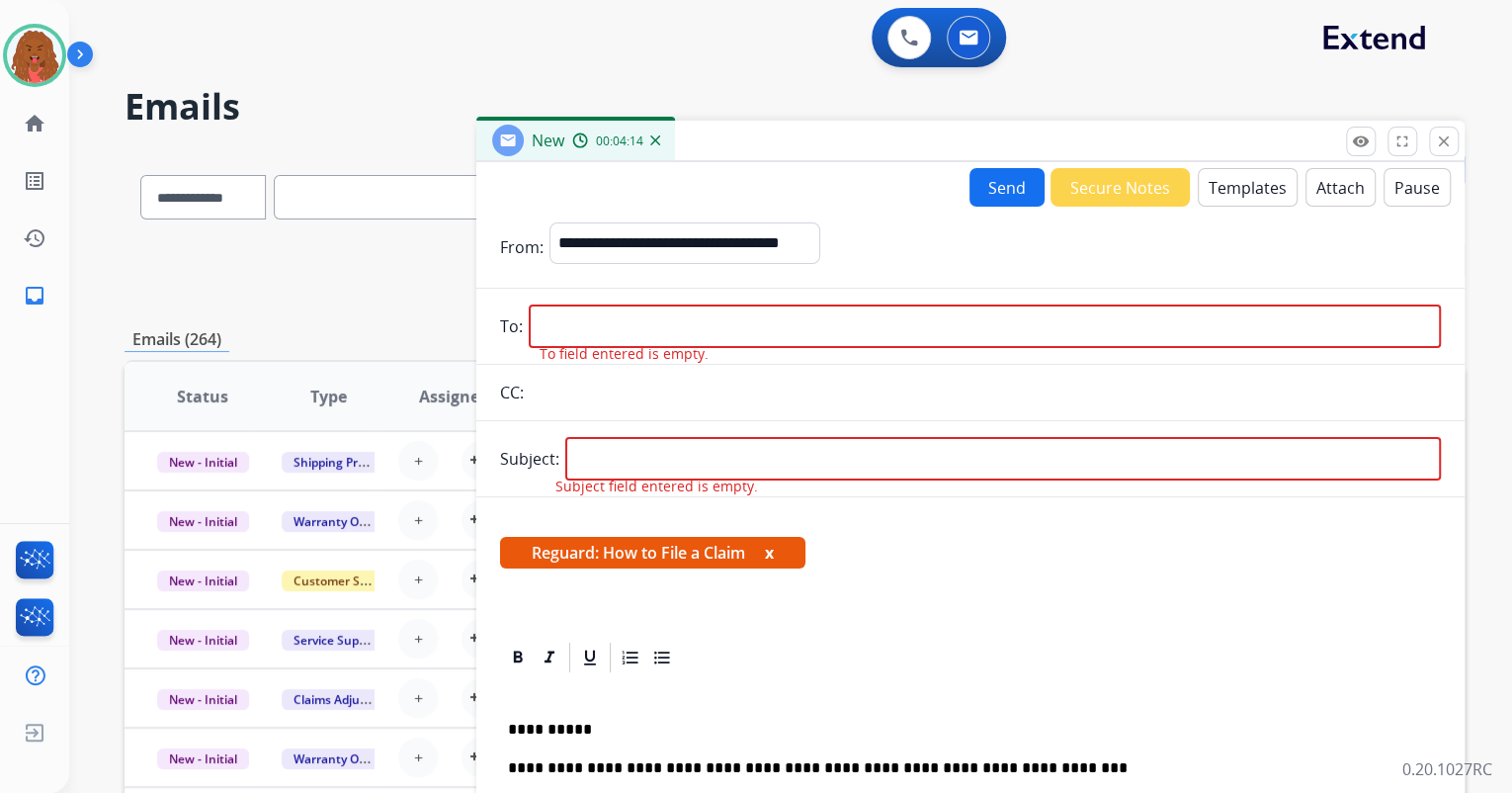 click at bounding box center (984, 326) 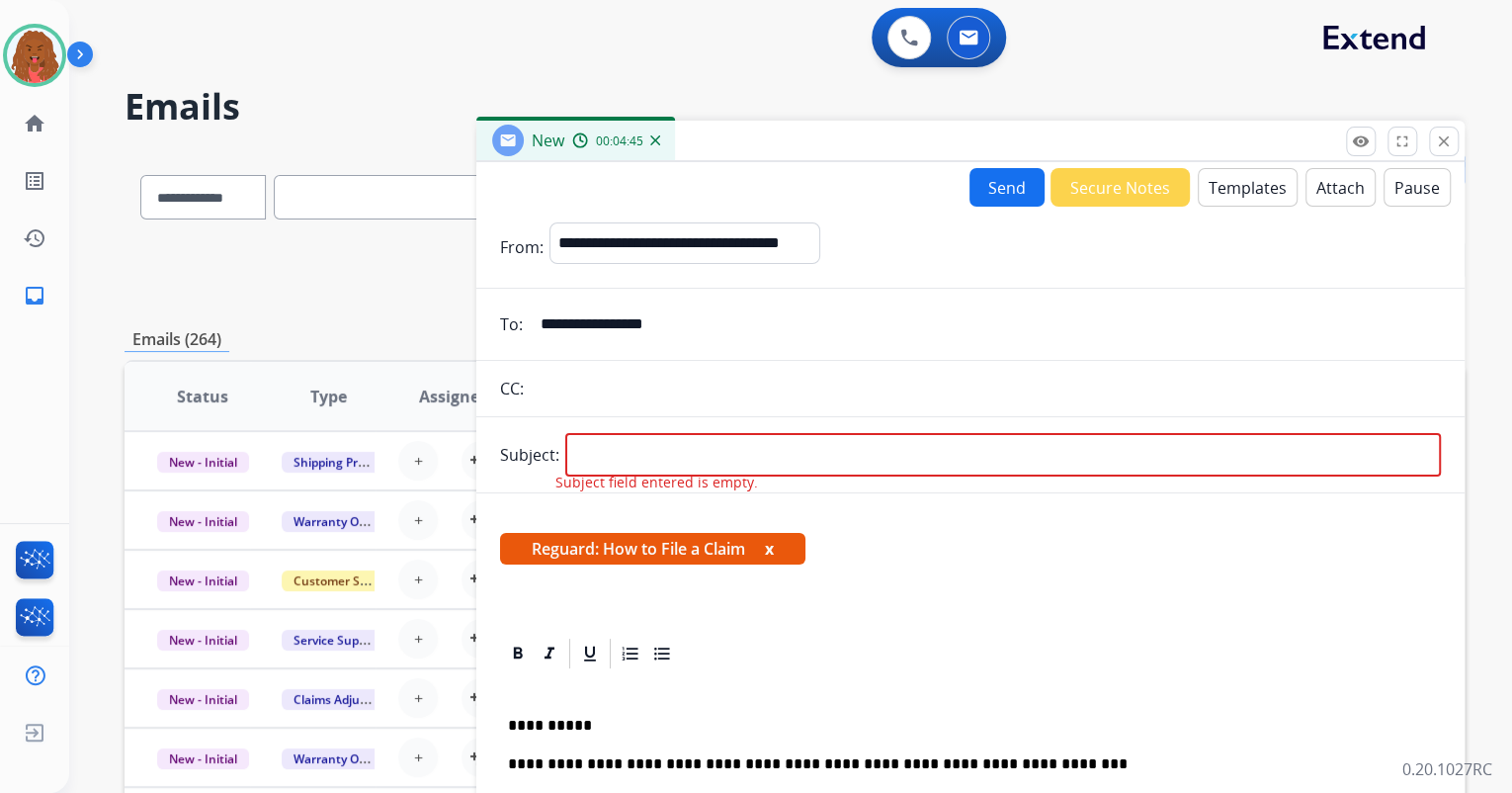 type on "**********" 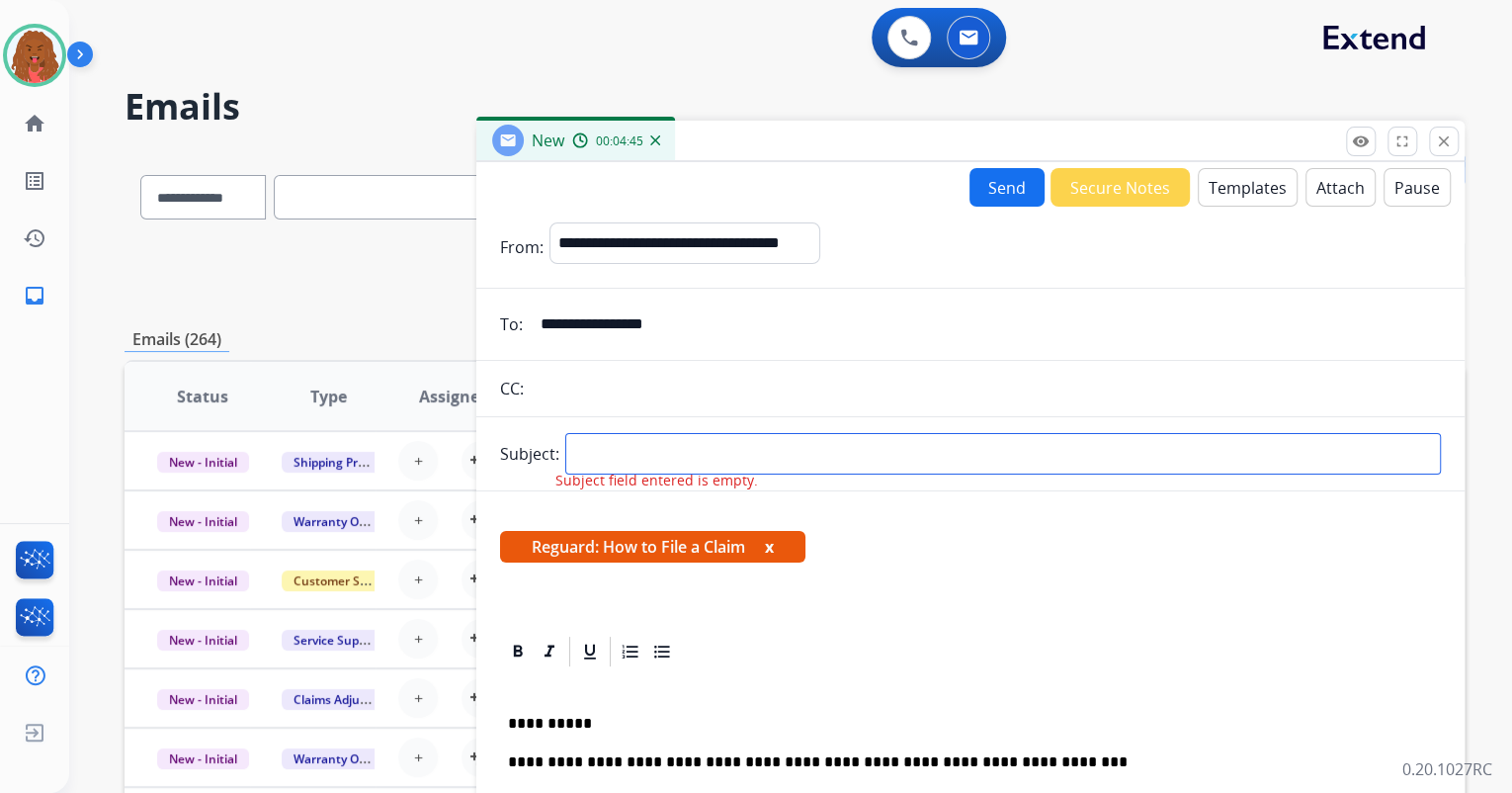 click at bounding box center (1003, 454) 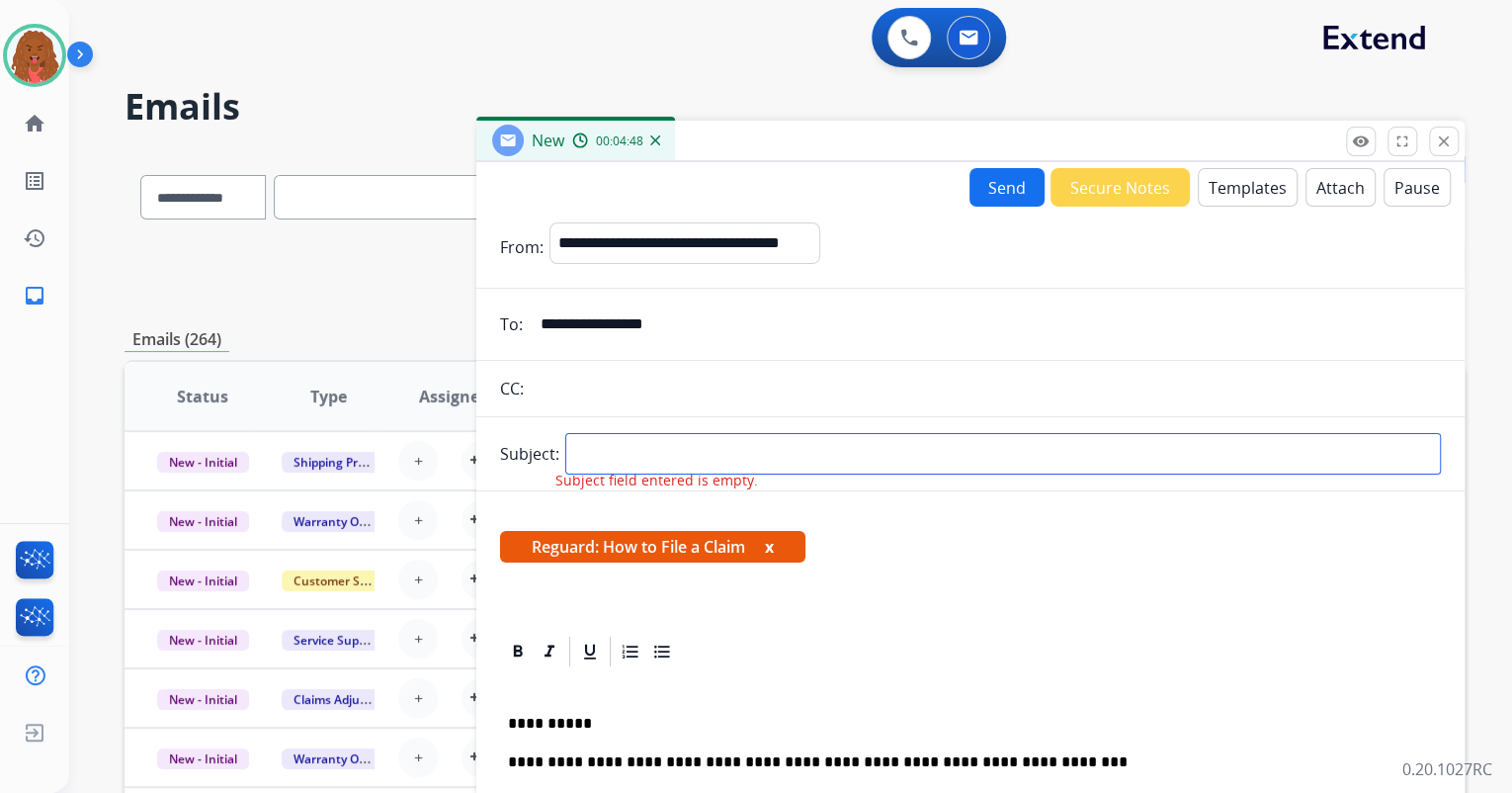 type on "**********" 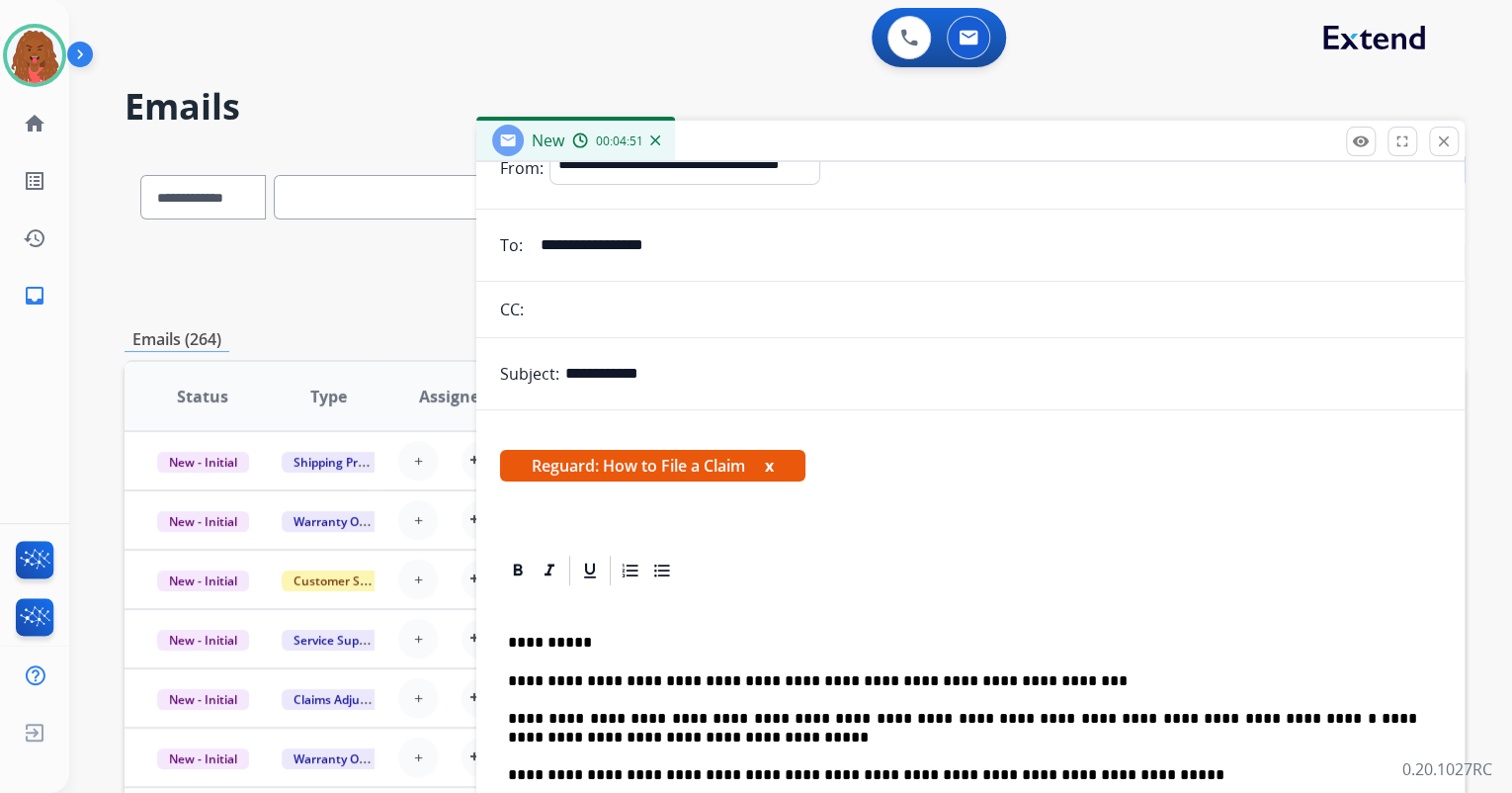 scroll, scrollTop: 0, scrollLeft: 0, axis: both 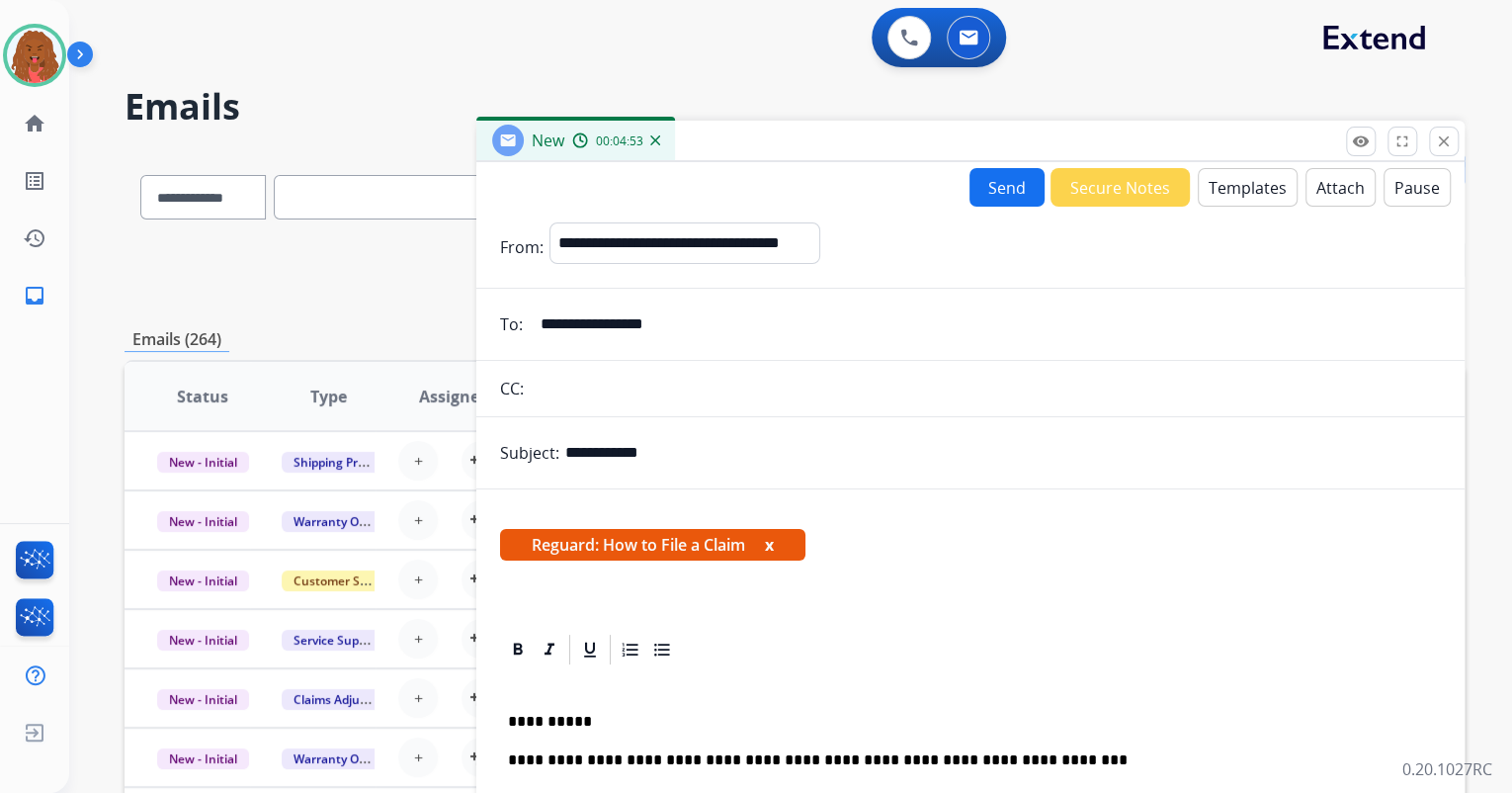 click on "Send" at bounding box center (1007, 187) 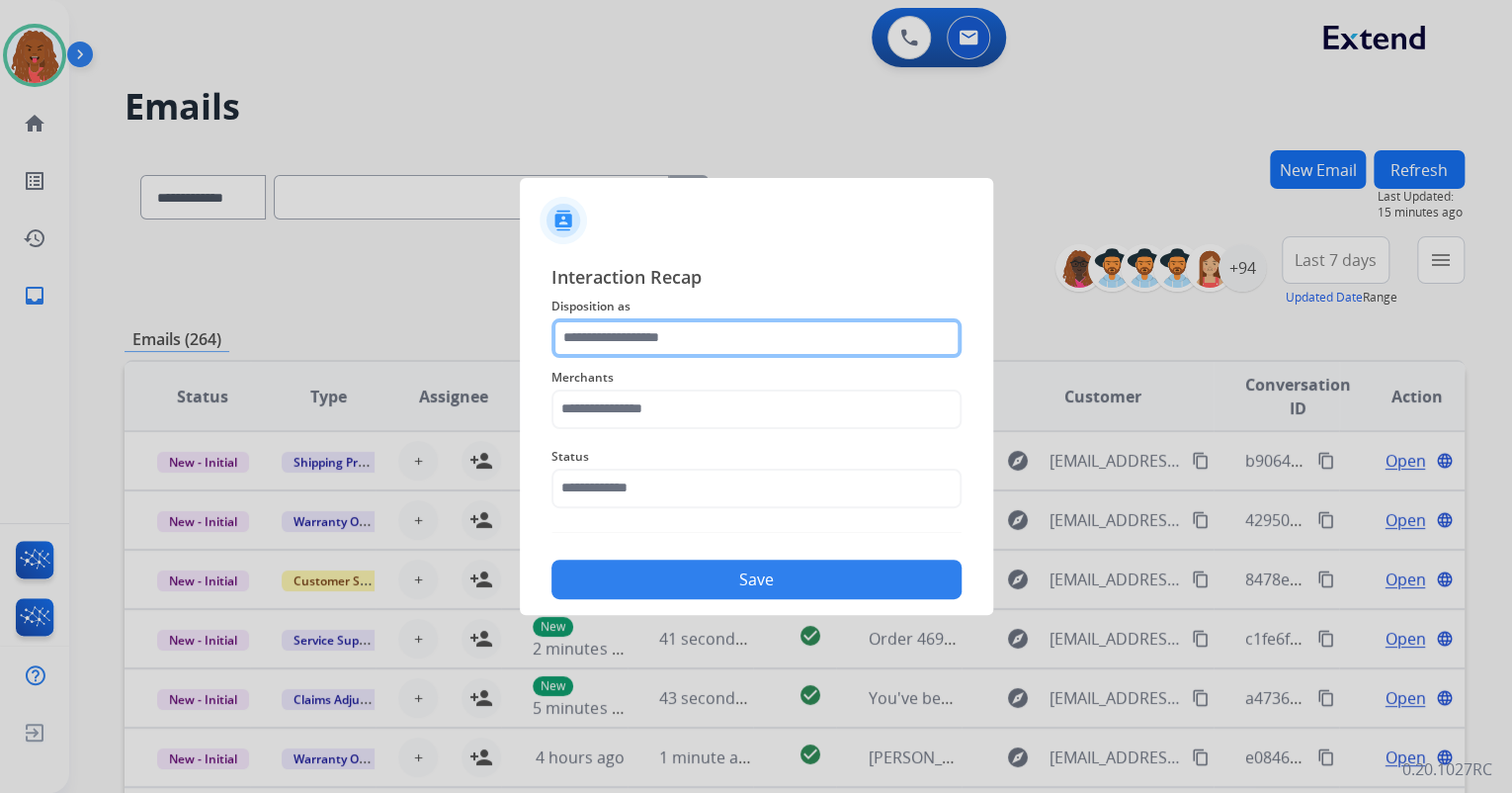 click 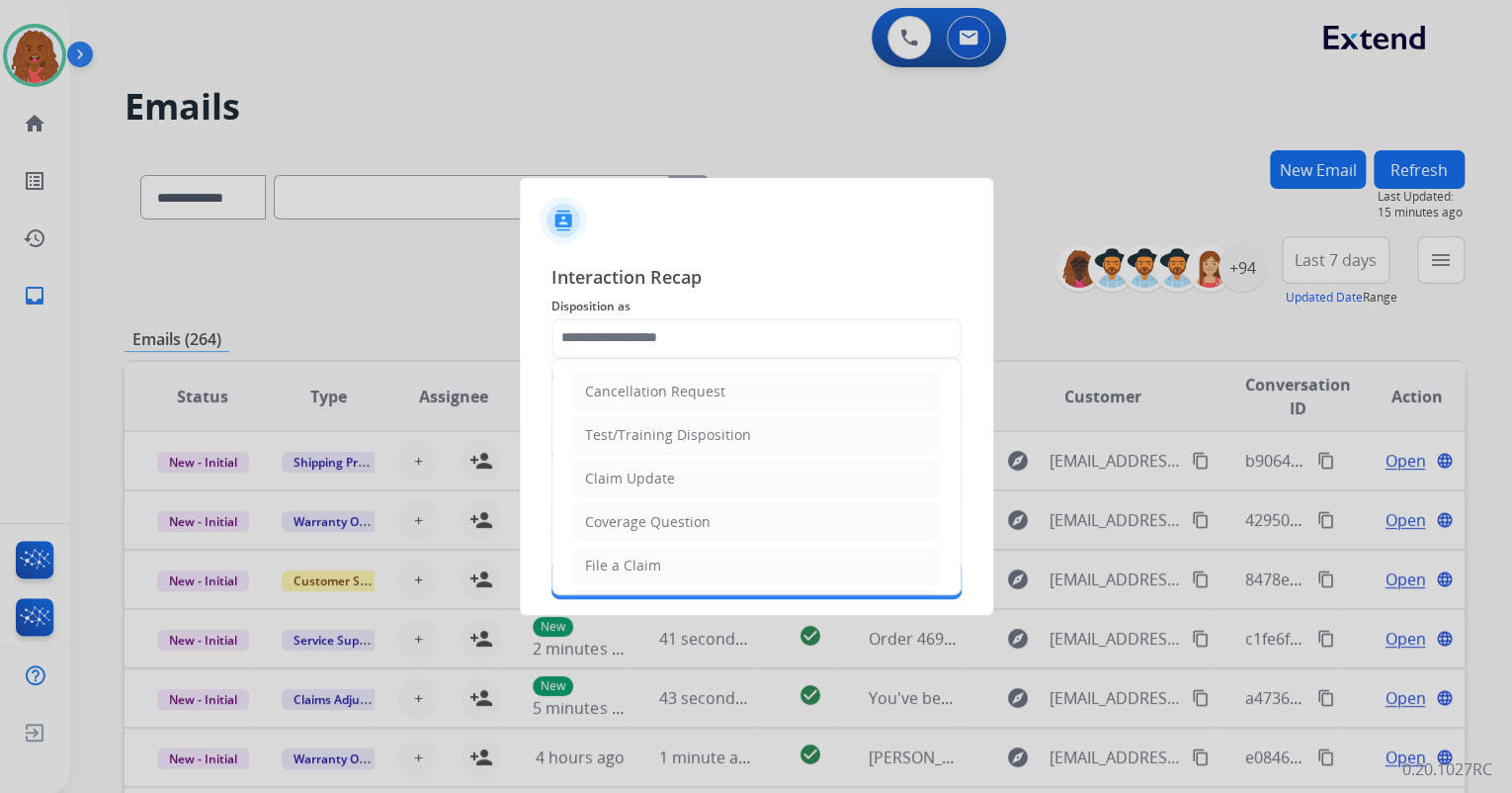 click on "File a Claim" 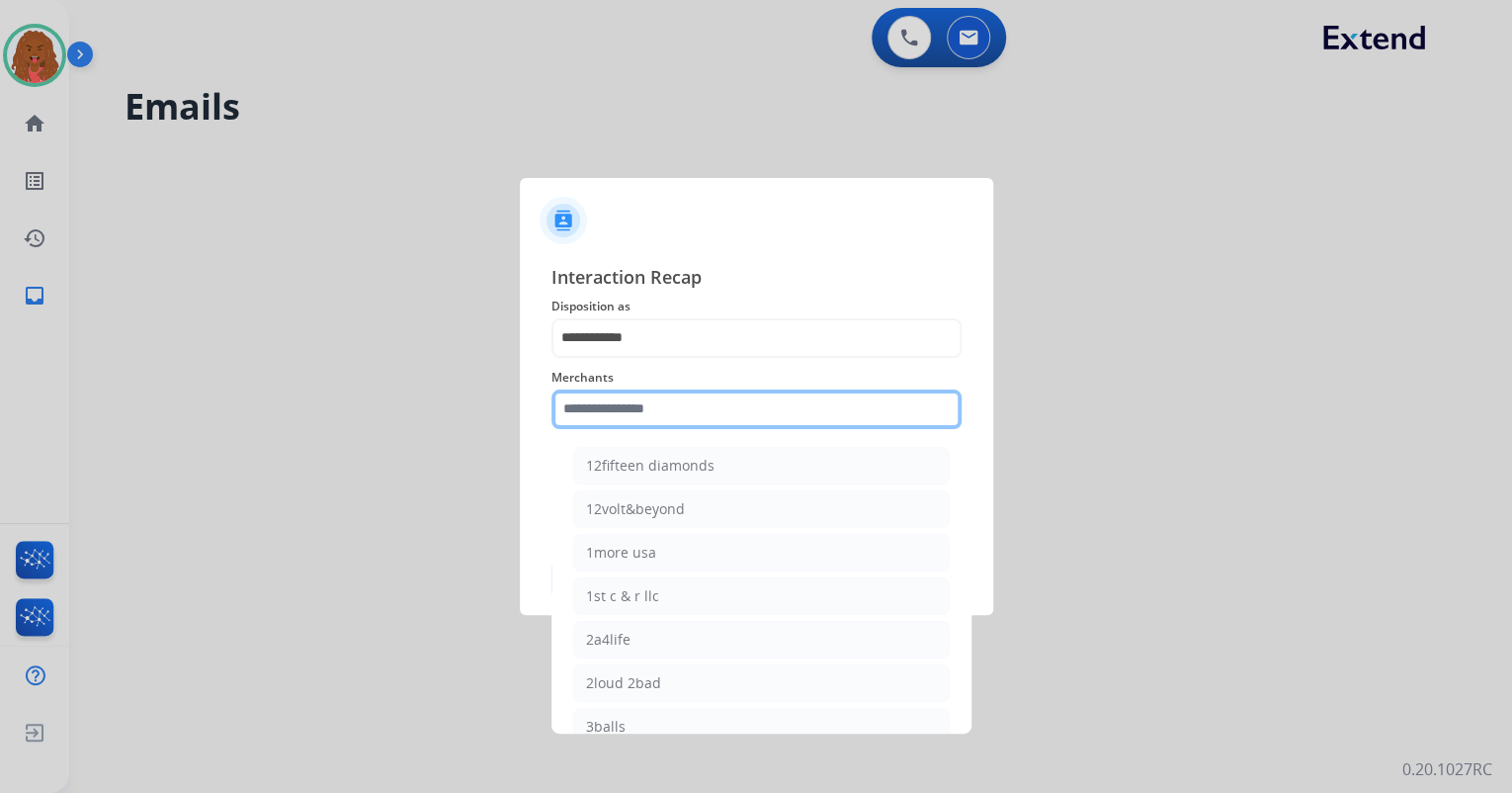 click 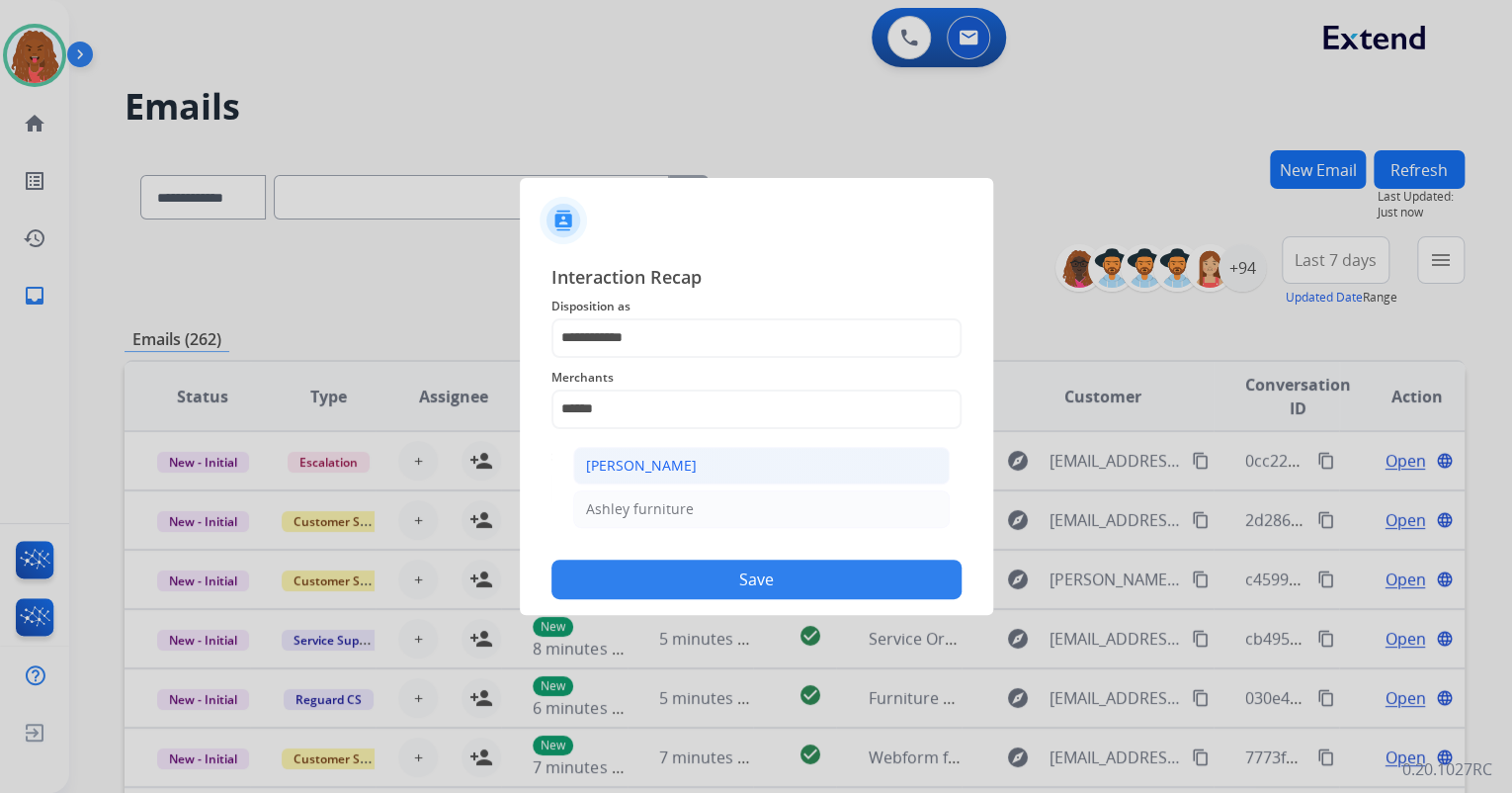 click on "[PERSON_NAME]" 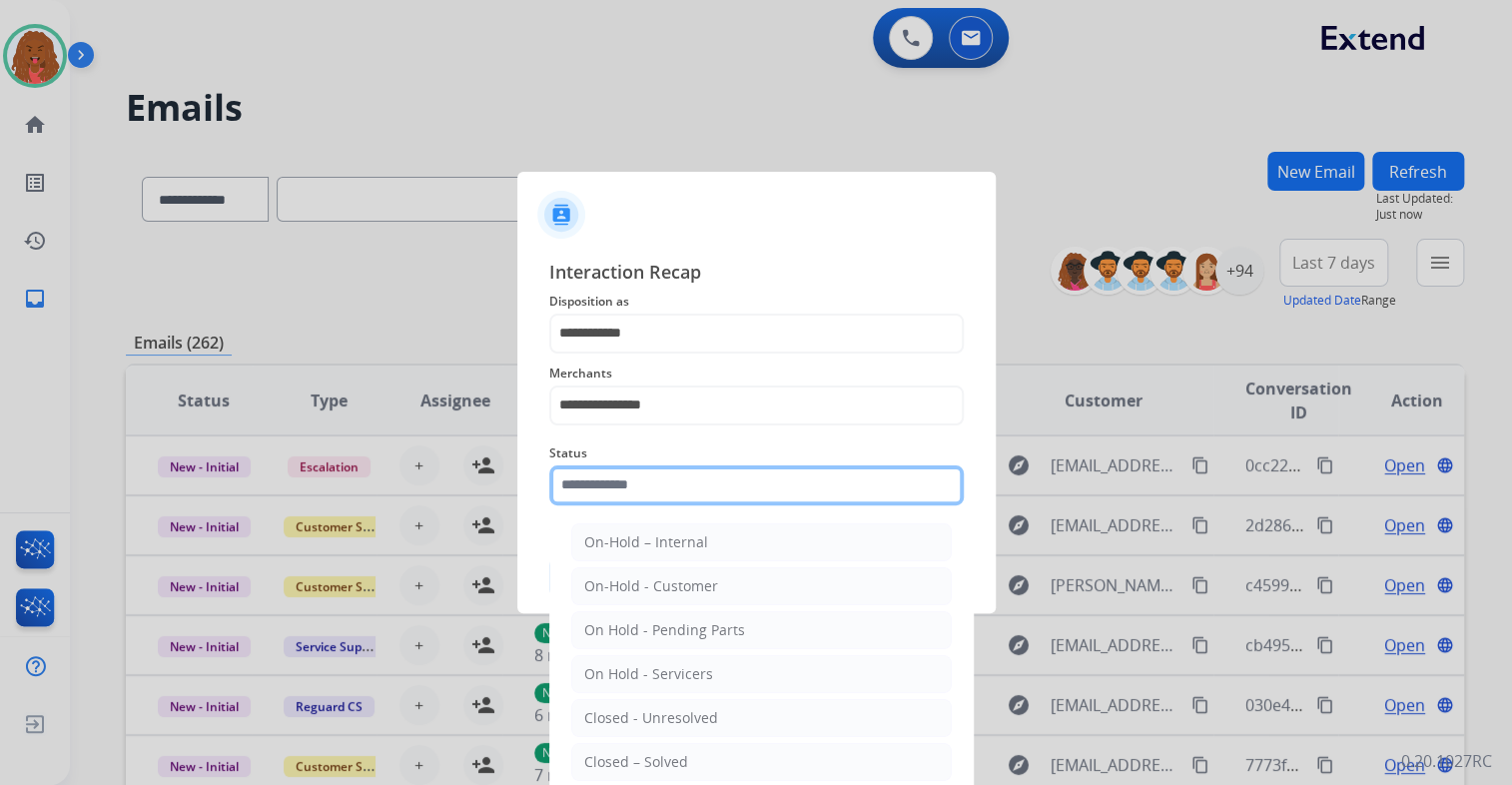 click 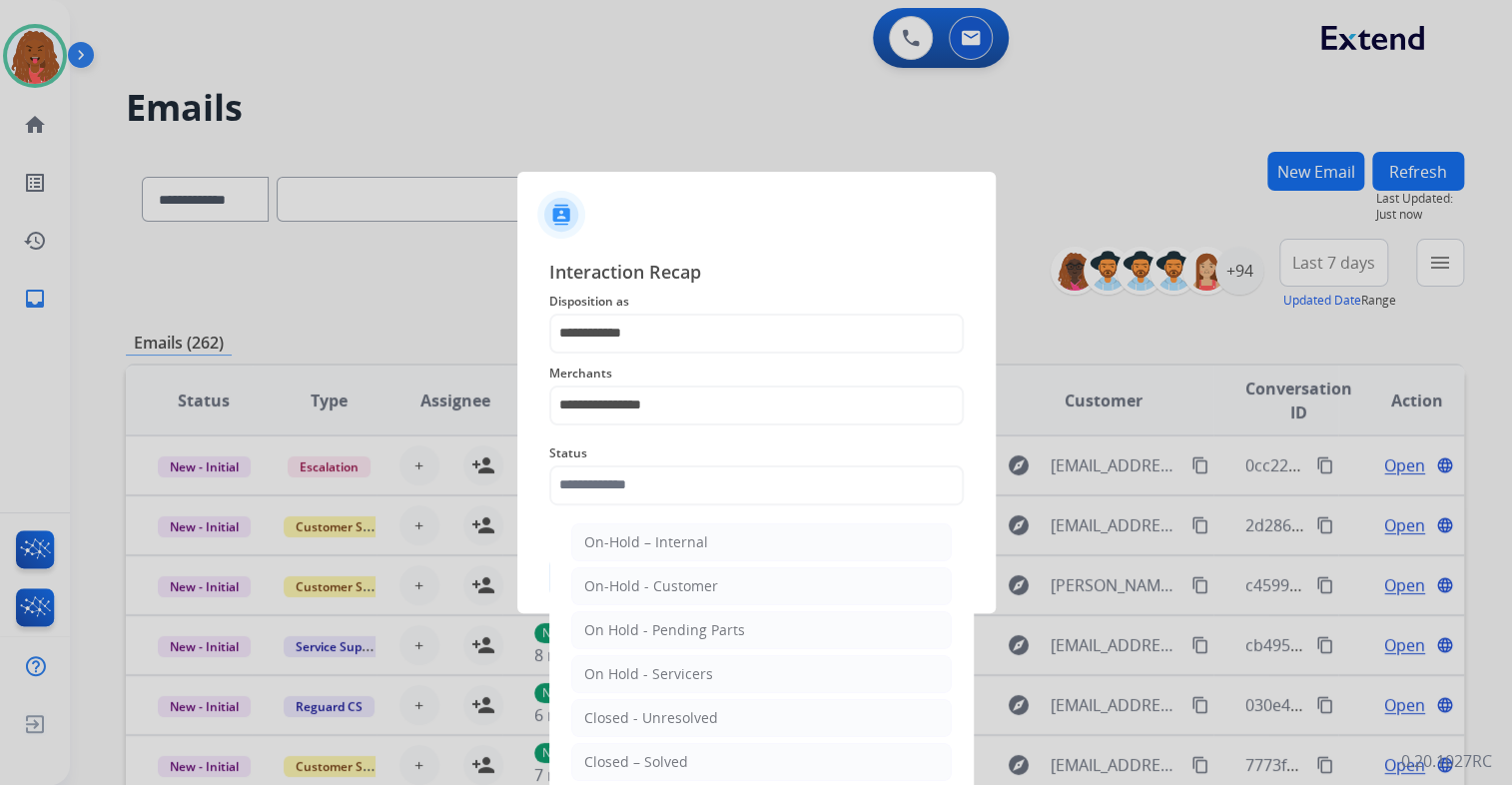 drag, startPoint x: 645, startPoint y: 763, endPoint x: 649, endPoint y: 744, distance: 19.416488 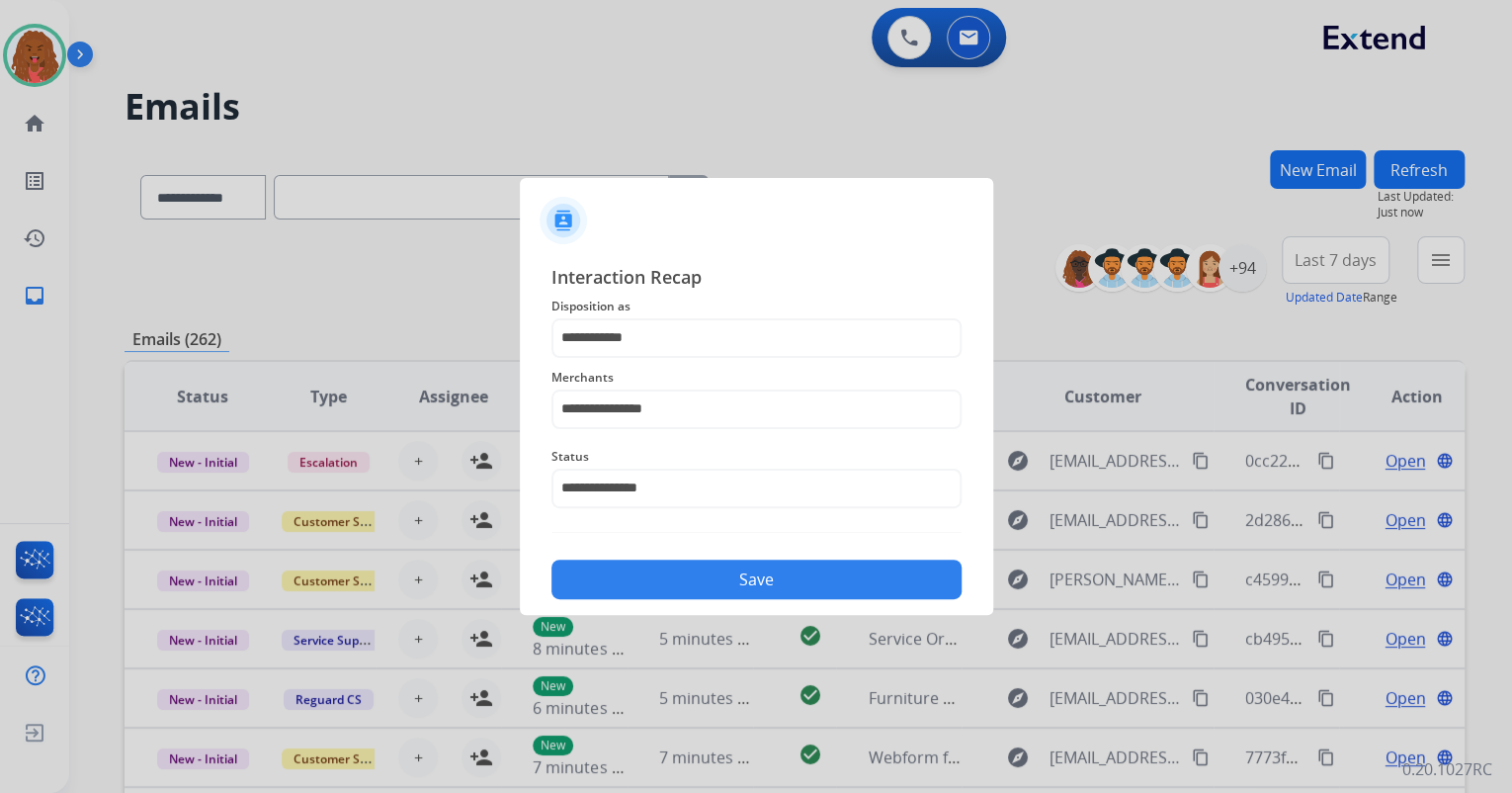 click on "Save" 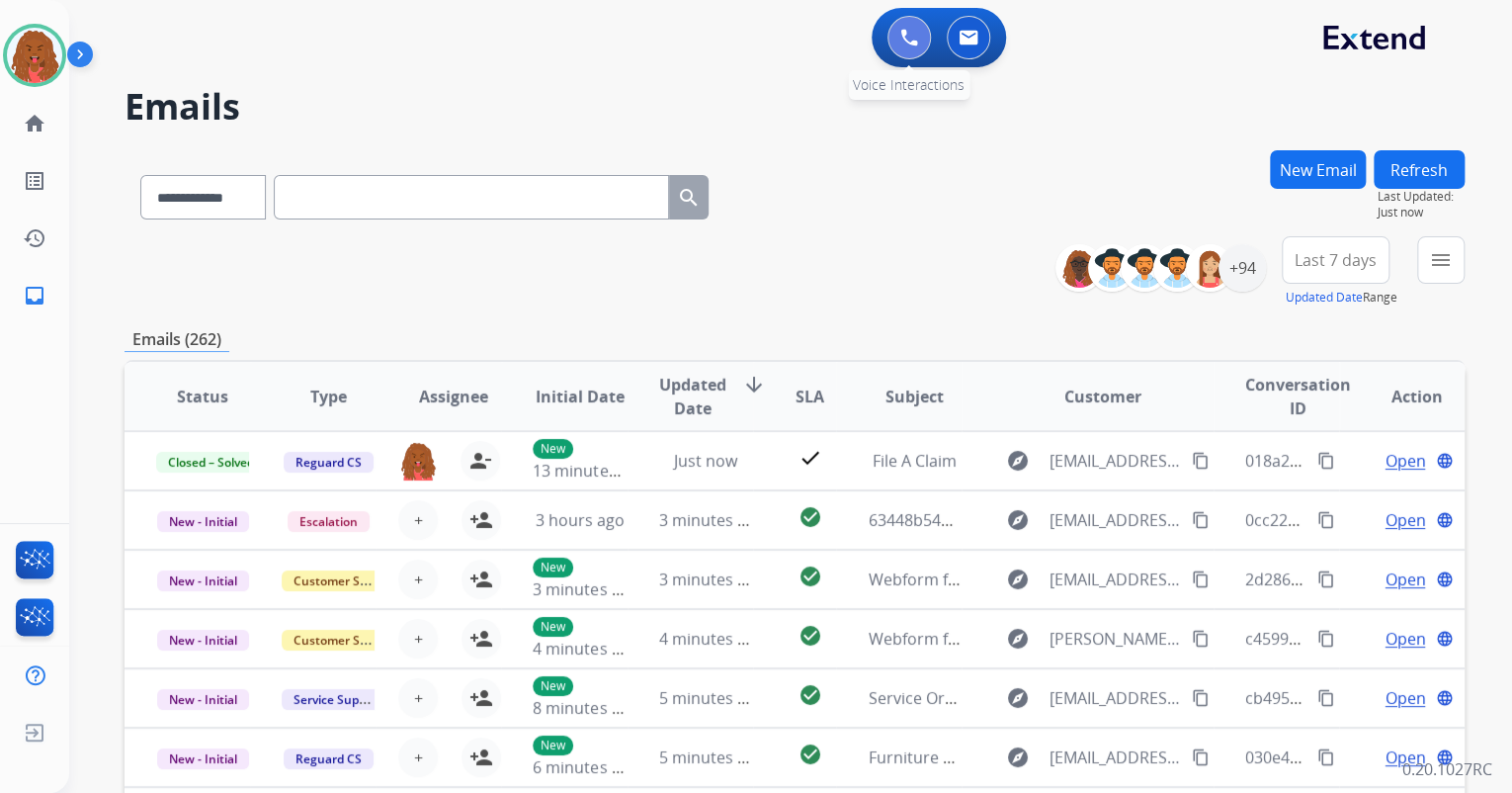click at bounding box center [909, 38] 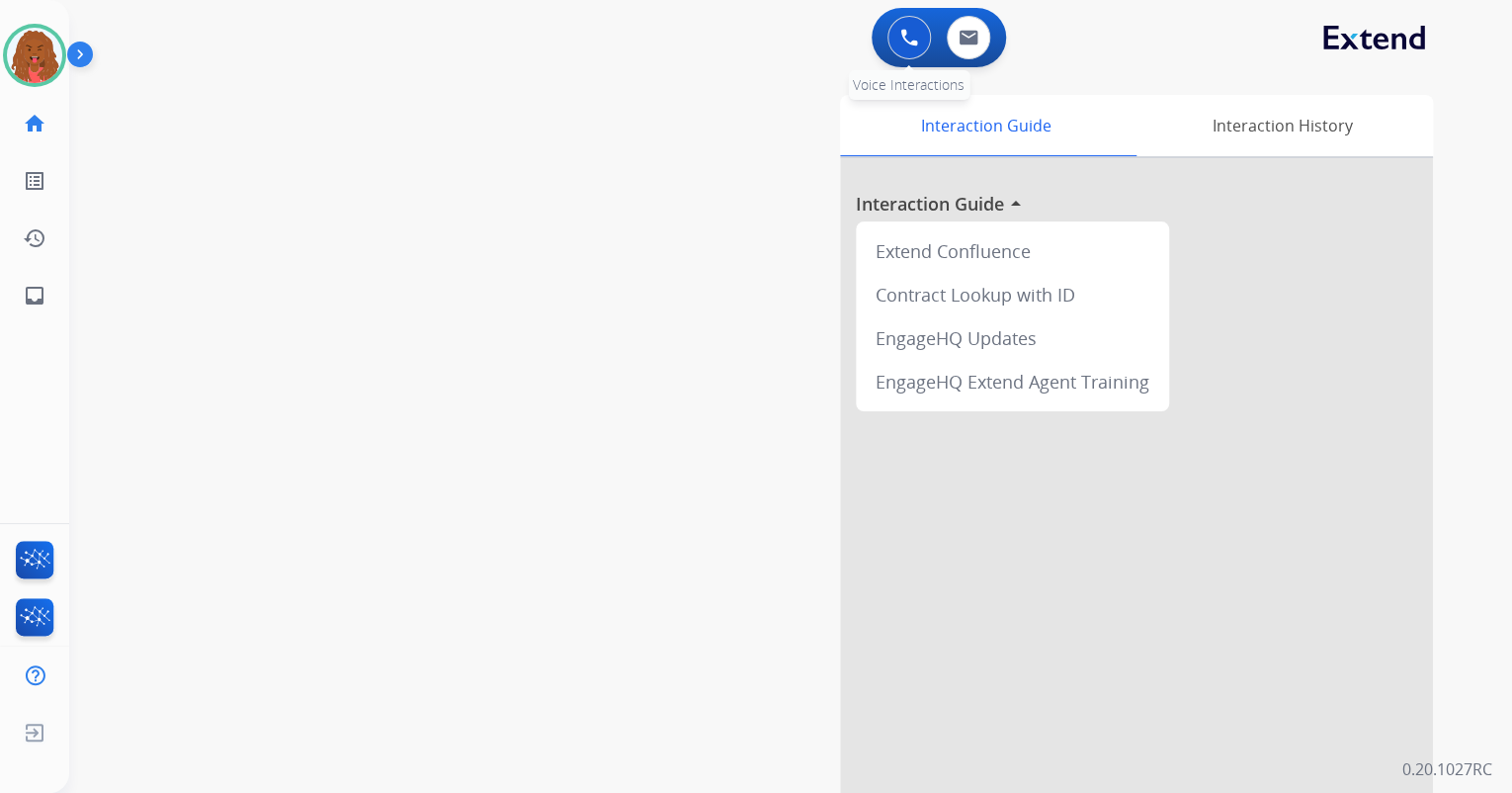 click at bounding box center [909, 38] 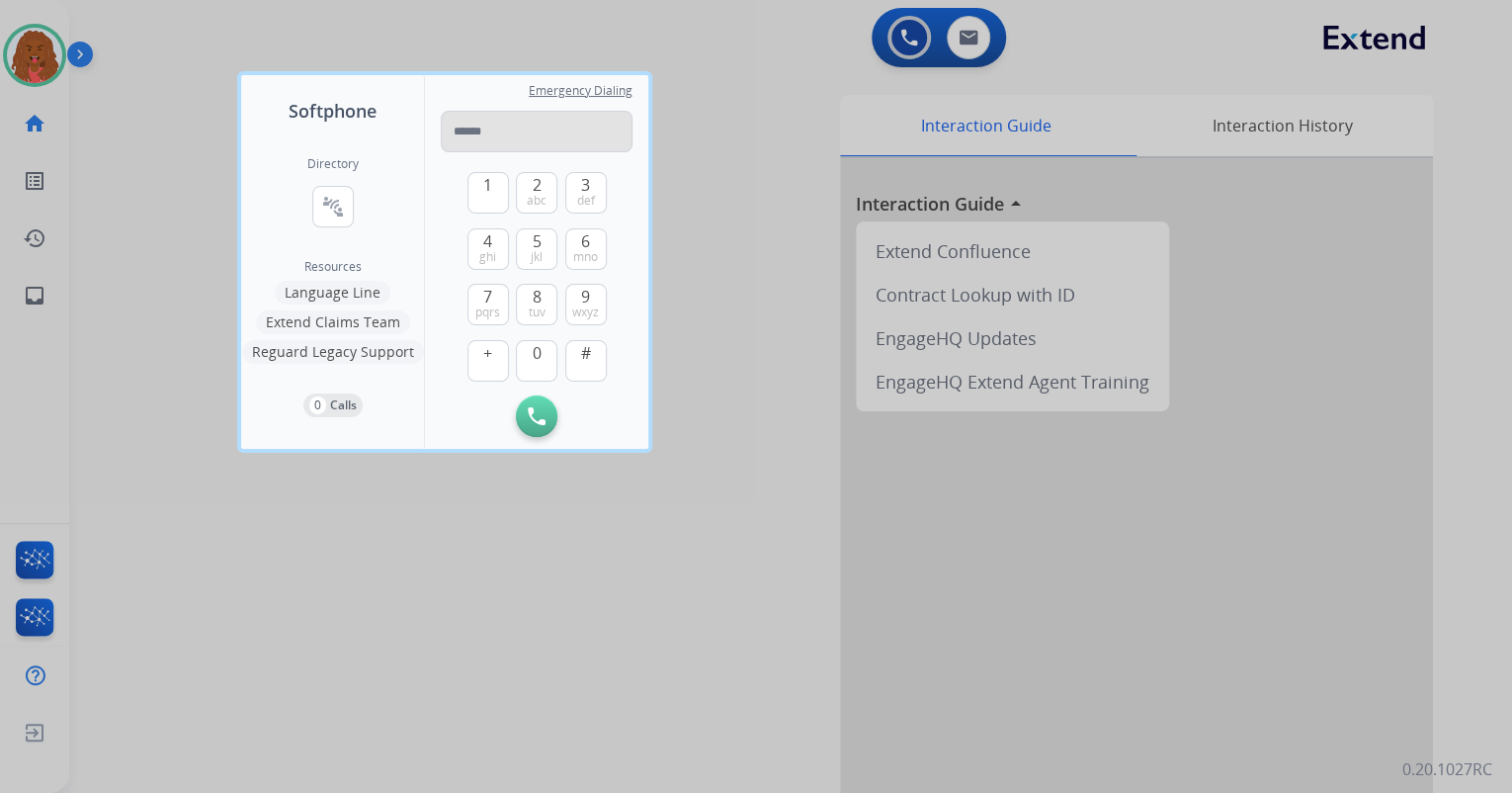 drag, startPoint x: 494, startPoint y: 117, endPoint x: 485, endPoint y: 127, distance: 13.453624 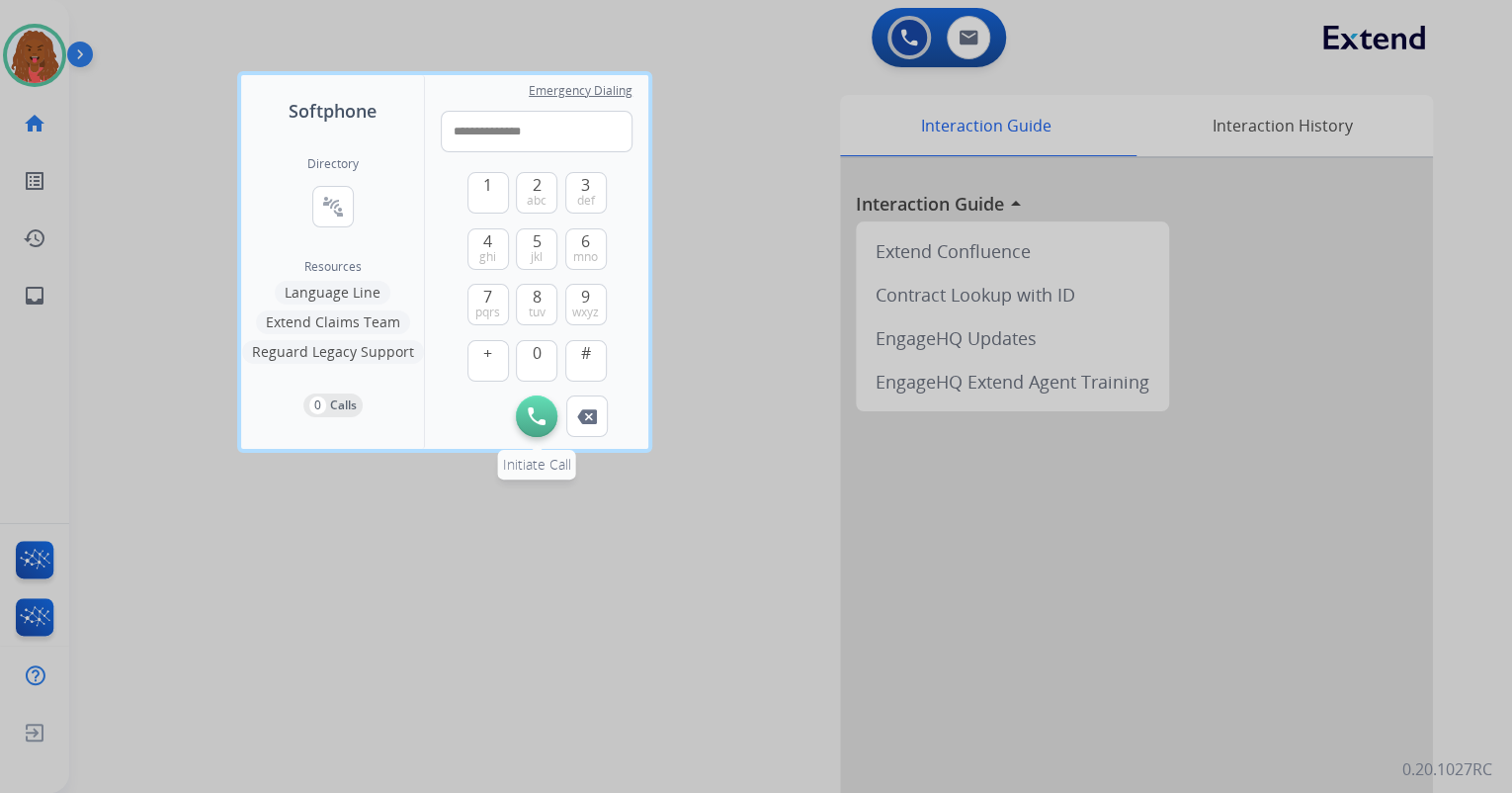 type on "**********" 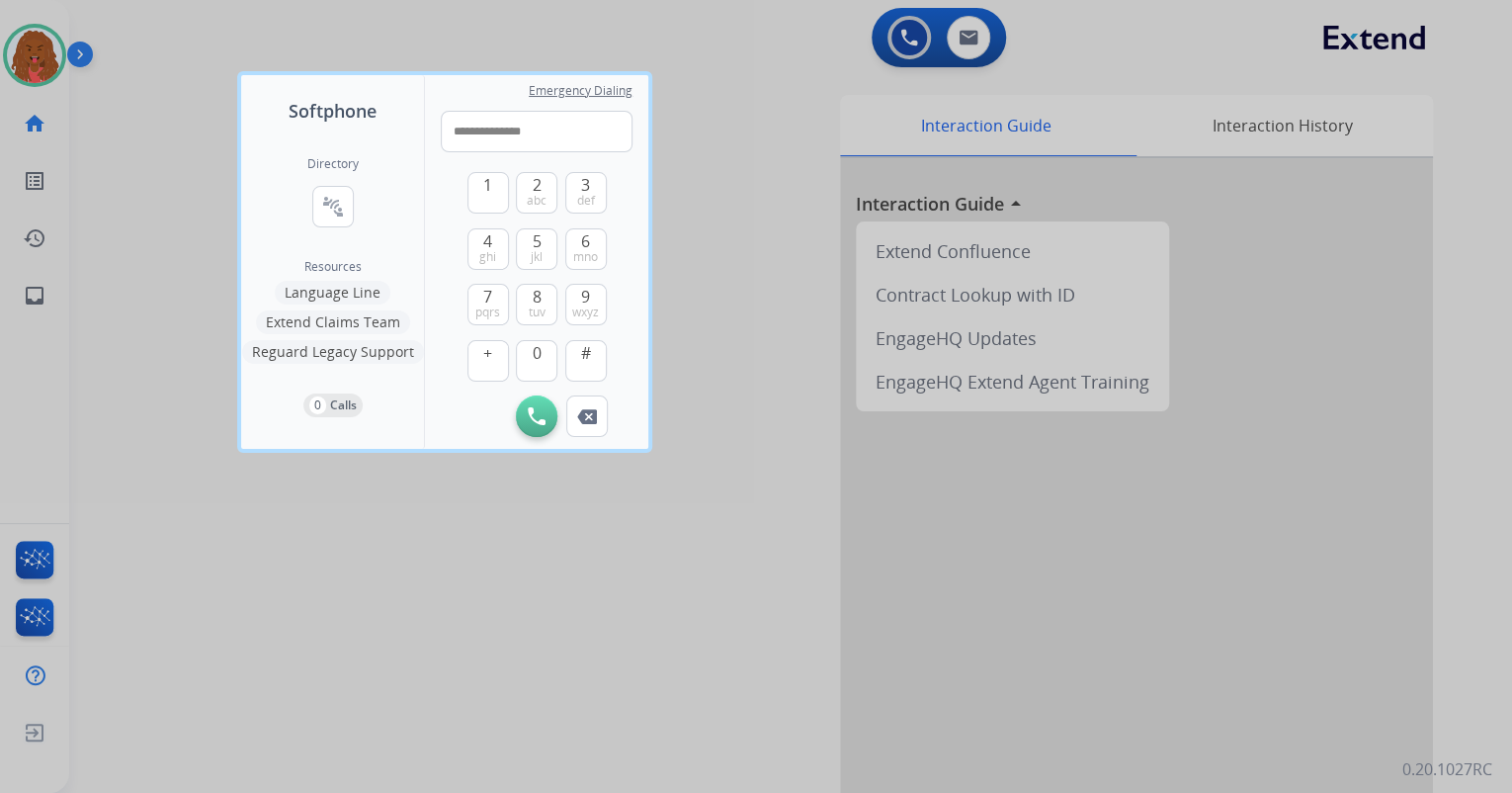 click at bounding box center [537, 416] 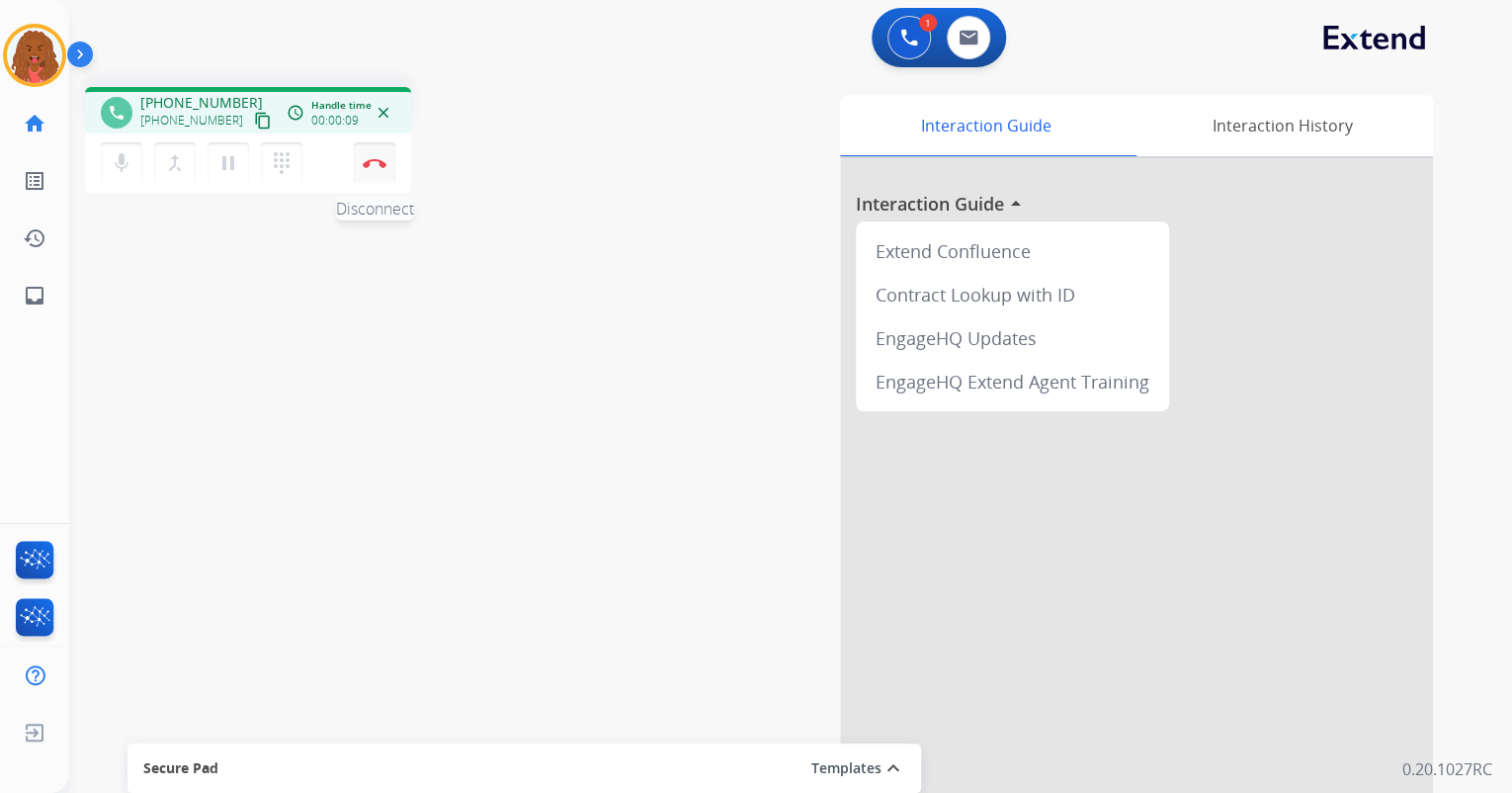 click at bounding box center (375, 163) 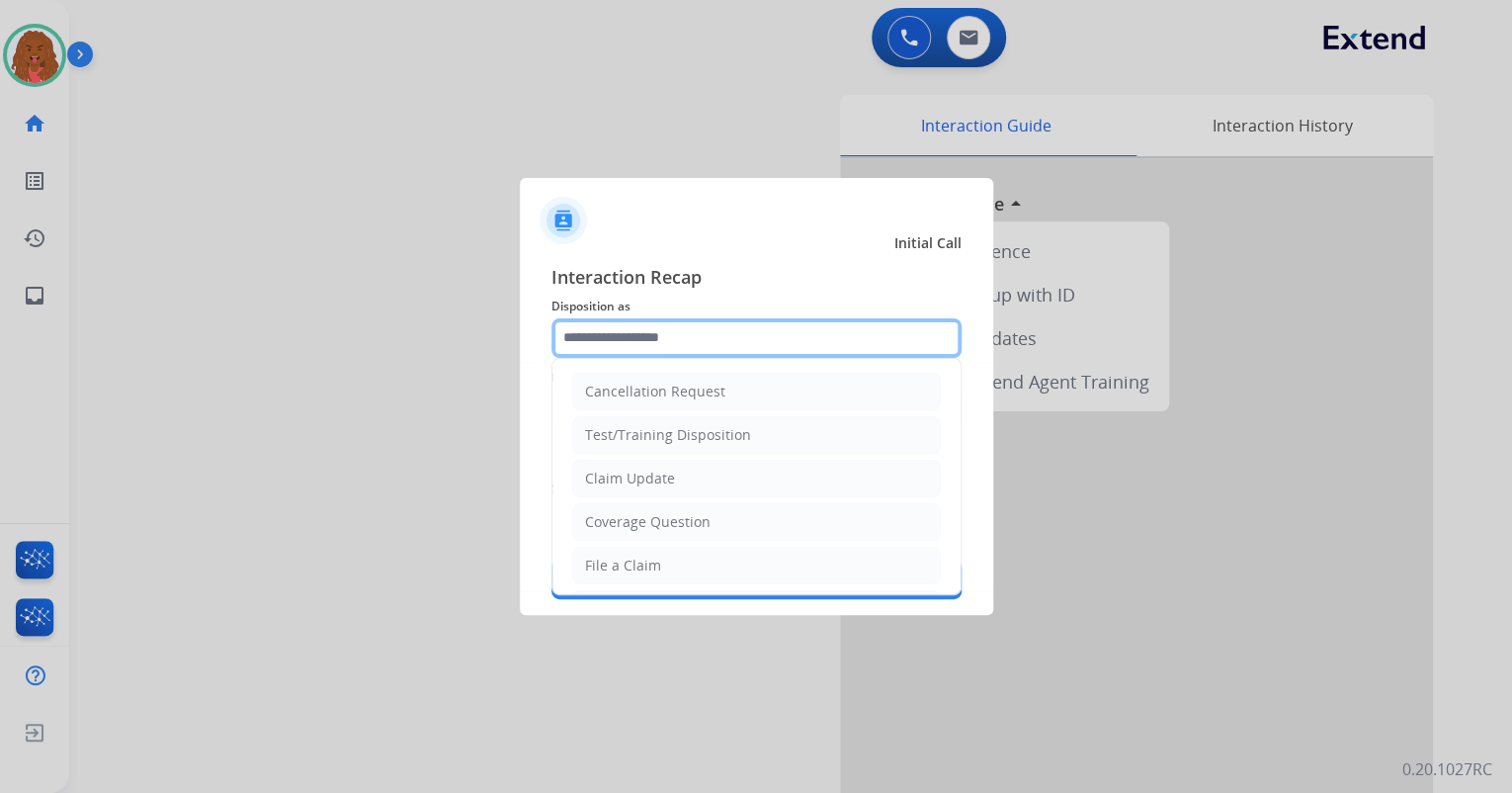 click 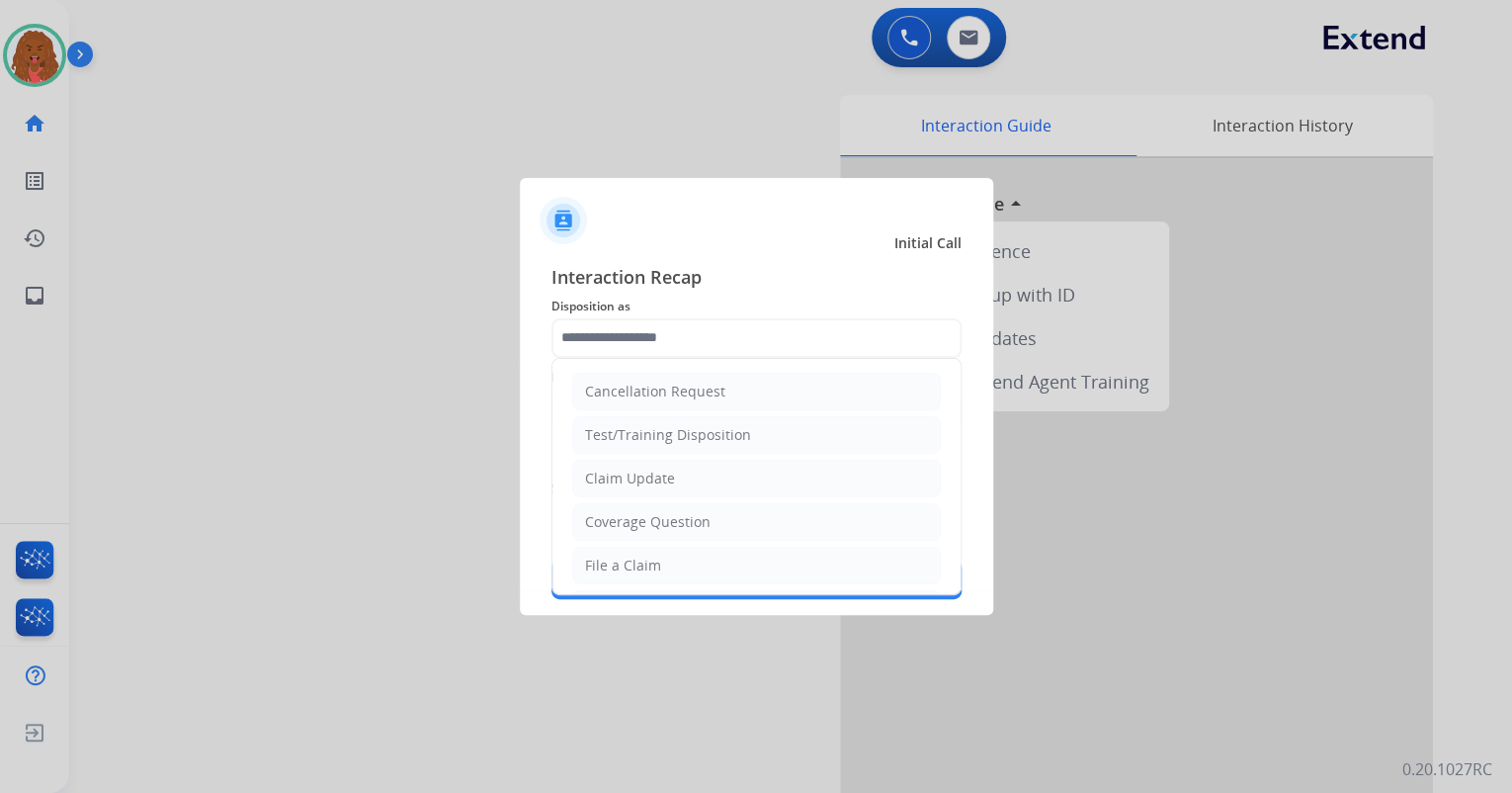 click on "File a Claim" 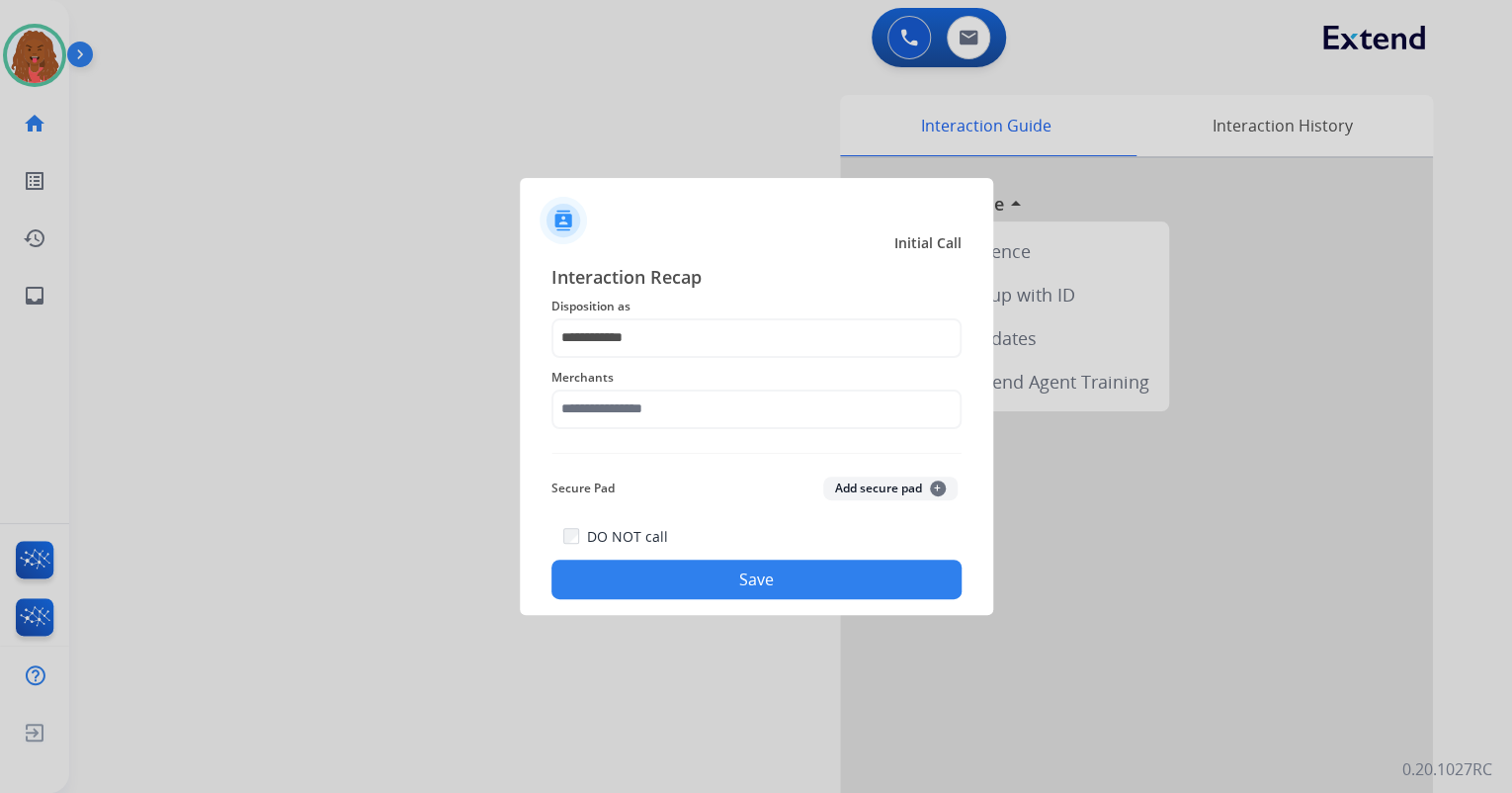 click on "Merchants" 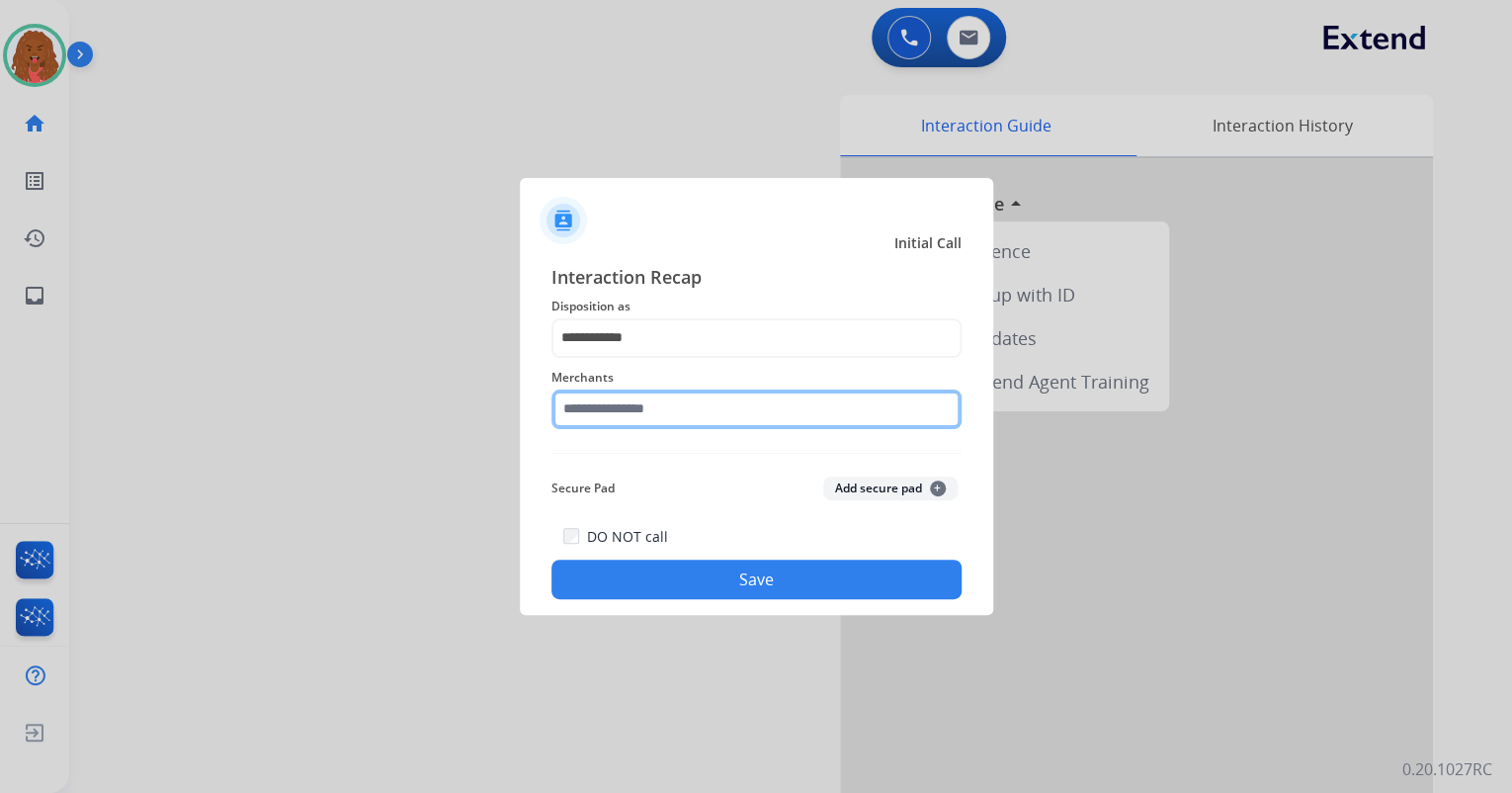 click 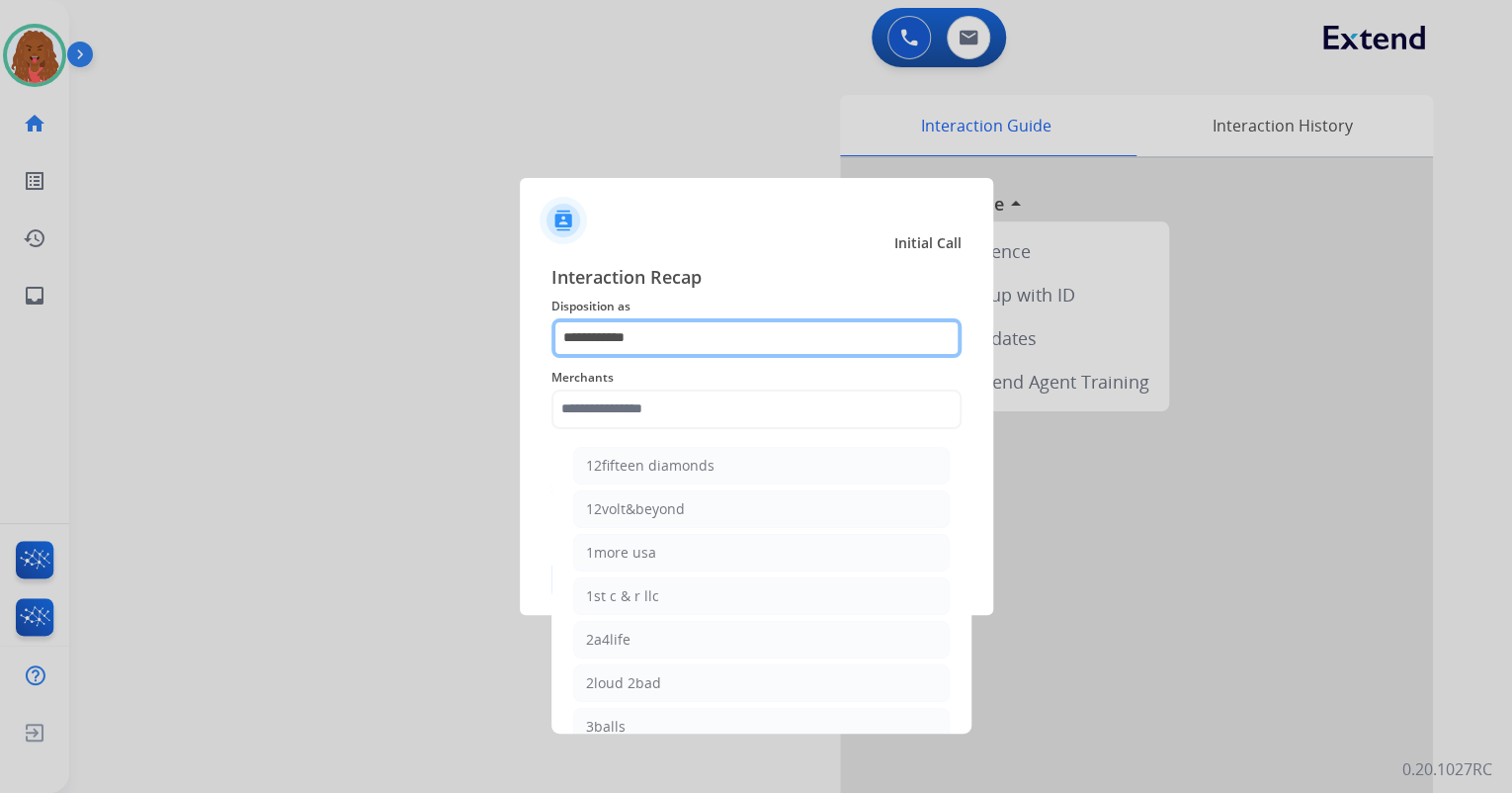 drag, startPoint x: 524, startPoint y: 359, endPoint x: 387, endPoint y: 395, distance: 141.65098 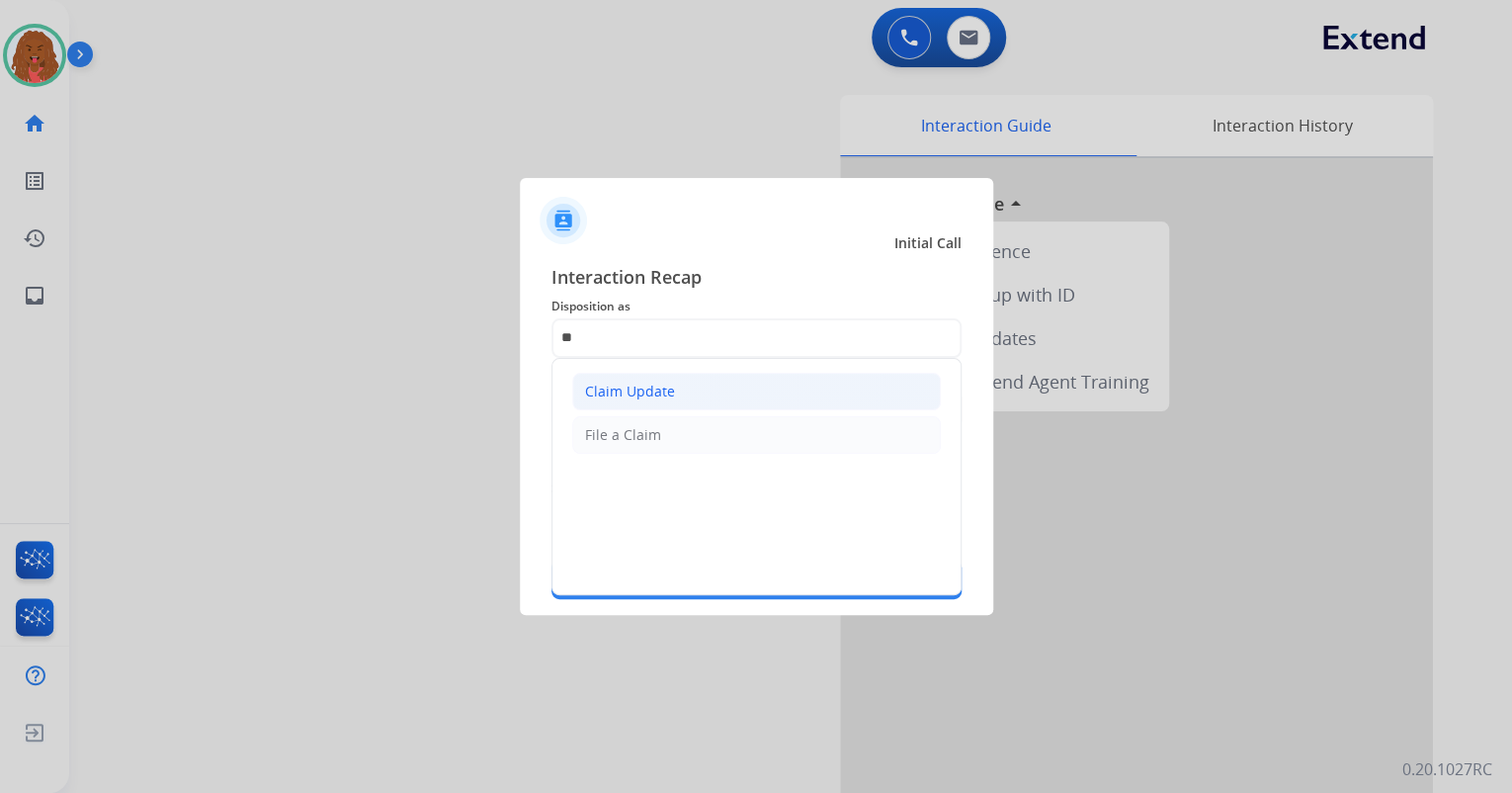 click on "Claim Update" 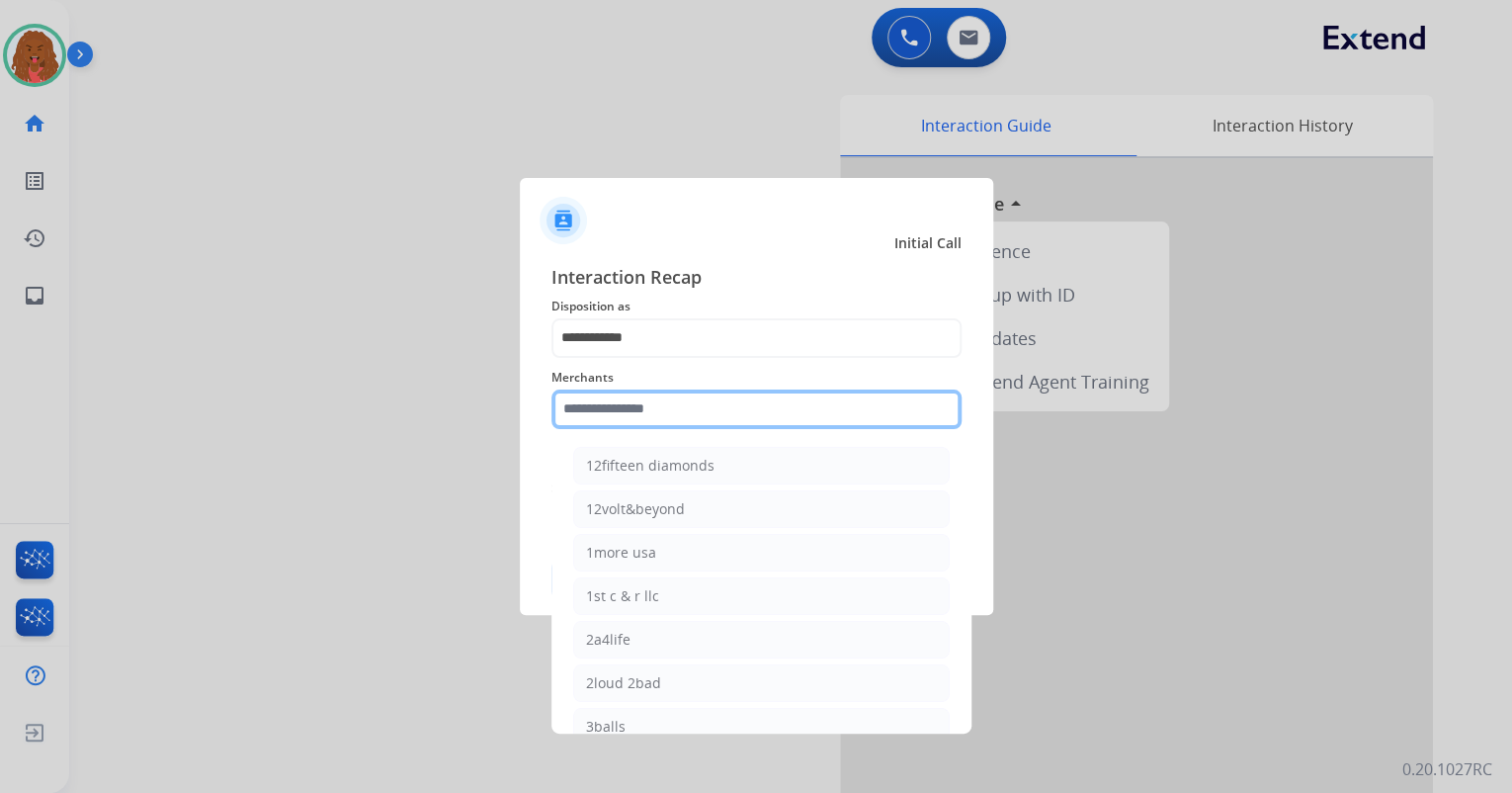 click 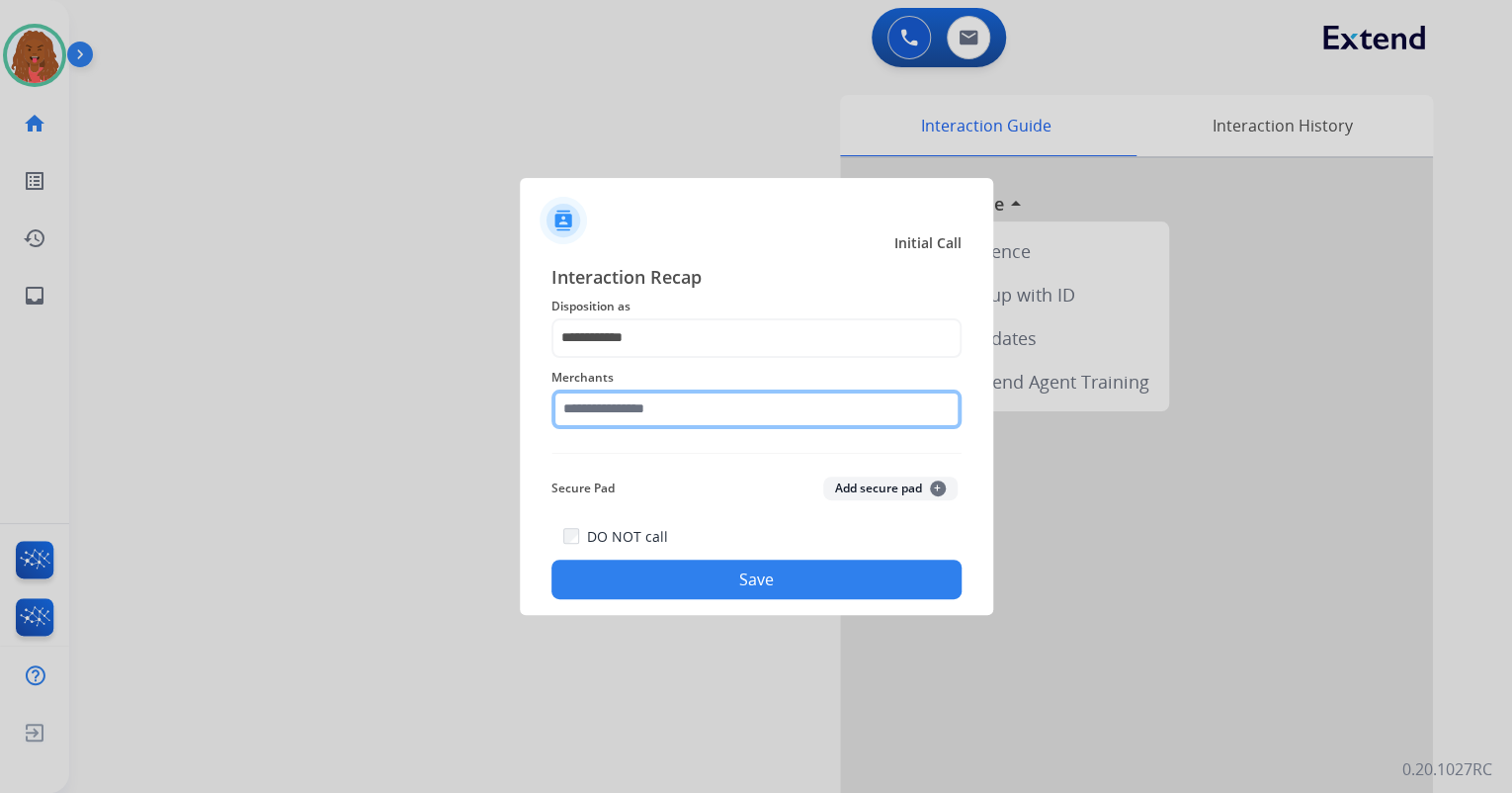 click 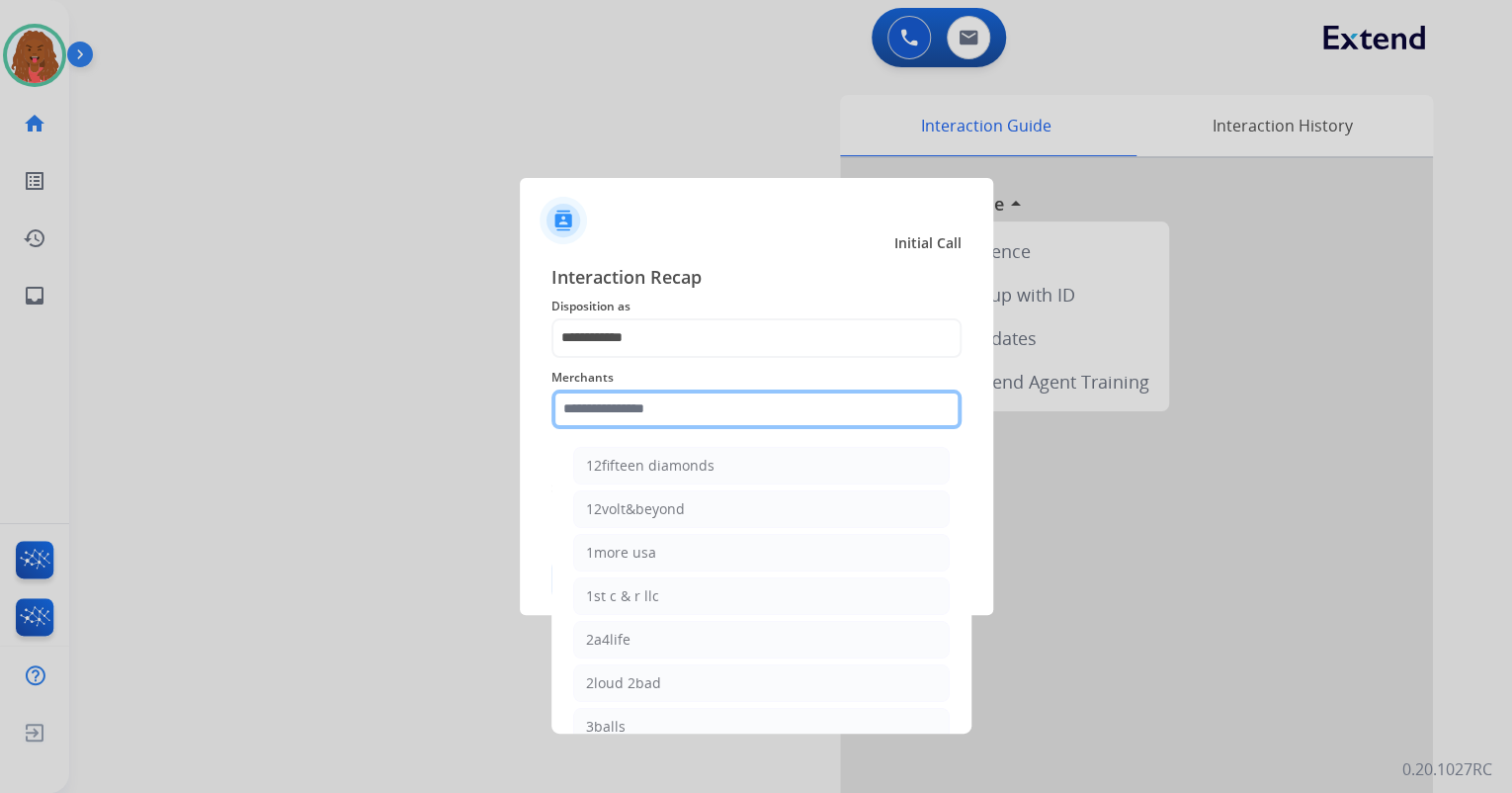 paste on "*******" 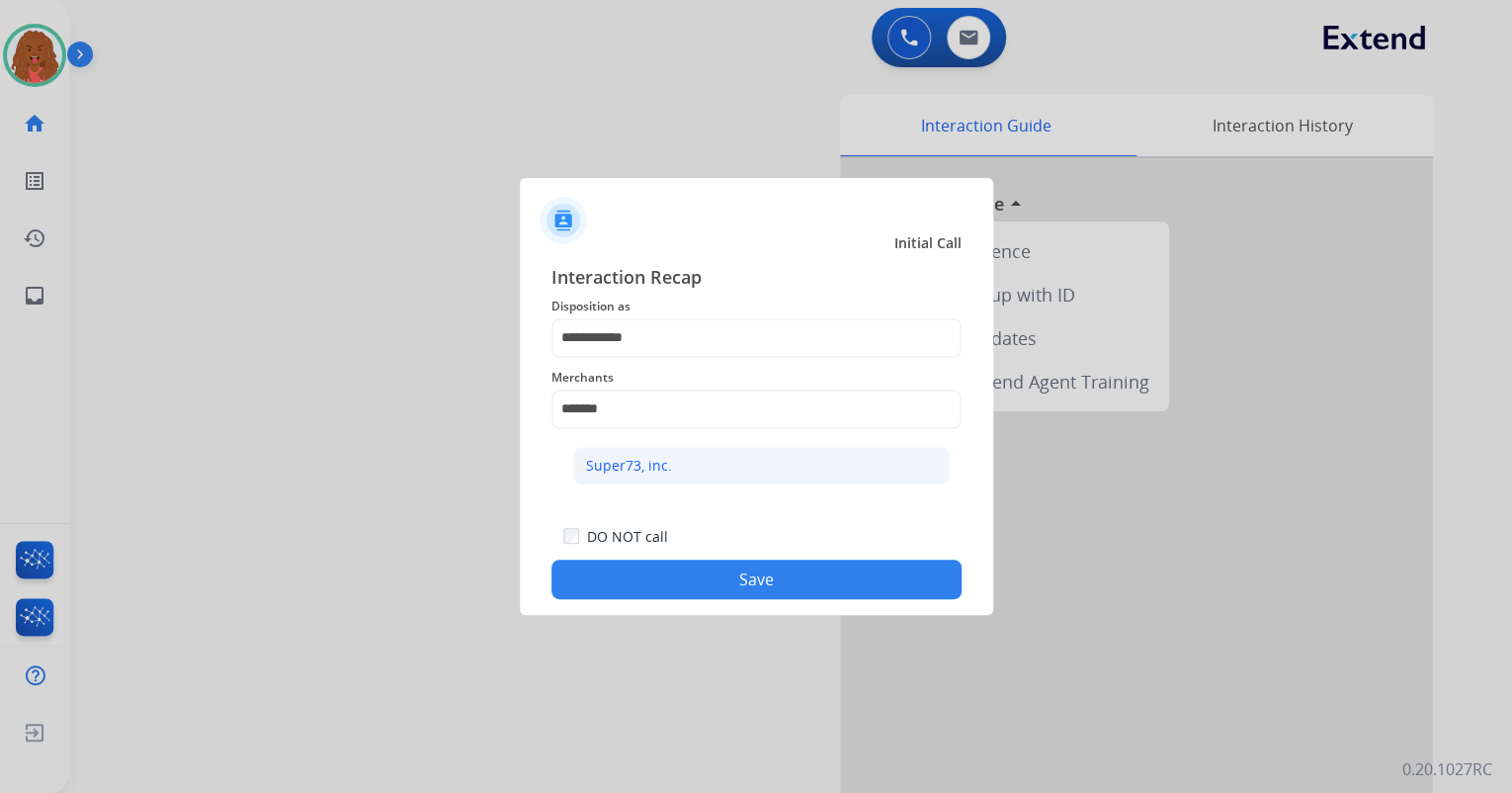 click on "Super73, inc." 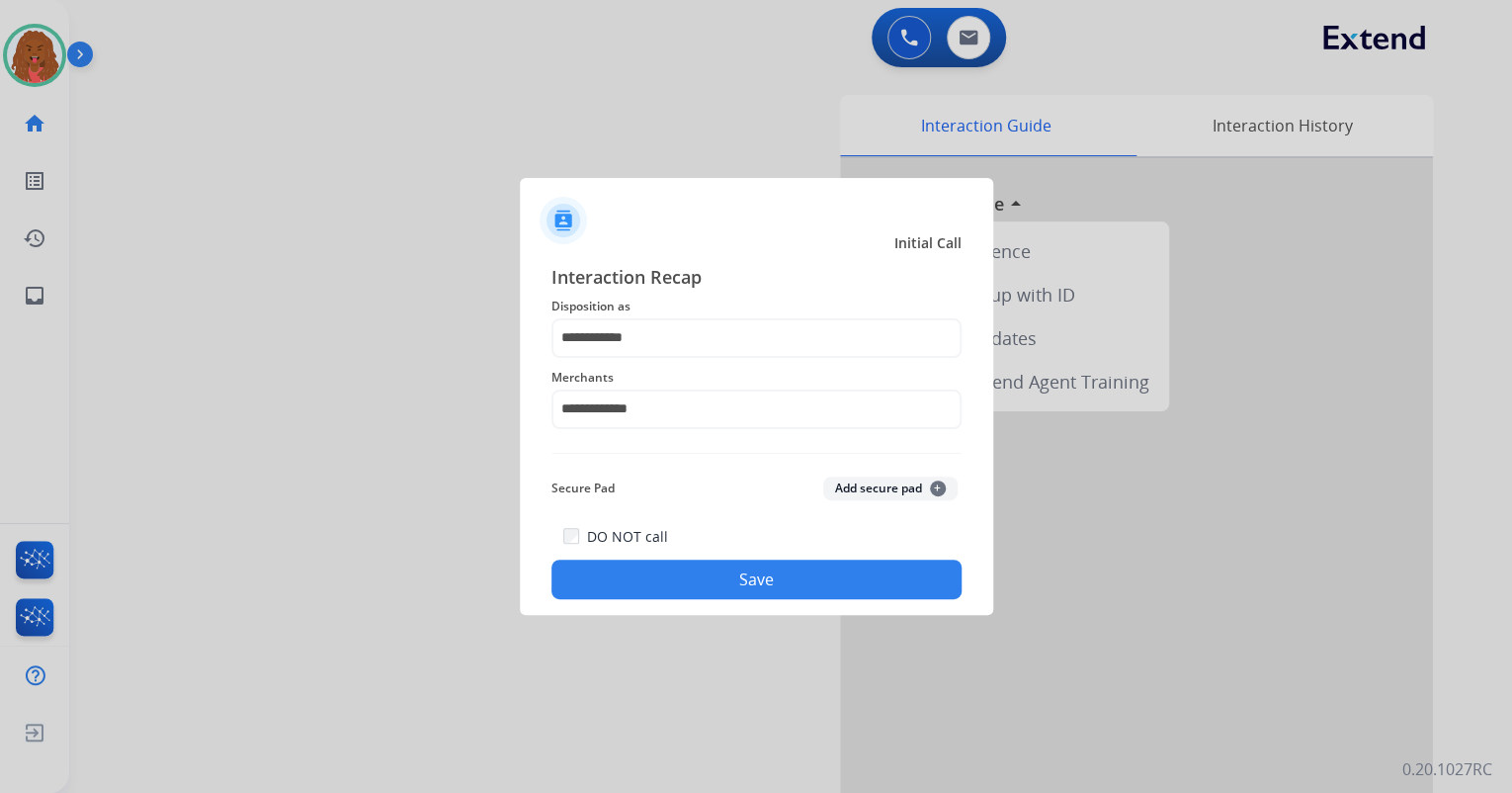 click on "Save" 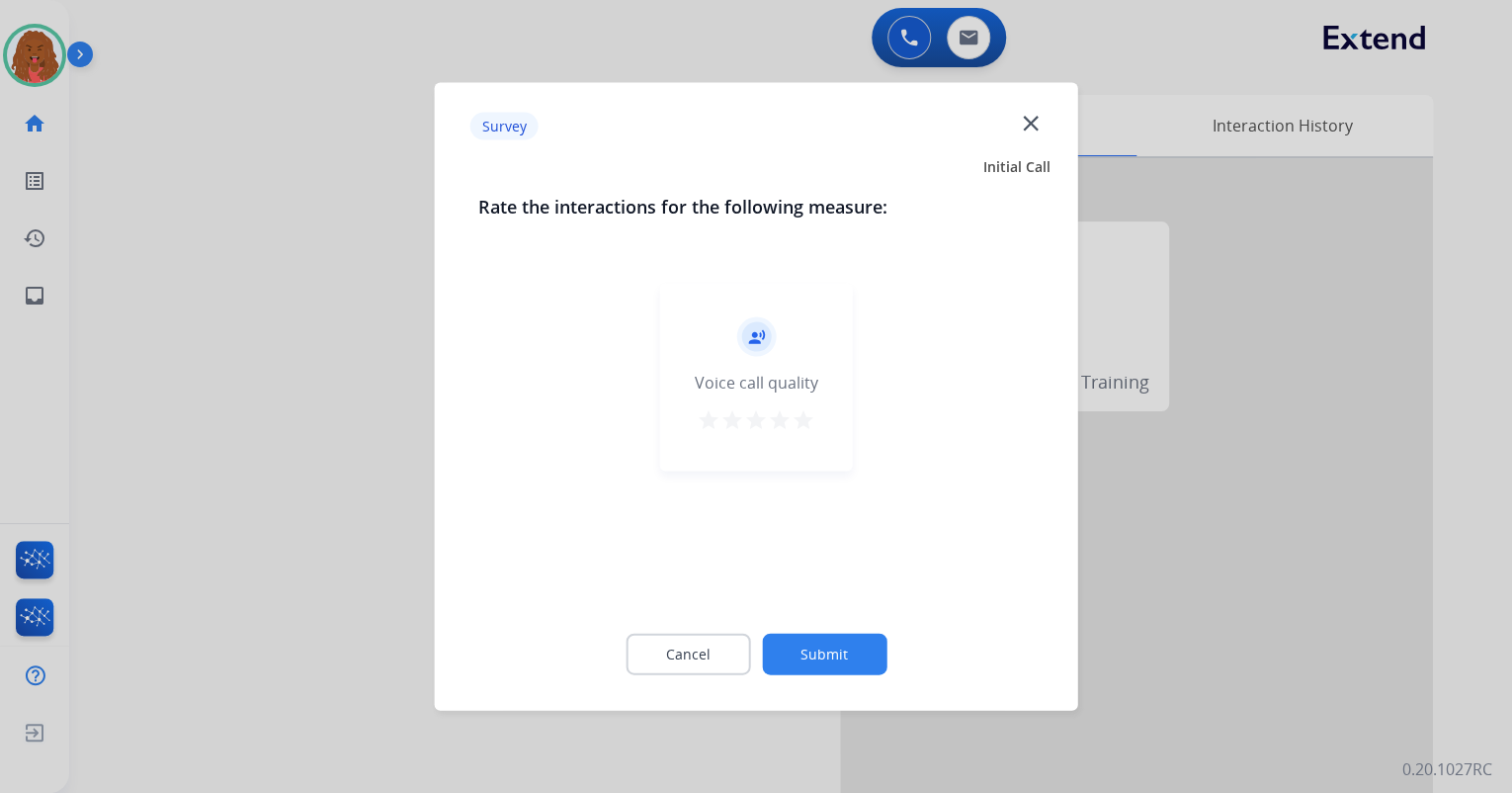 click on "Submit" 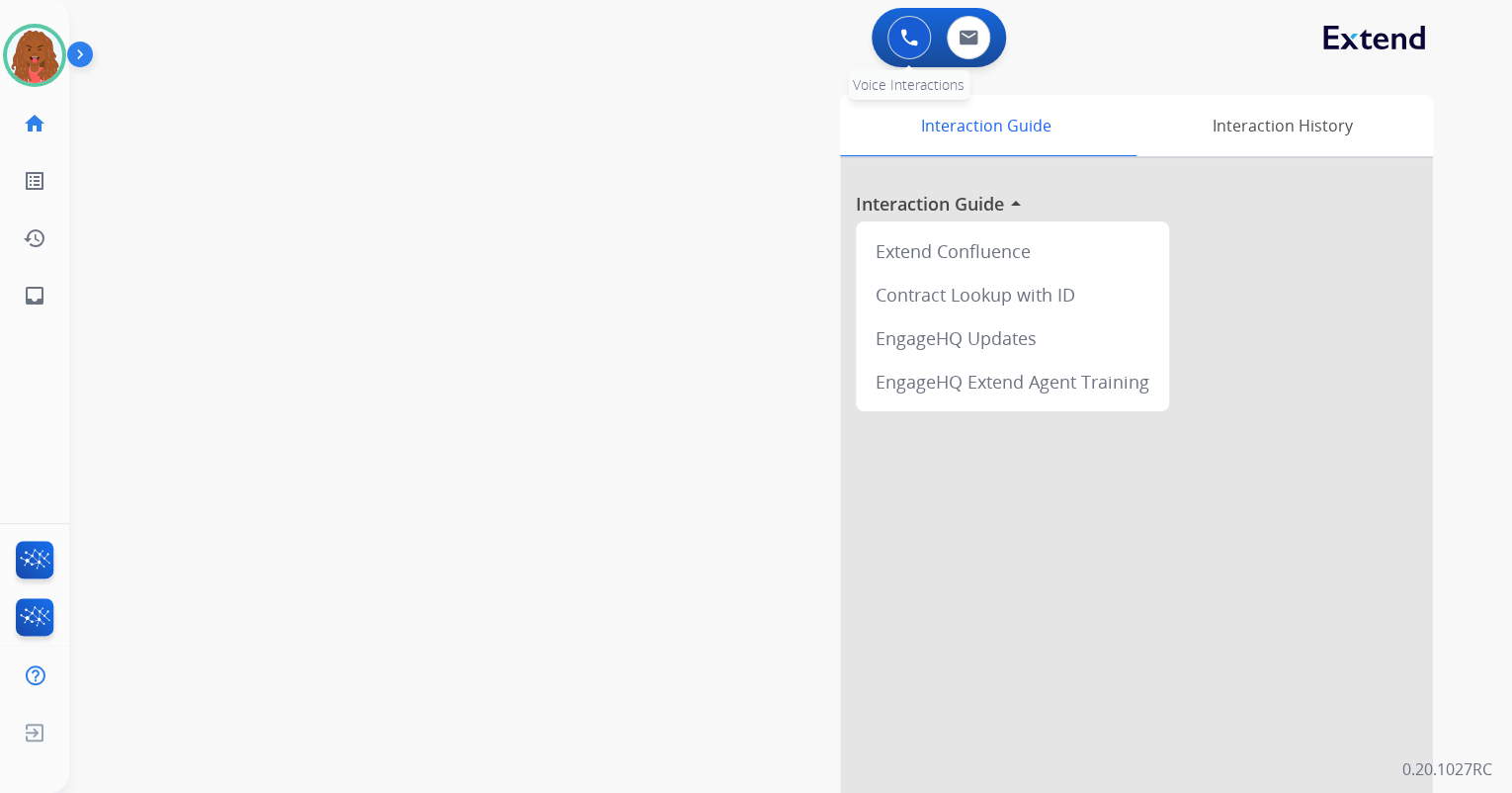 click at bounding box center (909, 38) 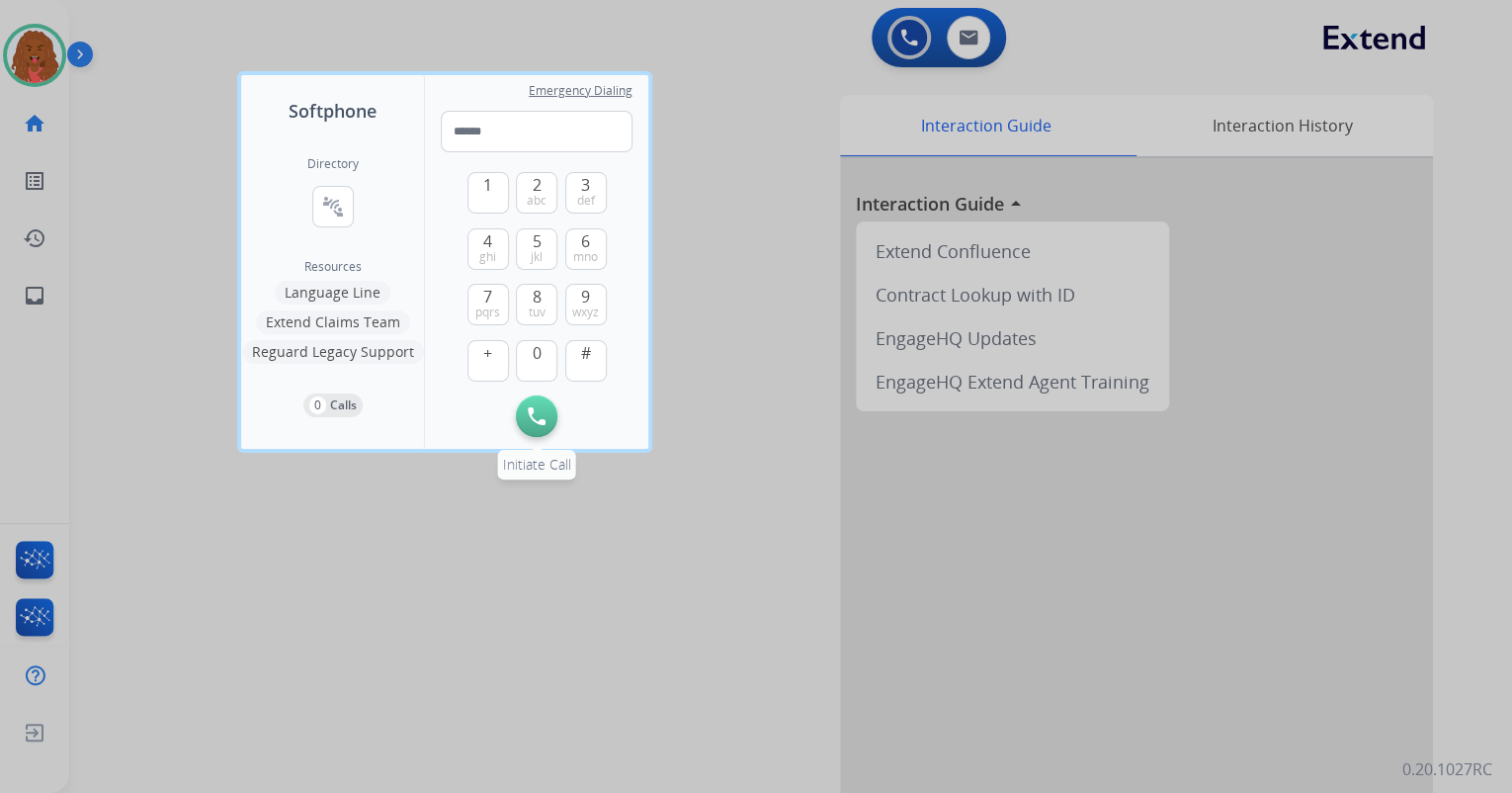 click on "Initiate Call" at bounding box center (537, 416) 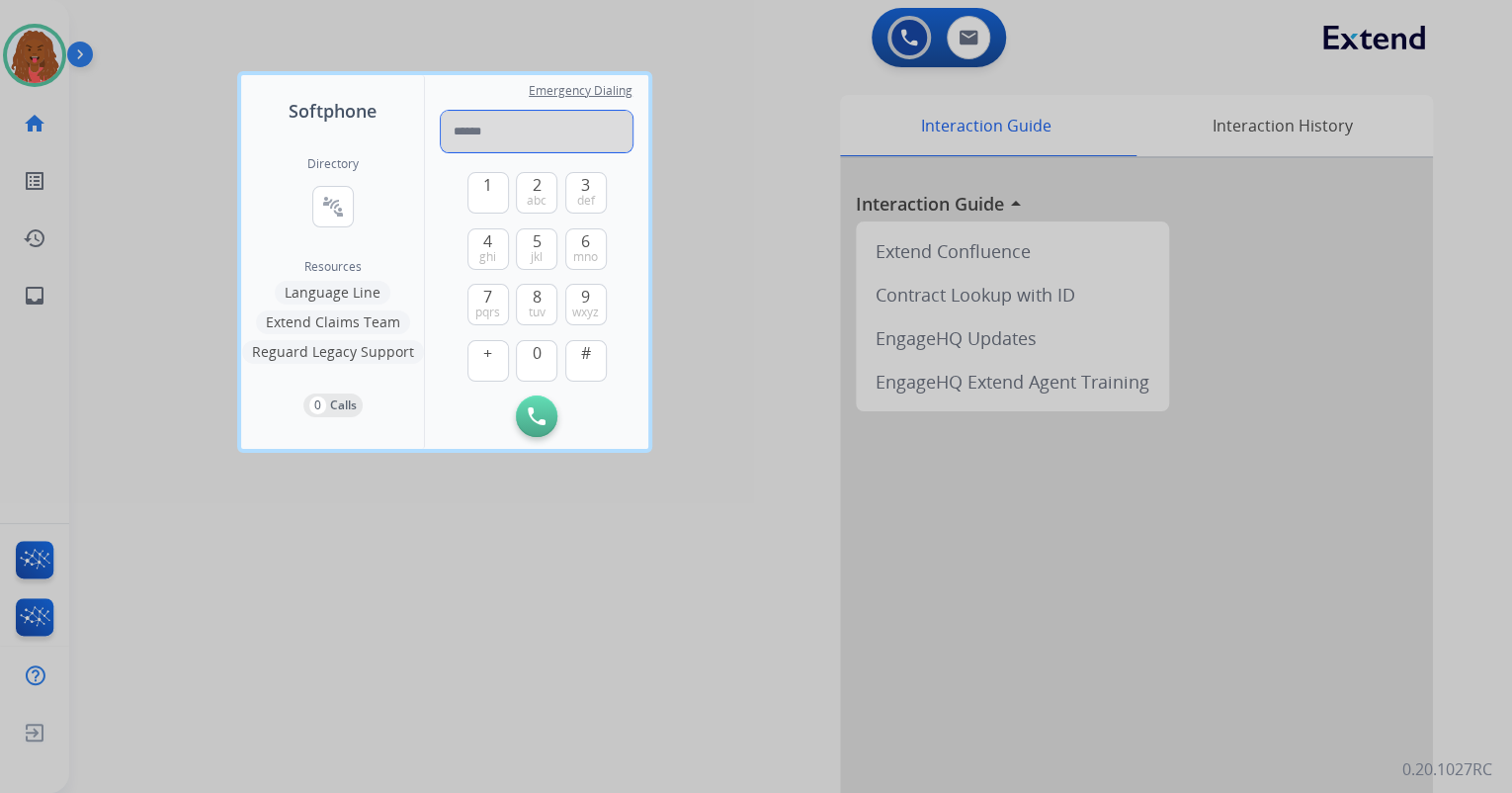 paste on "*******" 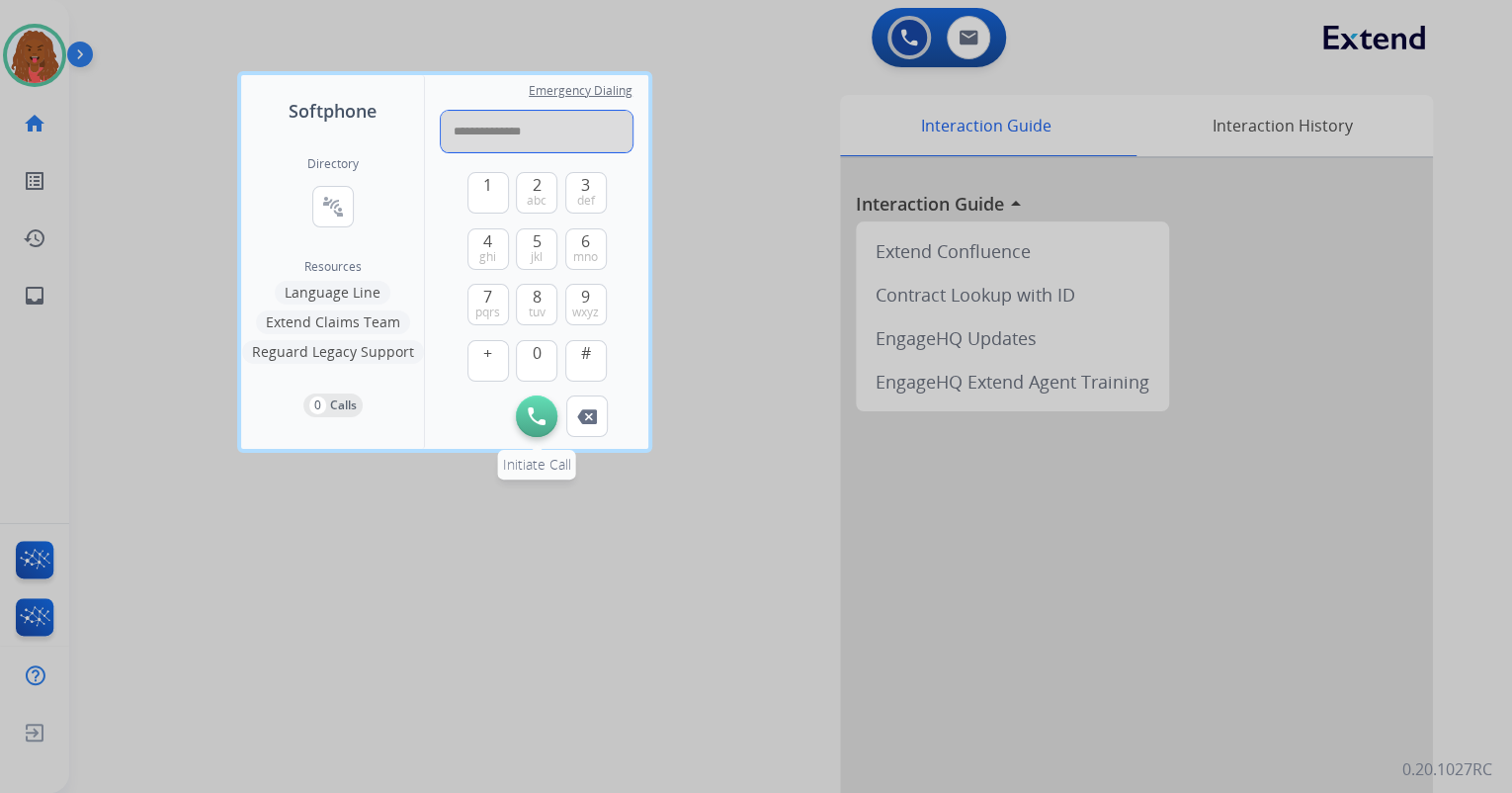 type on "**********" 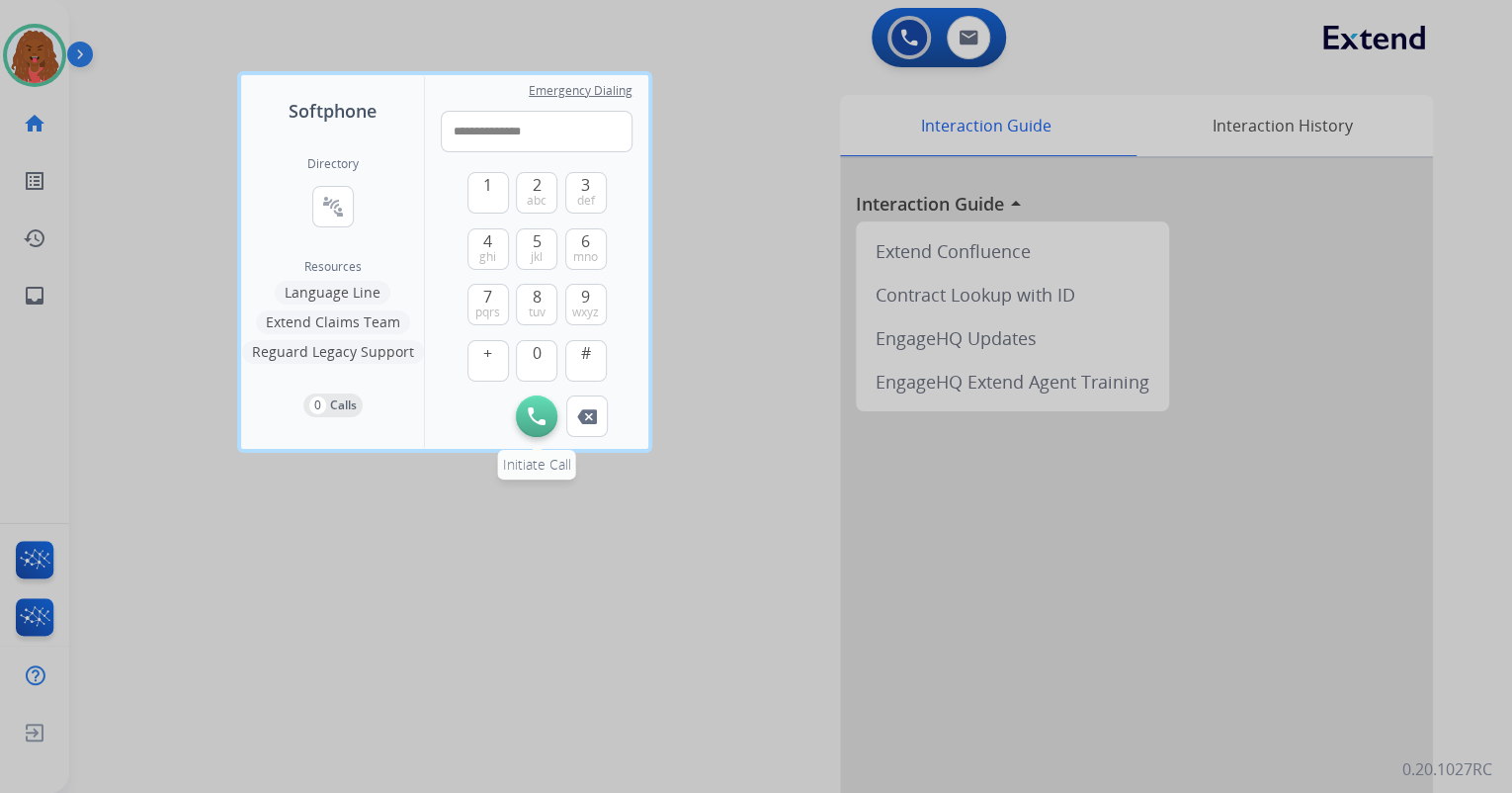 click at bounding box center [537, 416] 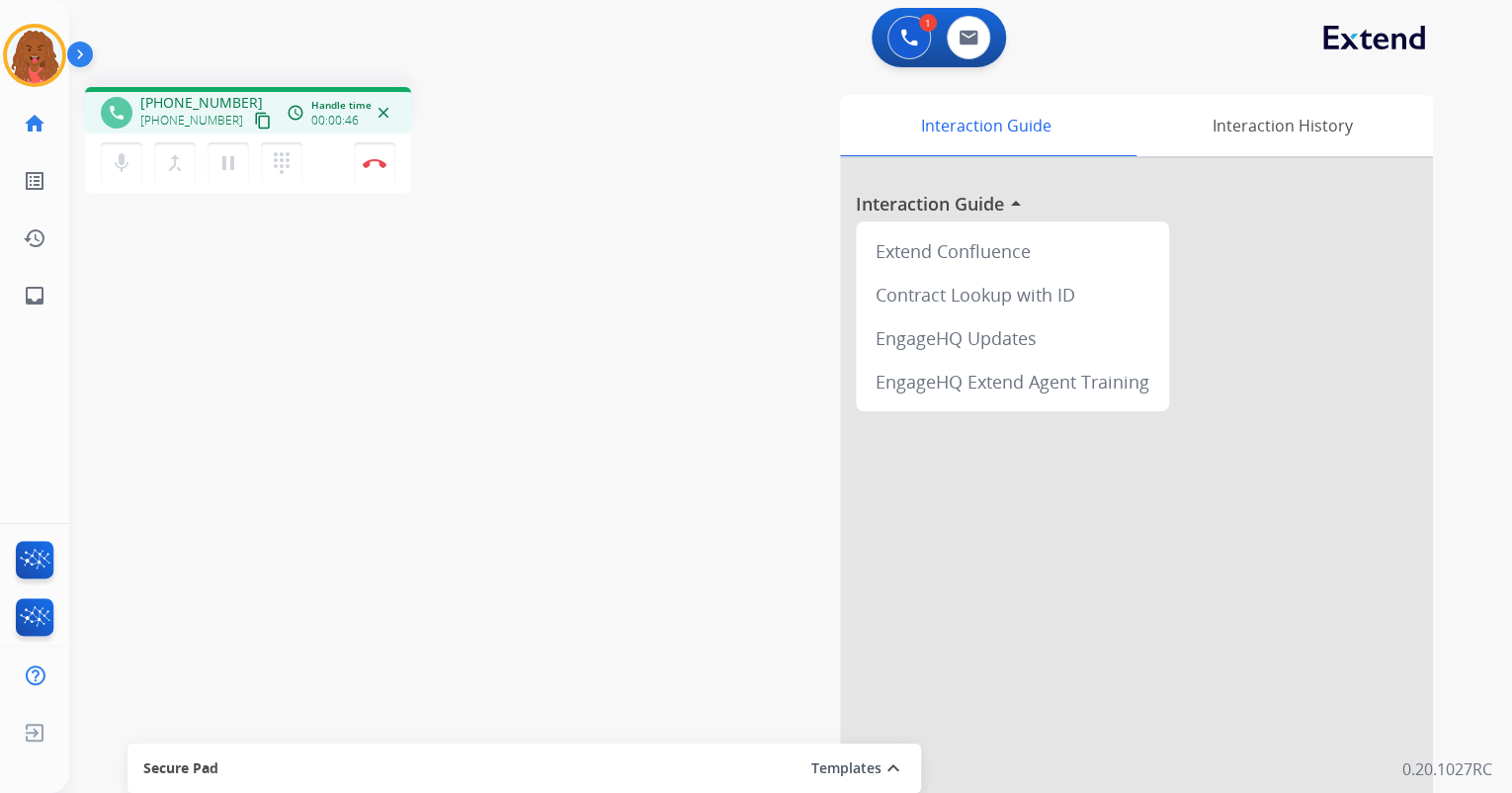 drag, startPoint x: 333, startPoint y: 180, endPoint x: 363, endPoint y: 177, distance: 30.149627 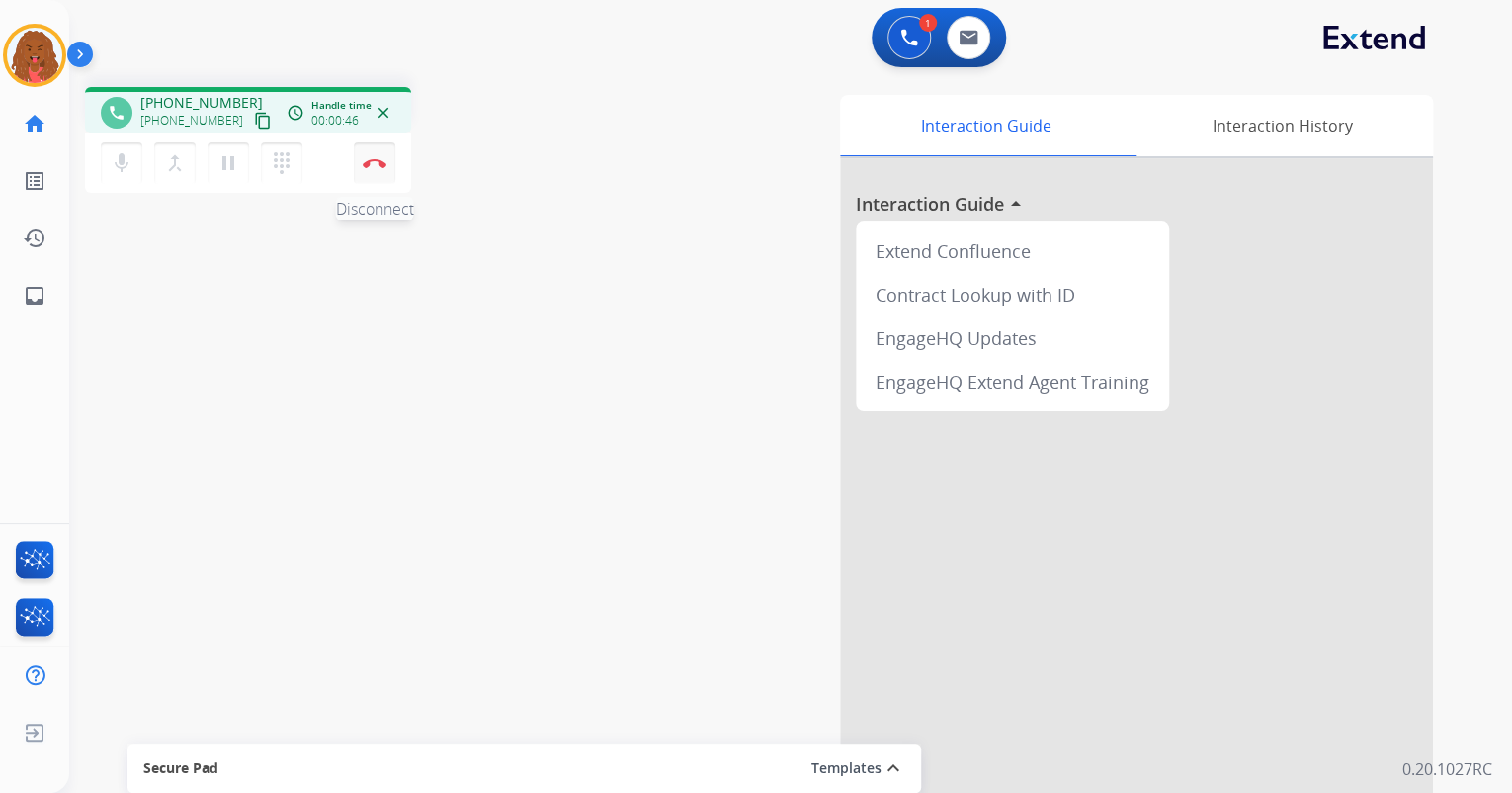 click on "mic Mute merge_type Bridge pause Hold dialpad Dialpad Disconnect" at bounding box center [248, 163] 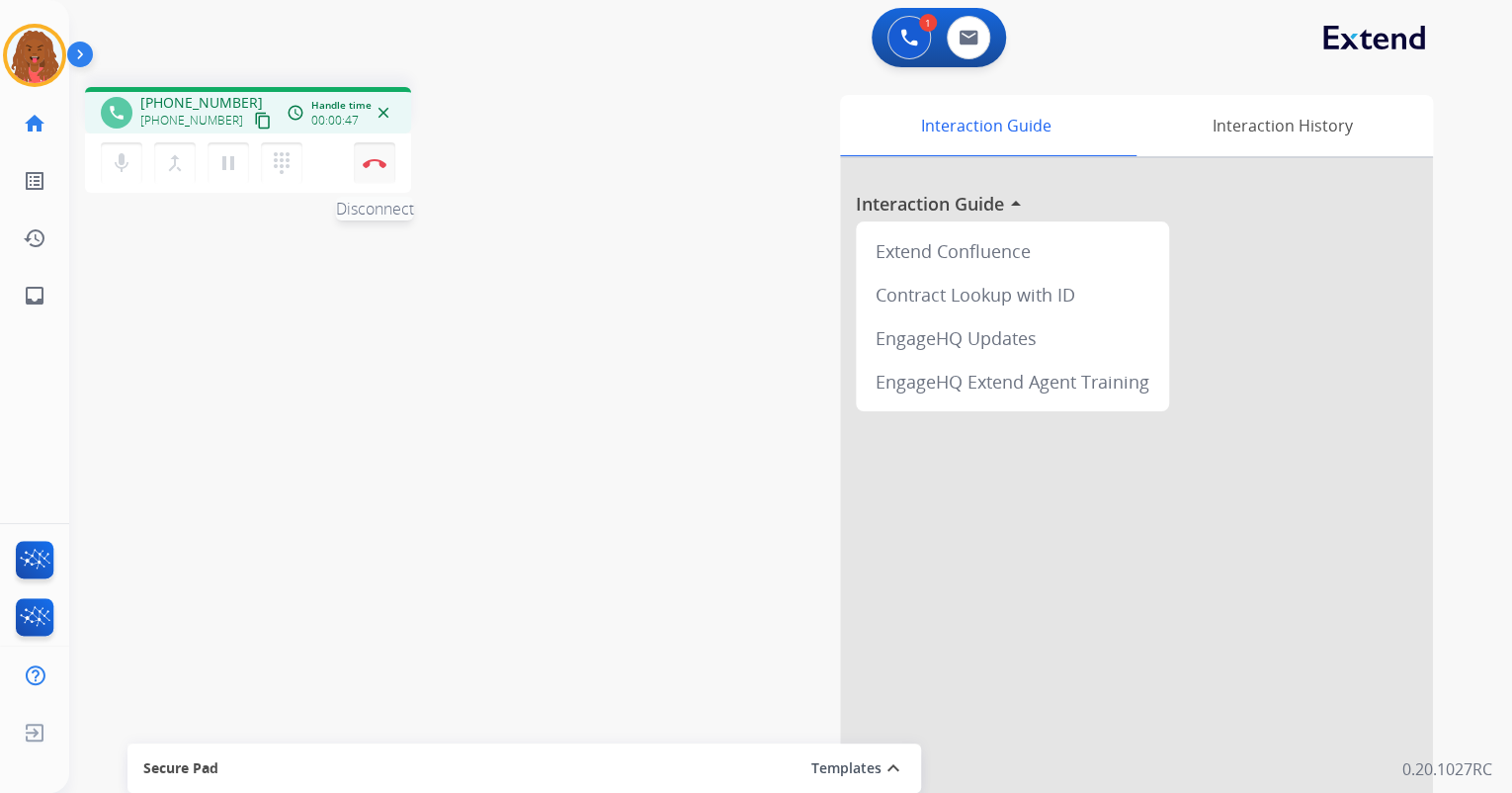 click on "Disconnect" at bounding box center [375, 163] 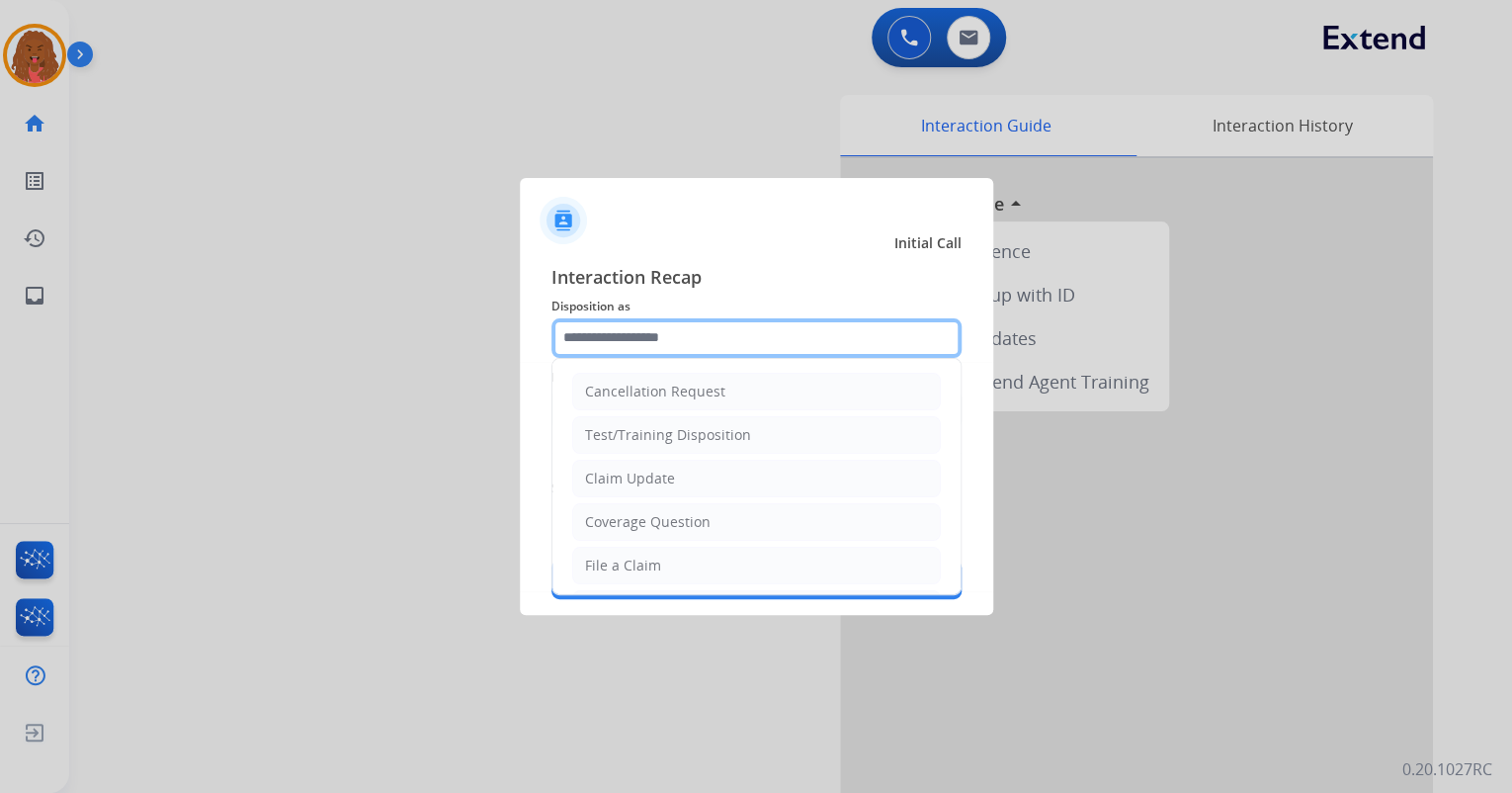 click 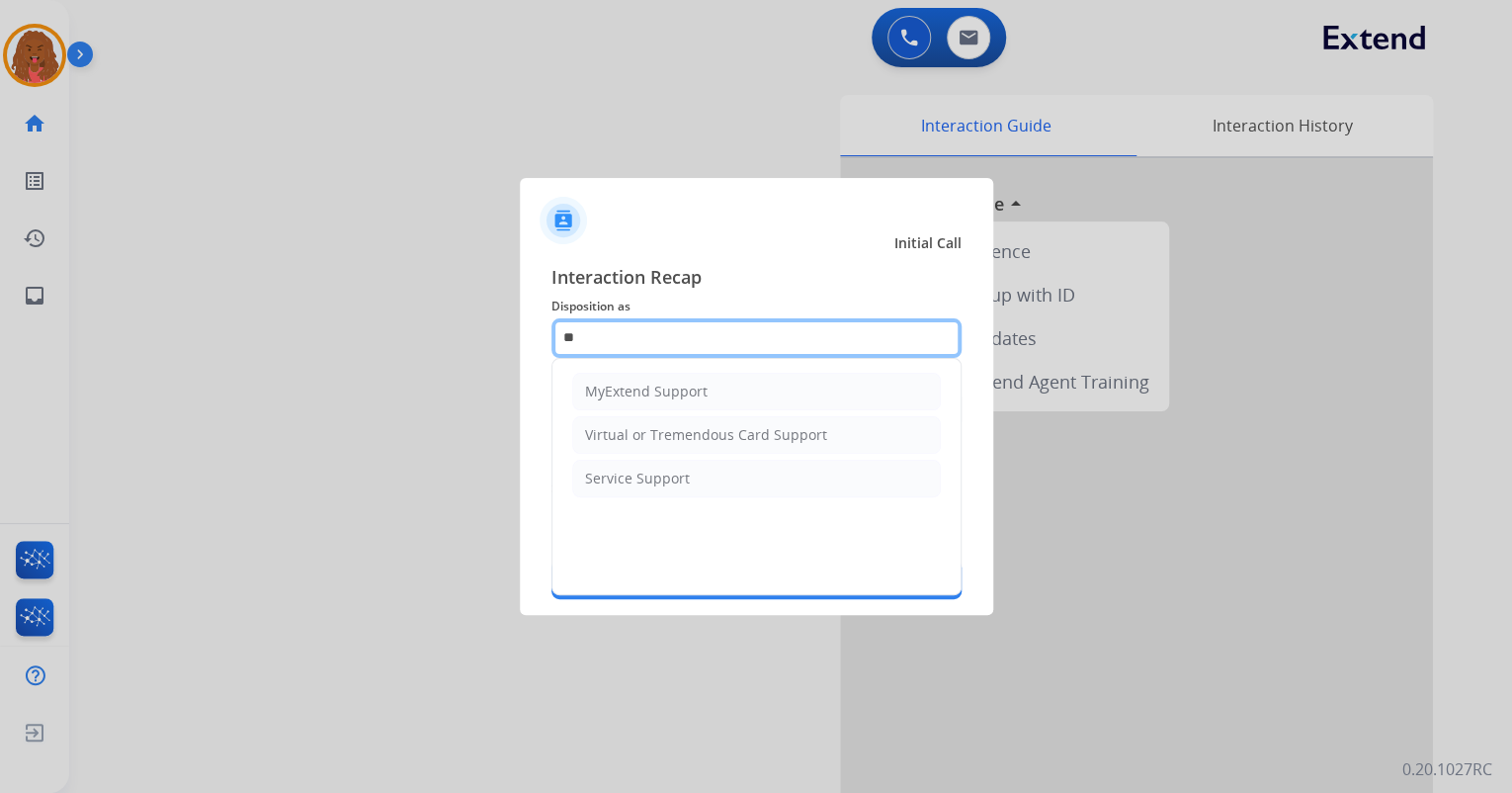 type on "***" 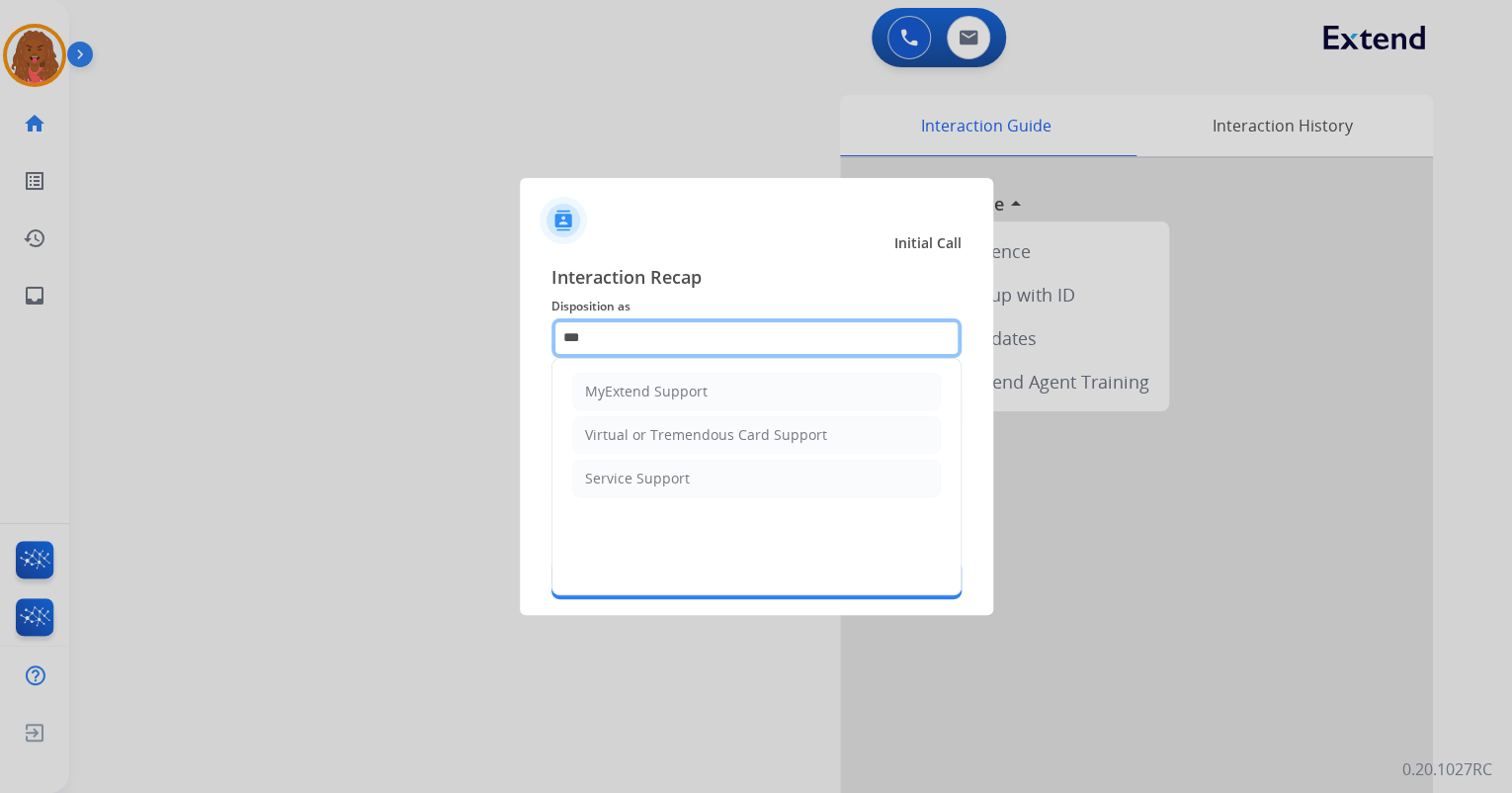 drag, startPoint x: 613, startPoint y: 339, endPoint x: 480, endPoint y: 344, distance: 133.09395 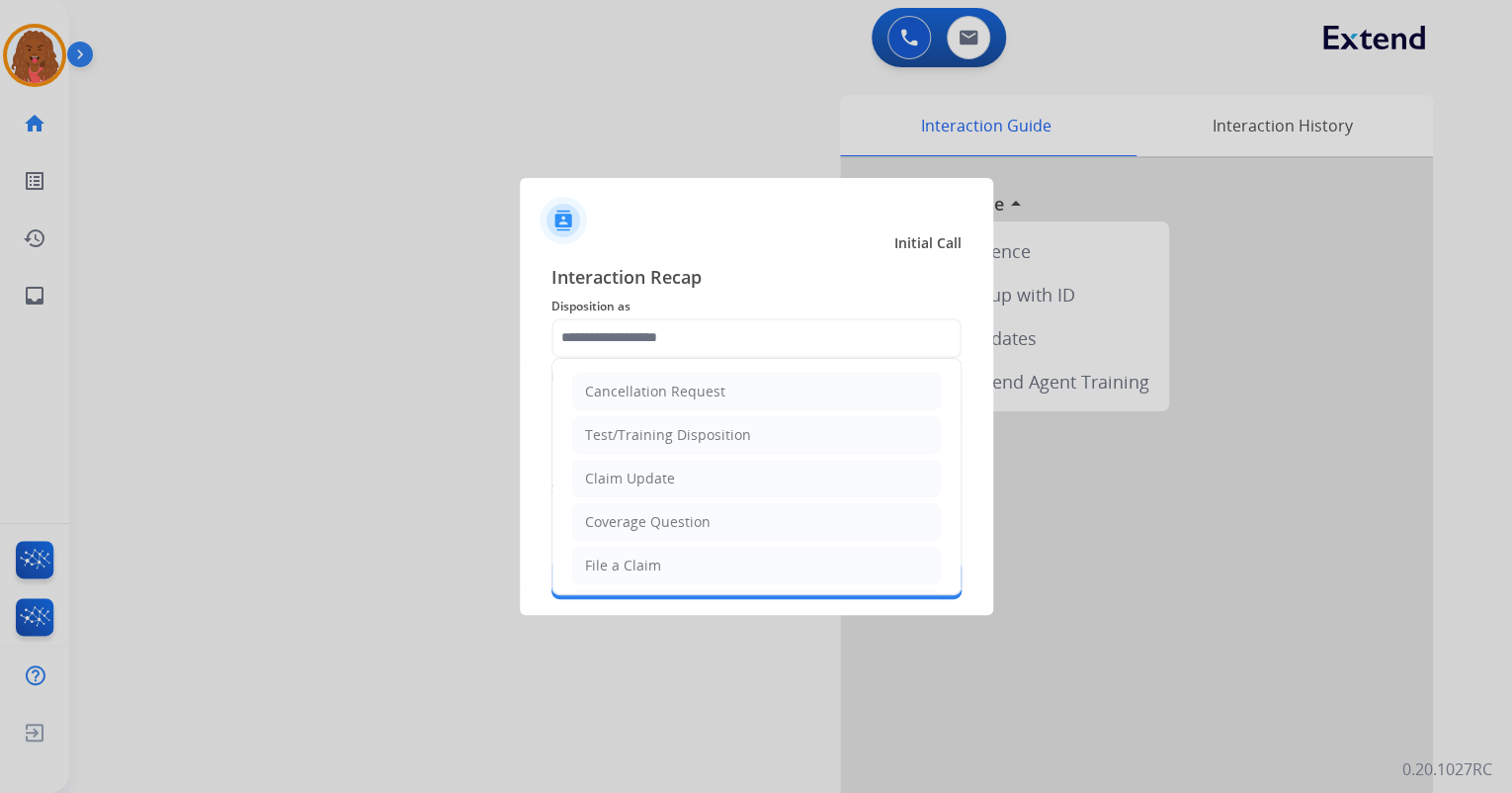 click on "Claim Update" 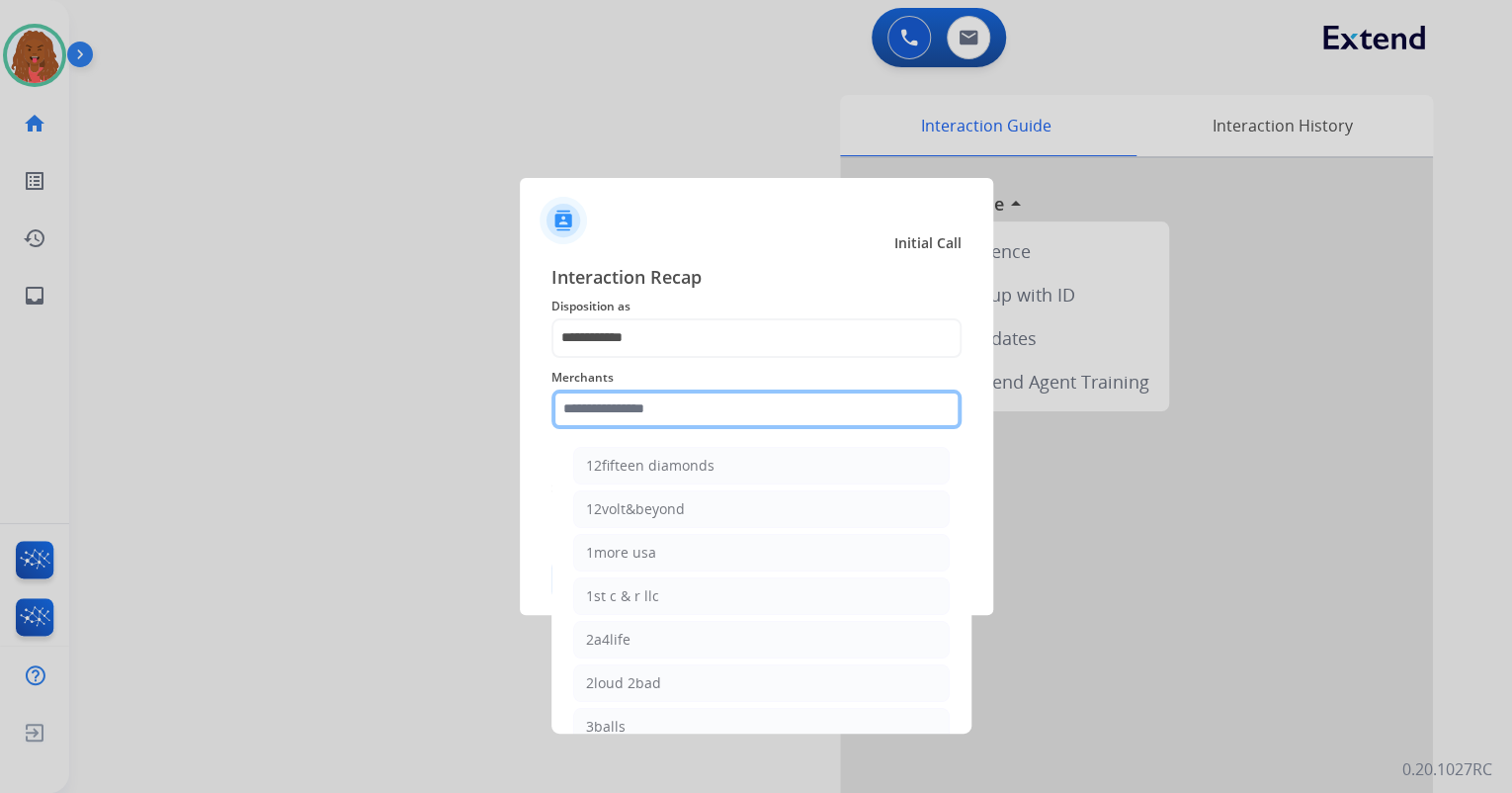 click 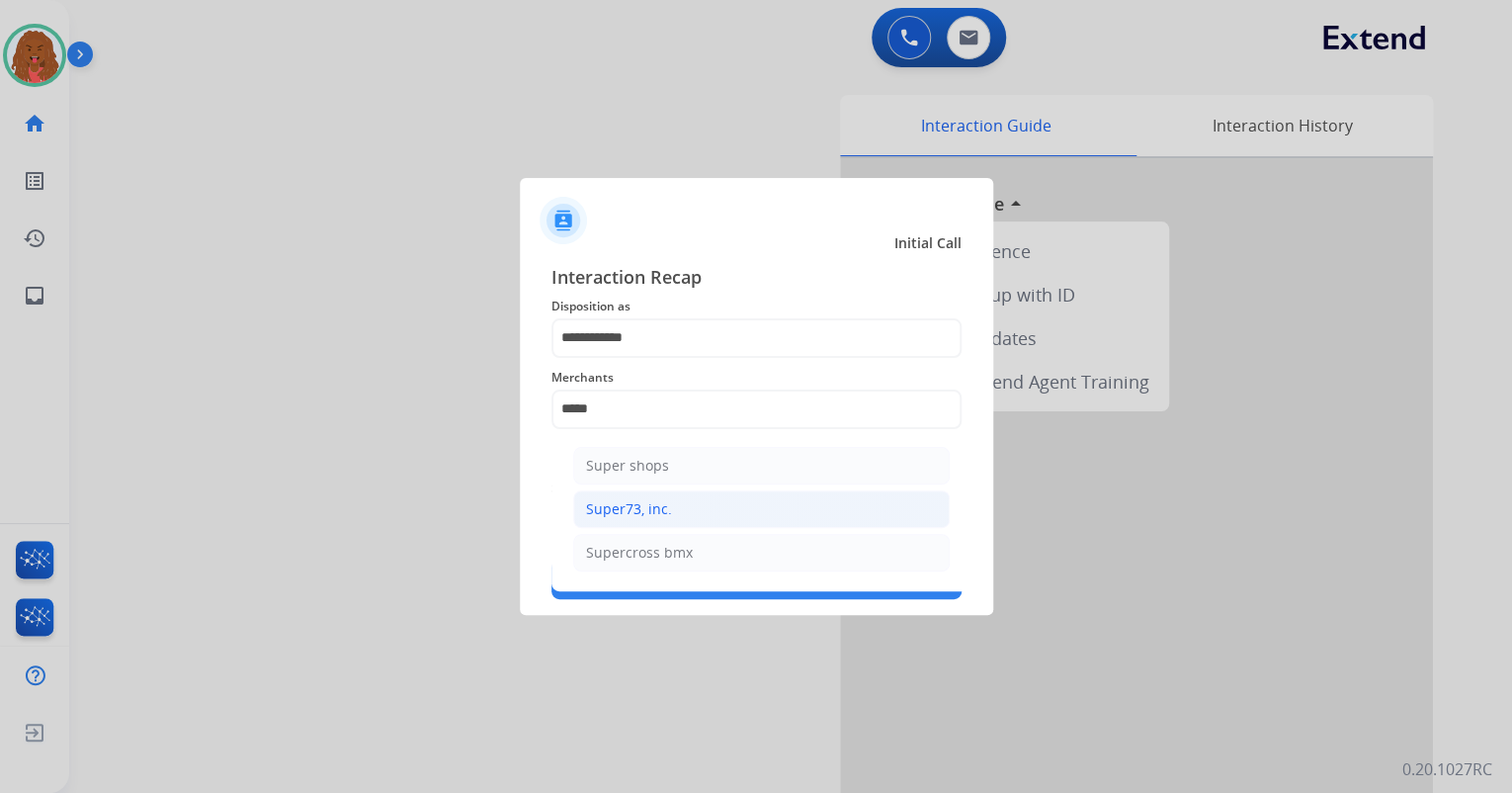 click on "Super73, inc." 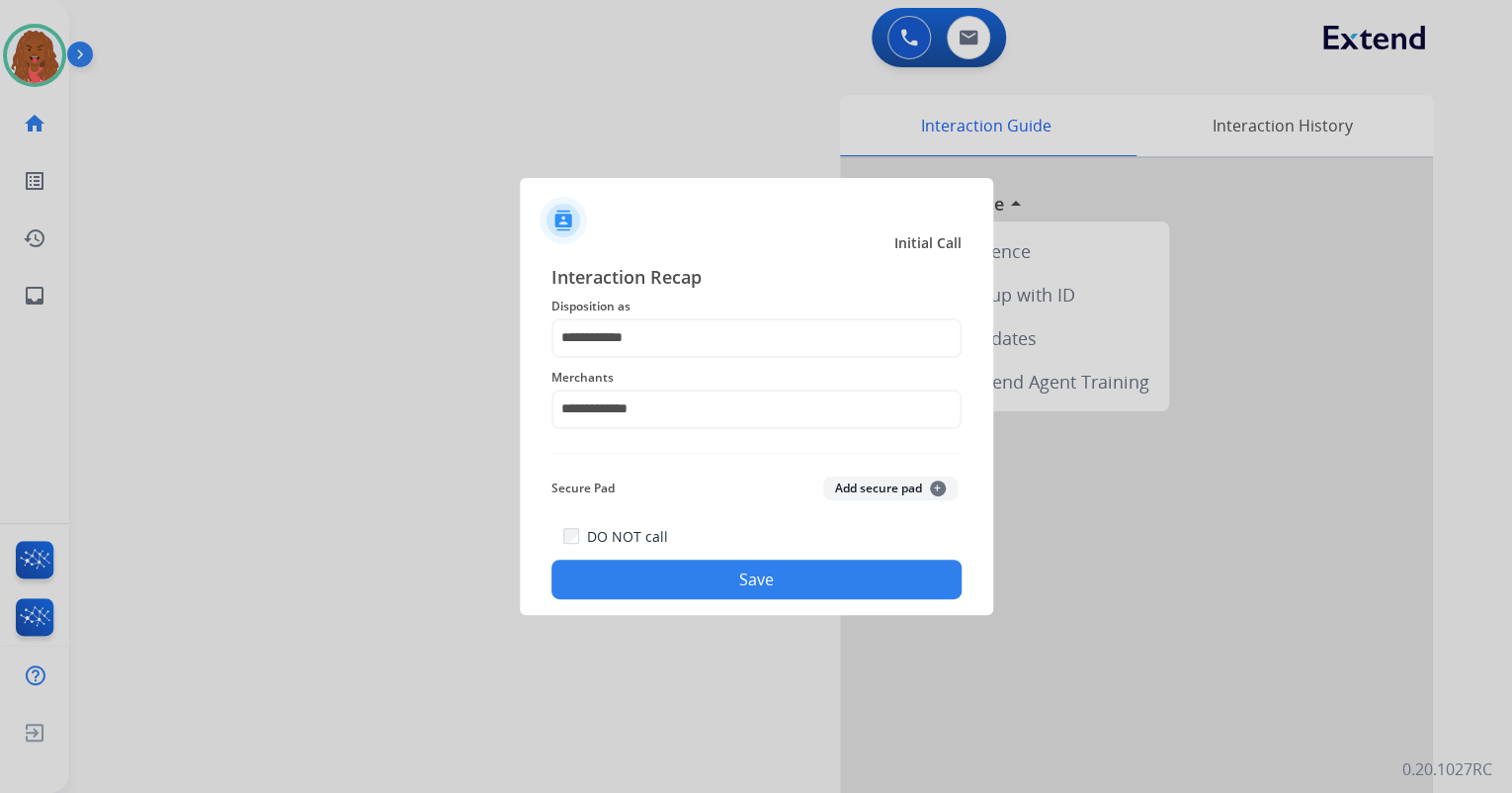 click on "Save" 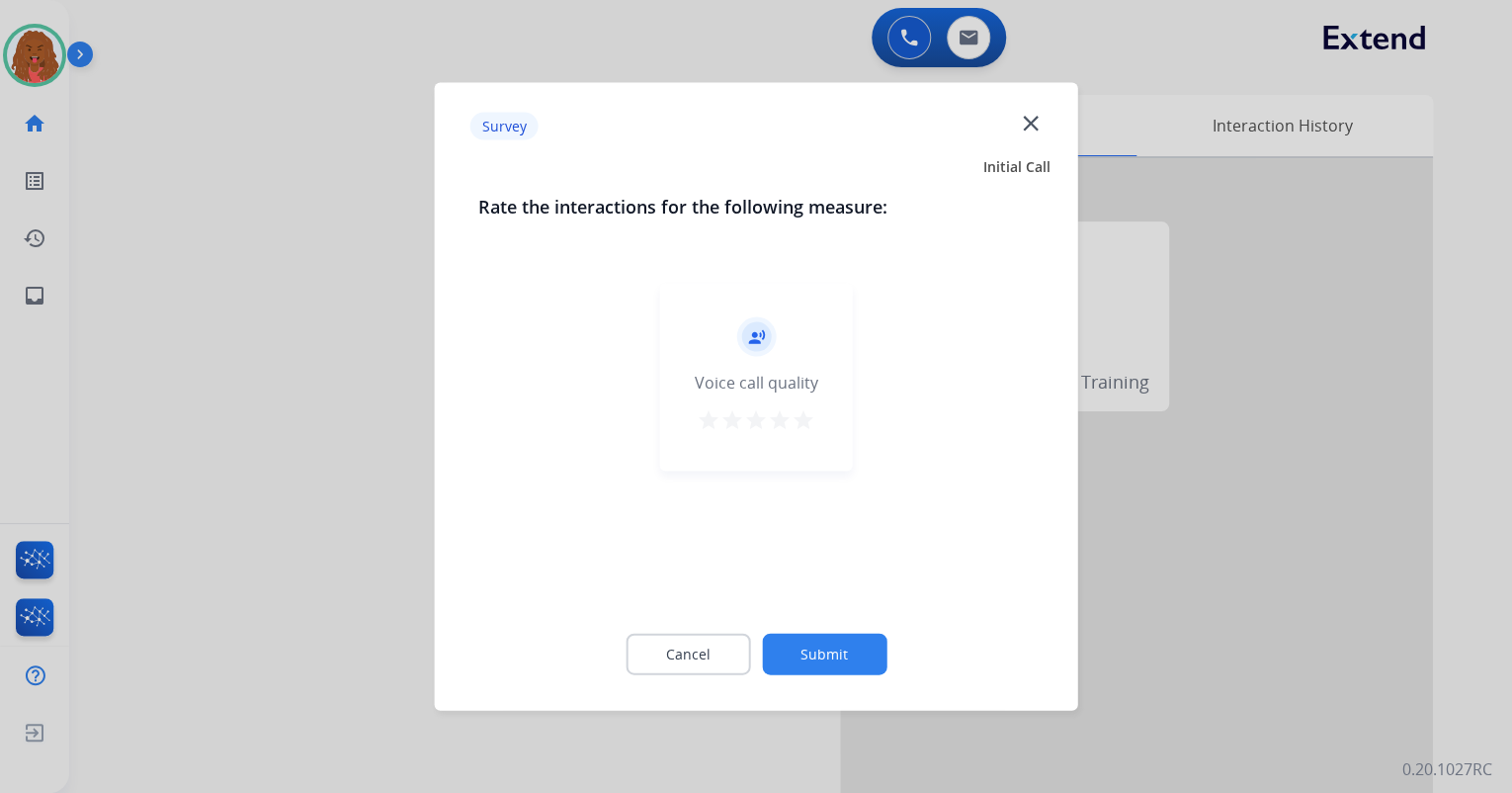 click on "Submit" 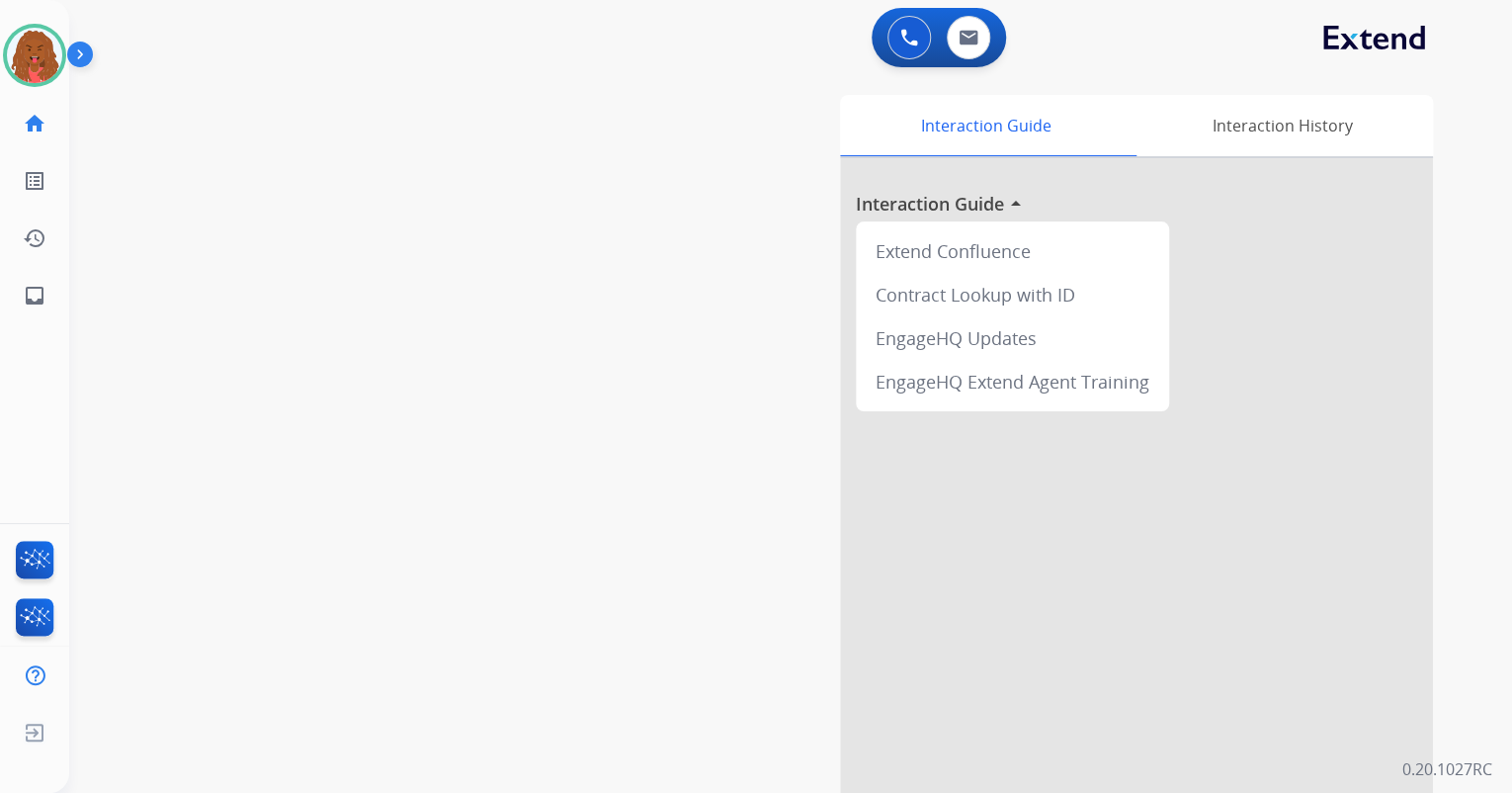 click on "swap_horiz Break voice bridge close_fullscreen Connect 3-Way Call merge_type Separate 3-Way Call  Interaction Guide   Interaction History  Interaction Guide arrow_drop_up  Extend Confluence   Contract Lookup with ID   EngageHQ Updates   EngageHQ Extend Agent Training" at bounding box center (767, 484) 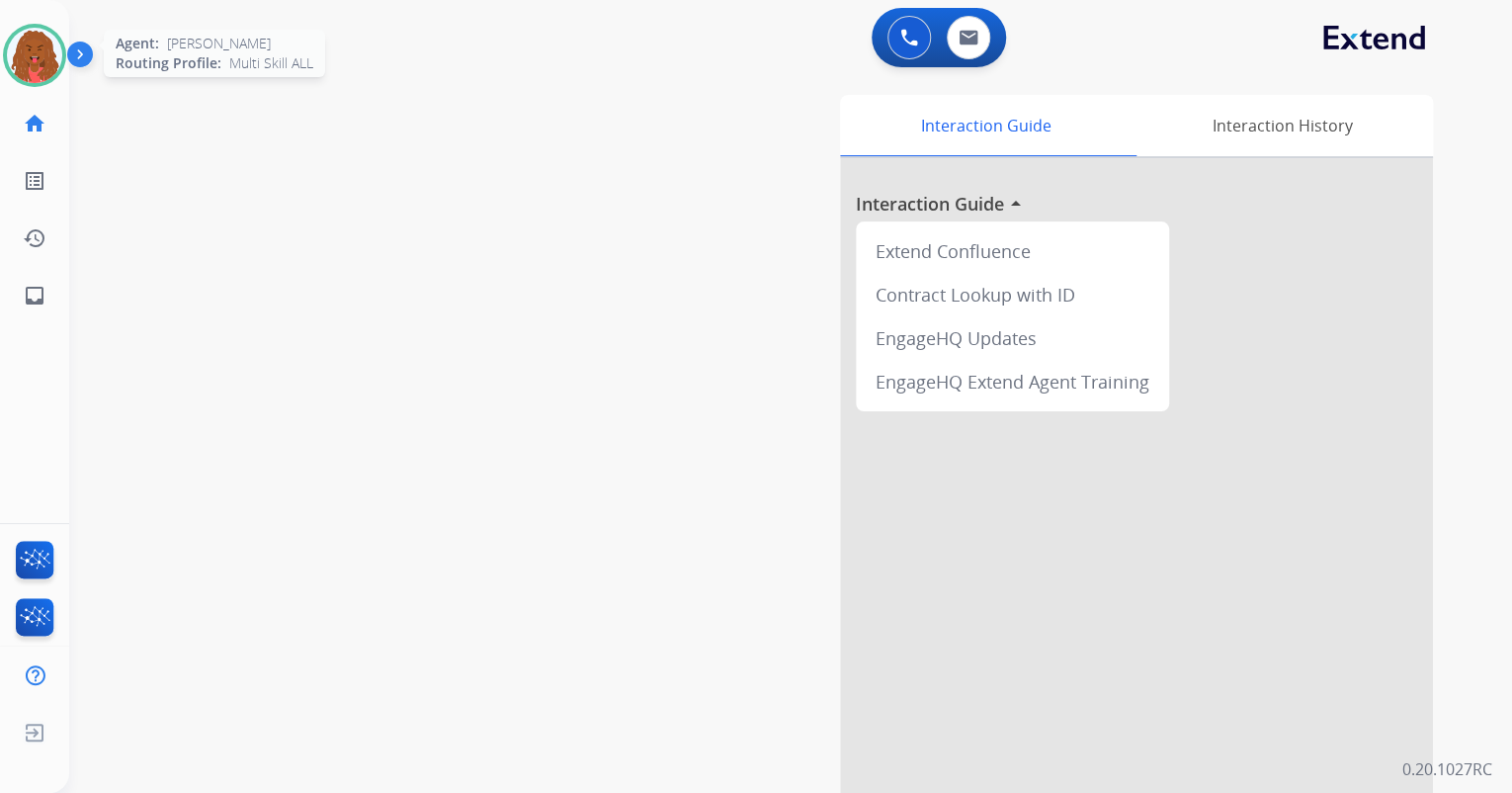 click at bounding box center (35, 55) 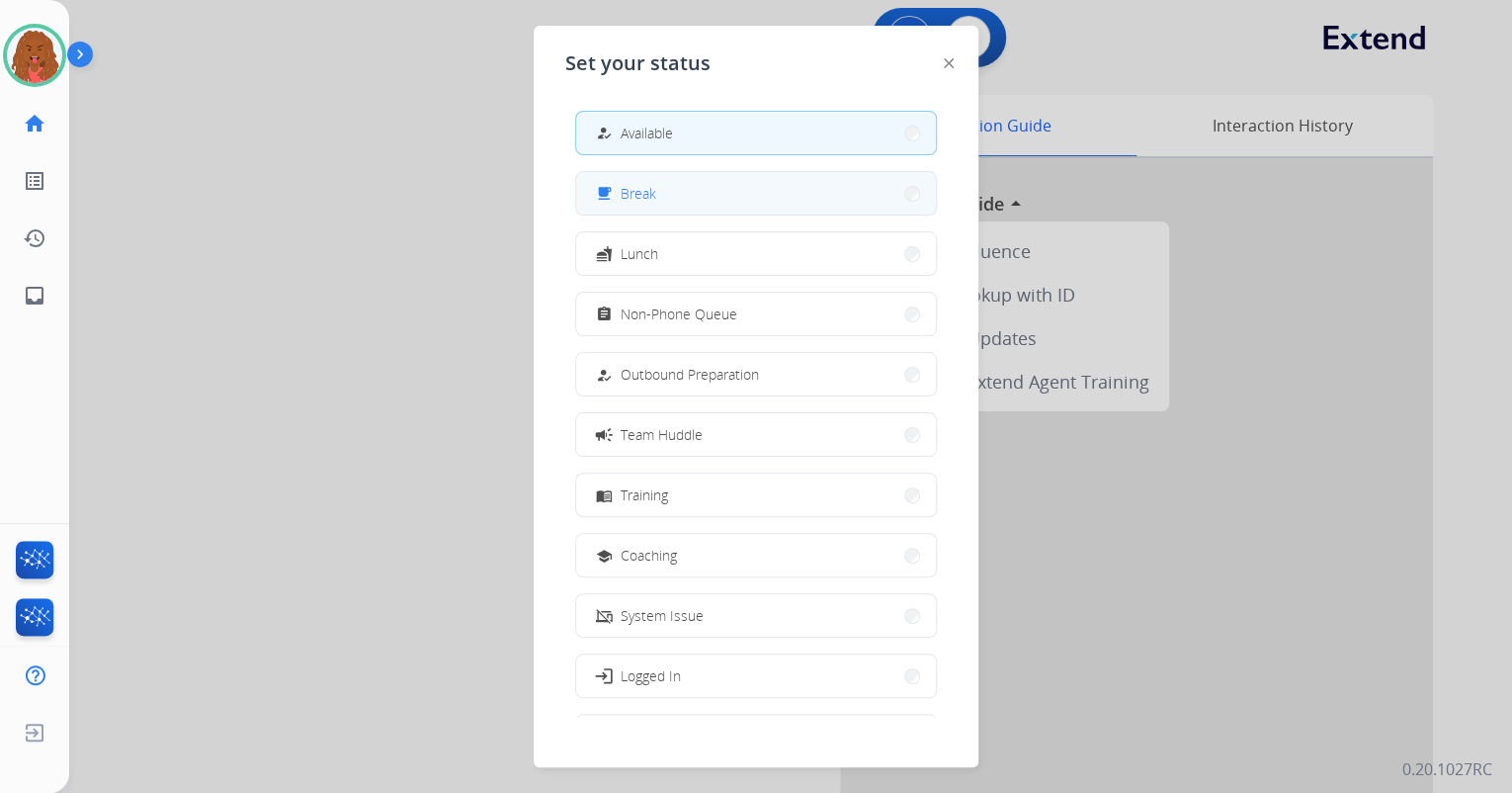 click on "Break" at bounding box center [638, 193] 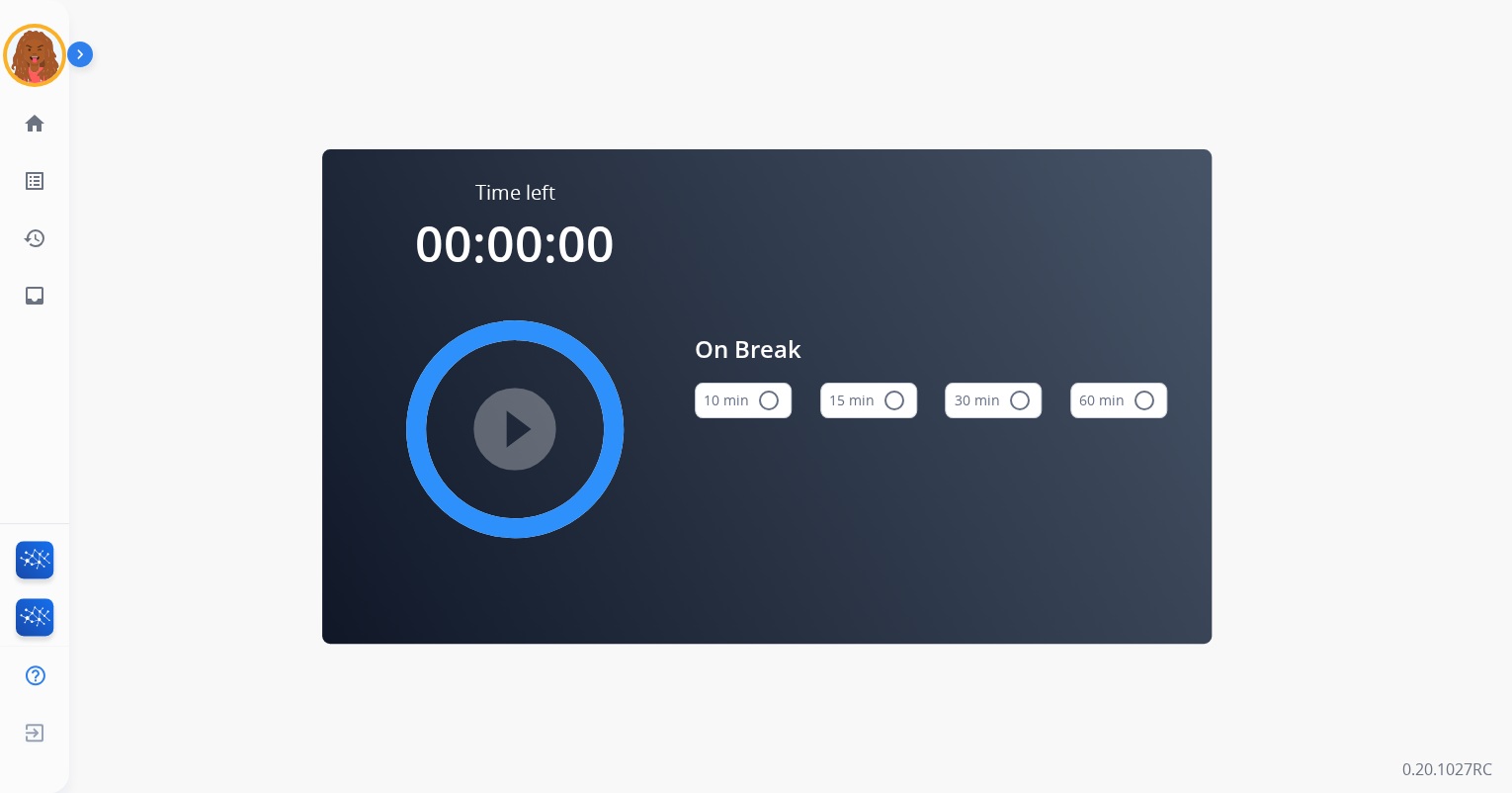 click on "15 min  radio_button_unchecked" at bounding box center [869, 400] 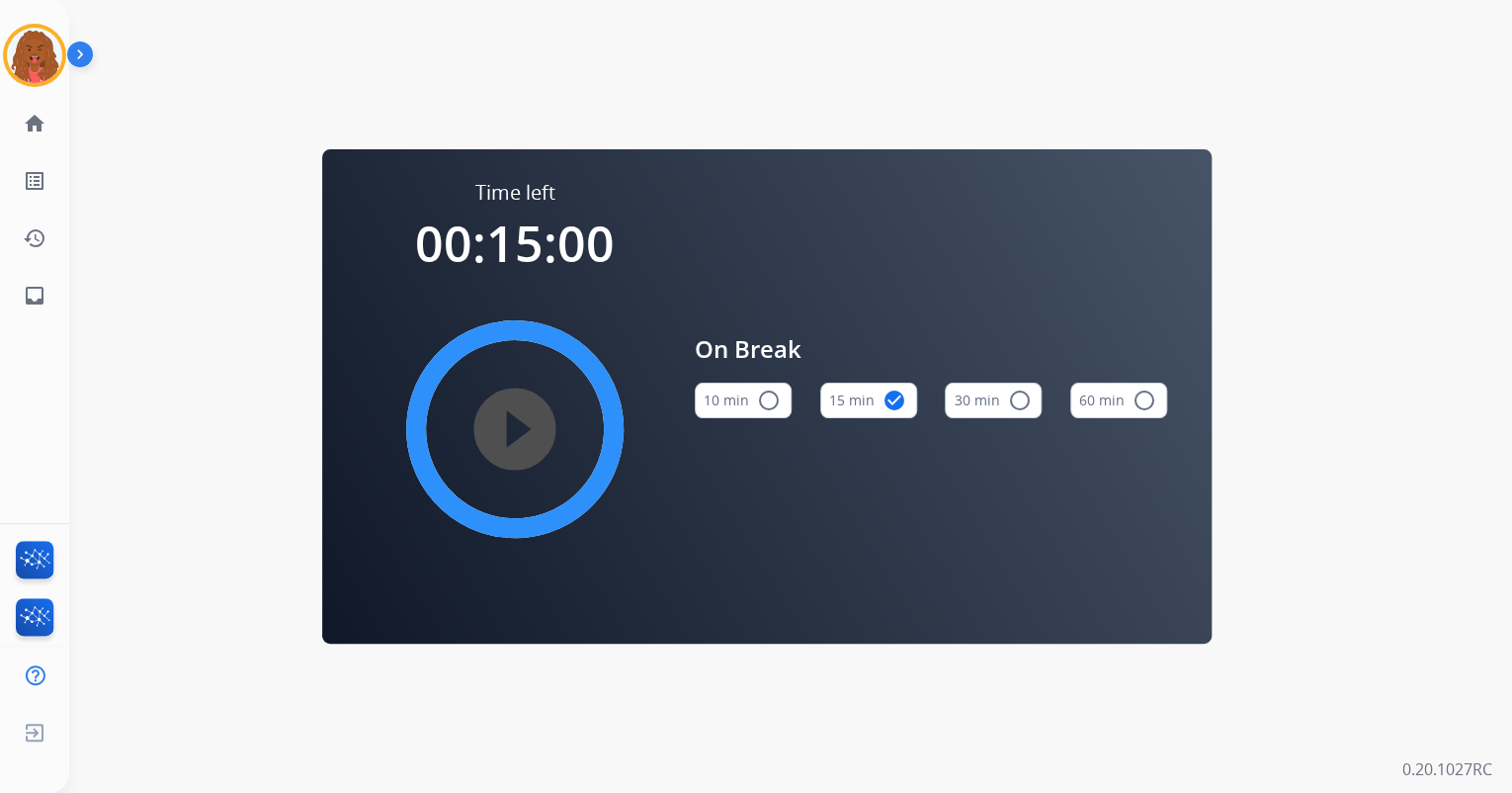 type 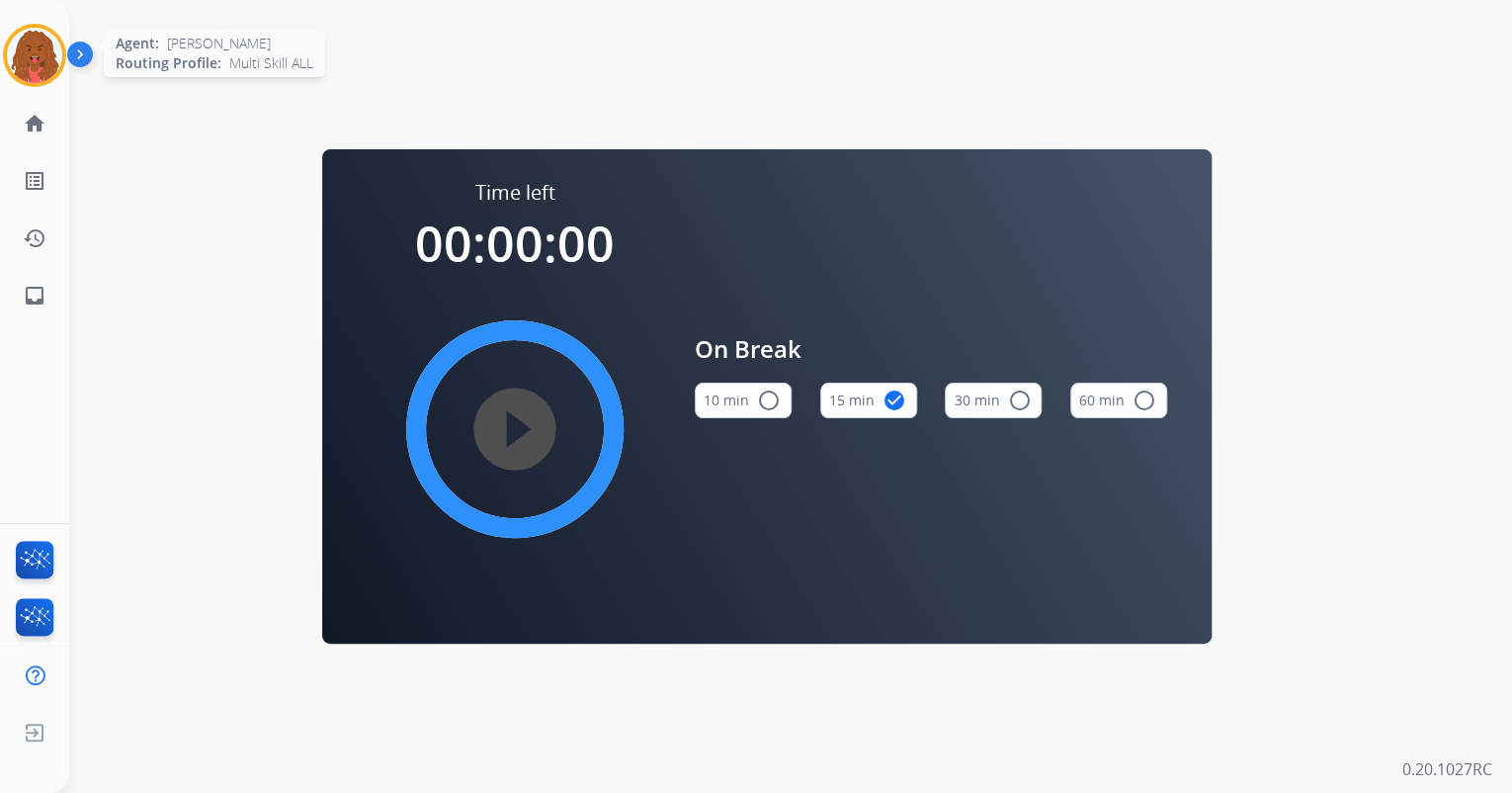 click at bounding box center [35, 55] 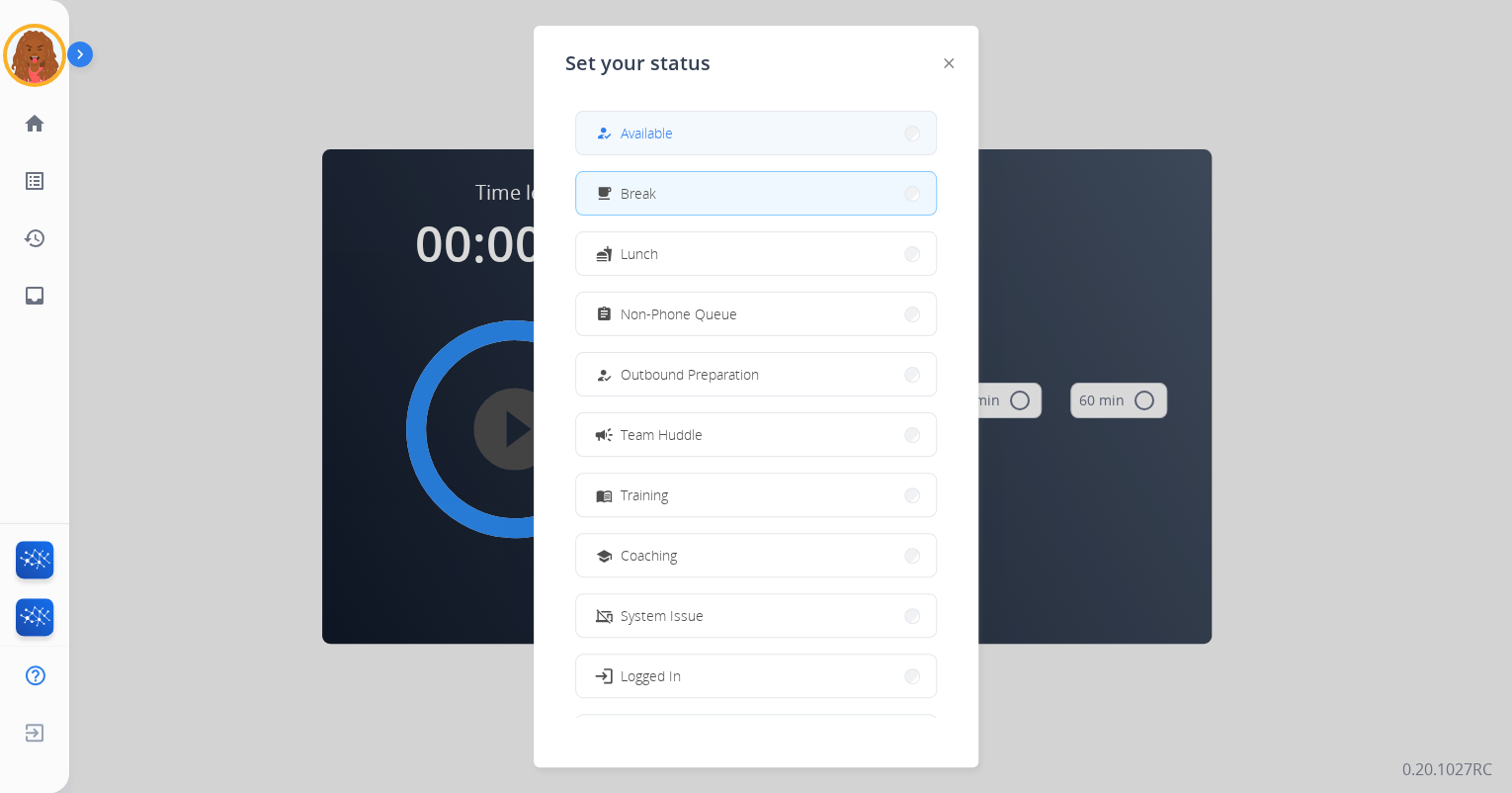 click on "how_to_reg Available" at bounding box center (756, 132) 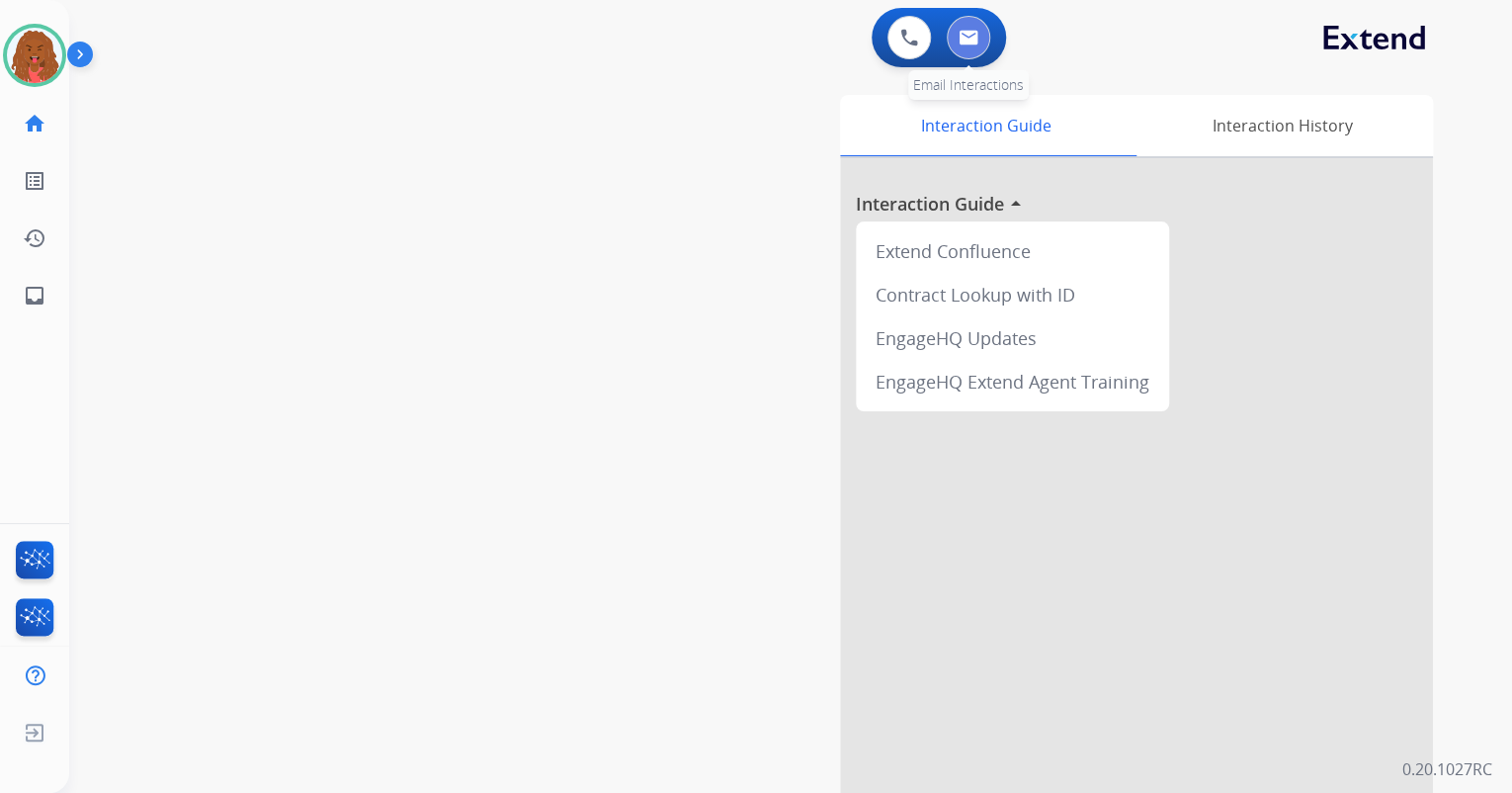 click at bounding box center [968, 38] 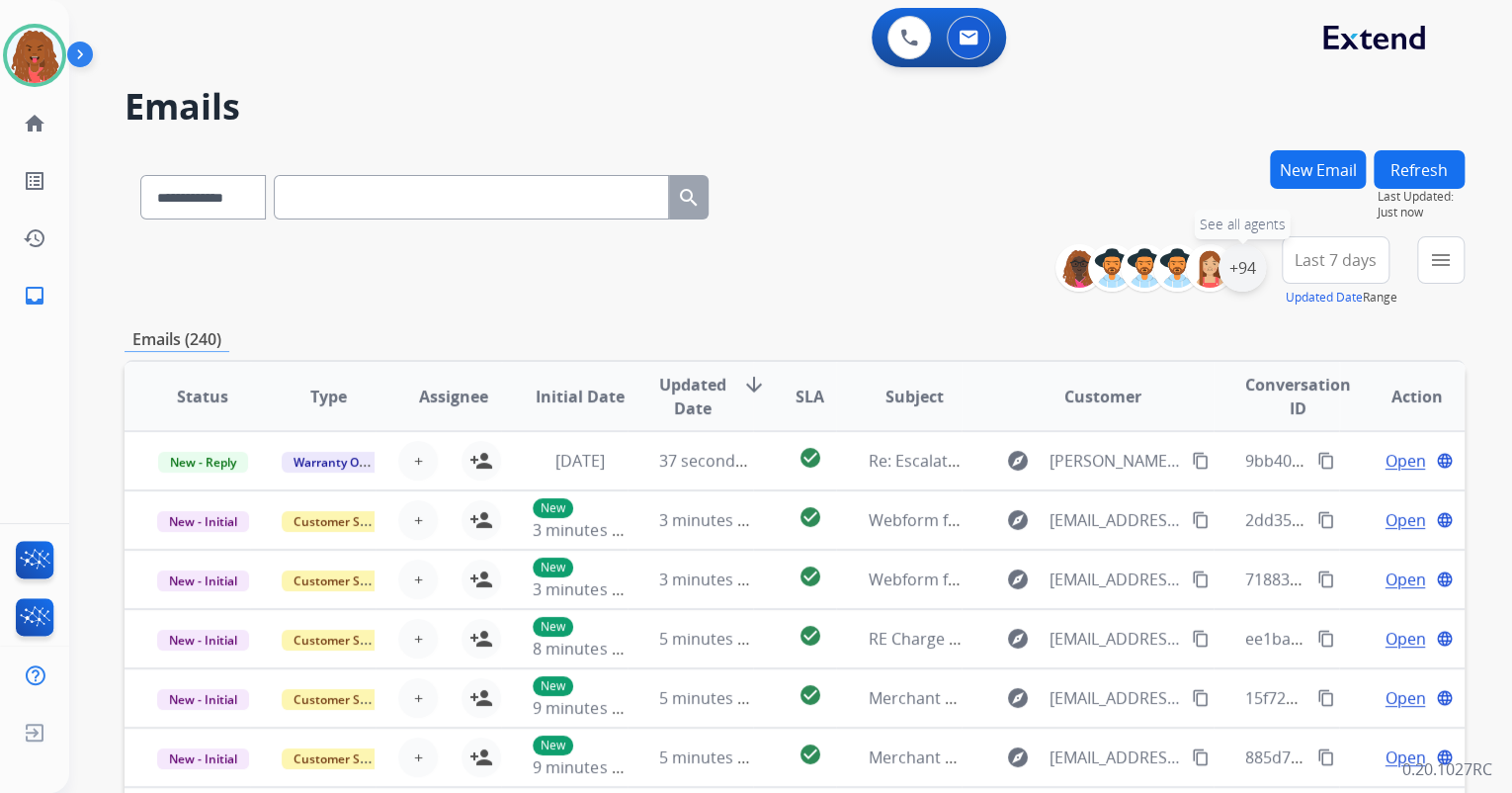 click on "+94" at bounding box center (1242, 268) 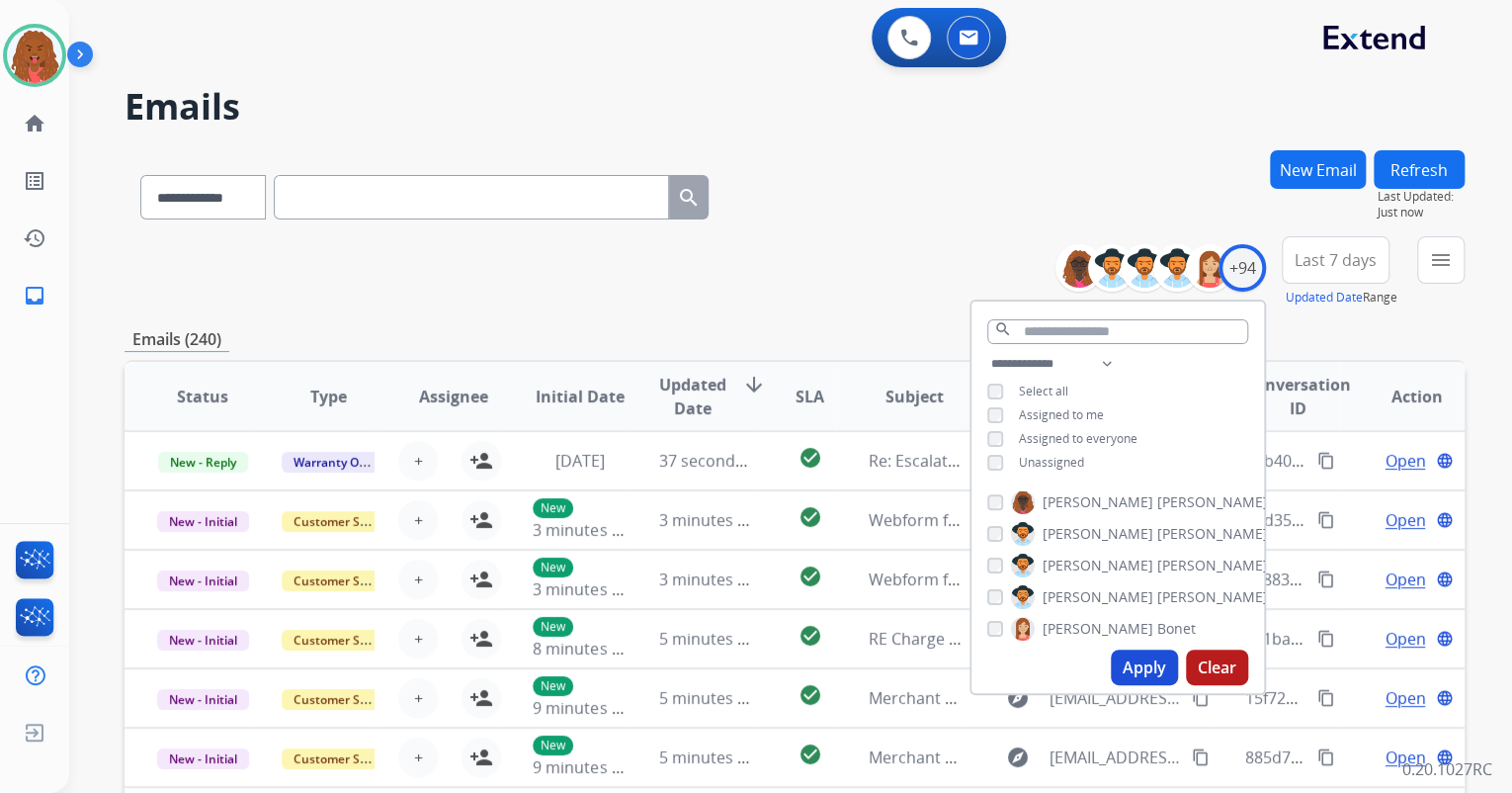 click on "Apply" at bounding box center [1144, 667] 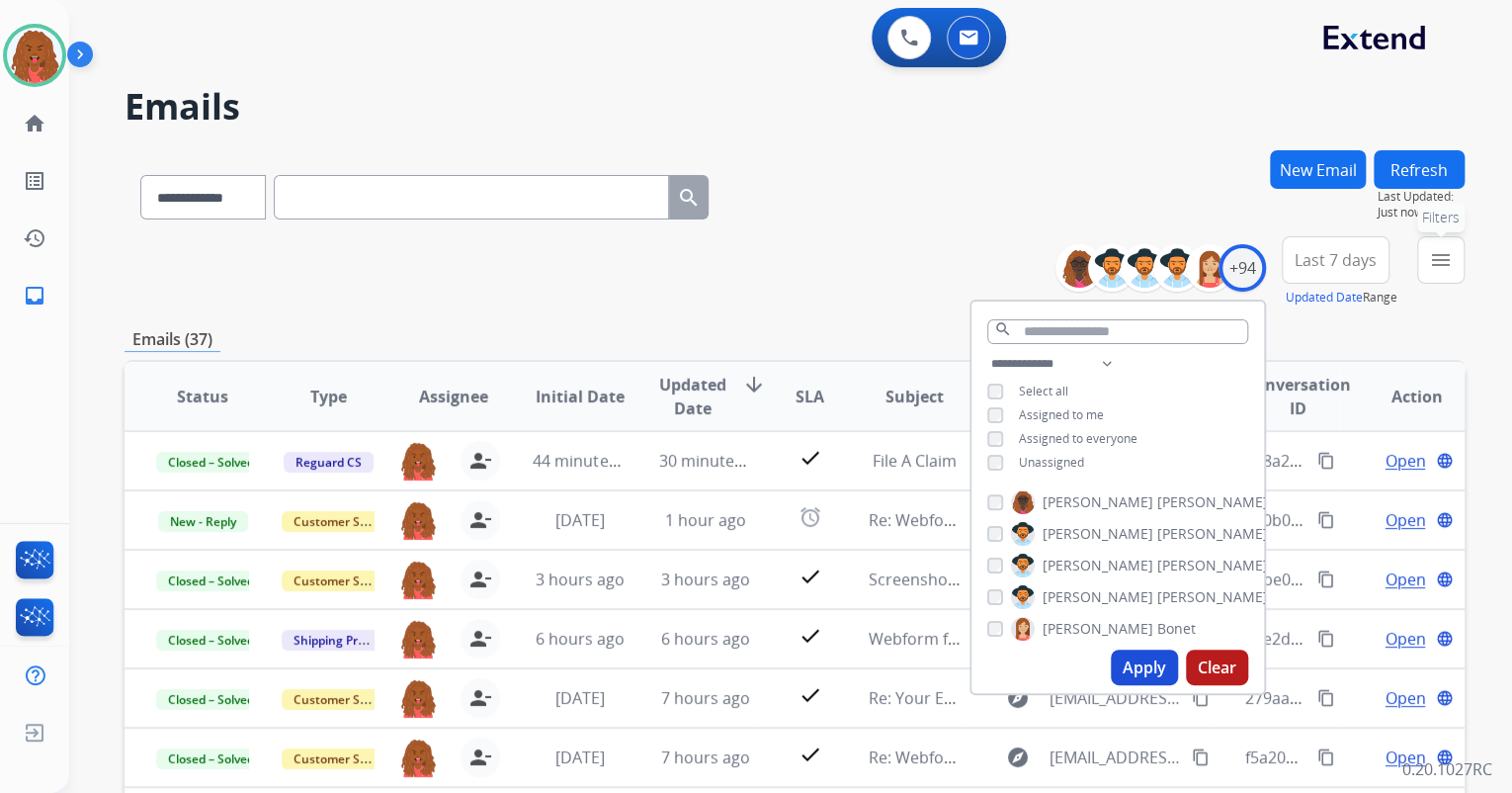 click on "menu  Filters" at bounding box center (1441, 260) 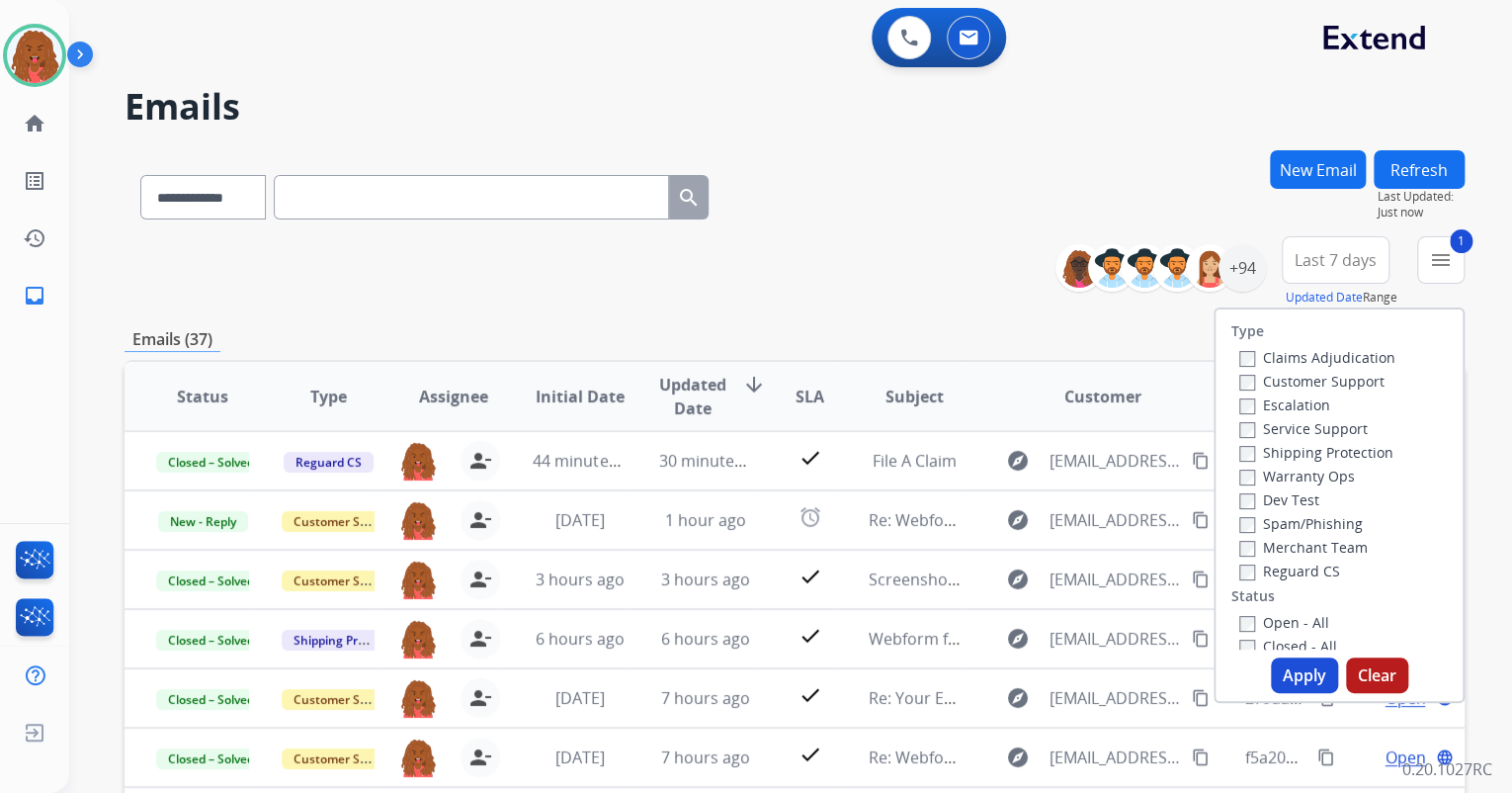 click on "Warranty Ops" at bounding box center (1317, 476) 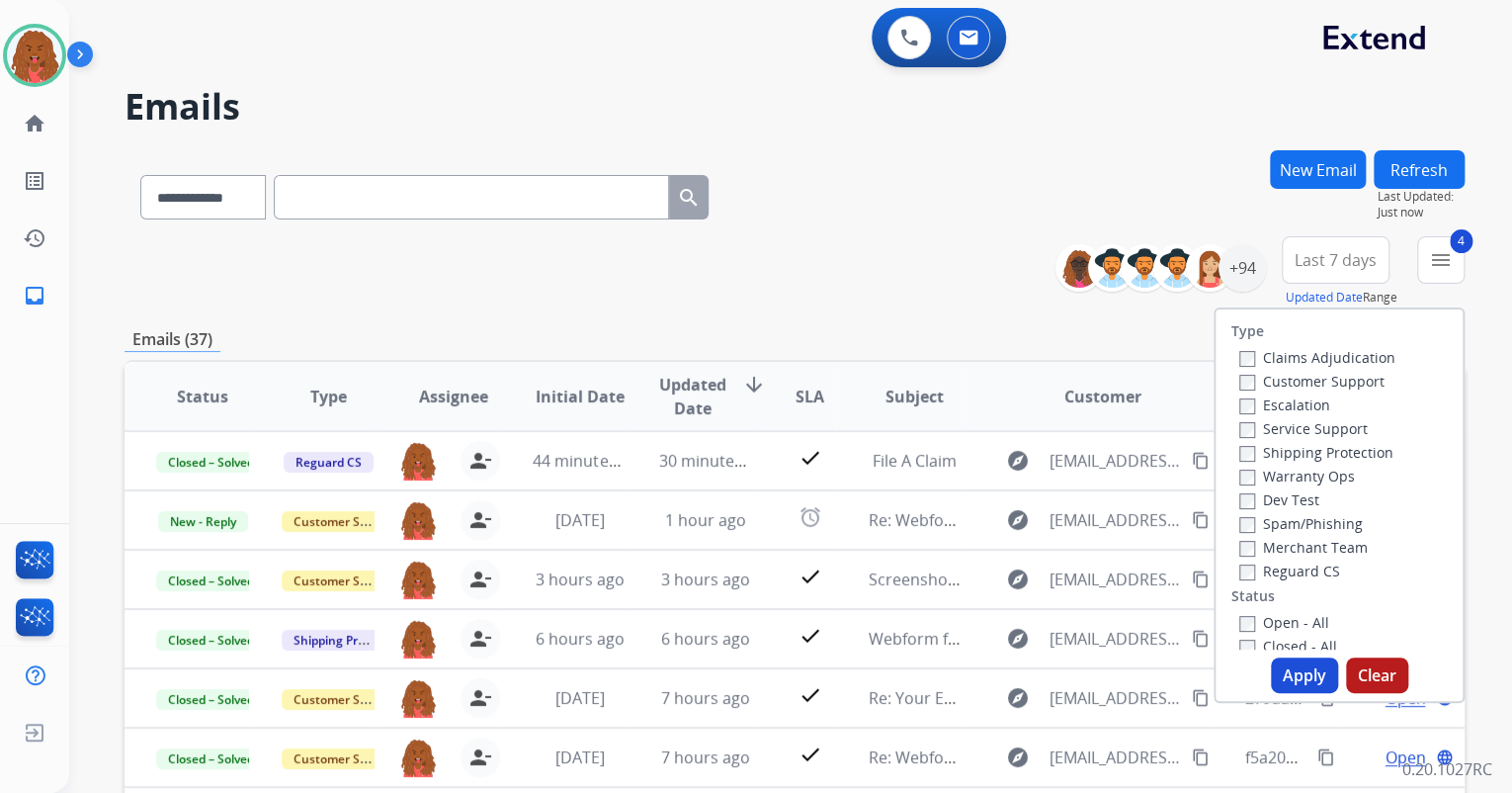 drag, startPoint x: 1297, startPoint y: 665, endPoint x: 1288, endPoint y: 678, distance: 15.811388 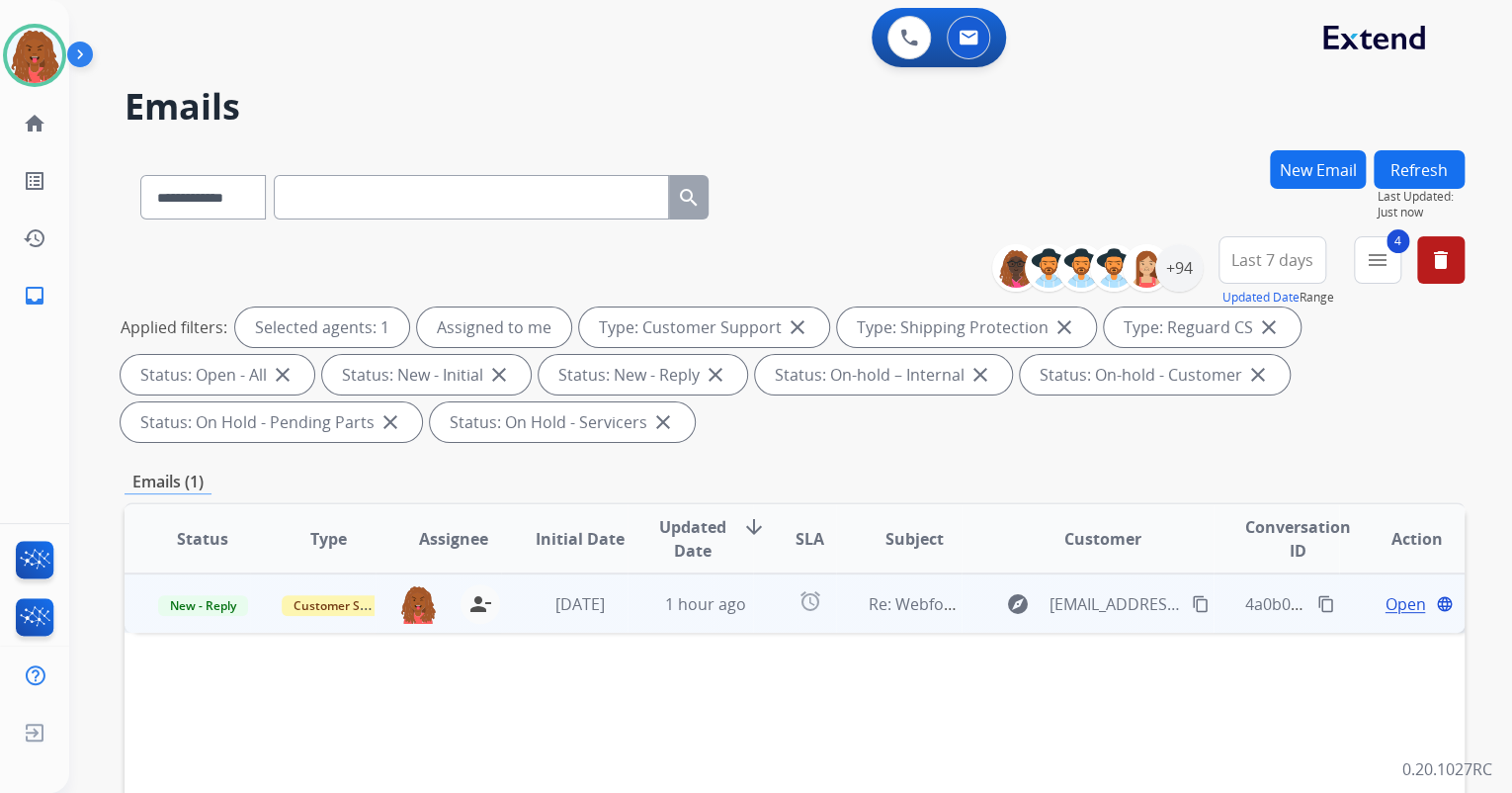 click on "Open" at bounding box center (1404, 604) 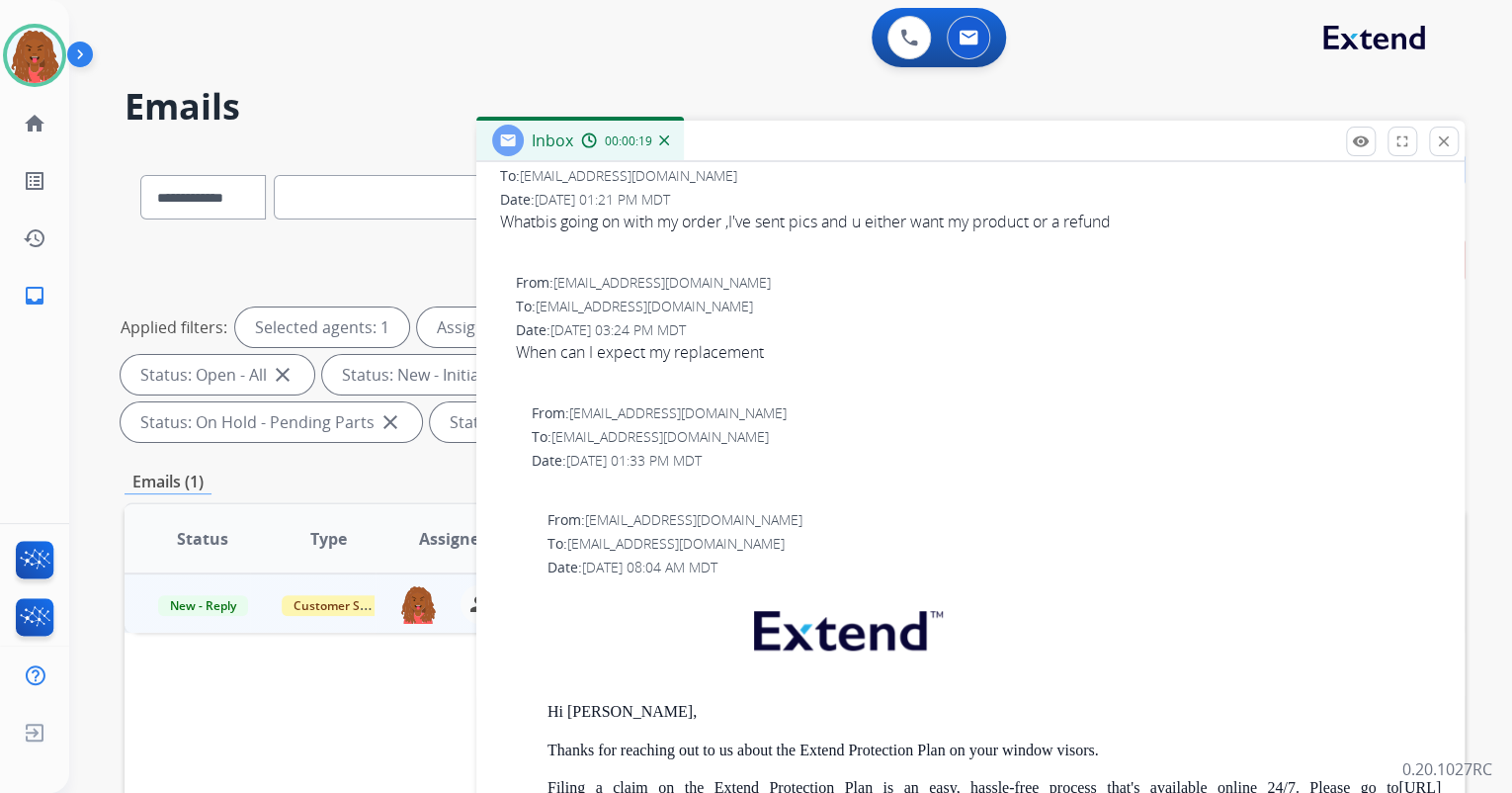 scroll, scrollTop: 0, scrollLeft: 0, axis: both 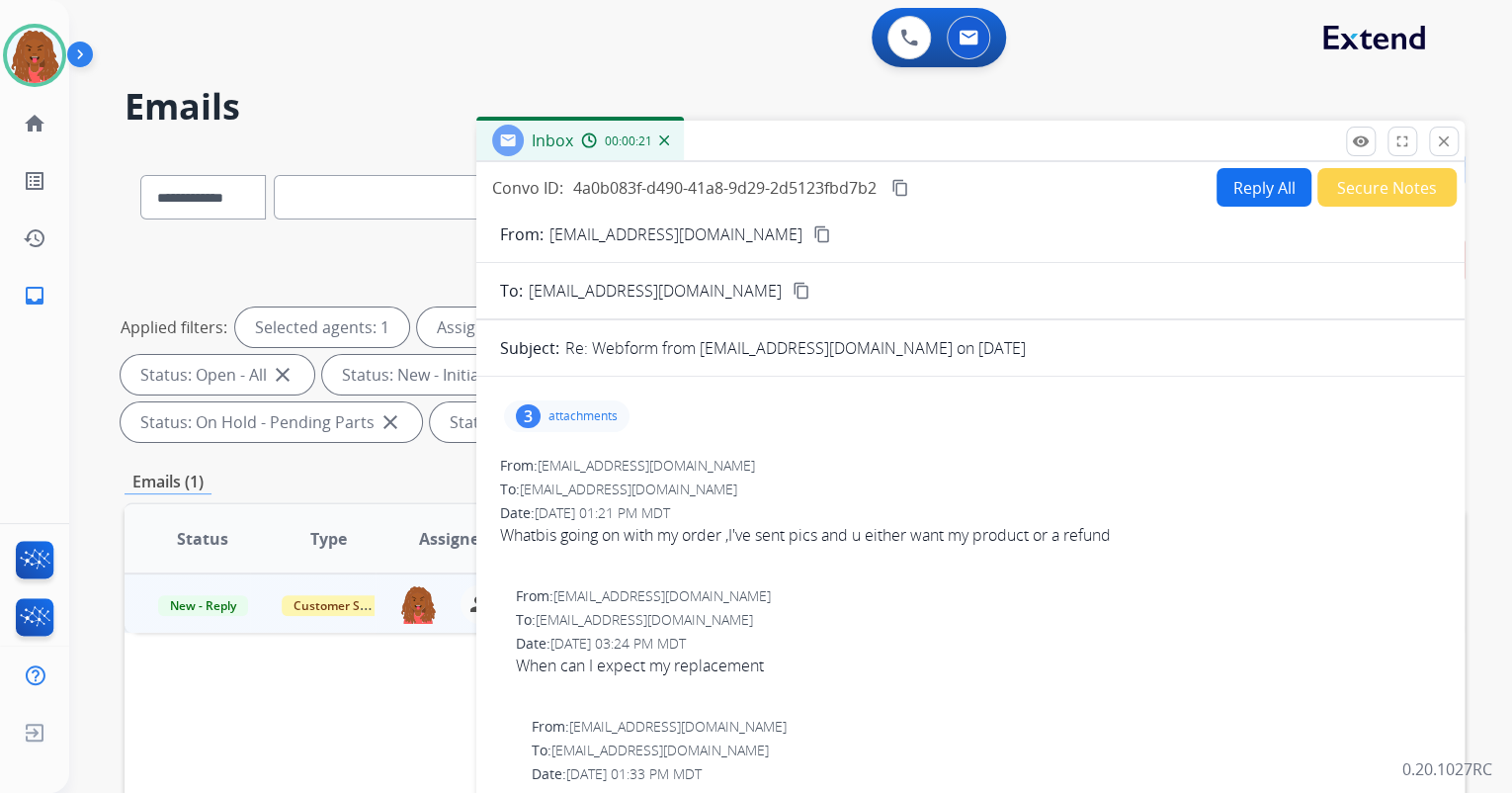 click on "content_copy" at bounding box center [822, 234] 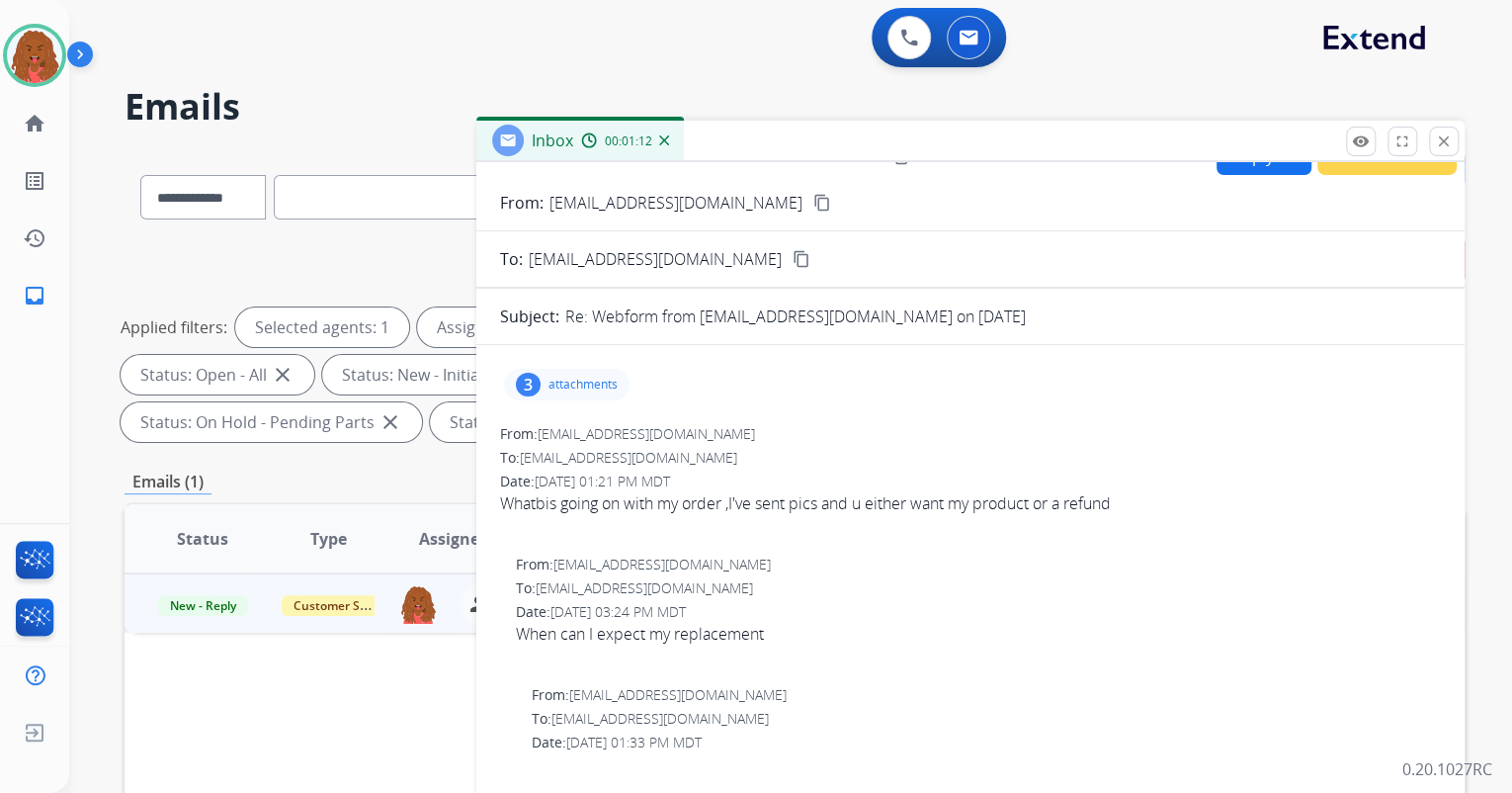 scroll, scrollTop: 0, scrollLeft: 0, axis: both 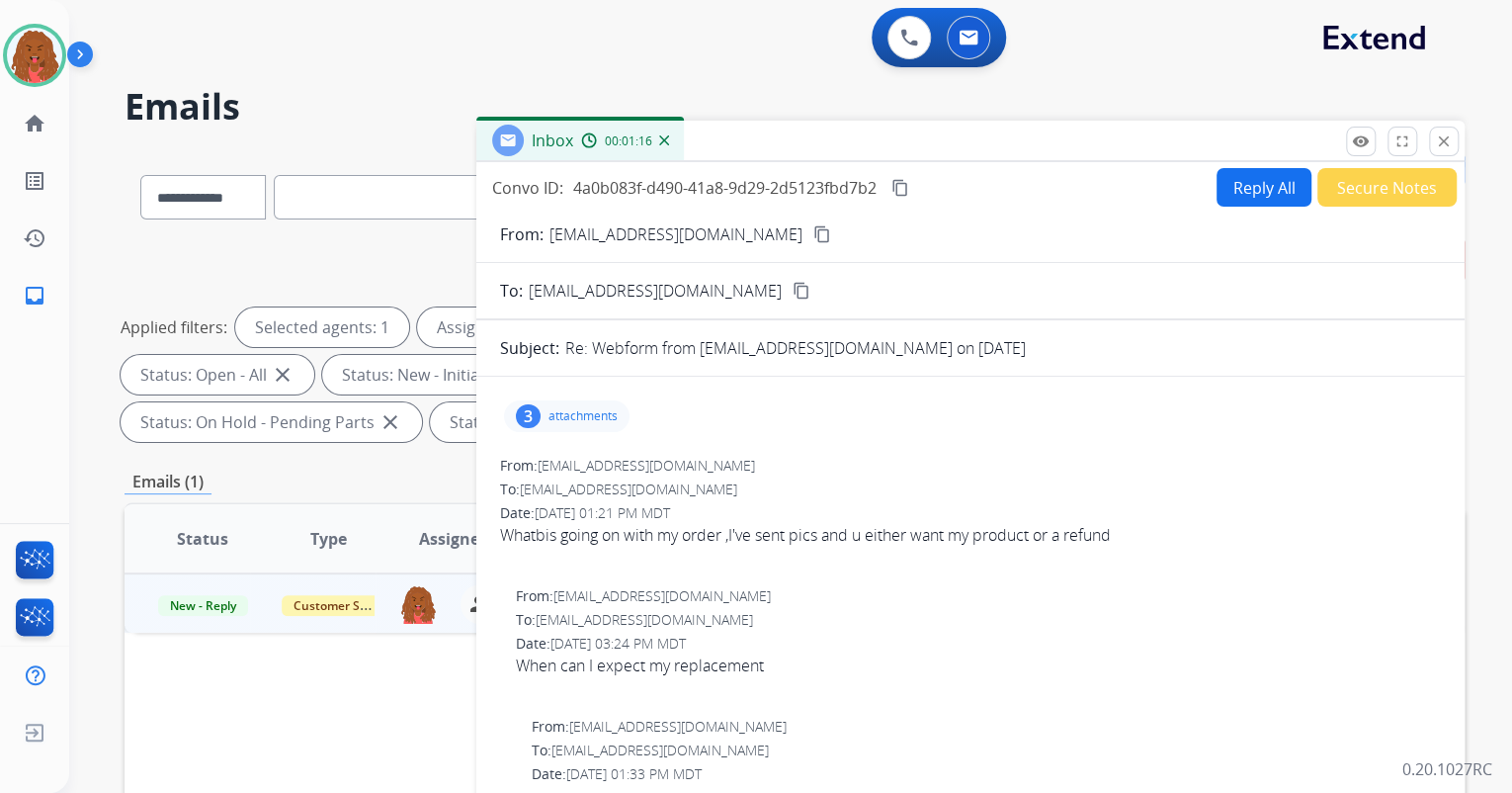 click on "attachments" at bounding box center (583, 416) 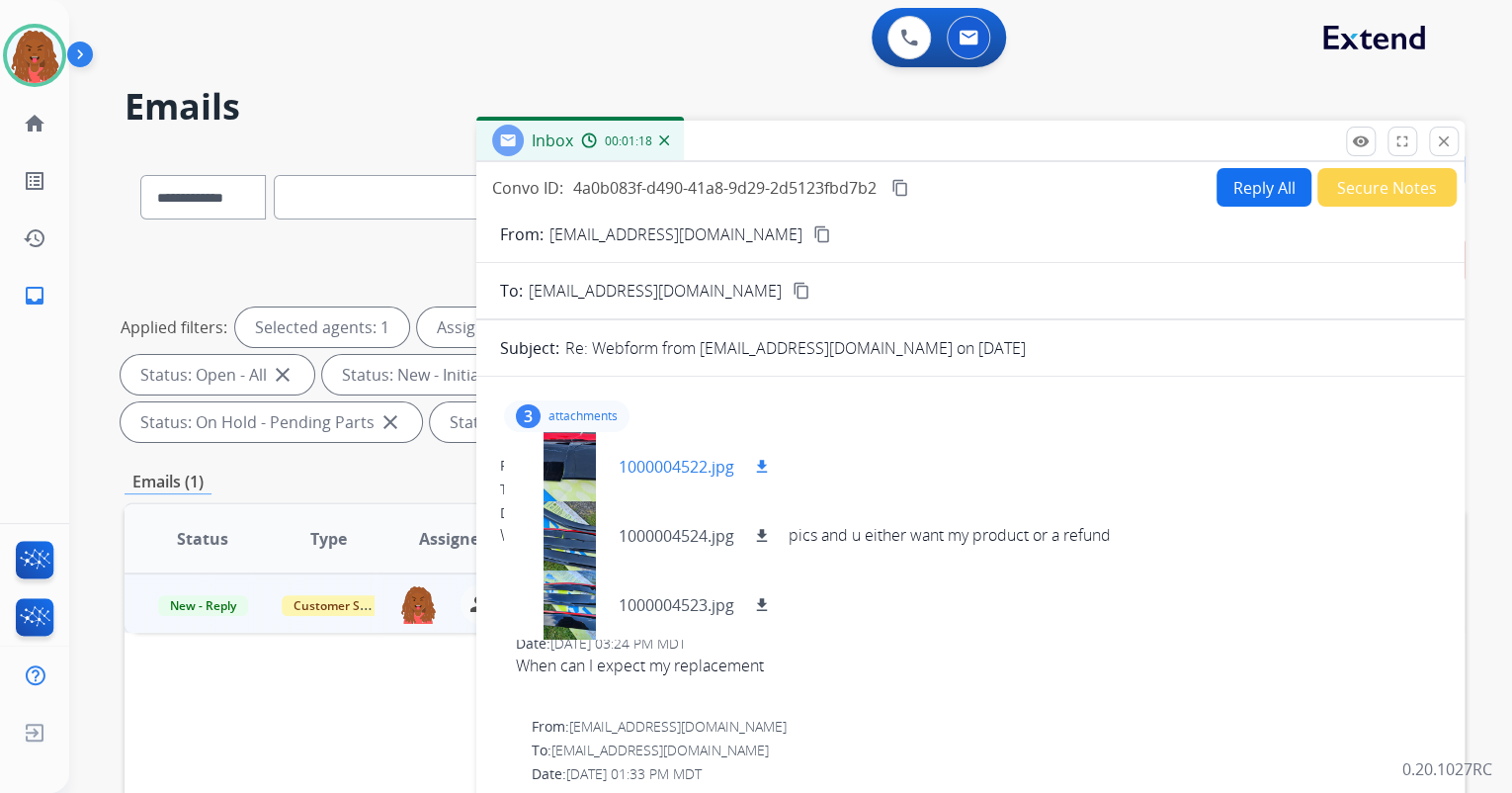 click on "download" at bounding box center (762, 467) 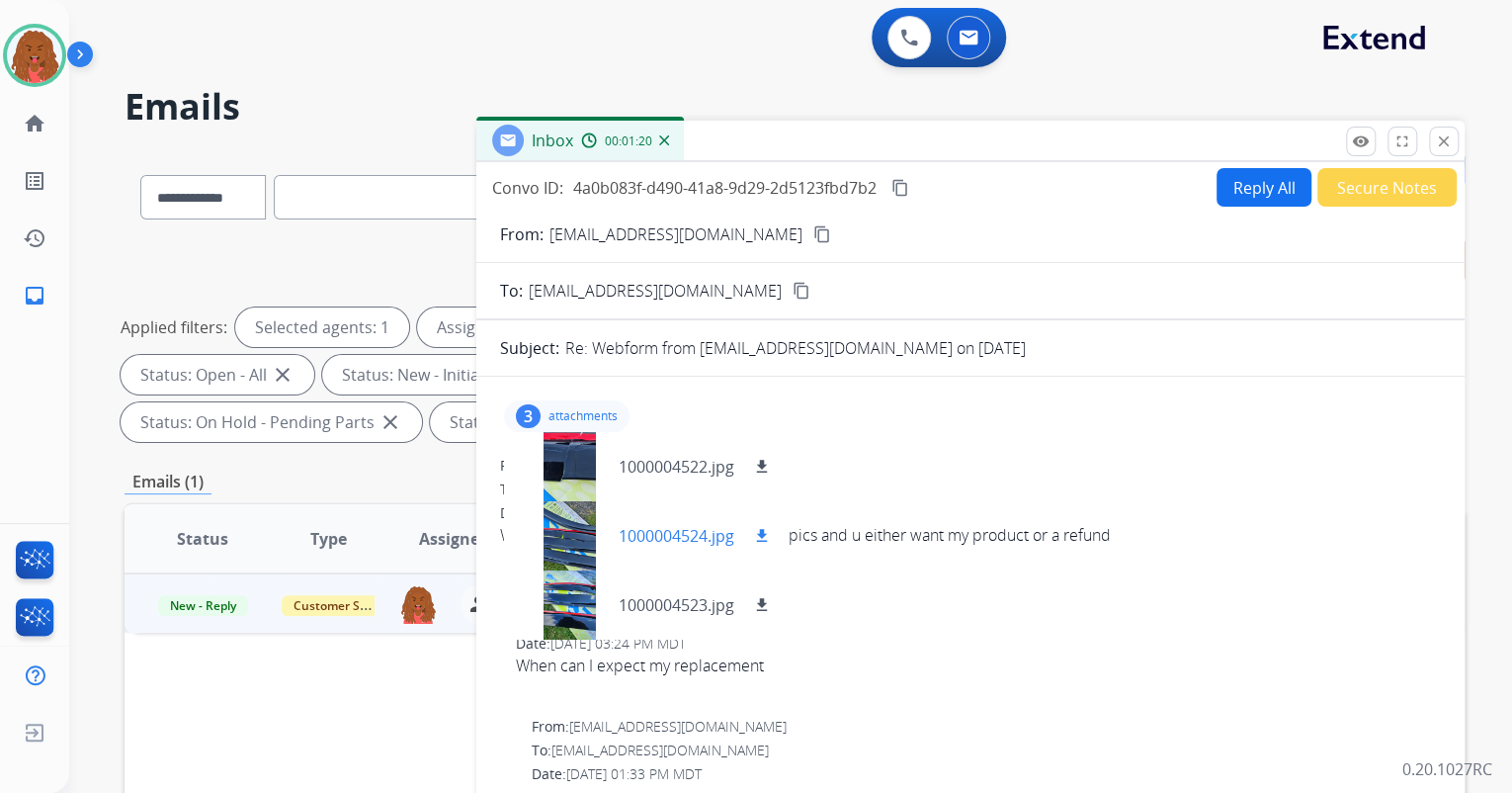 click on "download" at bounding box center [762, 536] 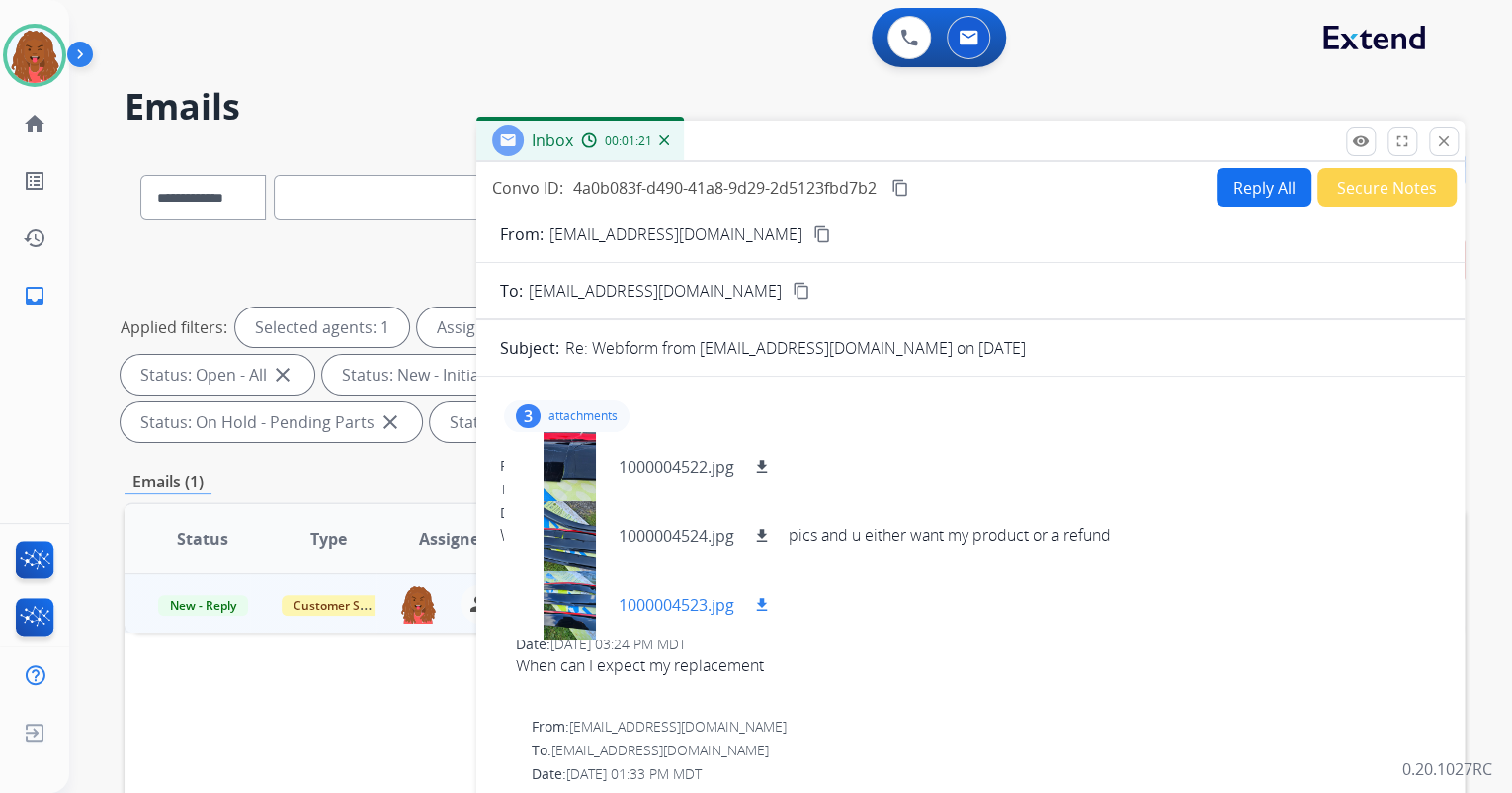 click on "download" at bounding box center [762, 605] 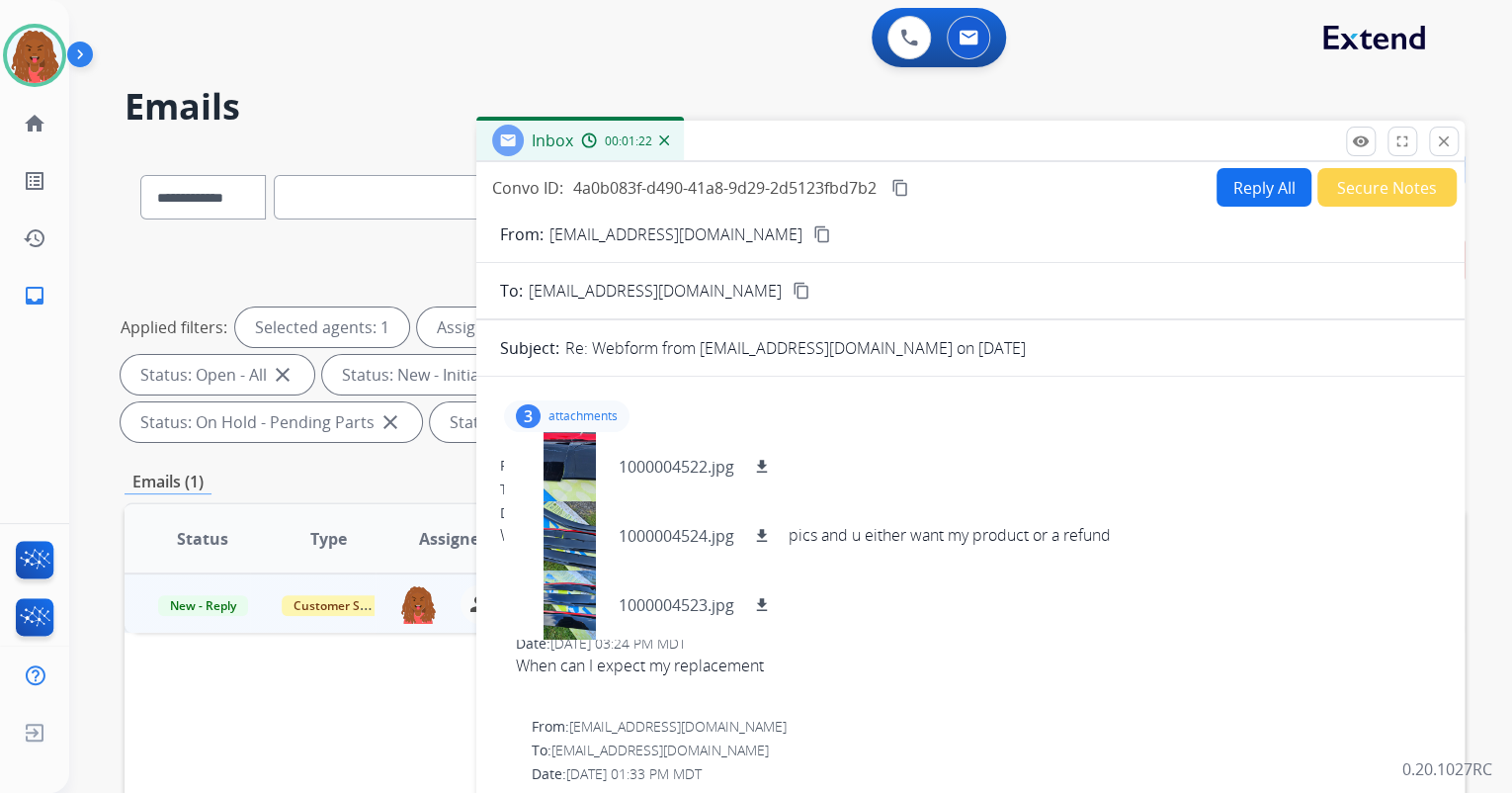 click on "To:  [EMAIL_ADDRESS][DOMAIN_NAME]" at bounding box center [970, 489] 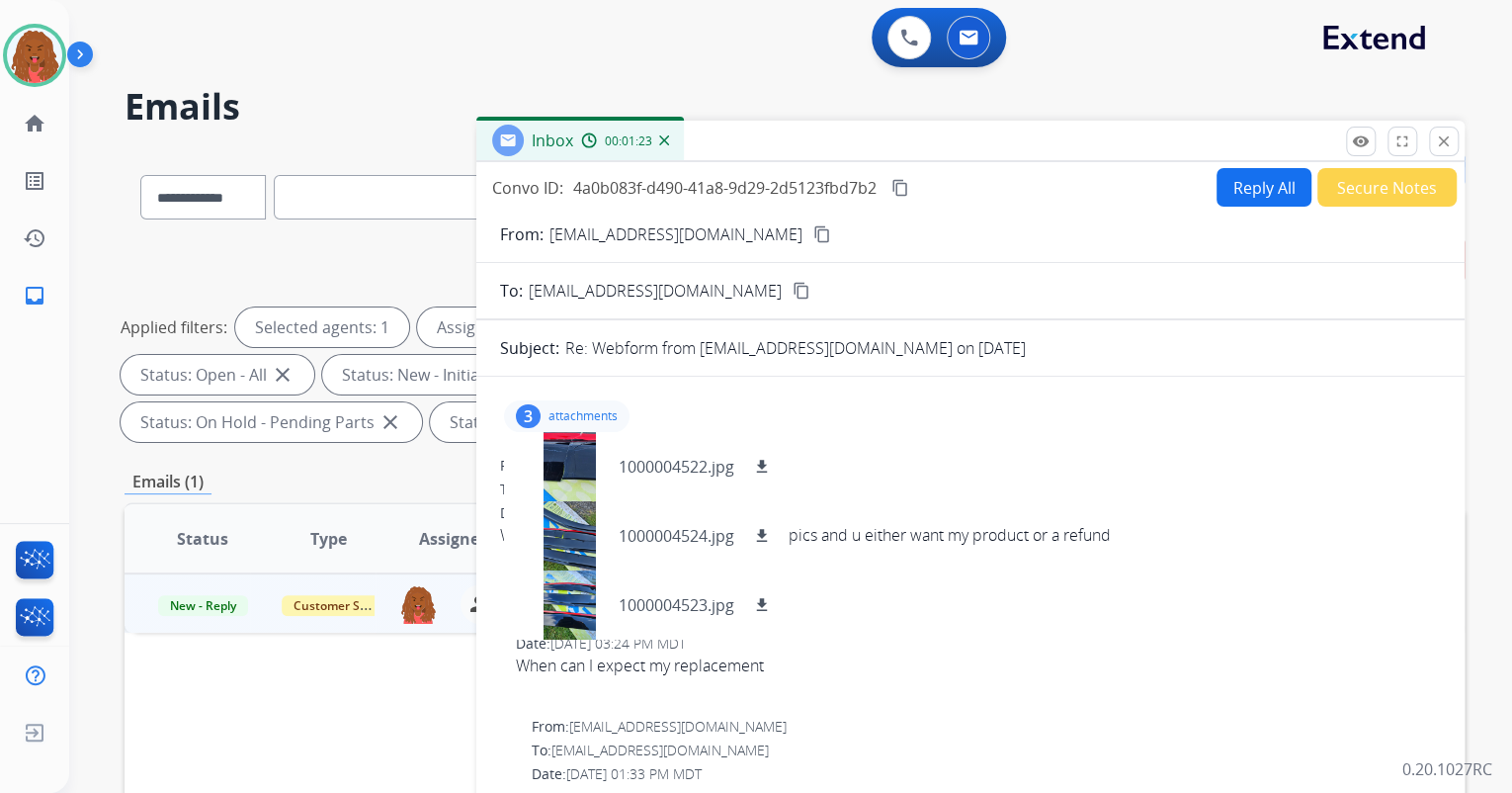drag, startPoint x: 958, startPoint y: 490, endPoint x: 954, endPoint y: 475, distance: 15.524175 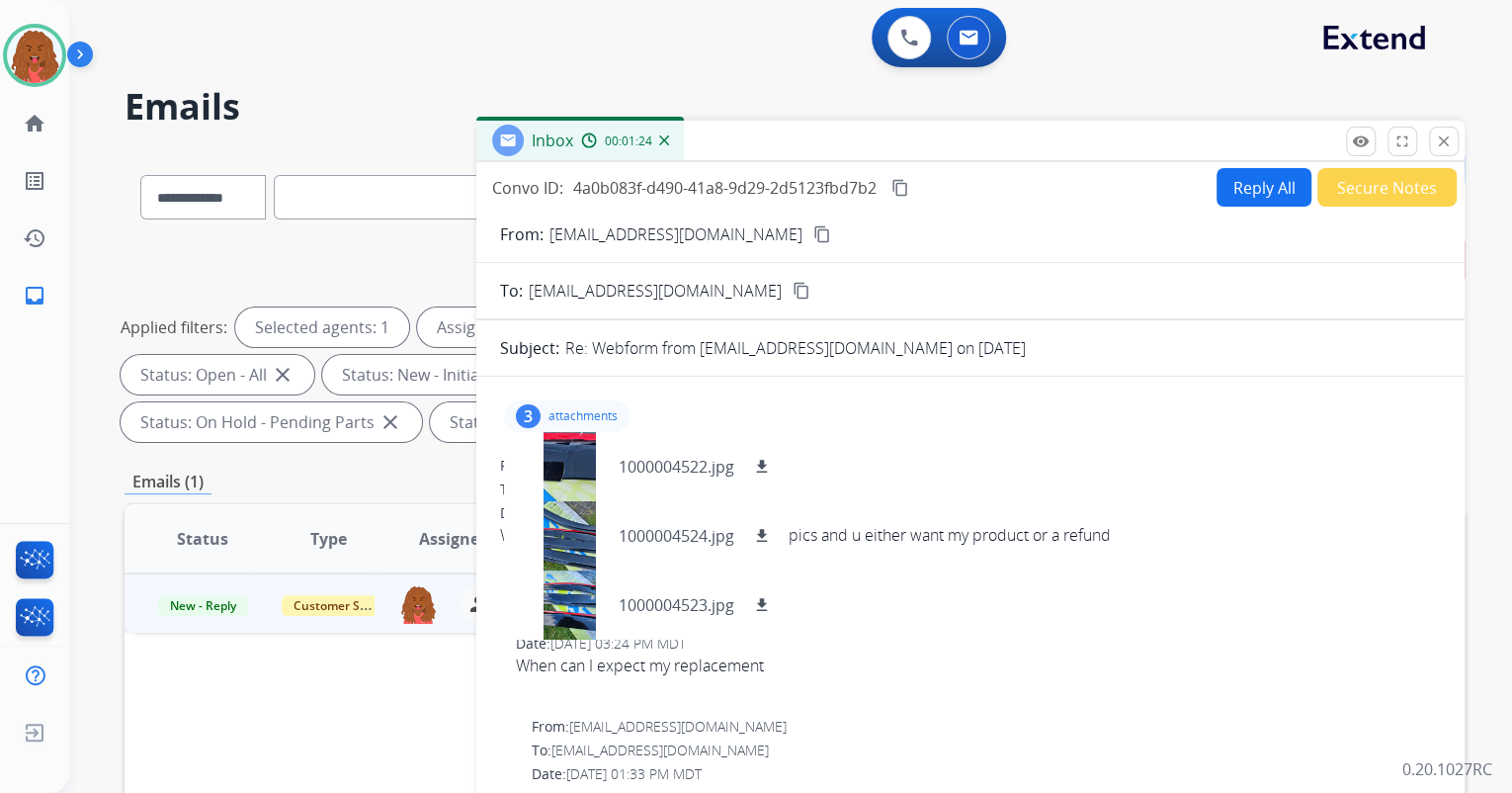 click on "Date:  [DATE] 03:24 PM MDT" at bounding box center (978, 644) 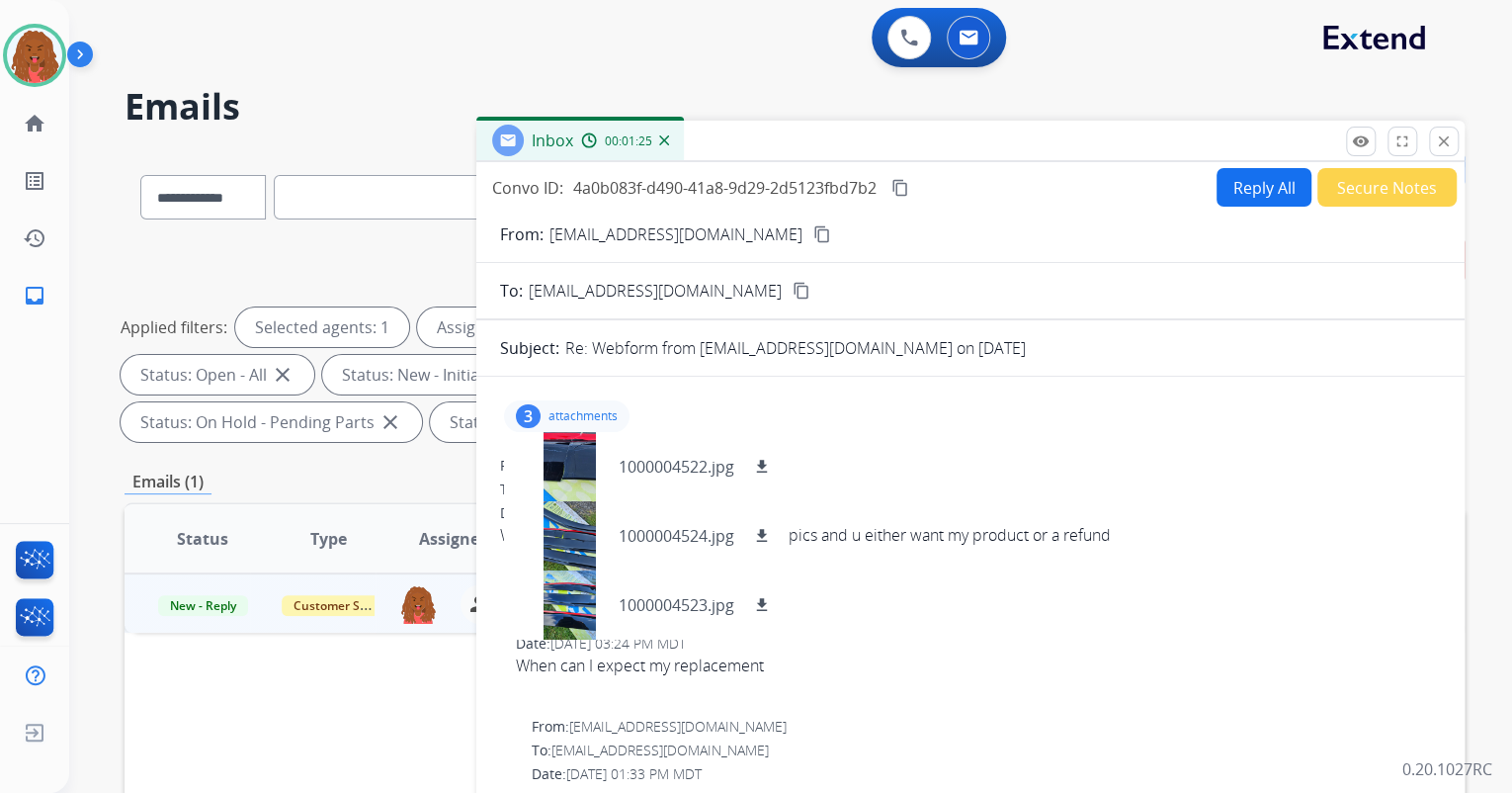 click on "attachments" at bounding box center (583, 416) 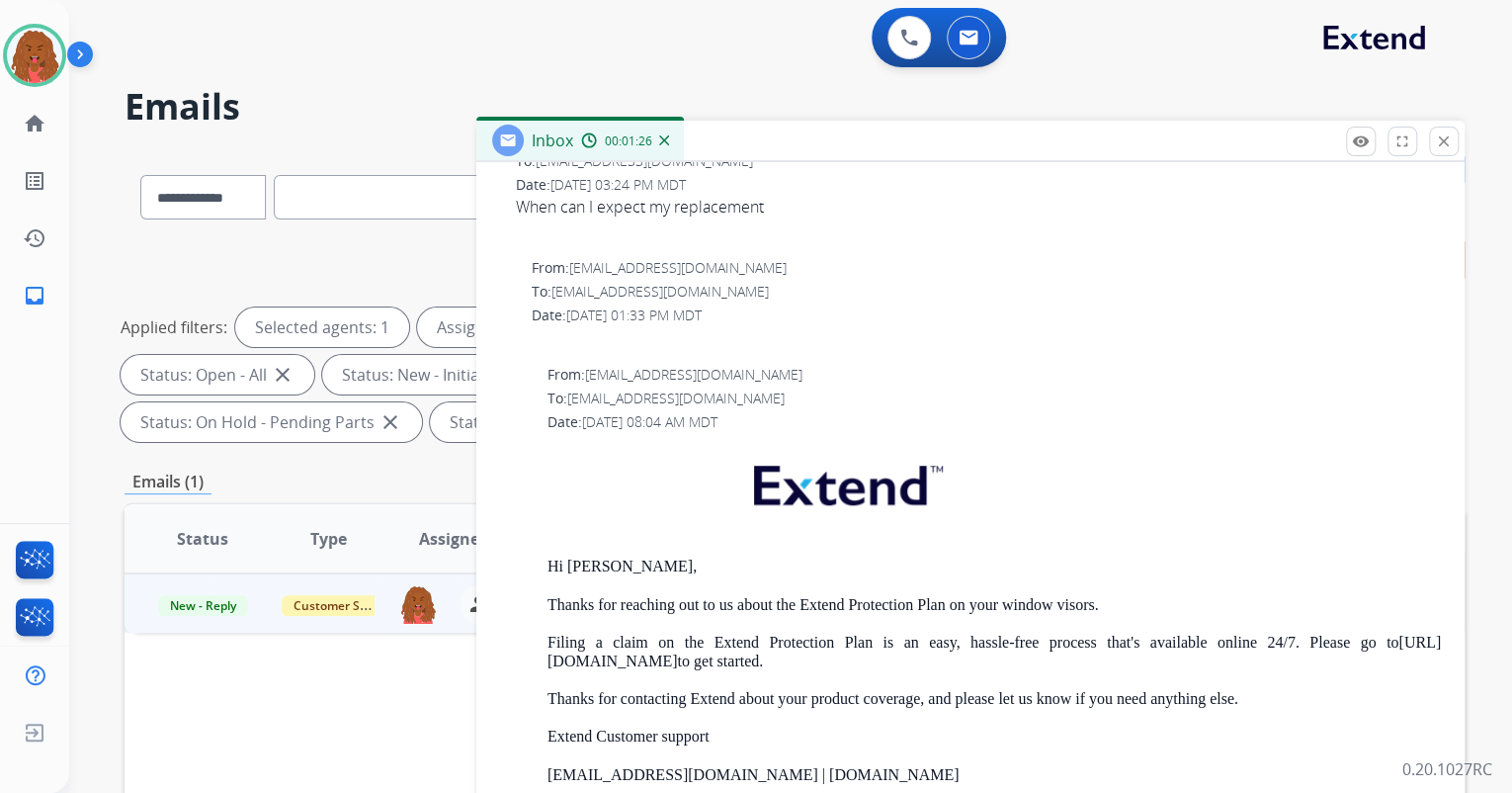 scroll, scrollTop: 570, scrollLeft: 0, axis: vertical 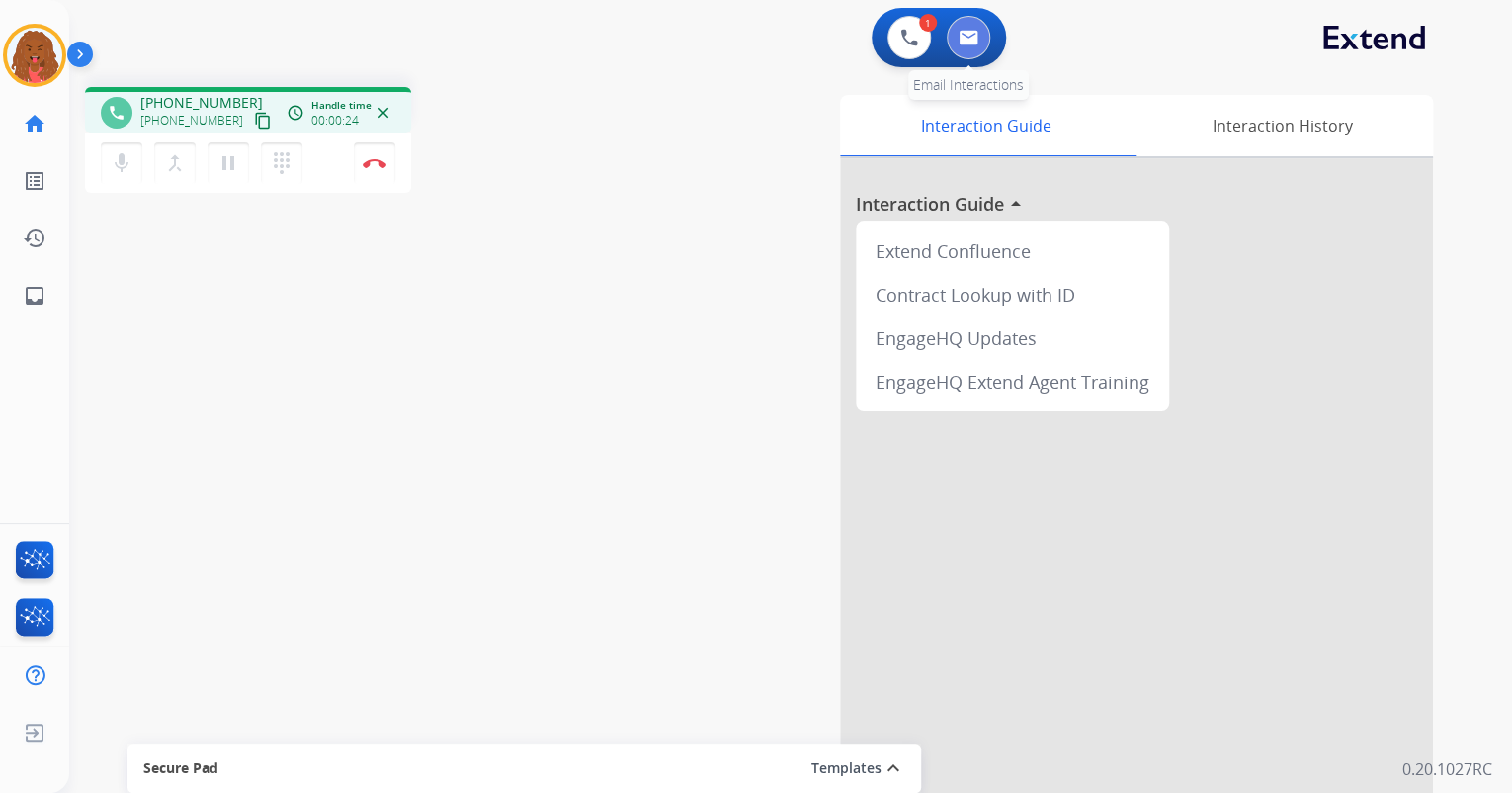 click at bounding box center [968, 38] 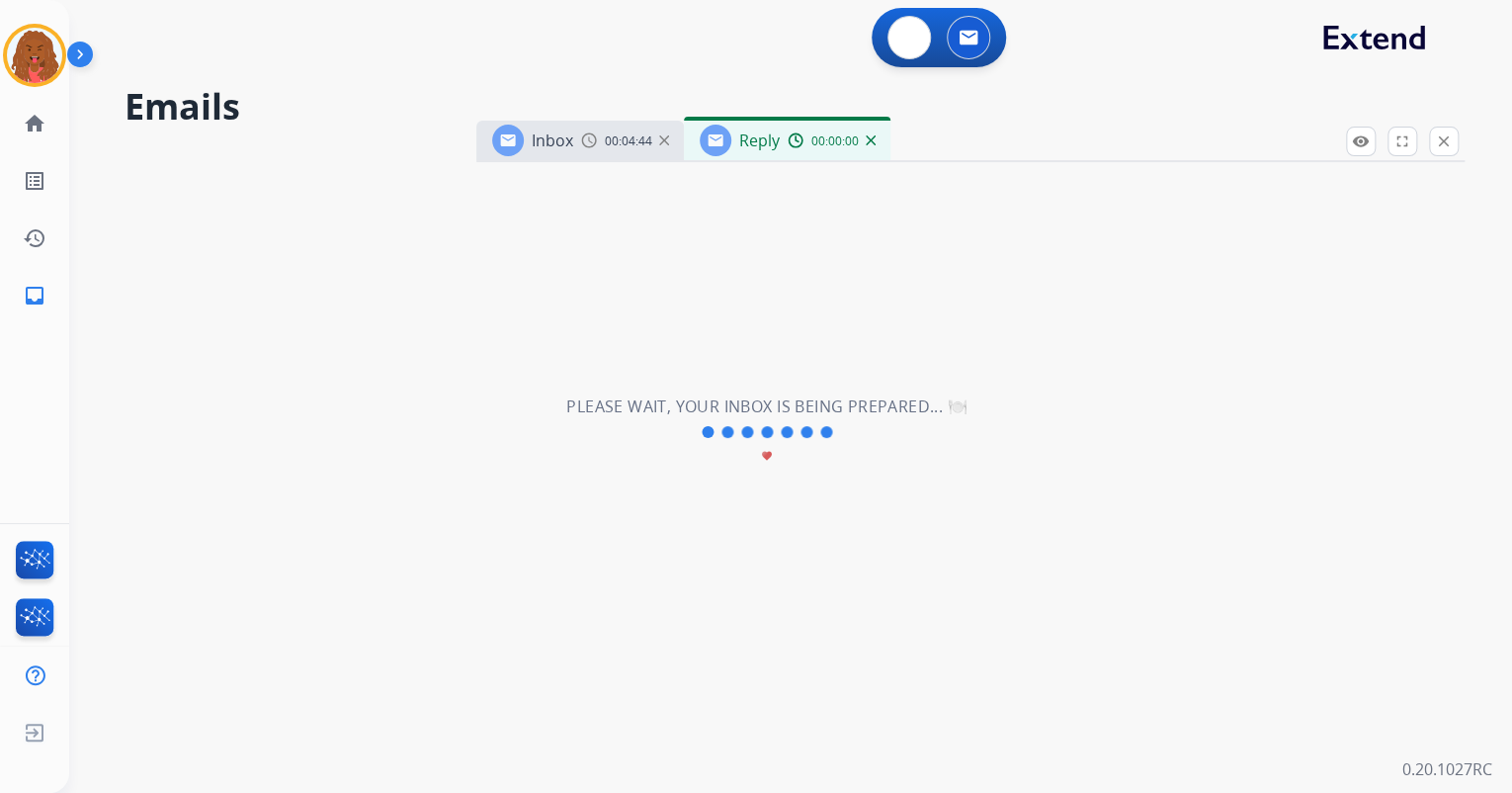select on "**********" 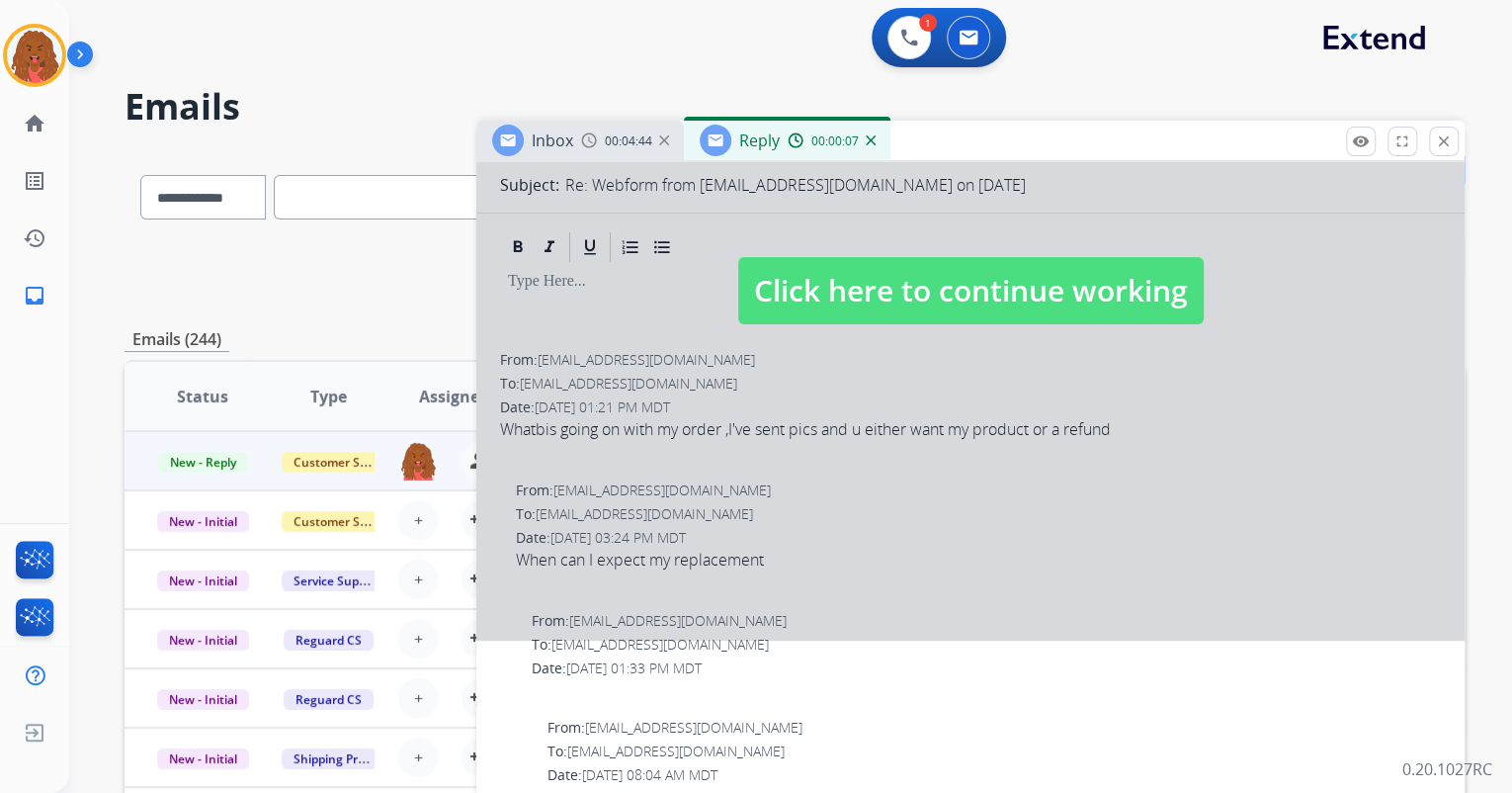 scroll, scrollTop: 316, scrollLeft: 0, axis: vertical 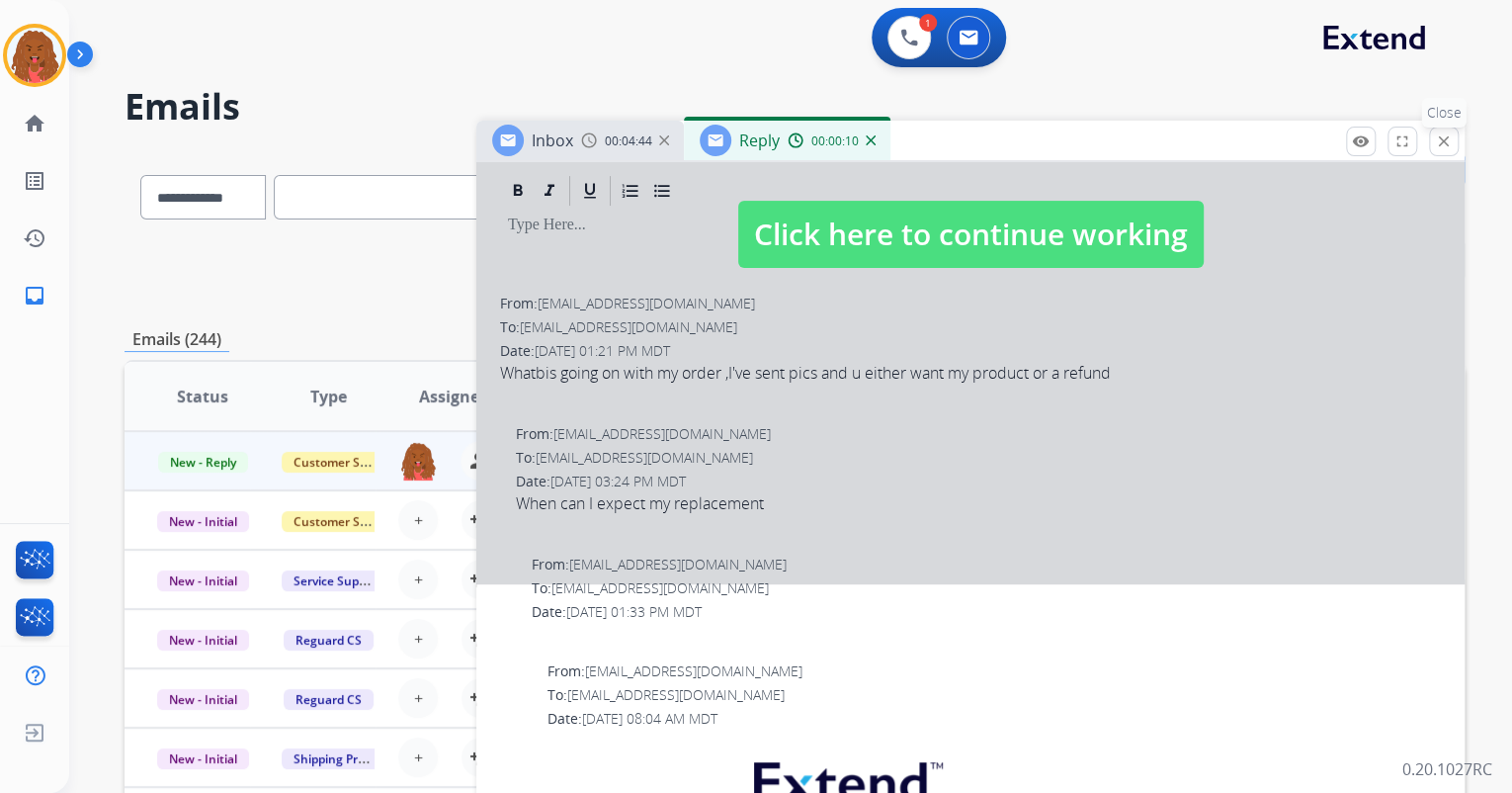 click on "close" at bounding box center (1444, 141) 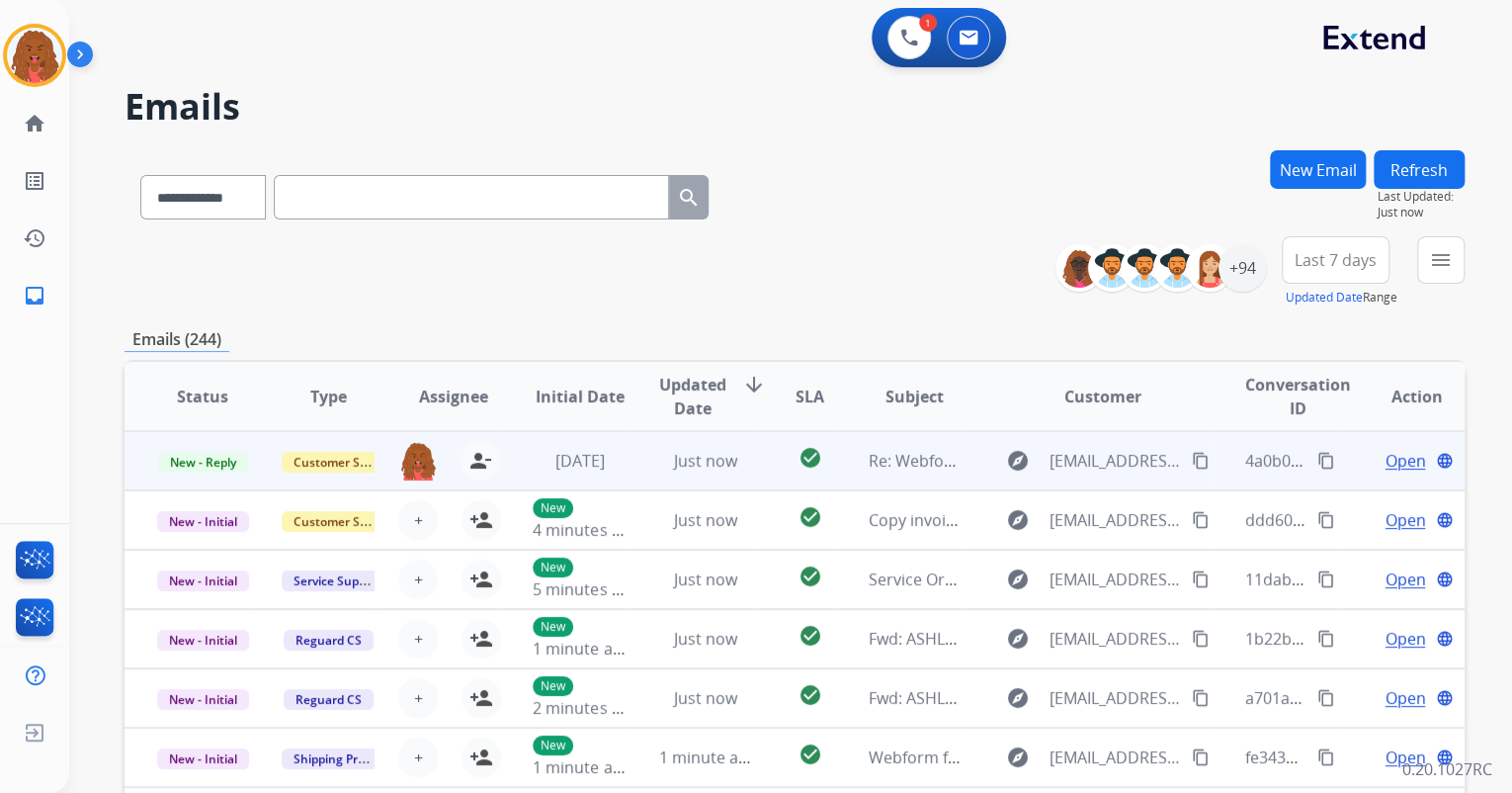 click on "Open" at bounding box center [1404, 461] 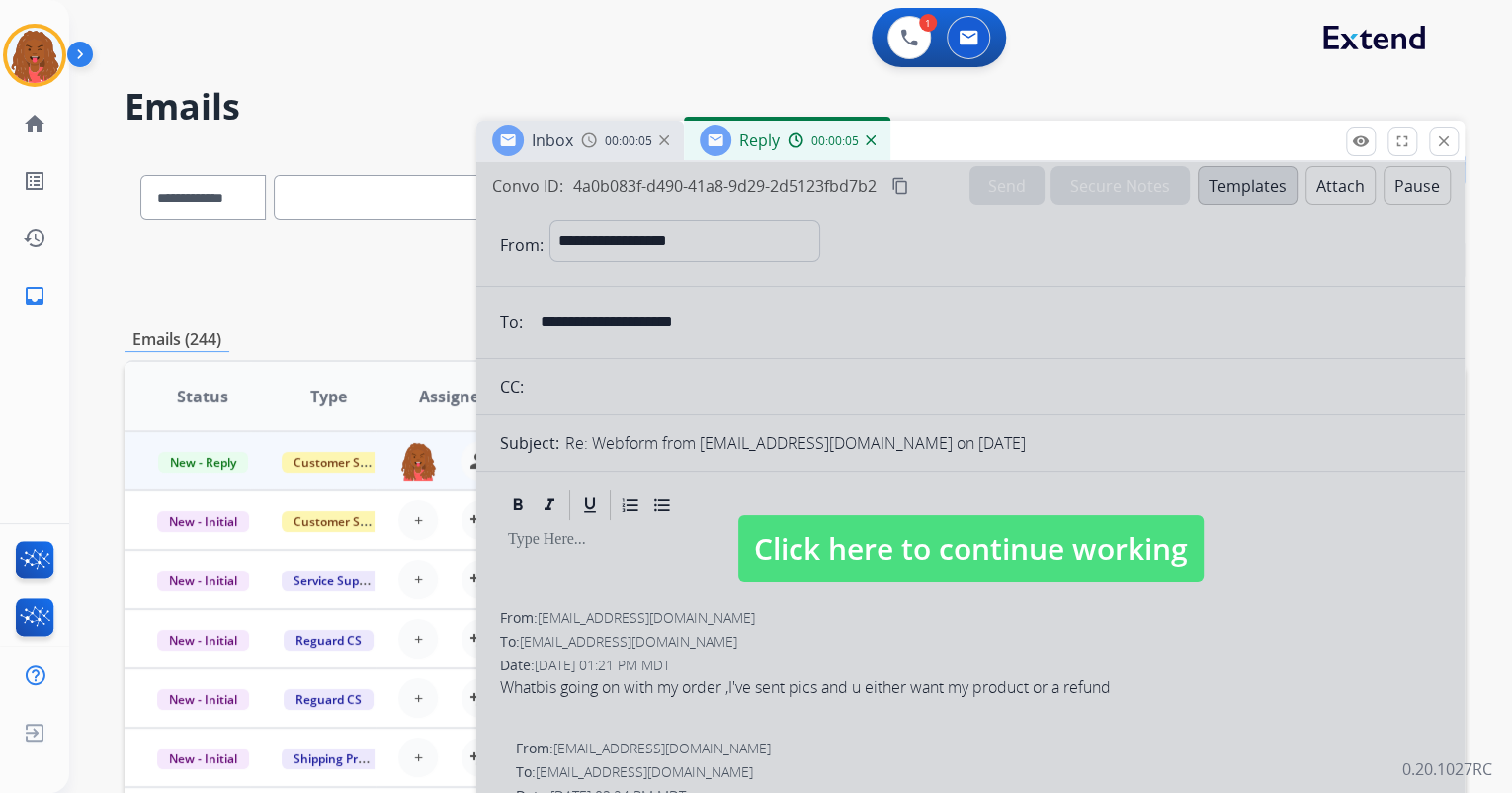 scroll, scrollTop: 0, scrollLeft: 0, axis: both 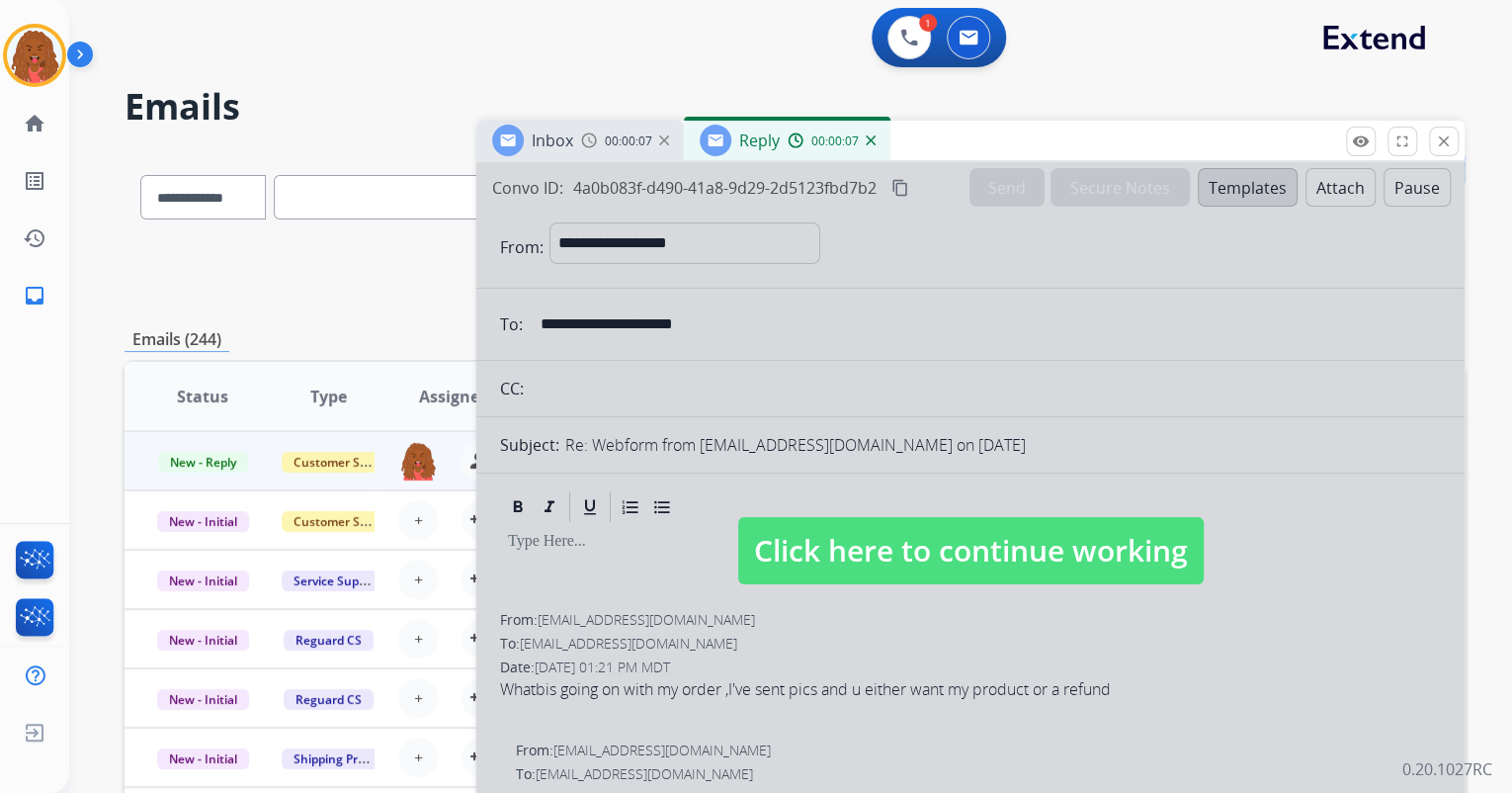 click on "Inbox  00:00:07  Reply  00:00:07" at bounding box center [970, 141] 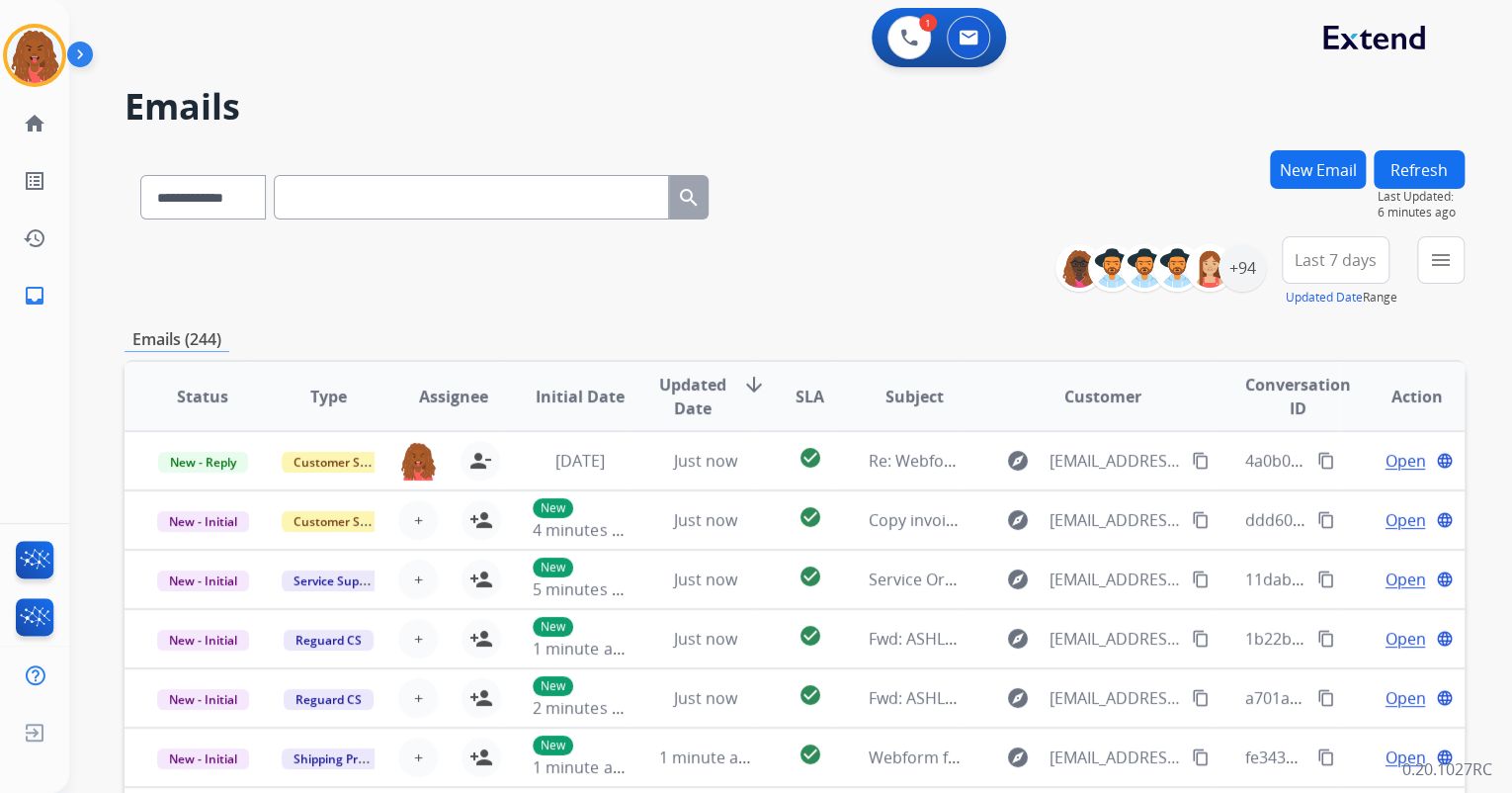 drag, startPoint x: 1323, startPoint y: 210, endPoint x: 1321, endPoint y: 195, distance: 15.132746 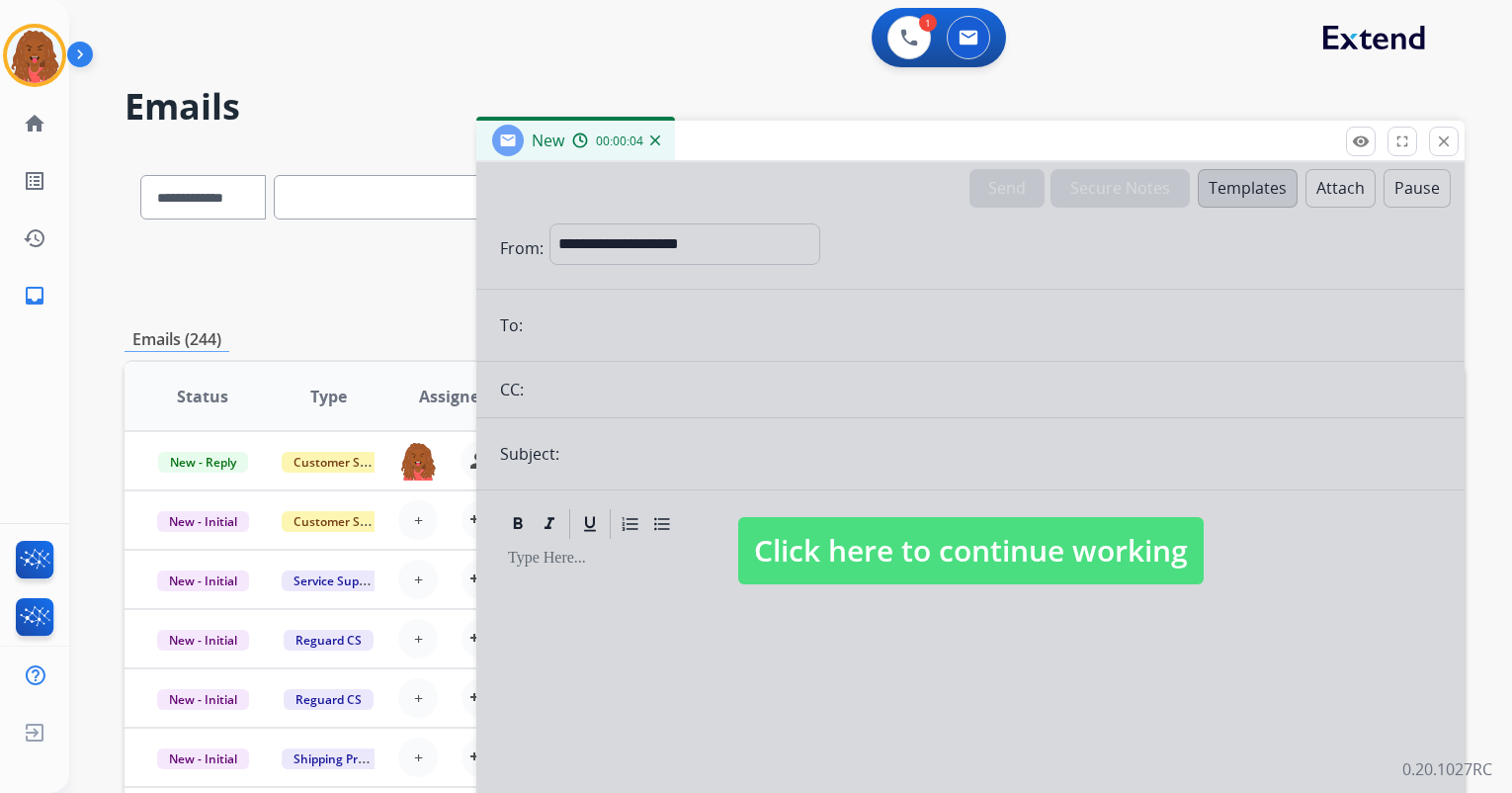 scroll, scrollTop: 0, scrollLeft: 0, axis: both 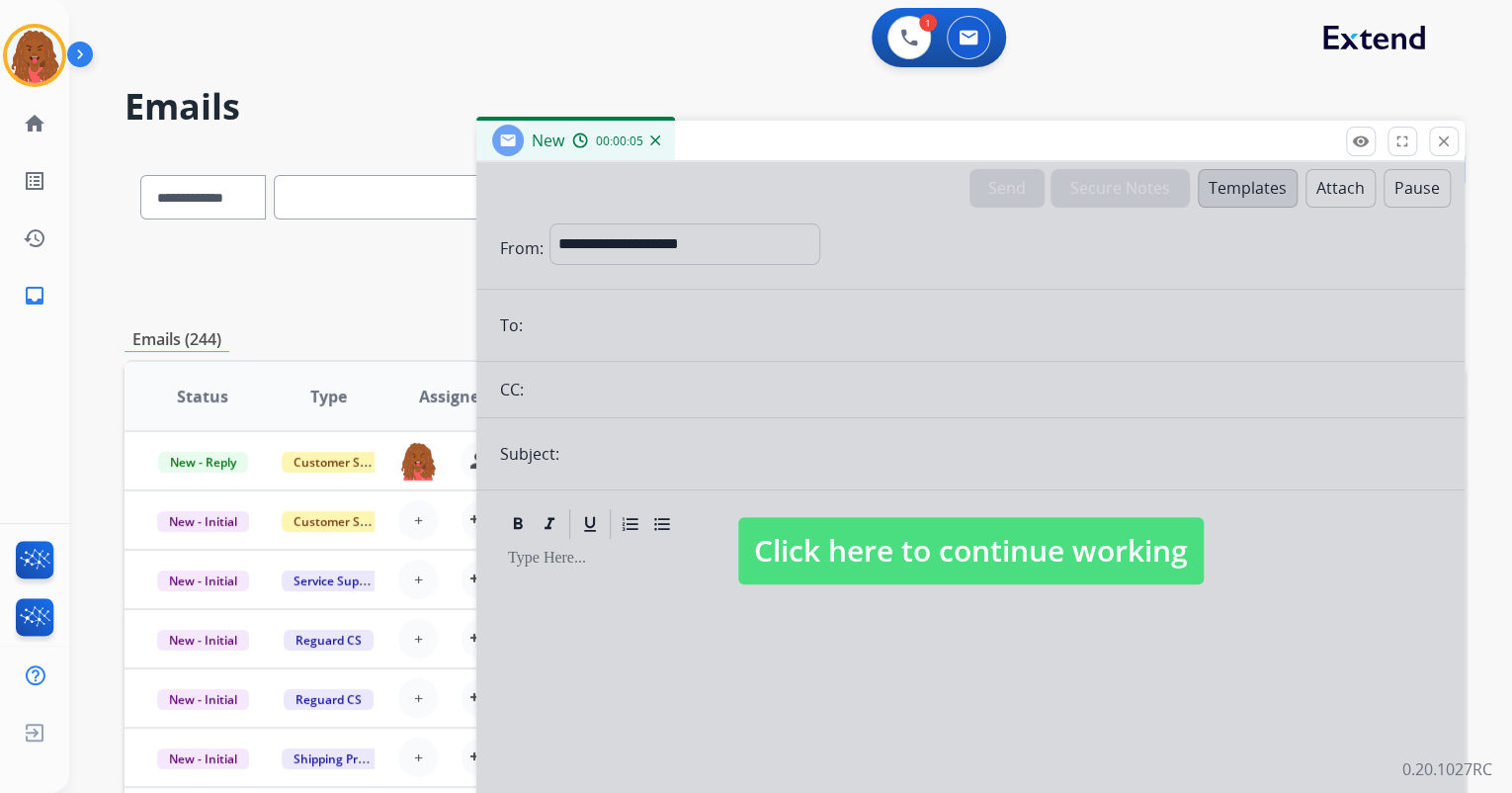 click at bounding box center [970, 531] 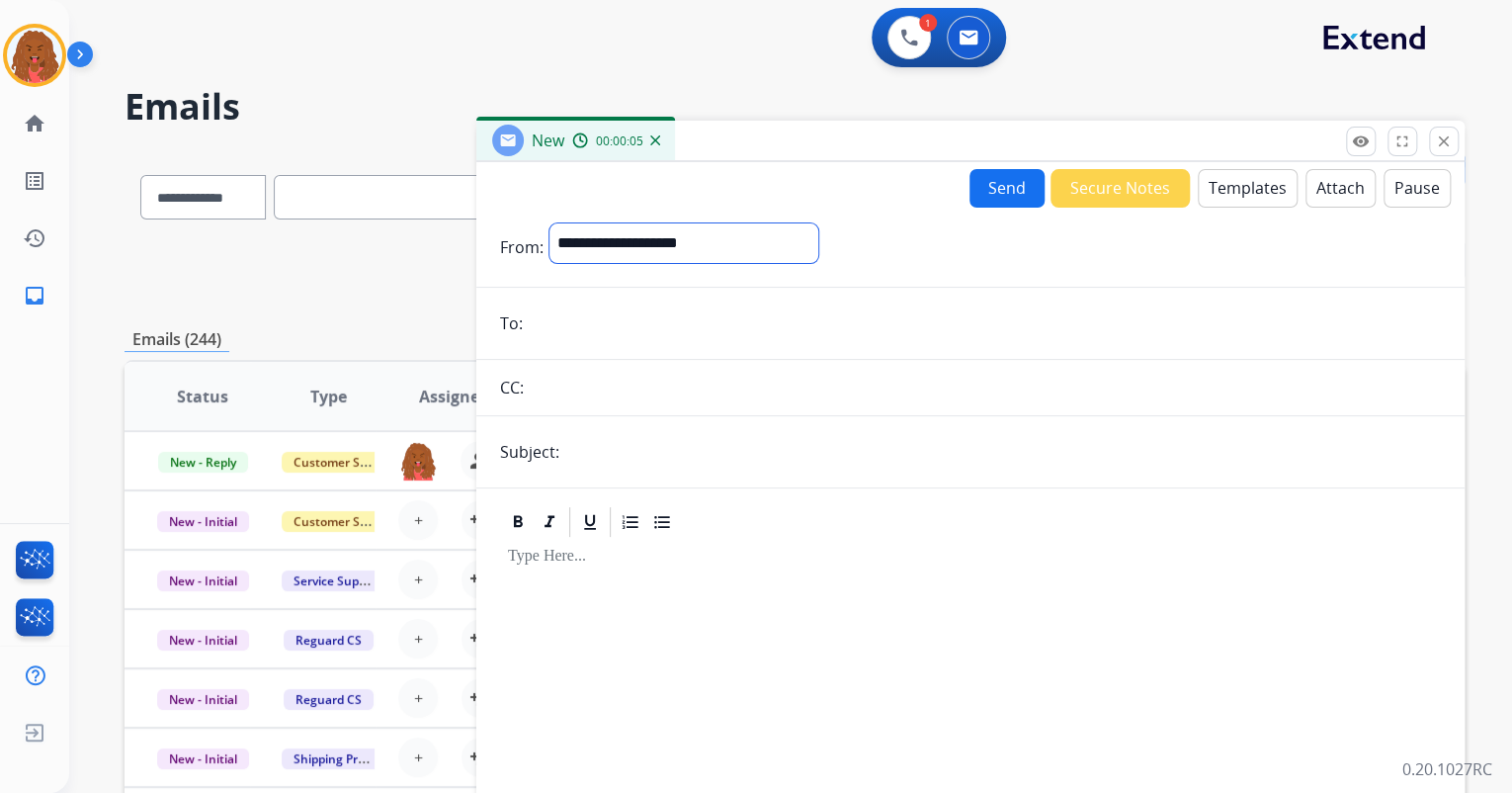 click on "**********" at bounding box center [684, 243] 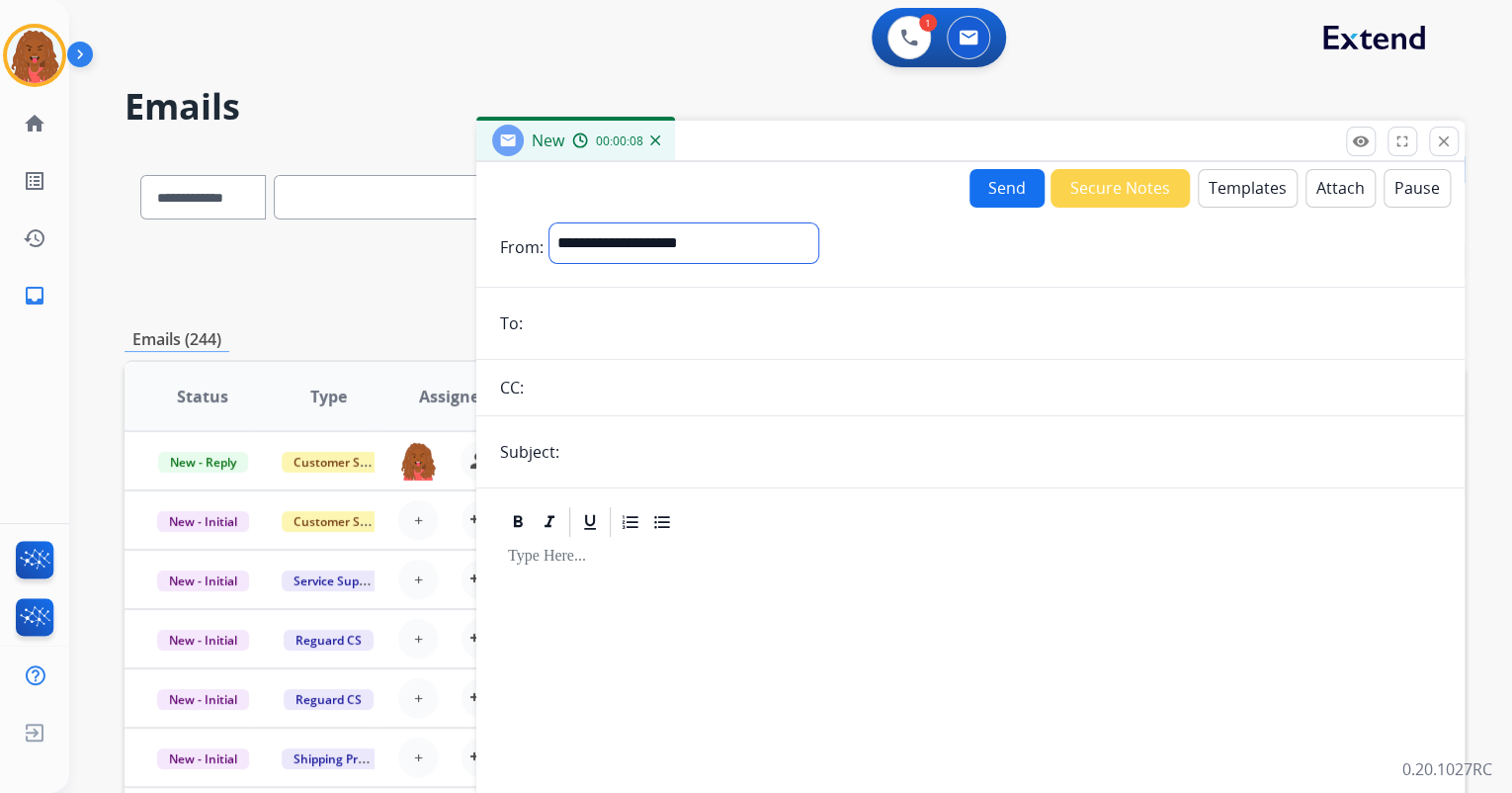 select on "**********" 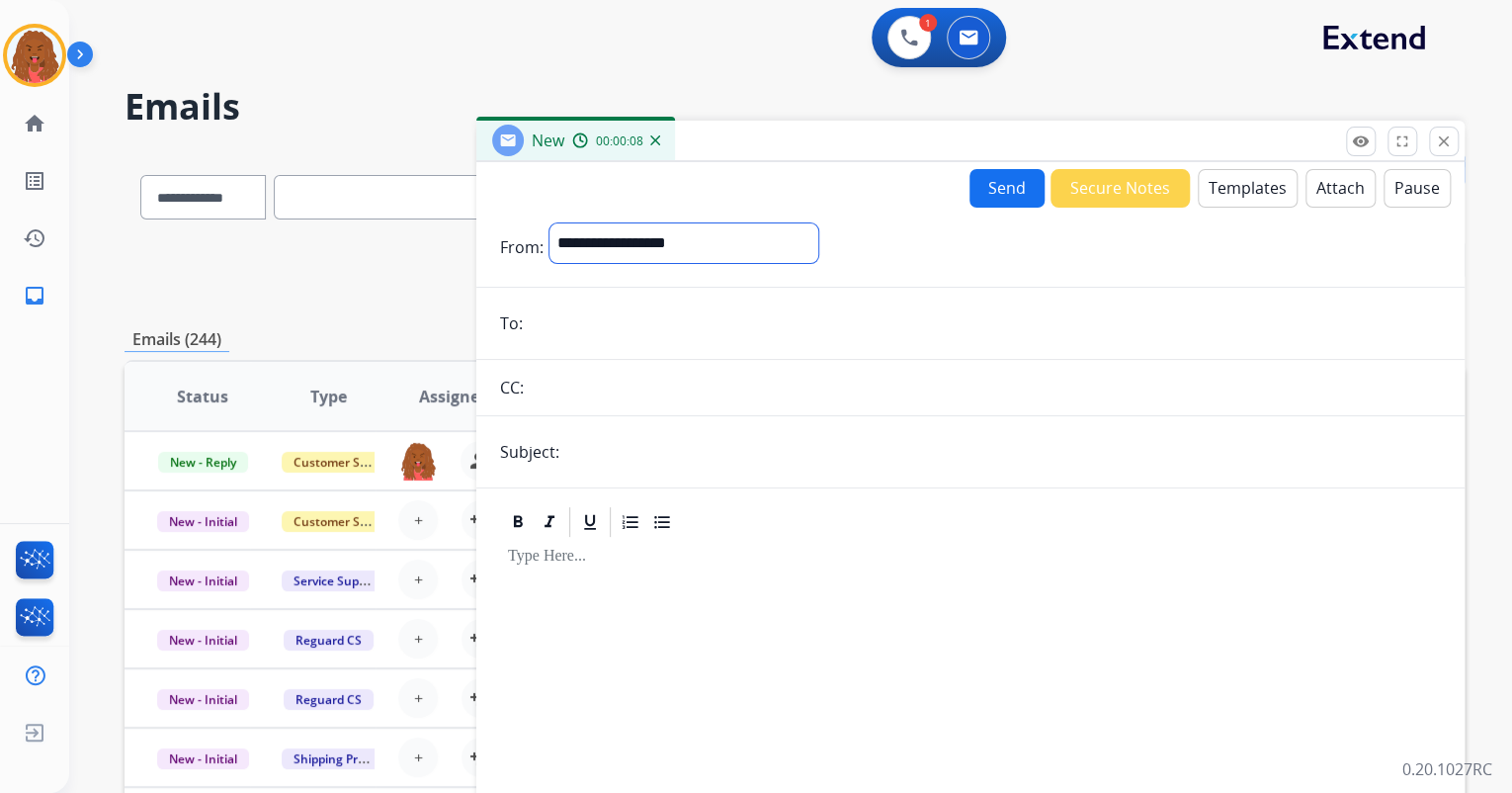 click on "**********" at bounding box center [684, 243] 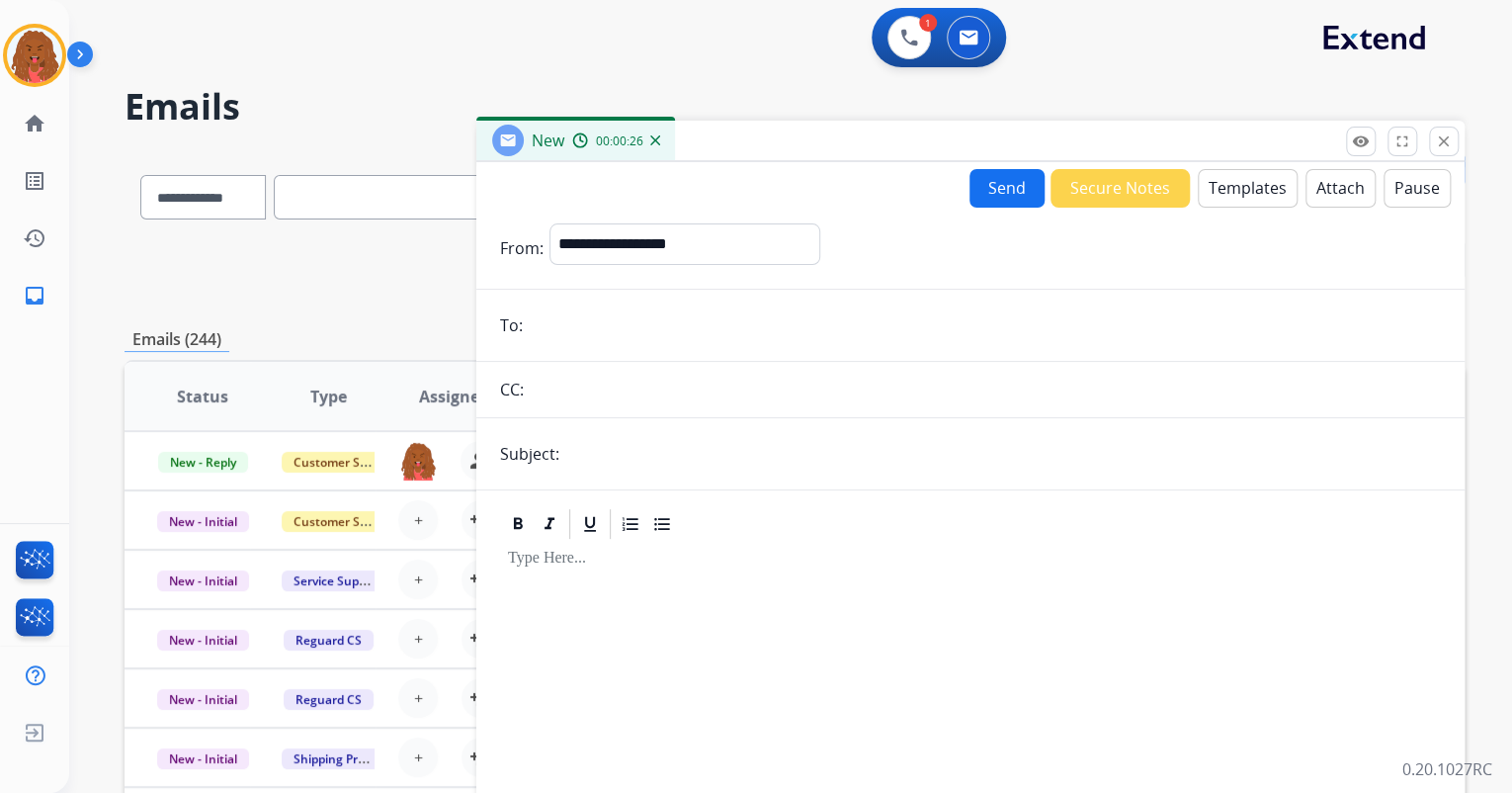 click on "1 Voice Interactions  0  Email Interactions" at bounding box center (939, 38) 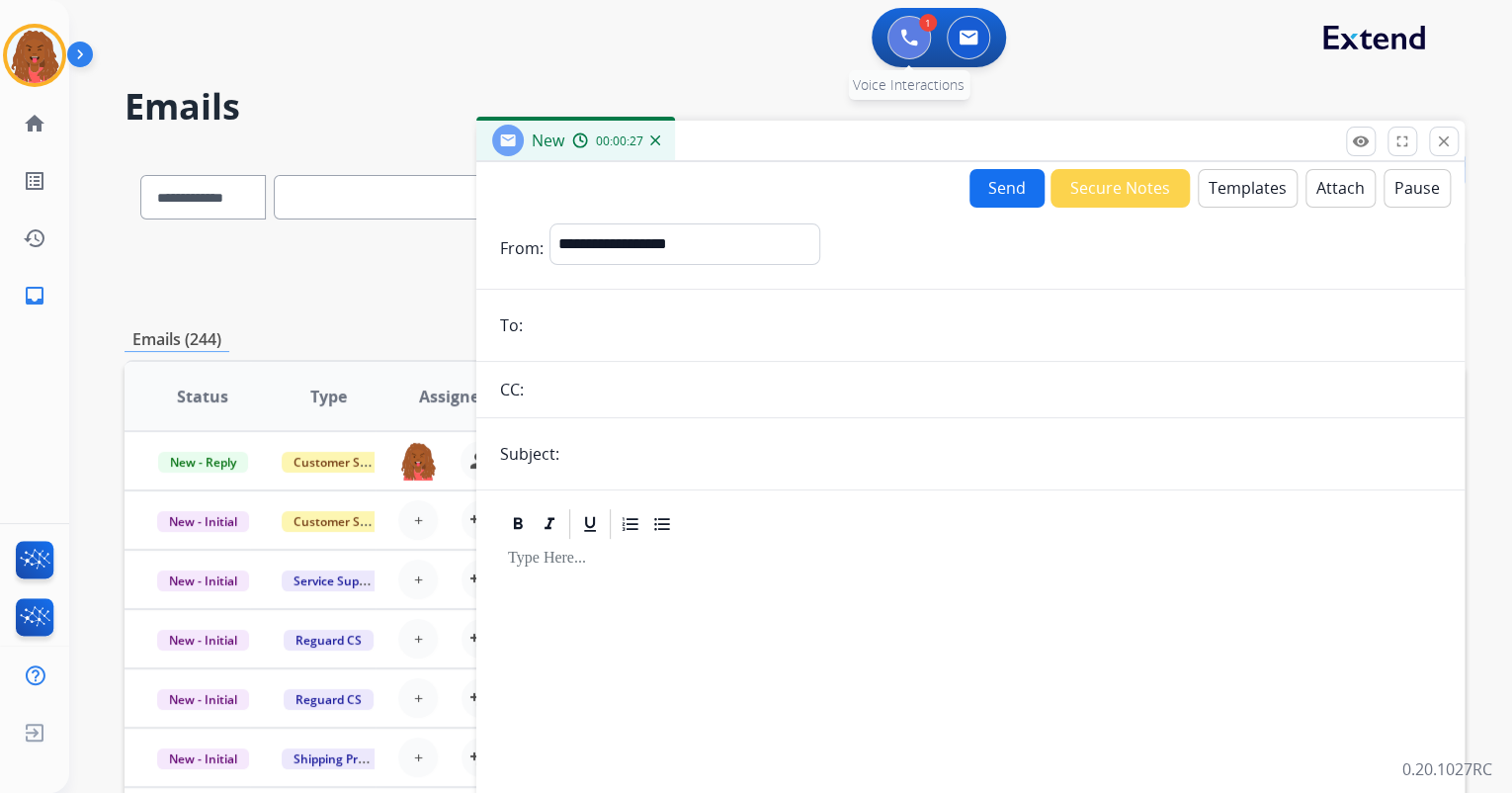 click at bounding box center [909, 38] 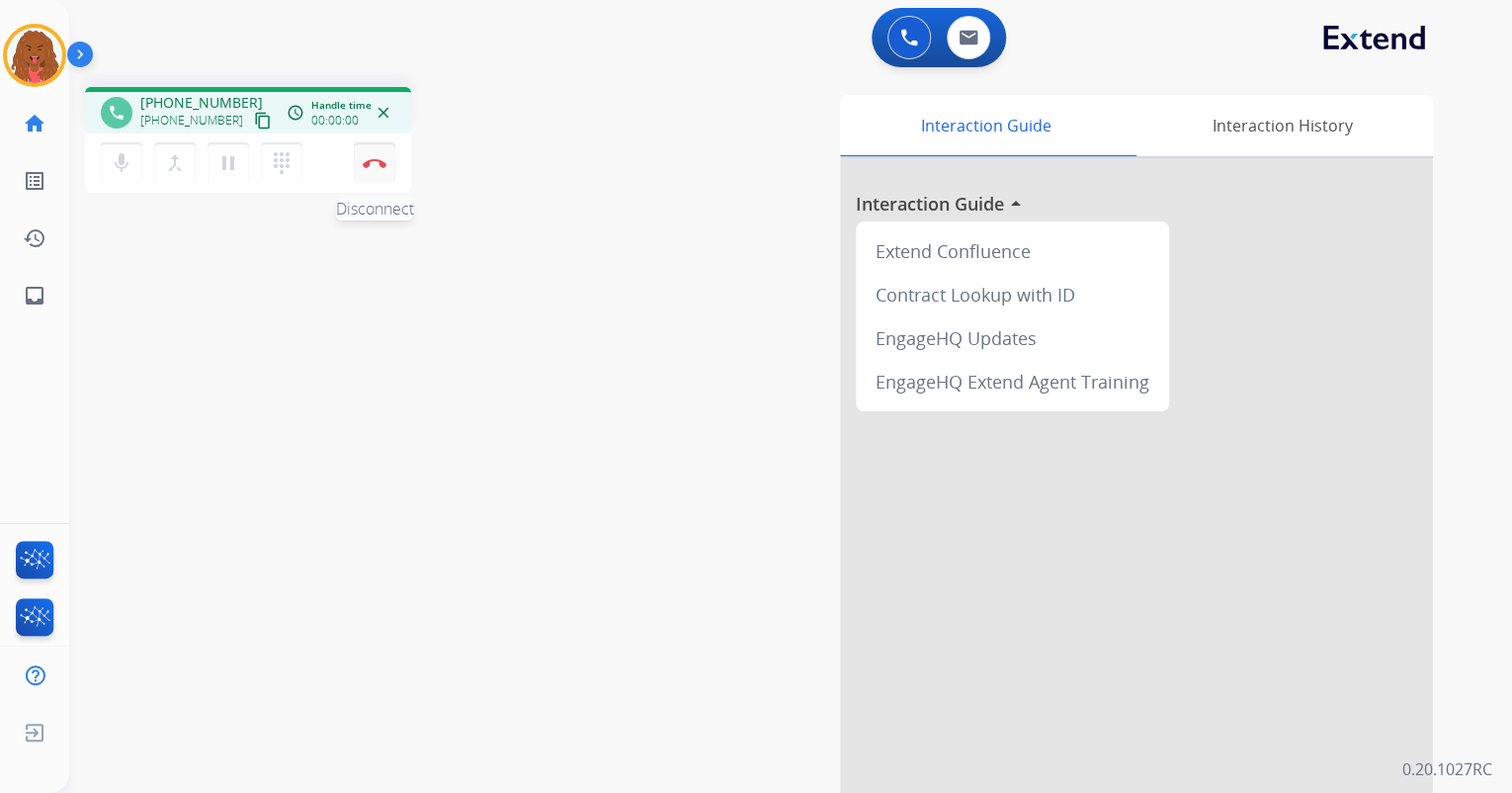click at bounding box center (375, 163) 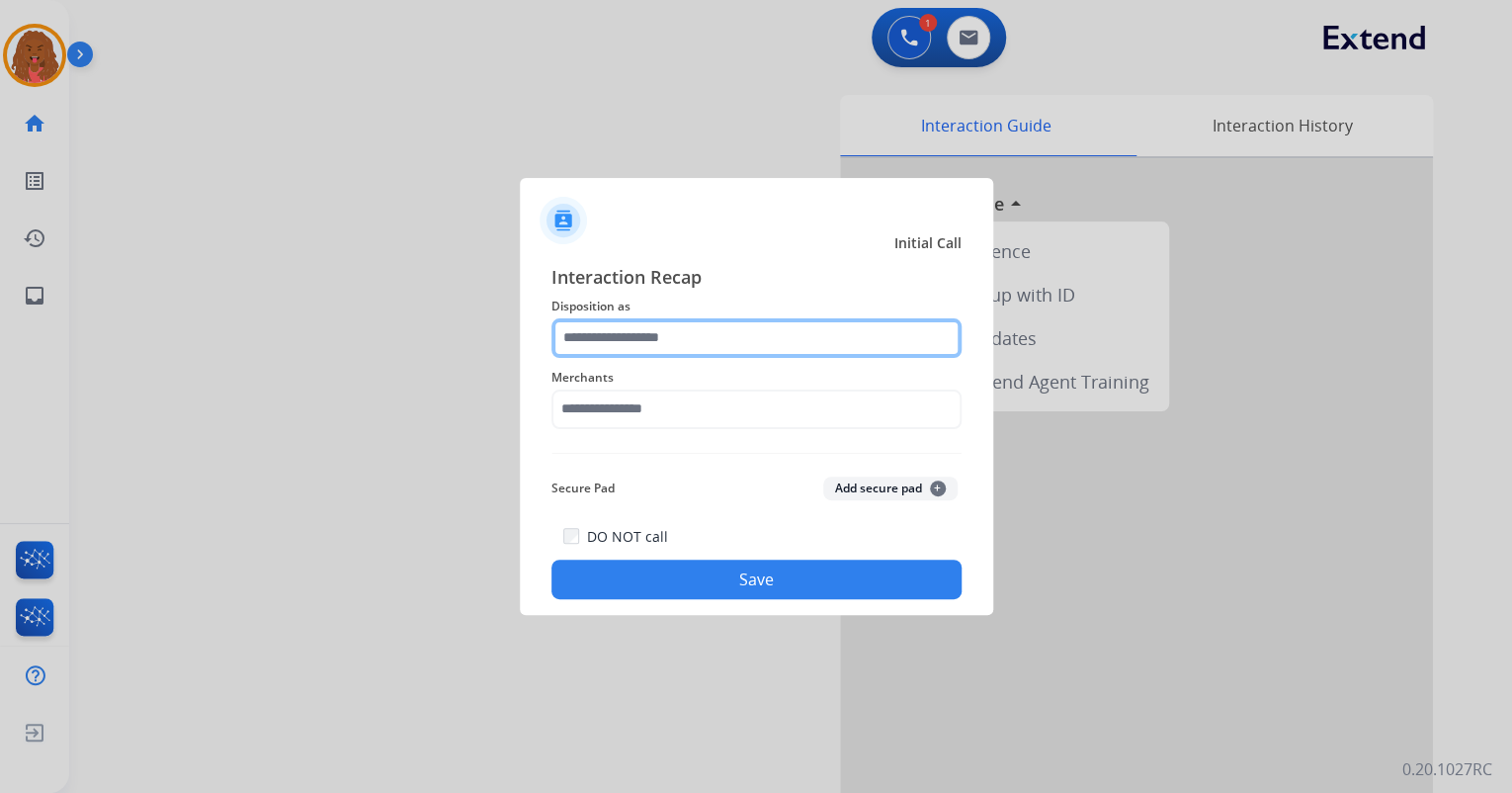 click 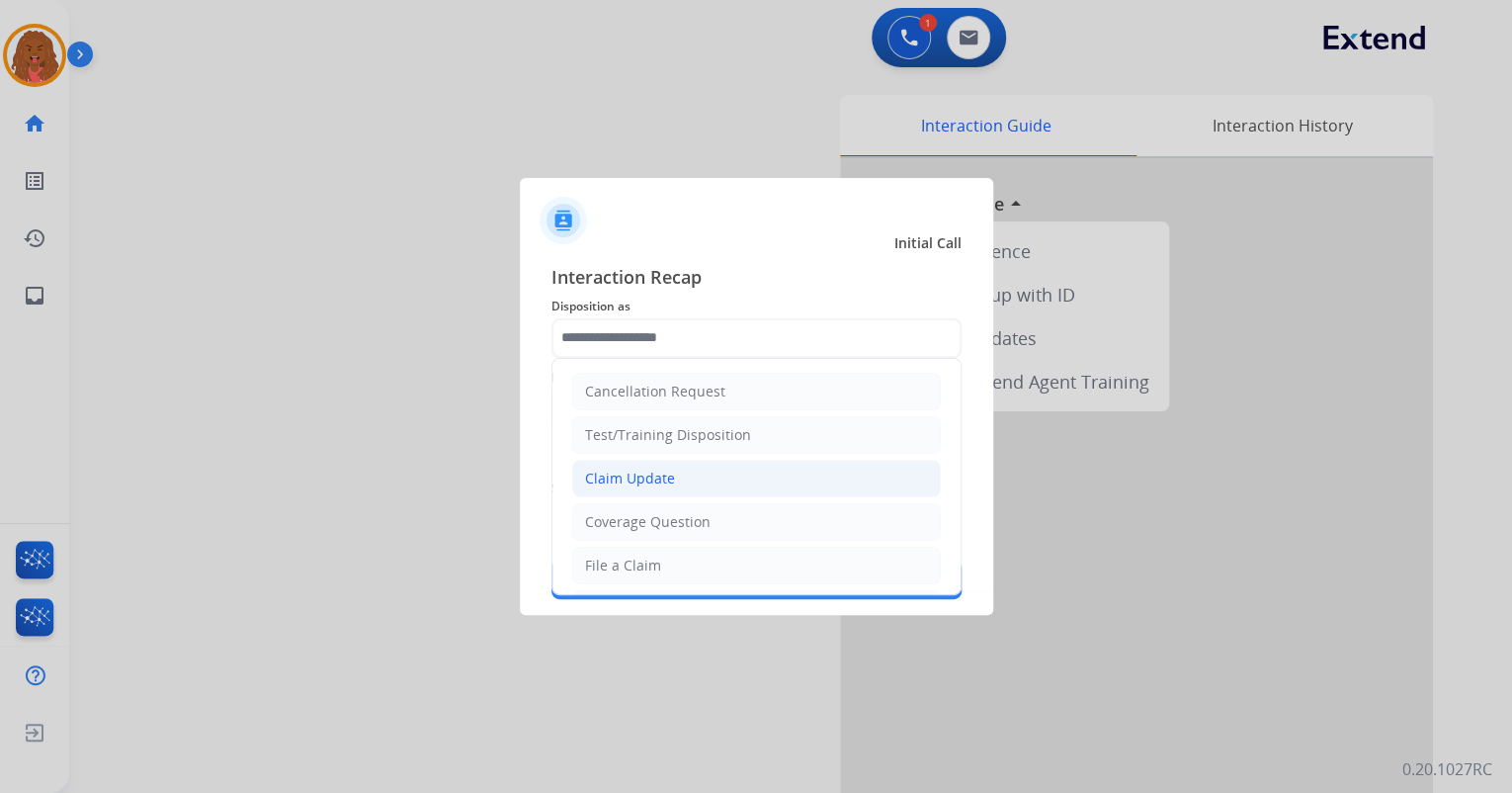 click on "Claim Update" 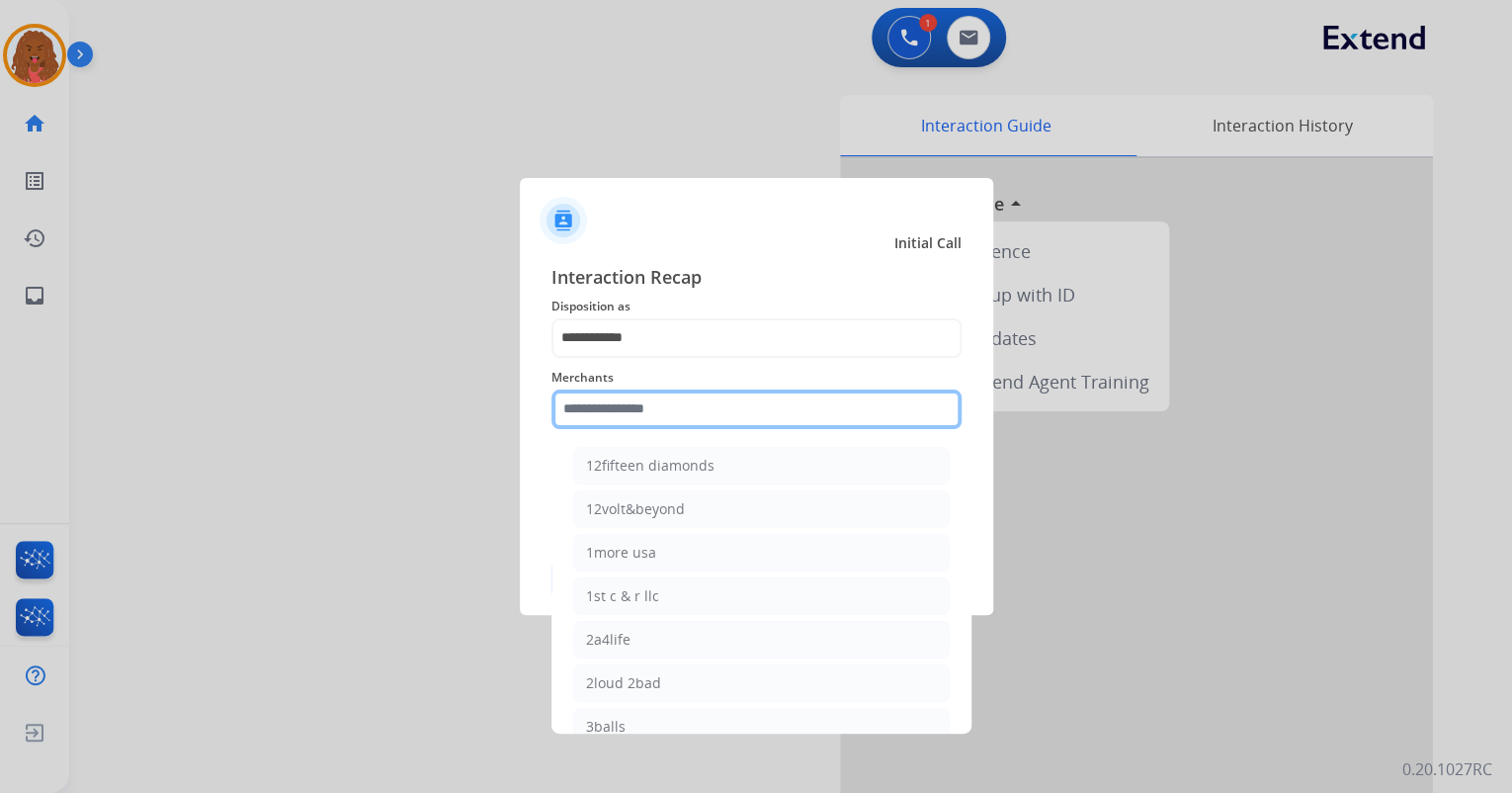 click 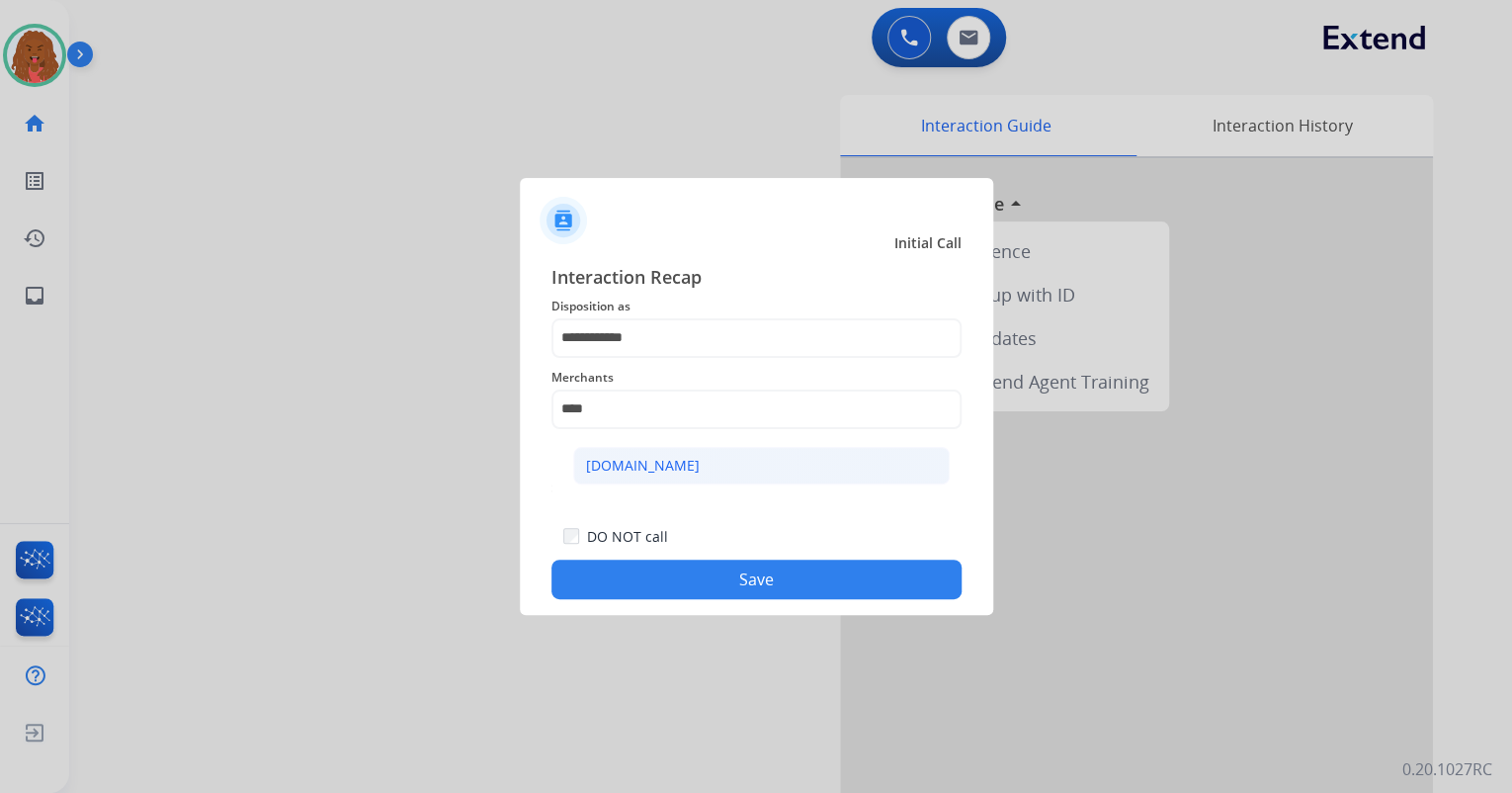 click on "[DOMAIN_NAME]" 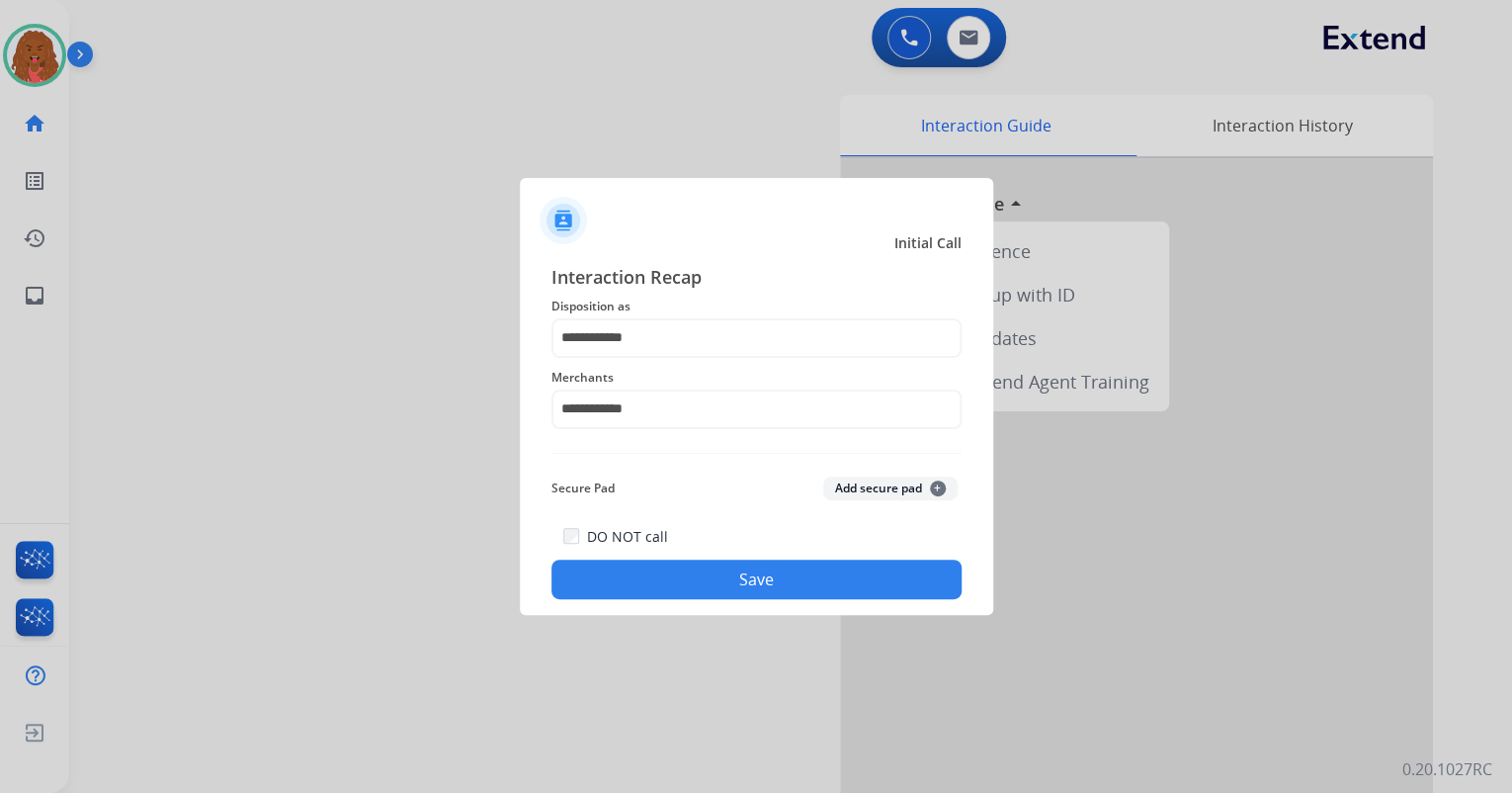 click on "Save" 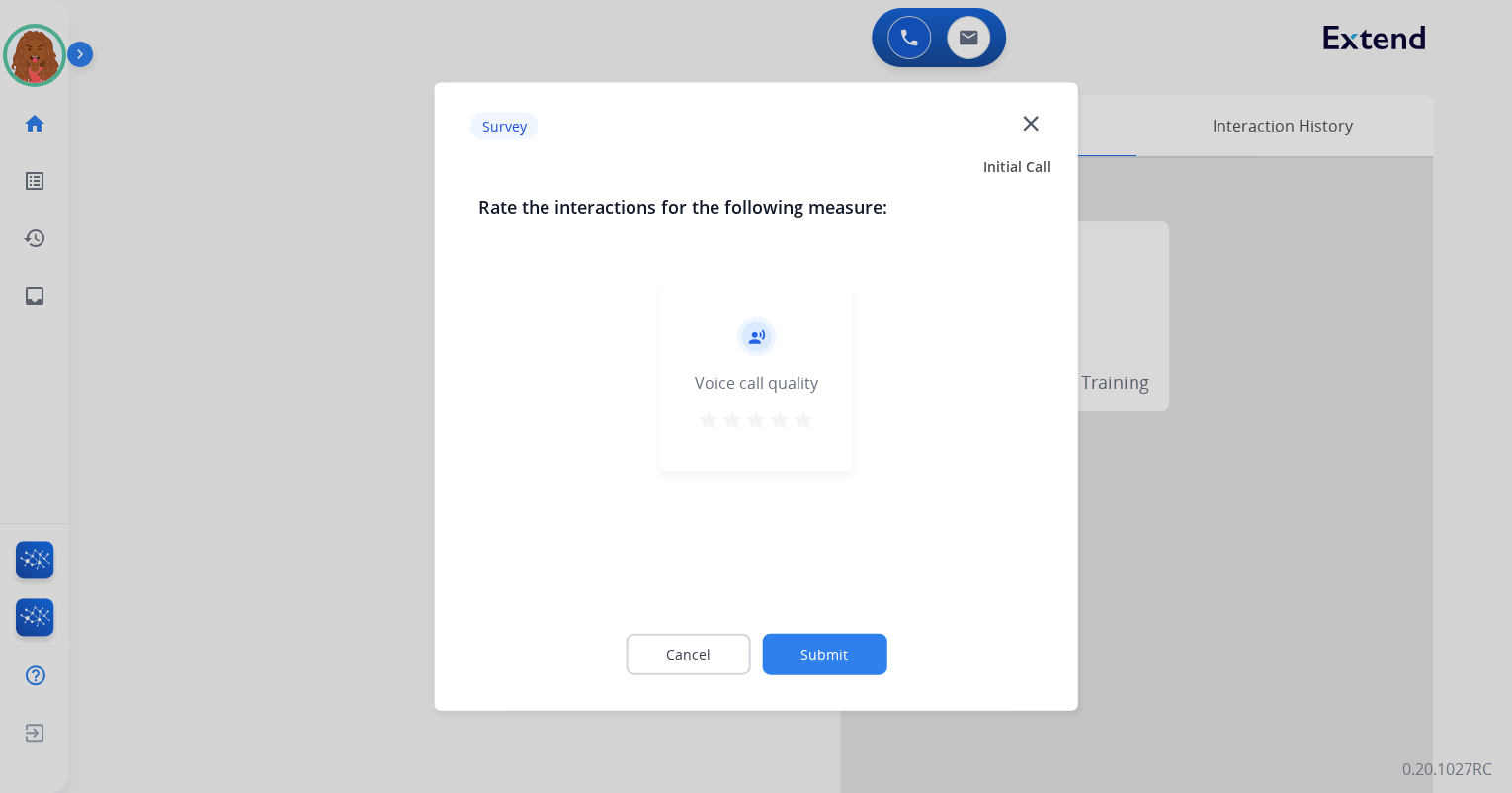 click on "Submit" 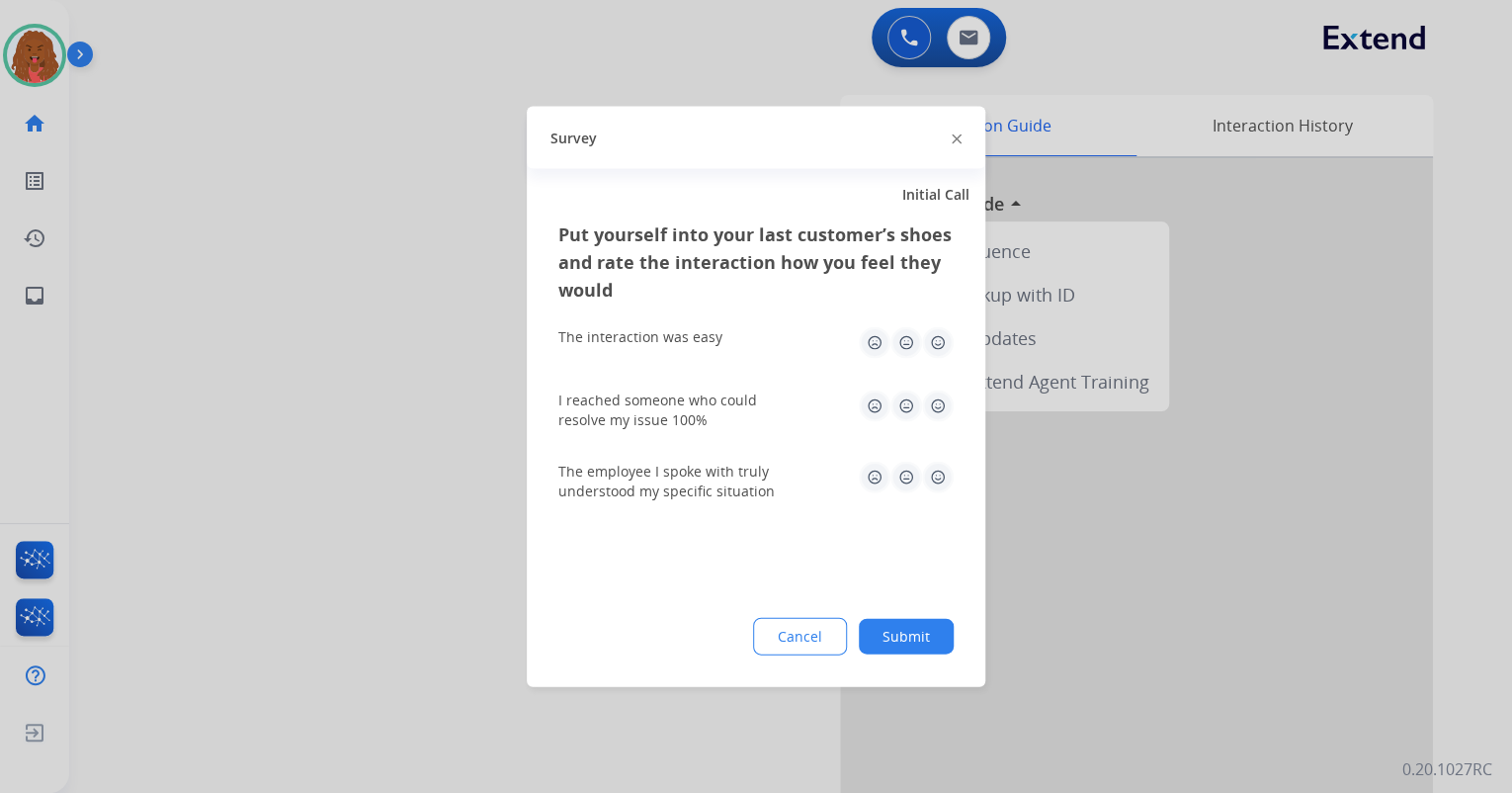 click on "Submit" 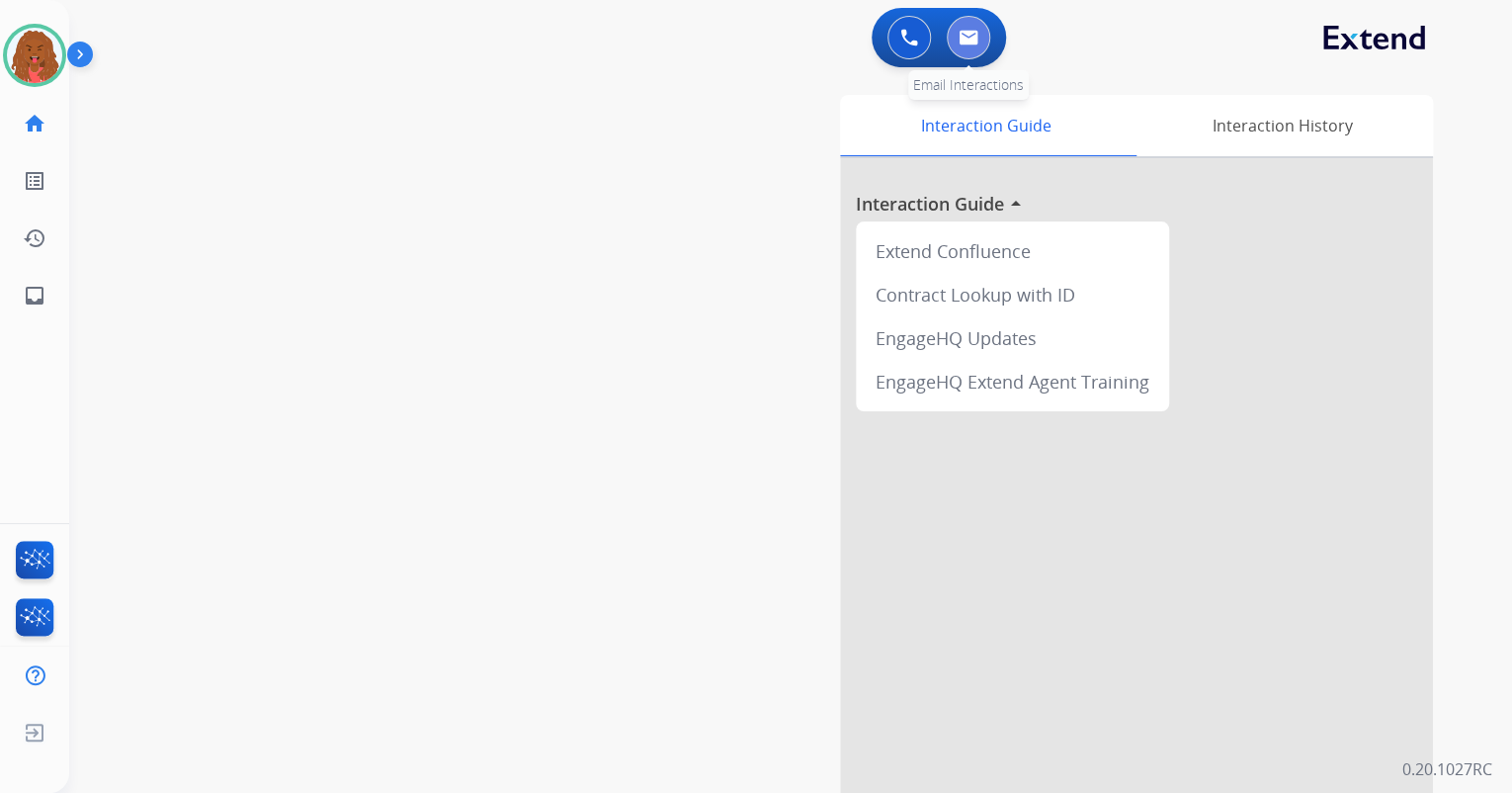 click at bounding box center (968, 38) 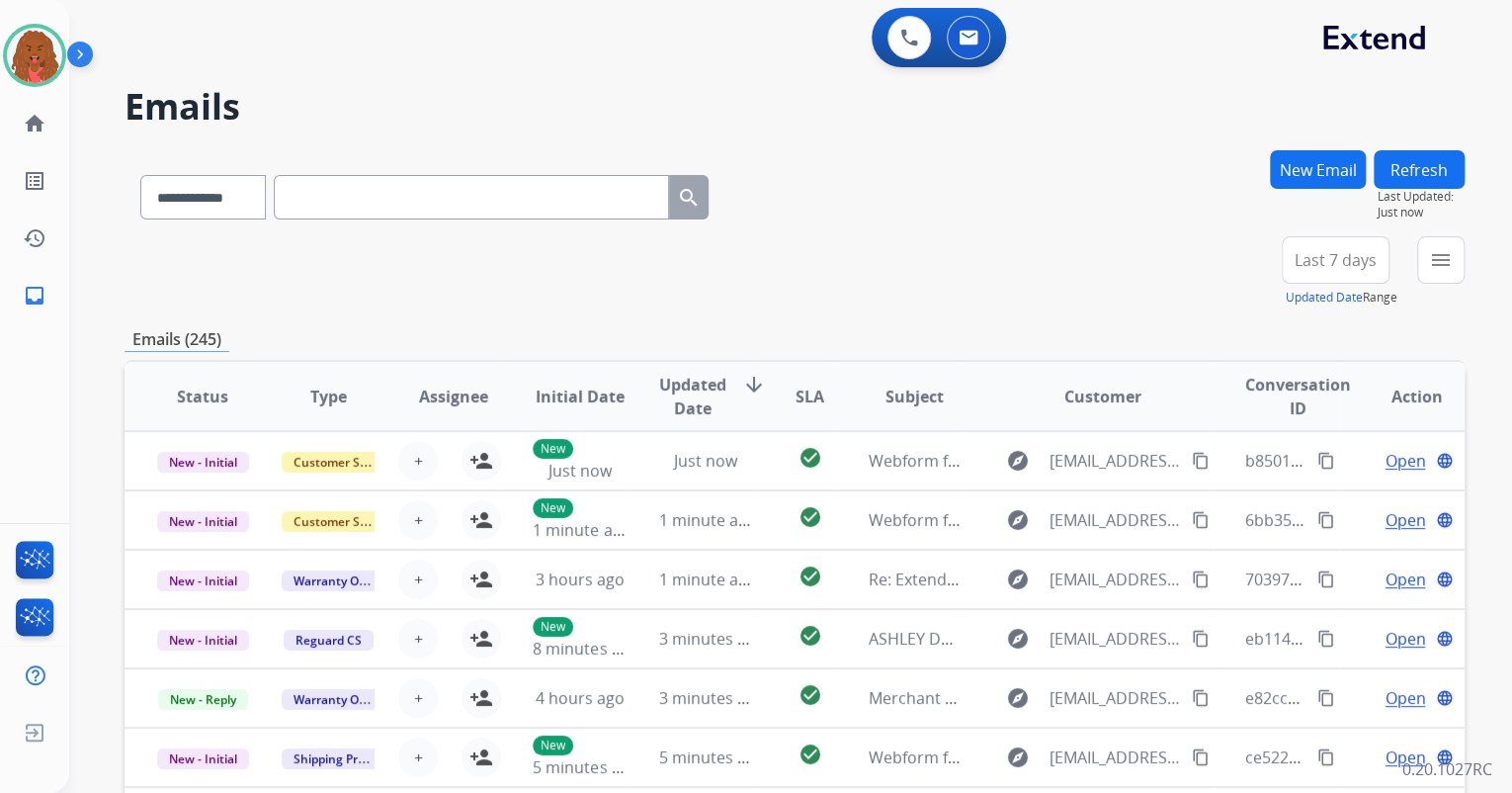 click on "New Email" at bounding box center (1317, 169) 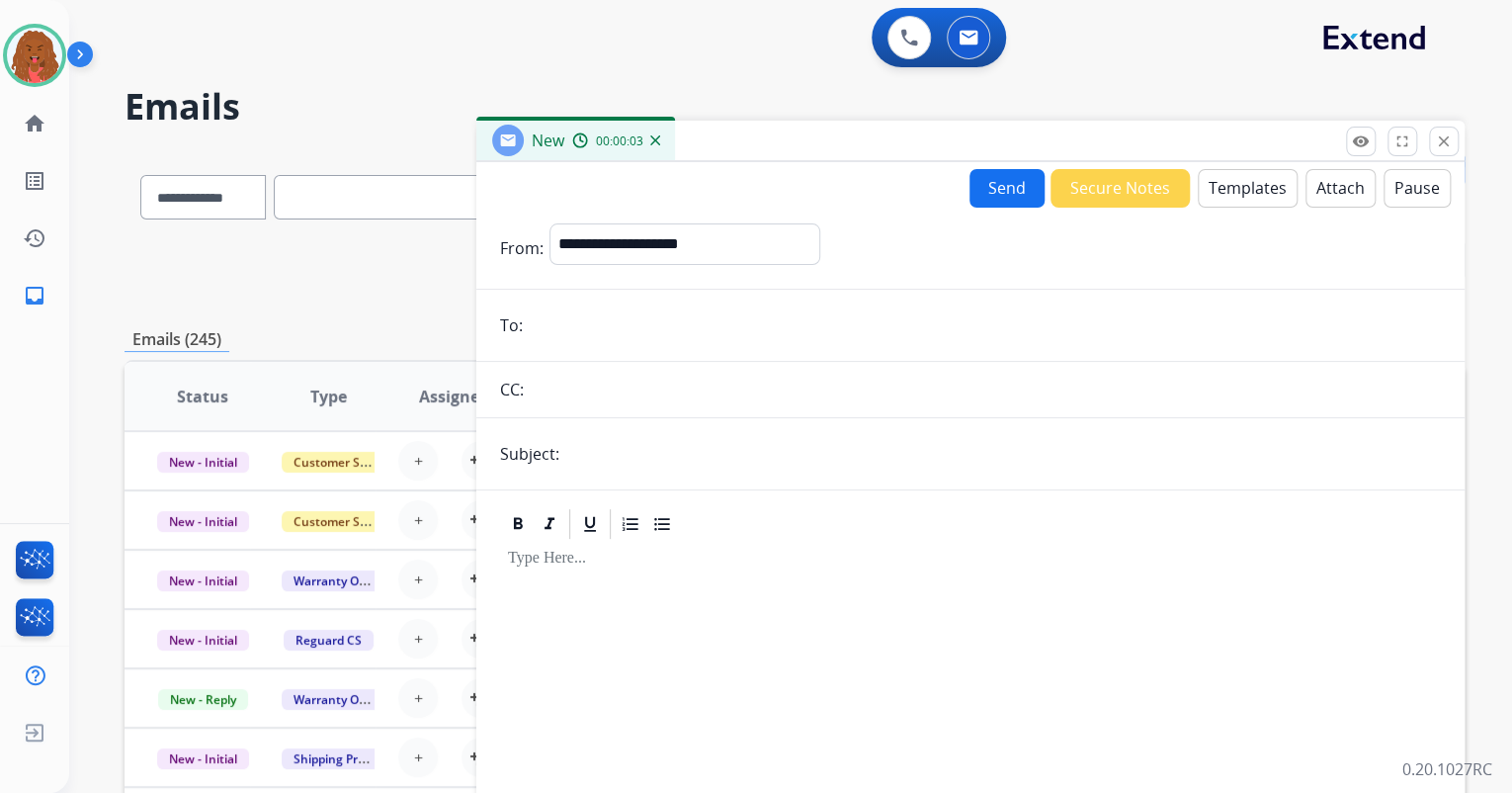 click on "Templates" at bounding box center (1247, 188) 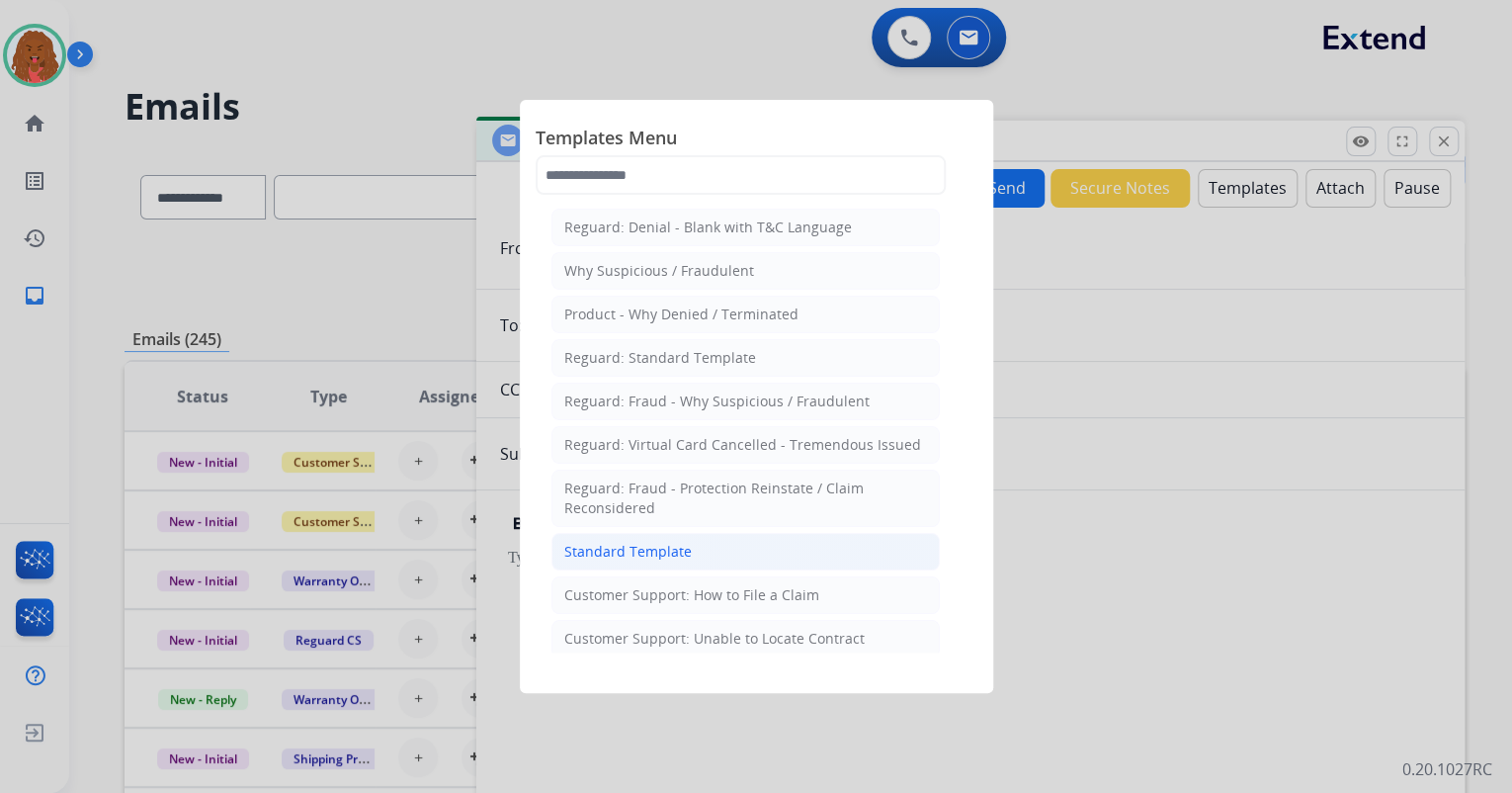 click on "Standard Template" 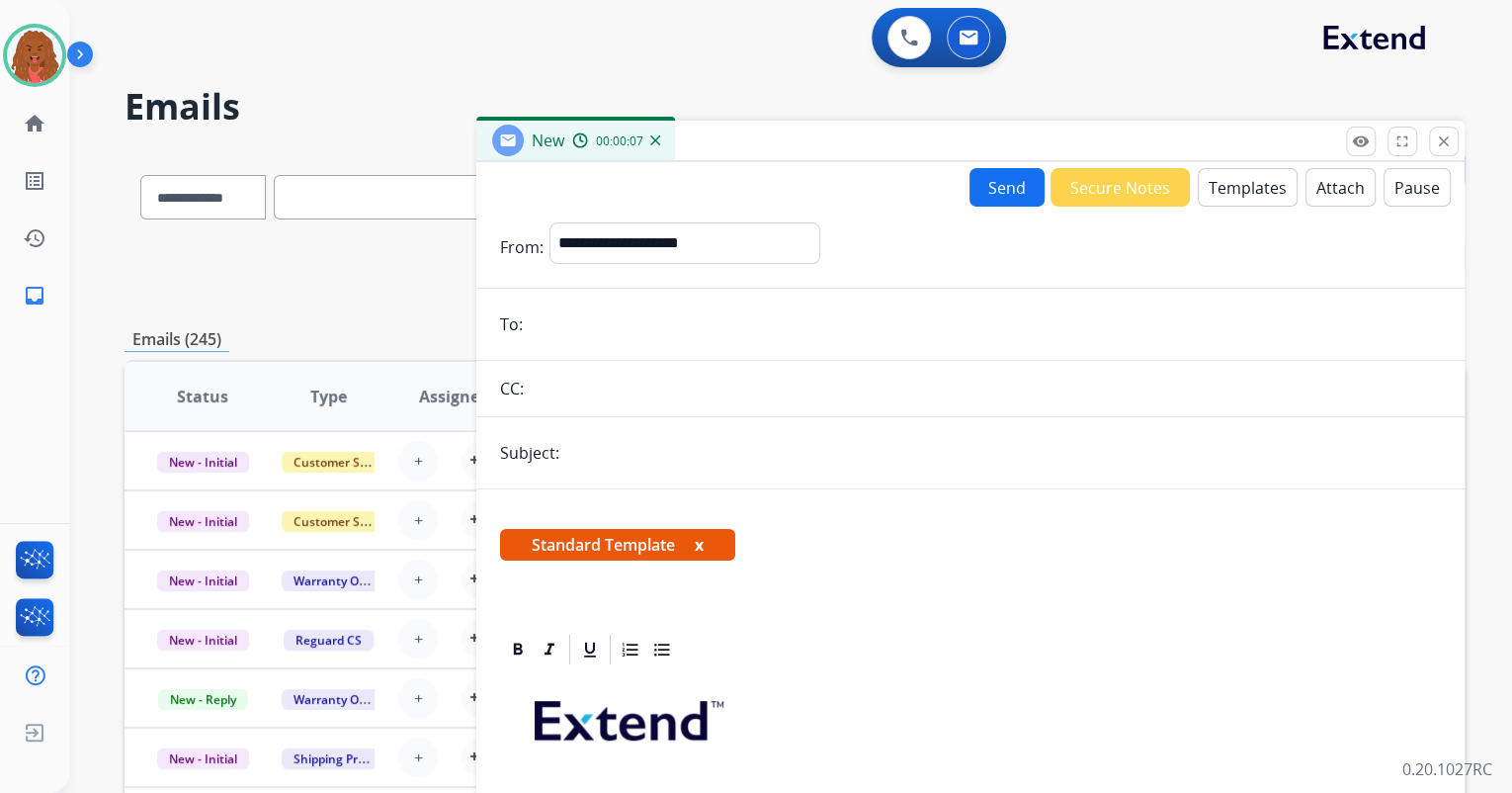 click at bounding box center (984, 324) 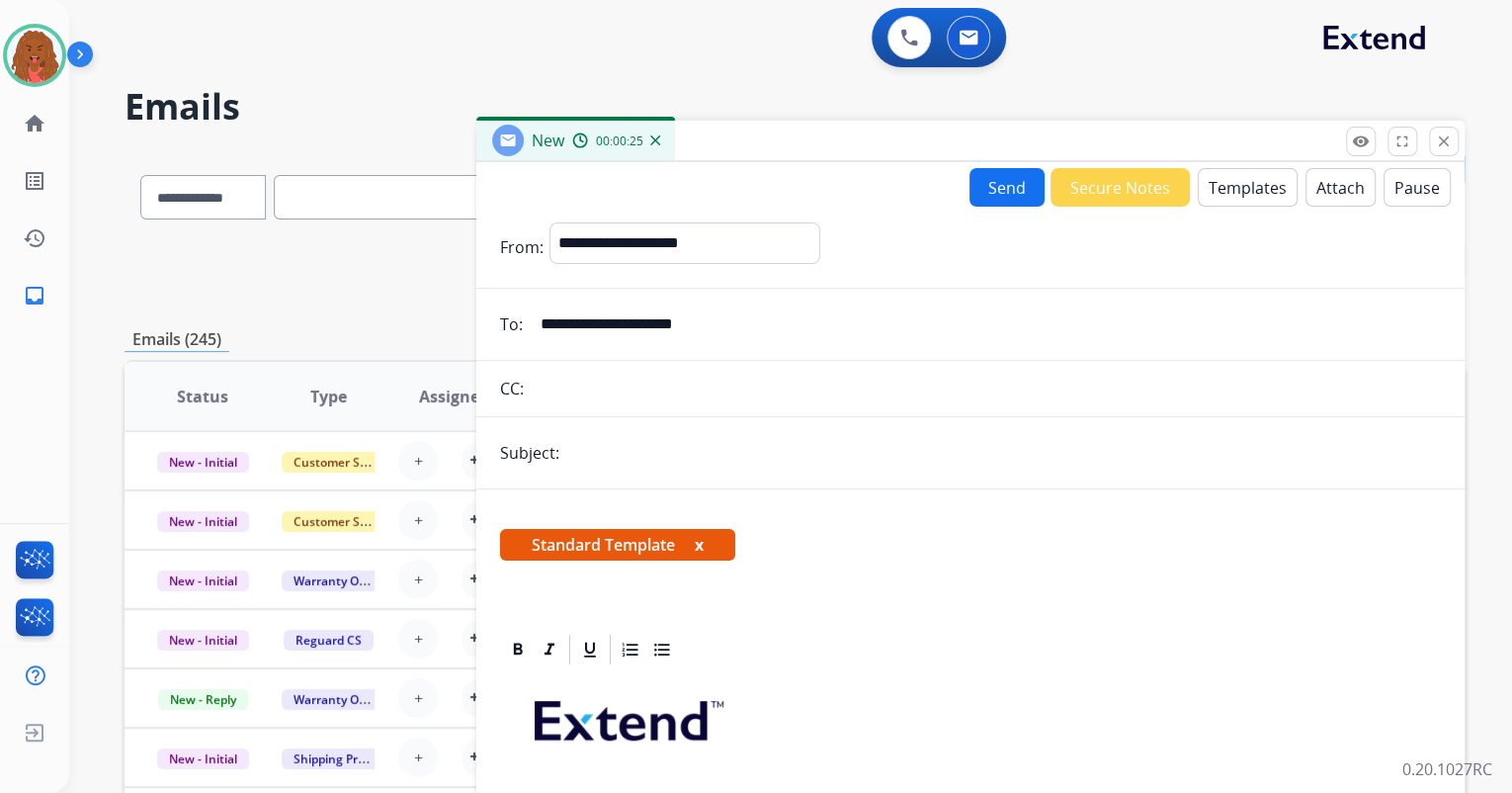type on "**********" 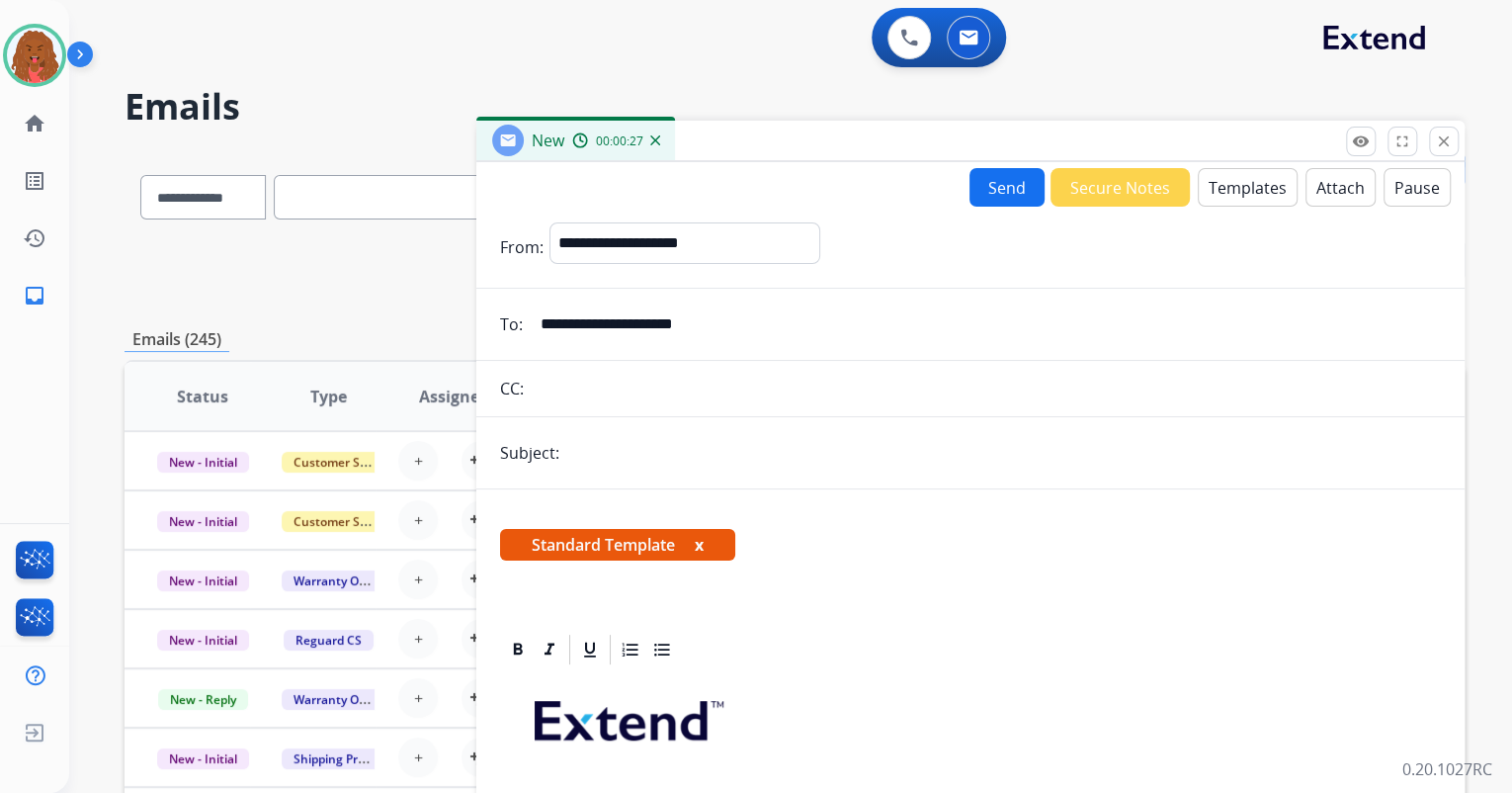 click at bounding box center [1003, 453] 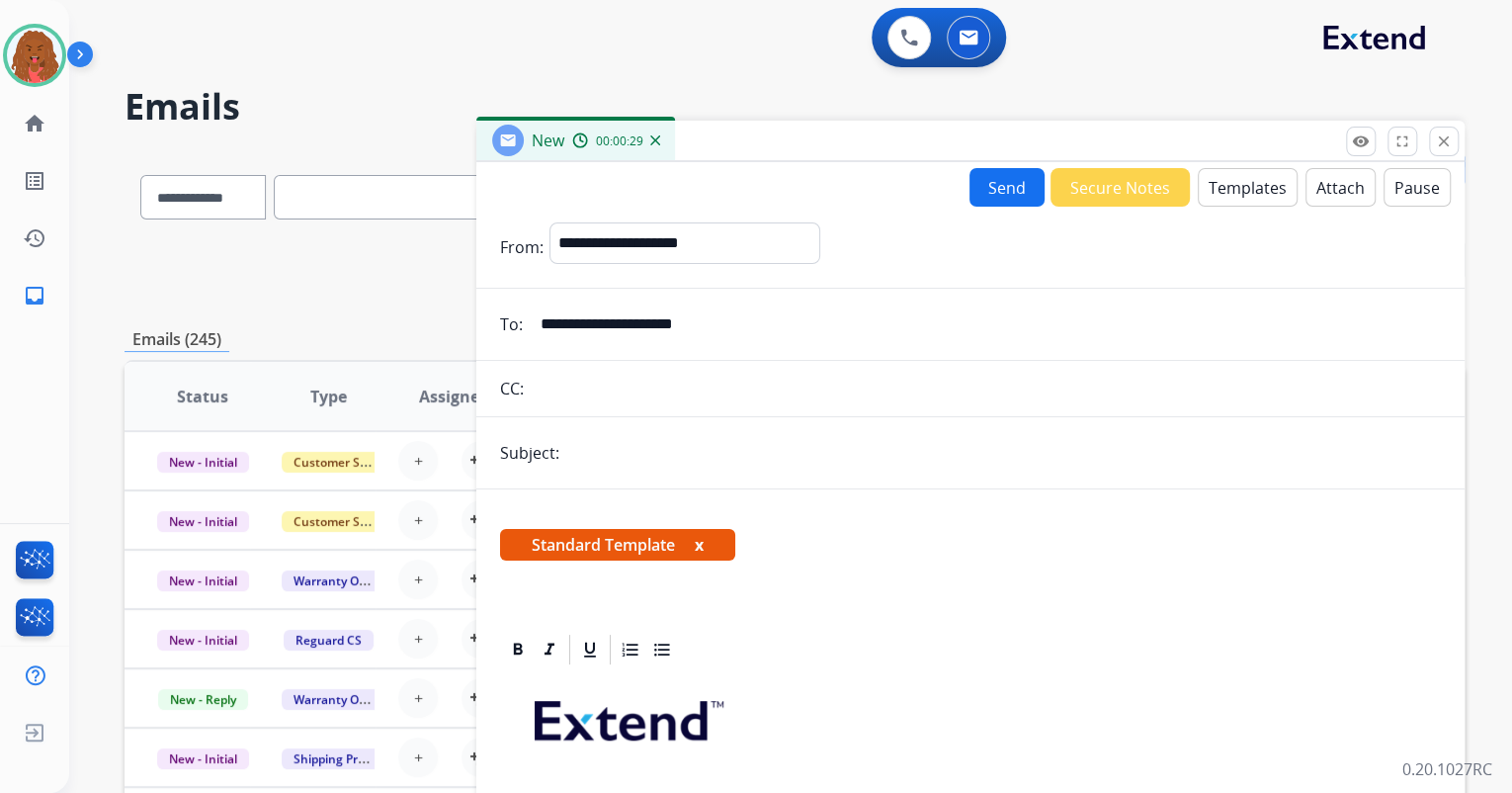 type on "**********" 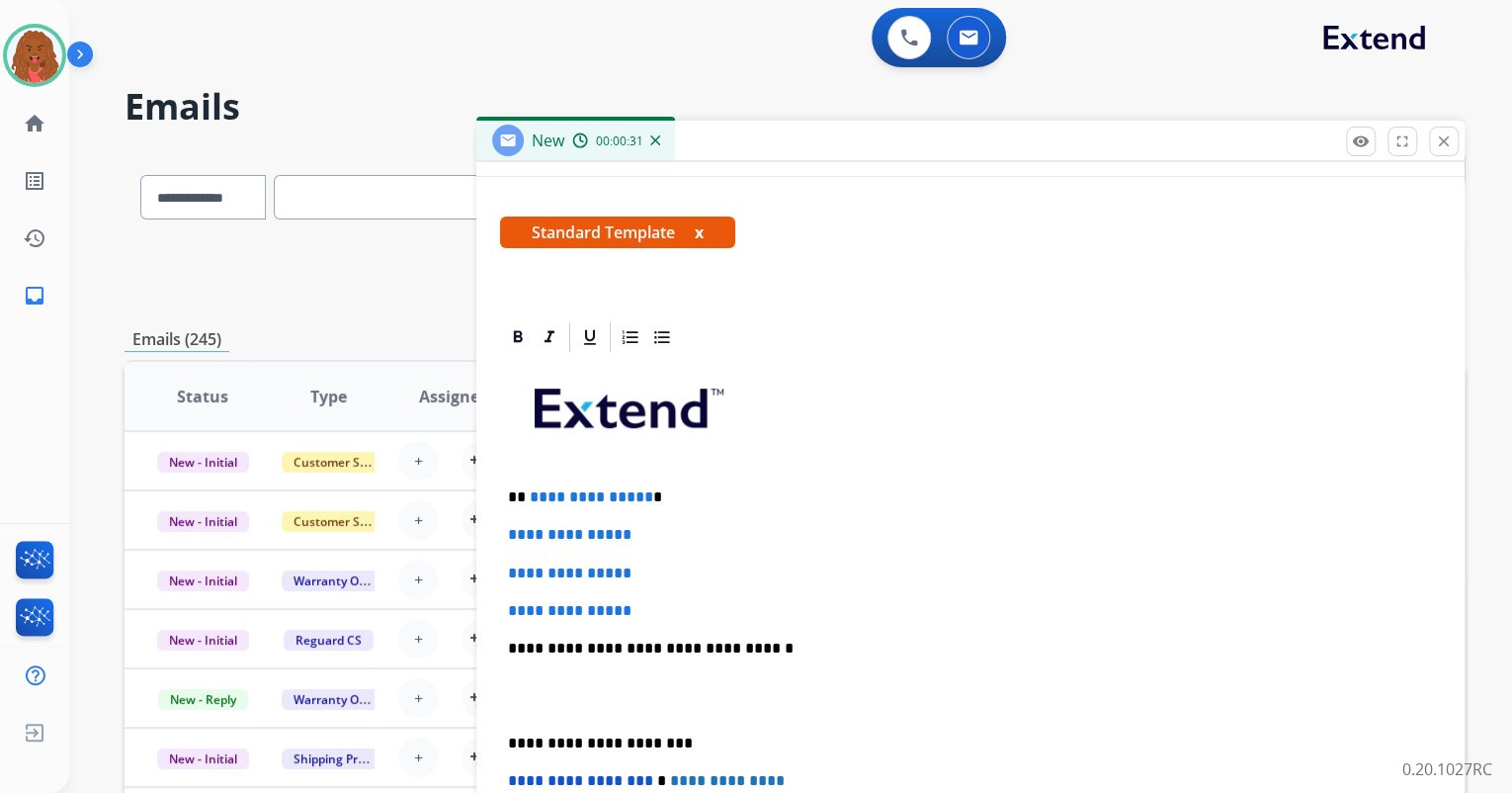 scroll, scrollTop: 396, scrollLeft: 0, axis: vertical 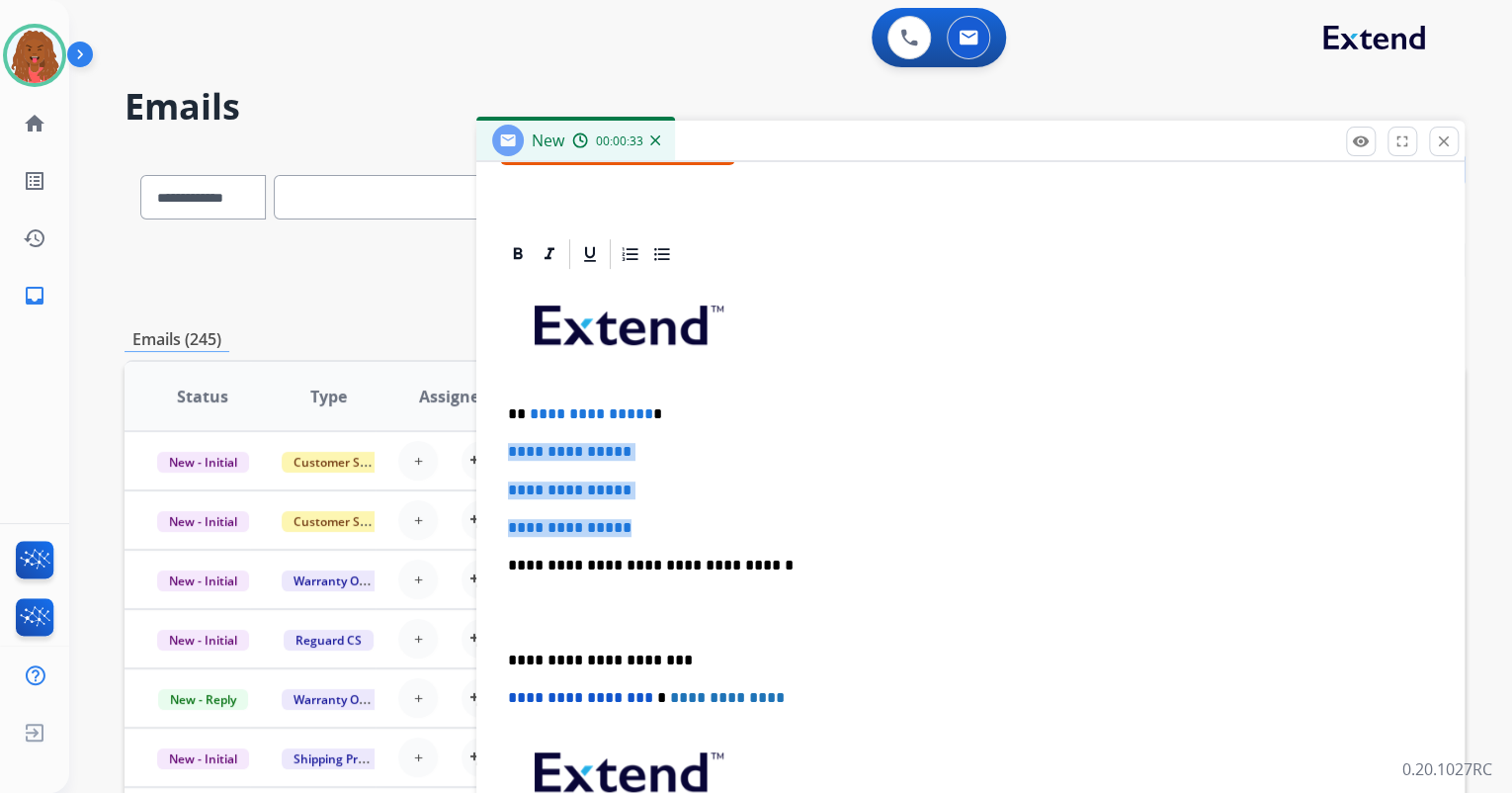 drag, startPoint x: 667, startPoint y: 522, endPoint x: 488, endPoint y: 442, distance: 196.06377 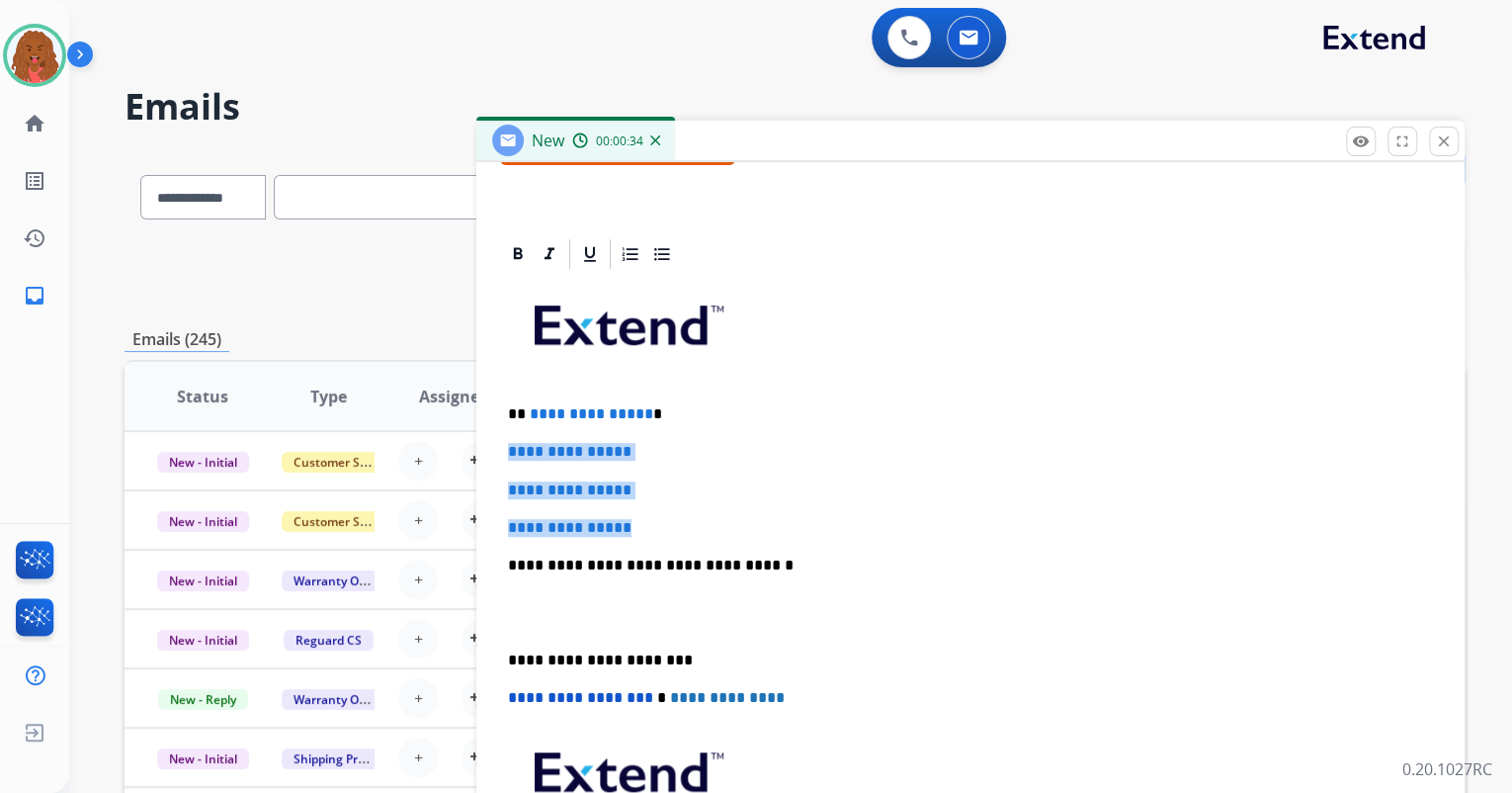 scroll, scrollTop: 379, scrollLeft: 0, axis: vertical 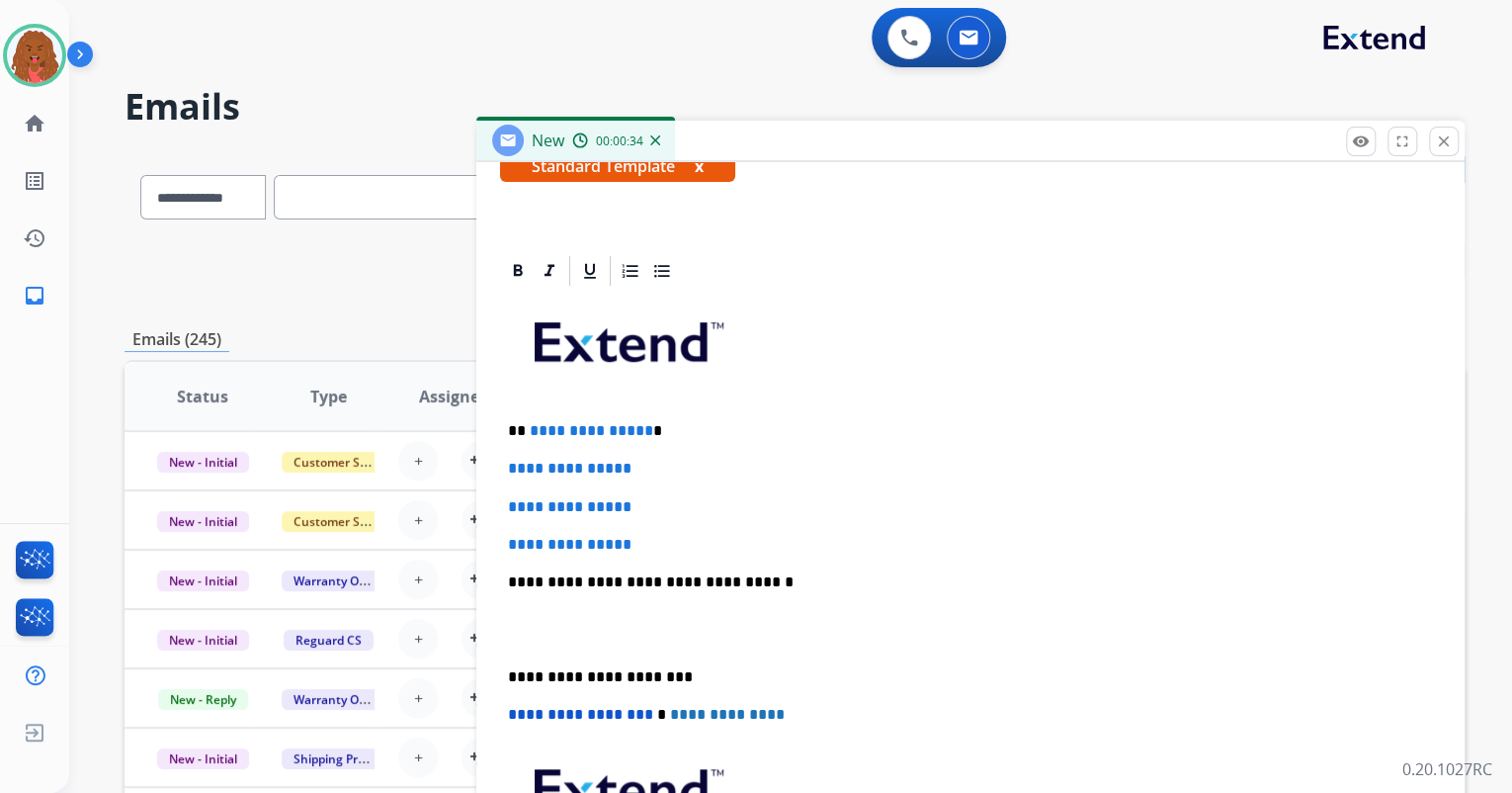 type 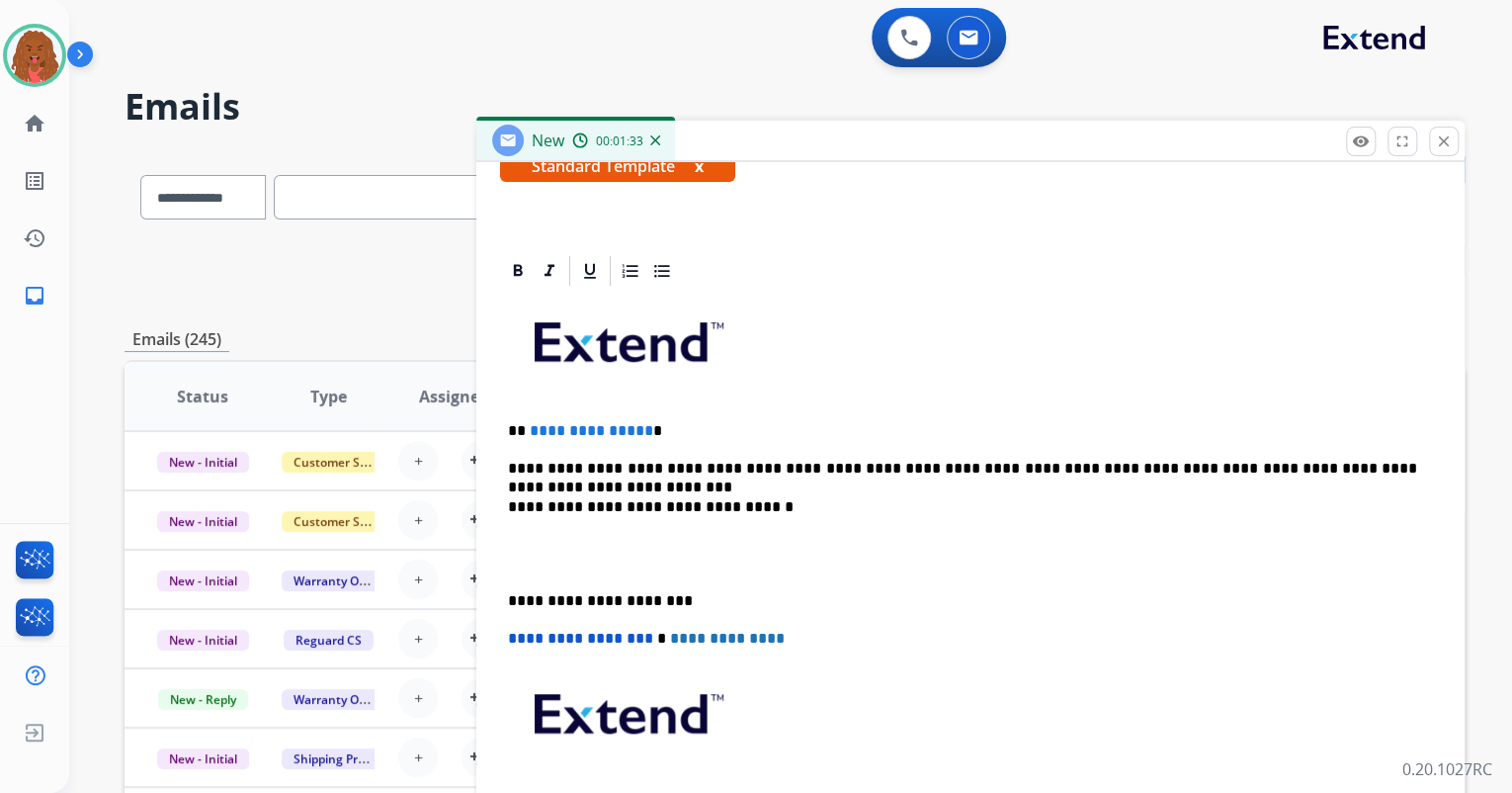 scroll, scrollTop: 396, scrollLeft: 0, axis: vertical 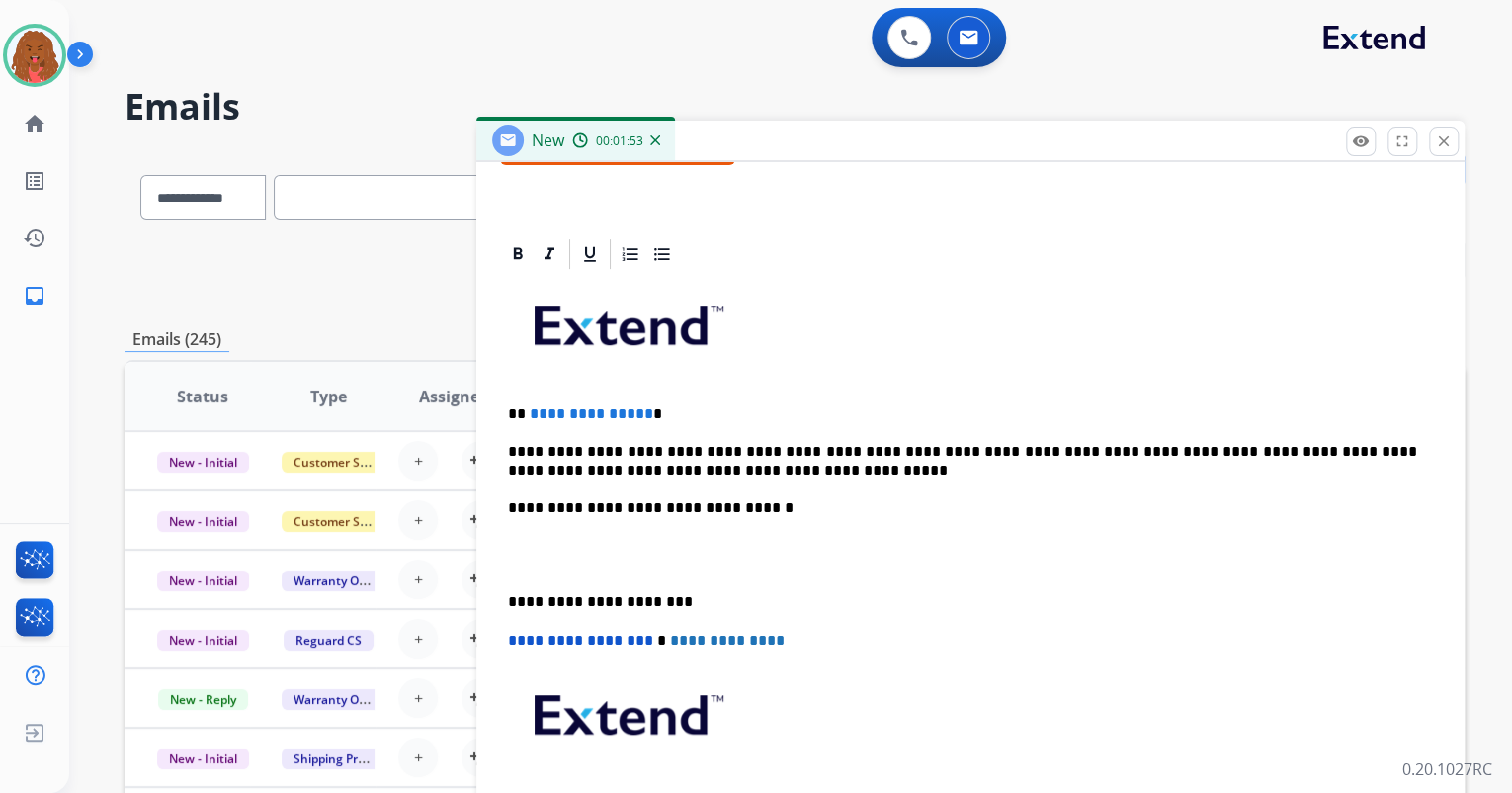 drag, startPoint x: 609, startPoint y: 418, endPoint x: 634, endPoint y: 399, distance: 31.400637 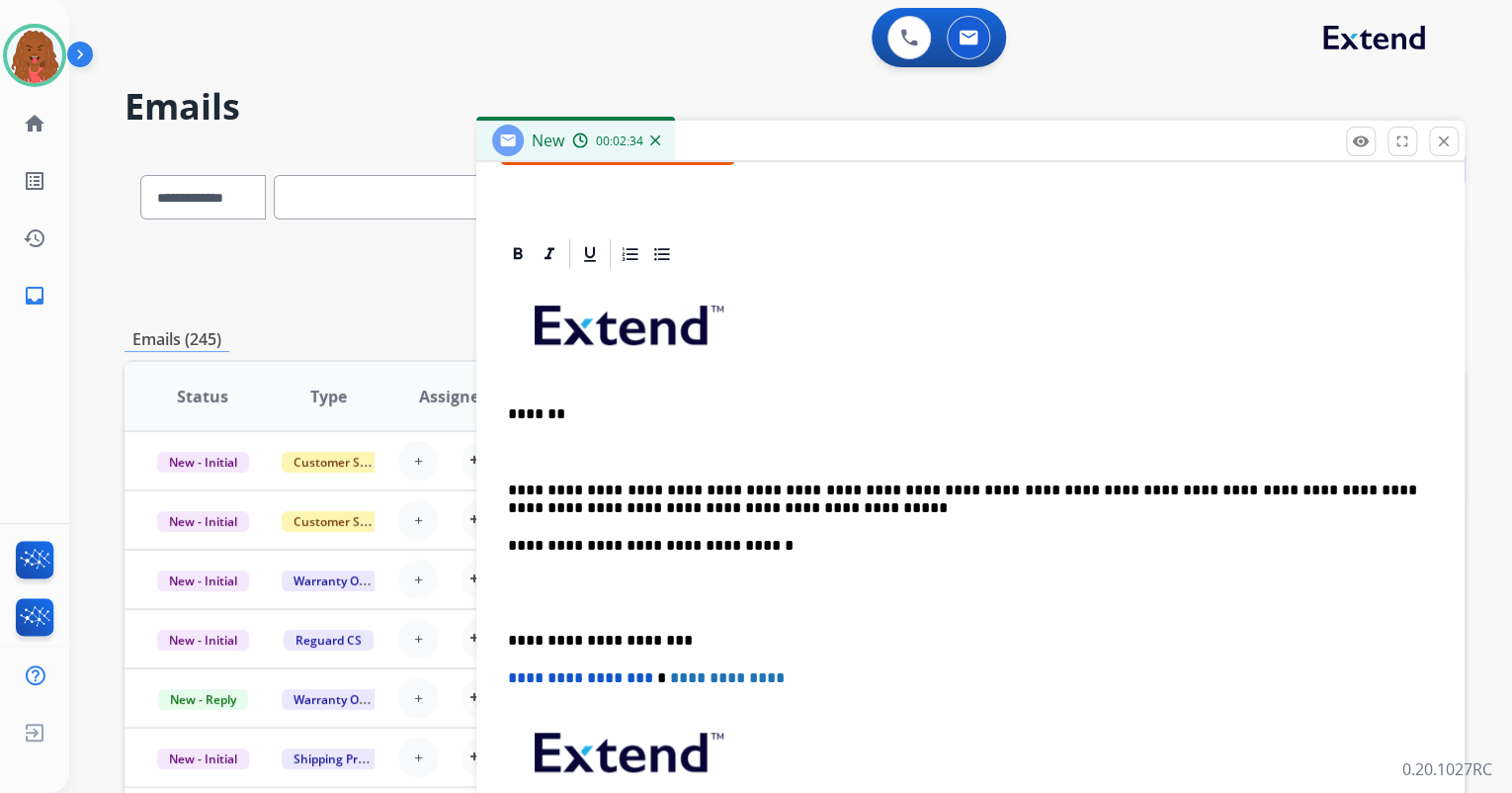 scroll, scrollTop: 435, scrollLeft: 0, axis: vertical 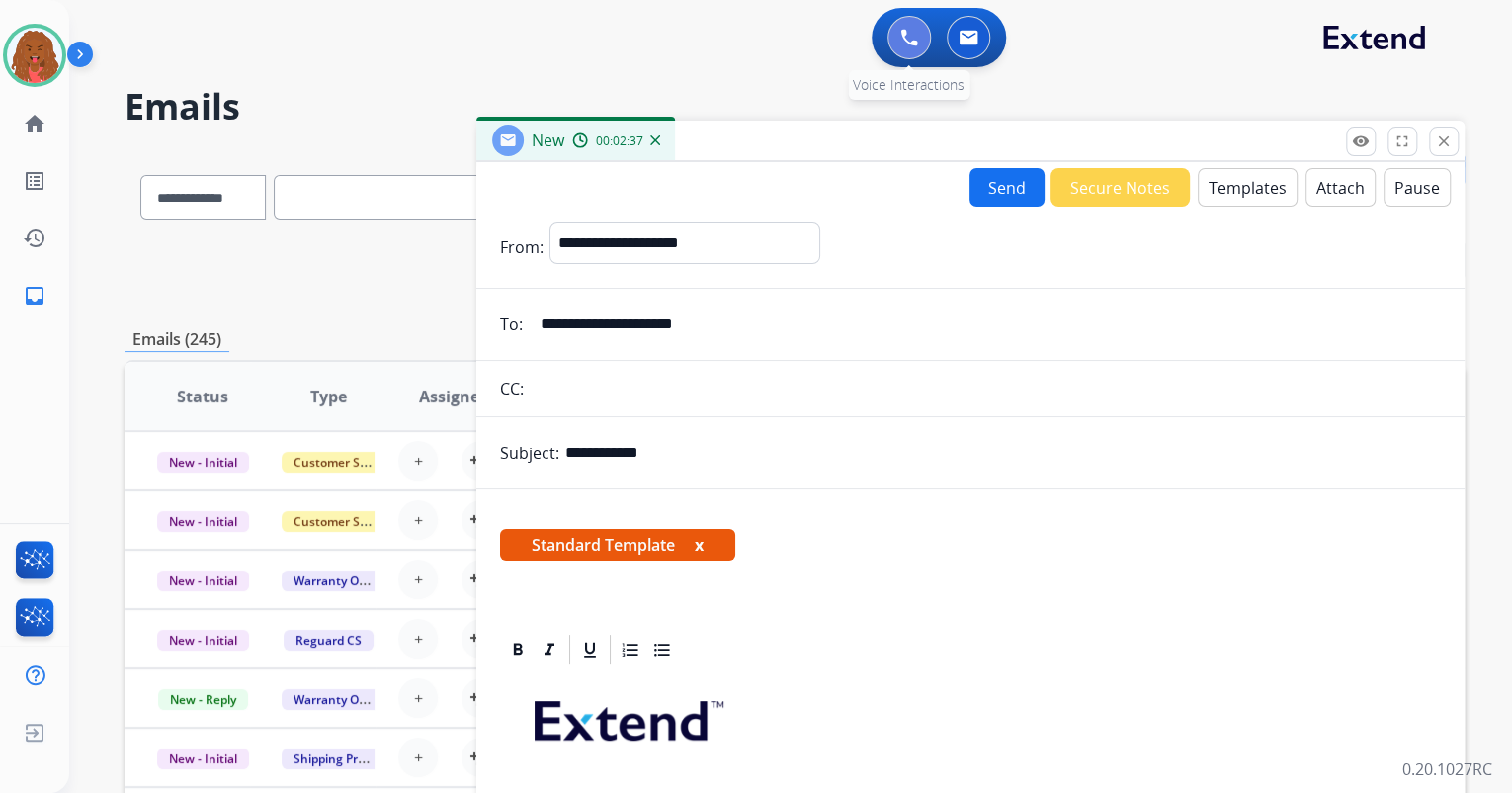 click at bounding box center (909, 38) 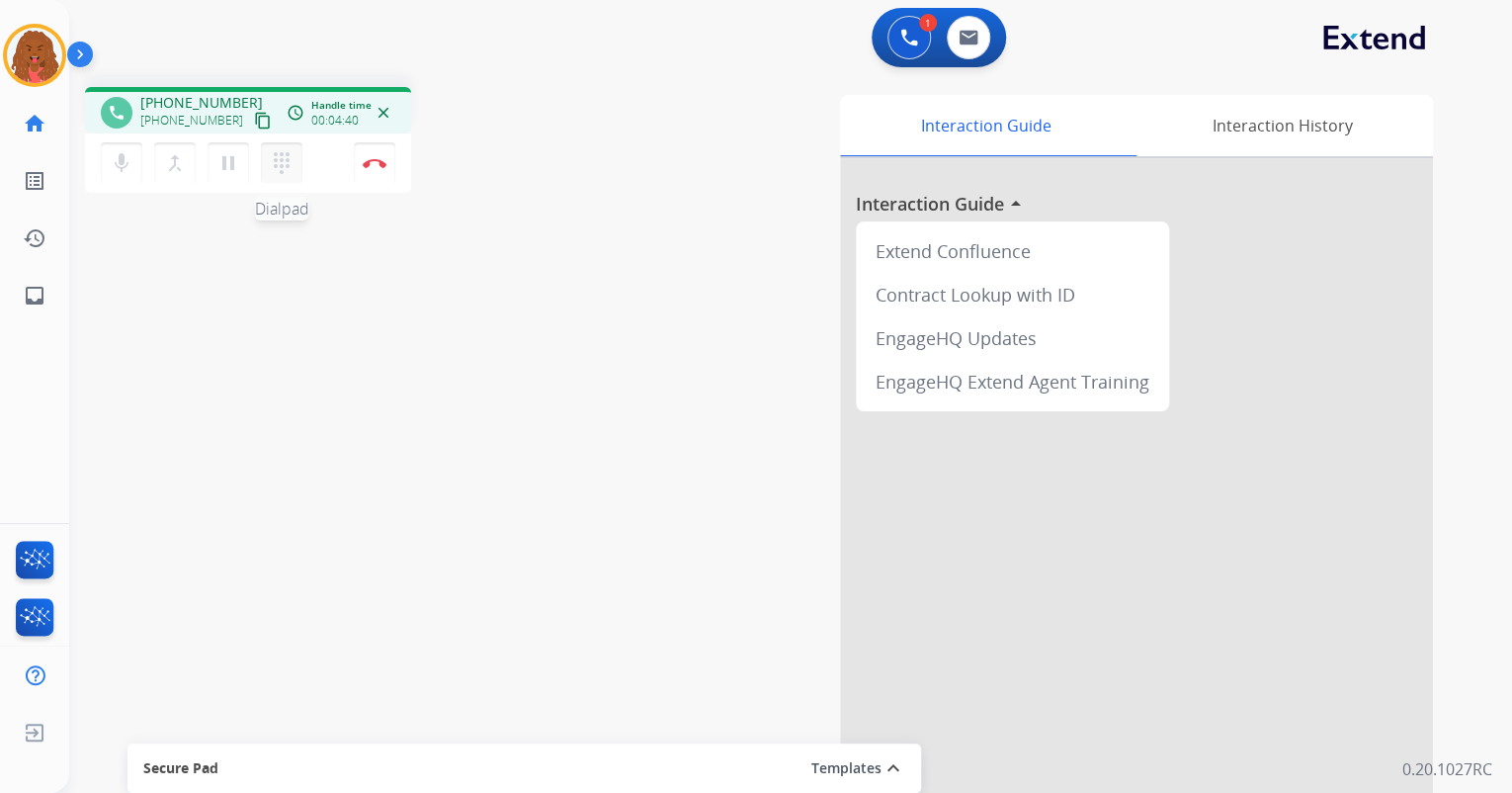 click on "dialpad Dialpad" at bounding box center [282, 163] 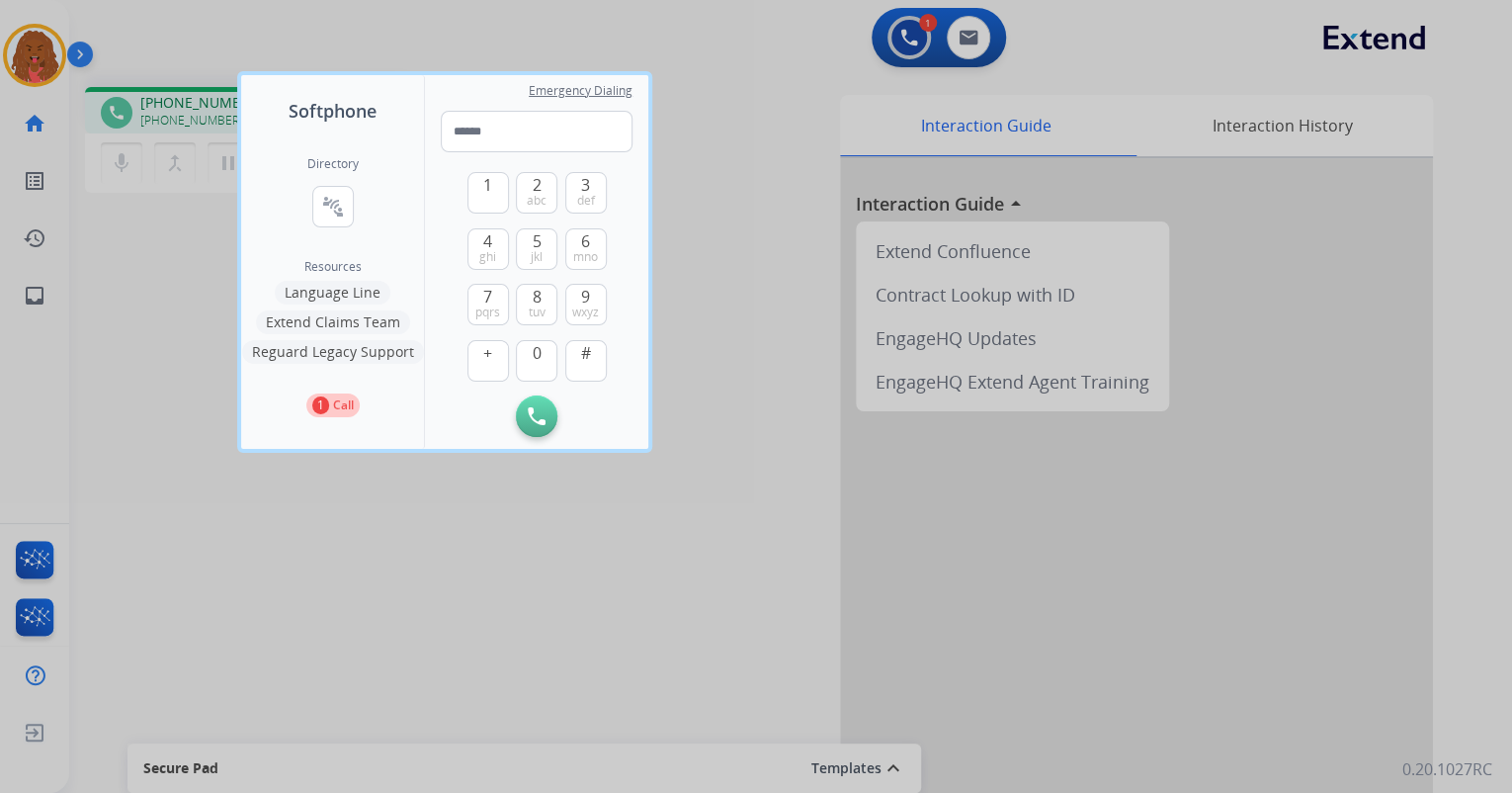click on "Emergency Dialing 1 2 abc 3 def 4 ghi 5 jkl 6 mno 7 pqrs 8 tuv 9 wxyz + 0 # Initiate Call" at bounding box center (537, 262) 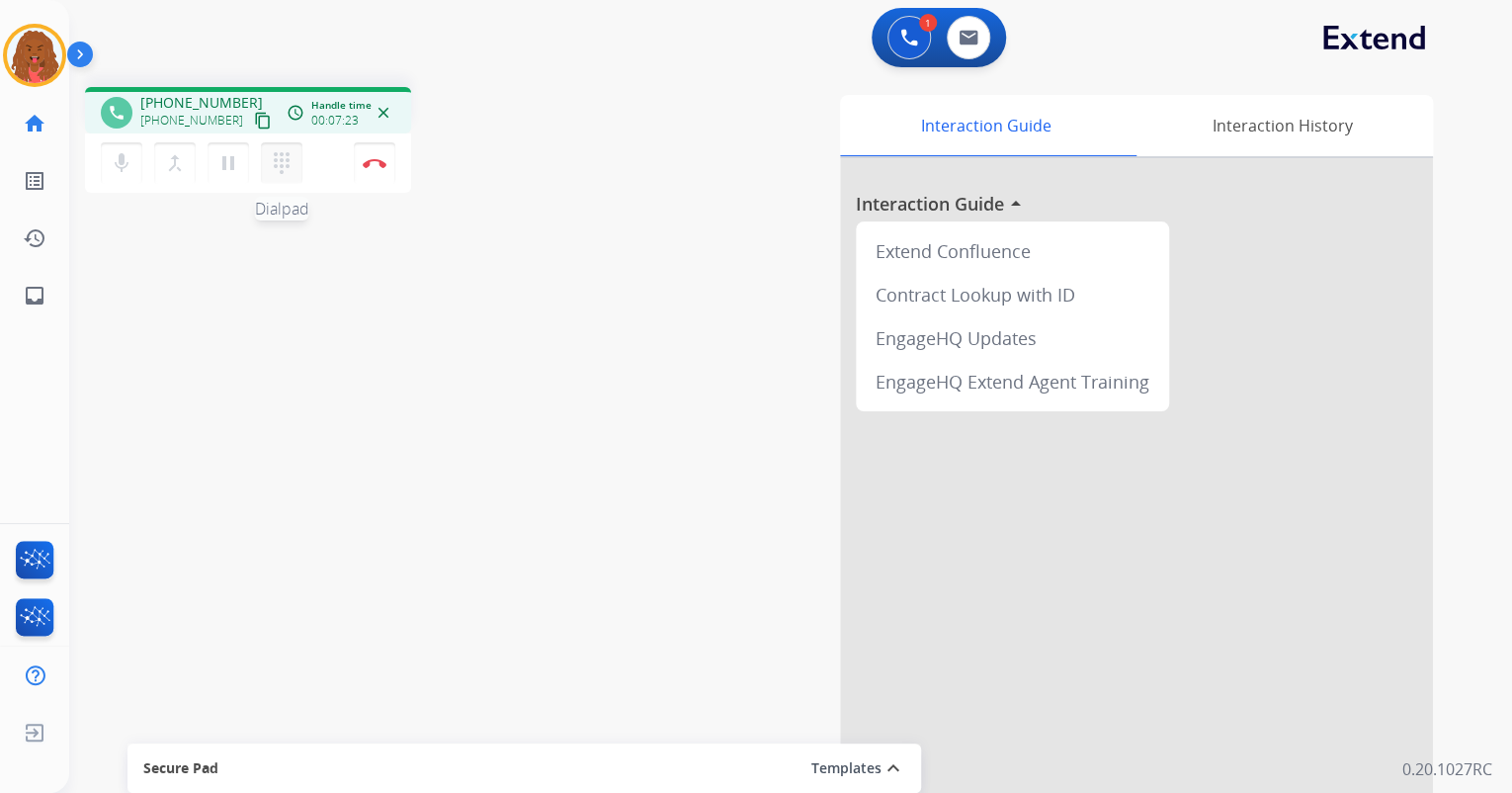 click on "dialpad Dialpad" at bounding box center [282, 163] 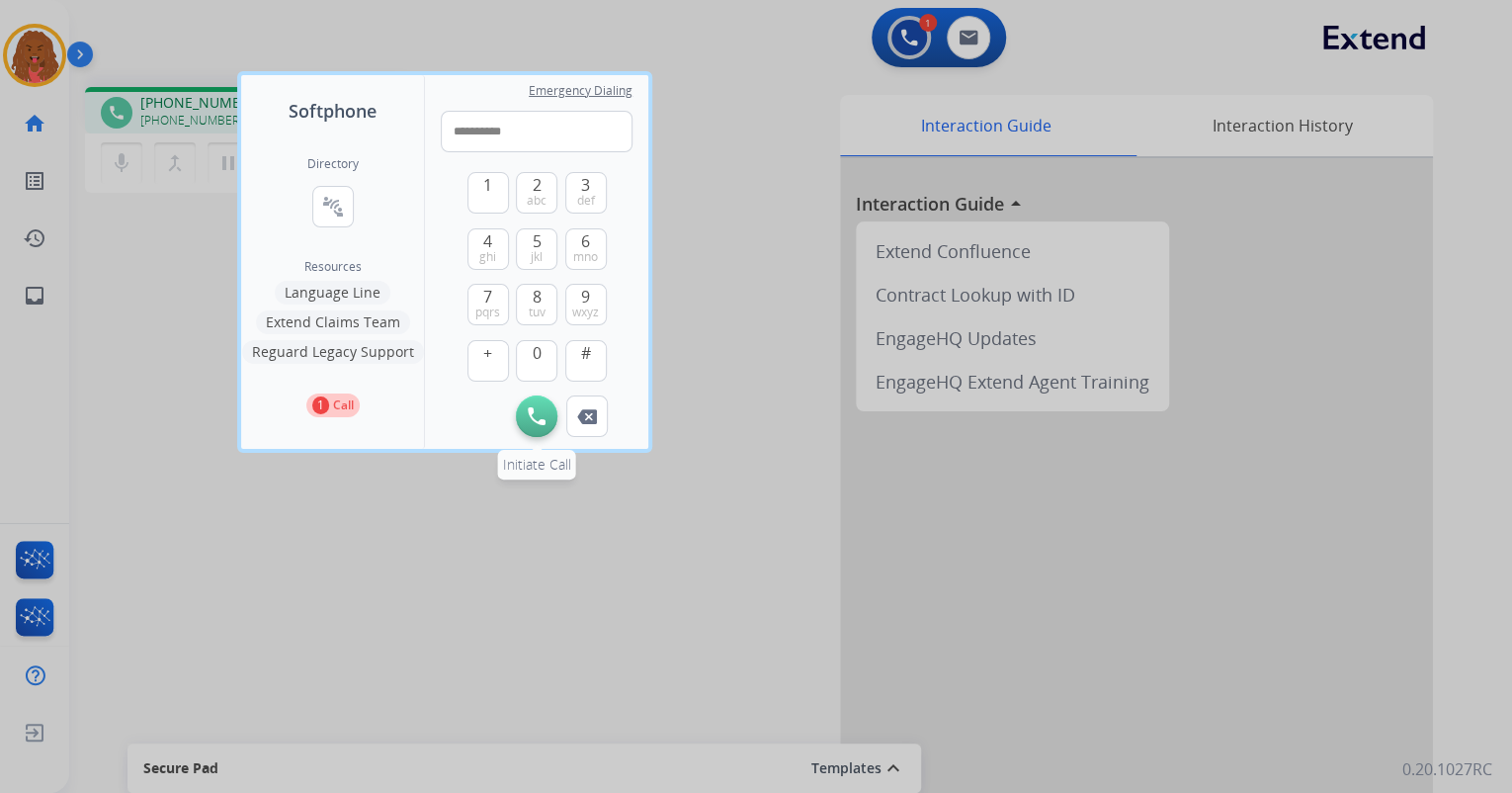 type on "**********" 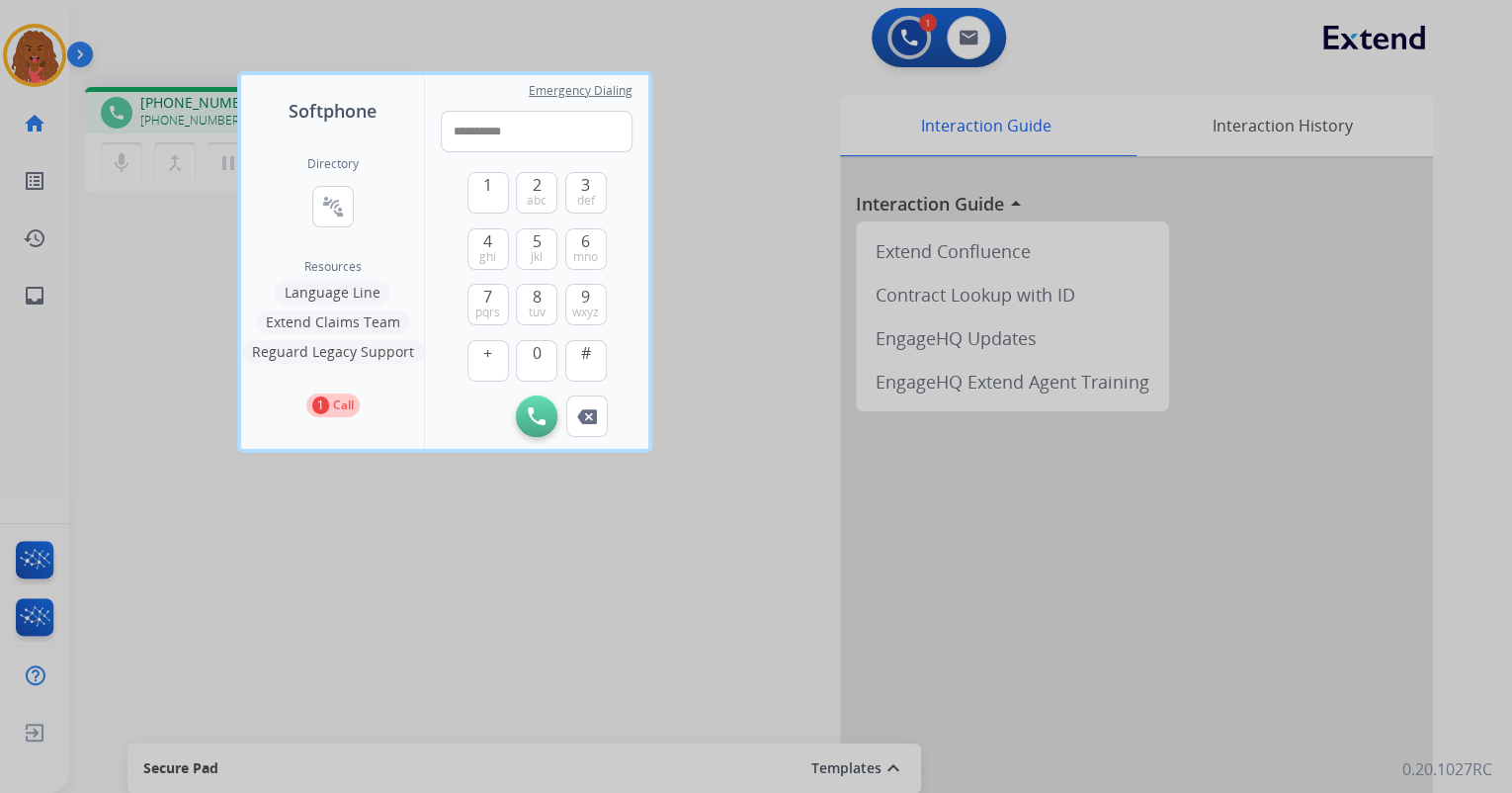 click on "Initiate Call" at bounding box center (537, 416) 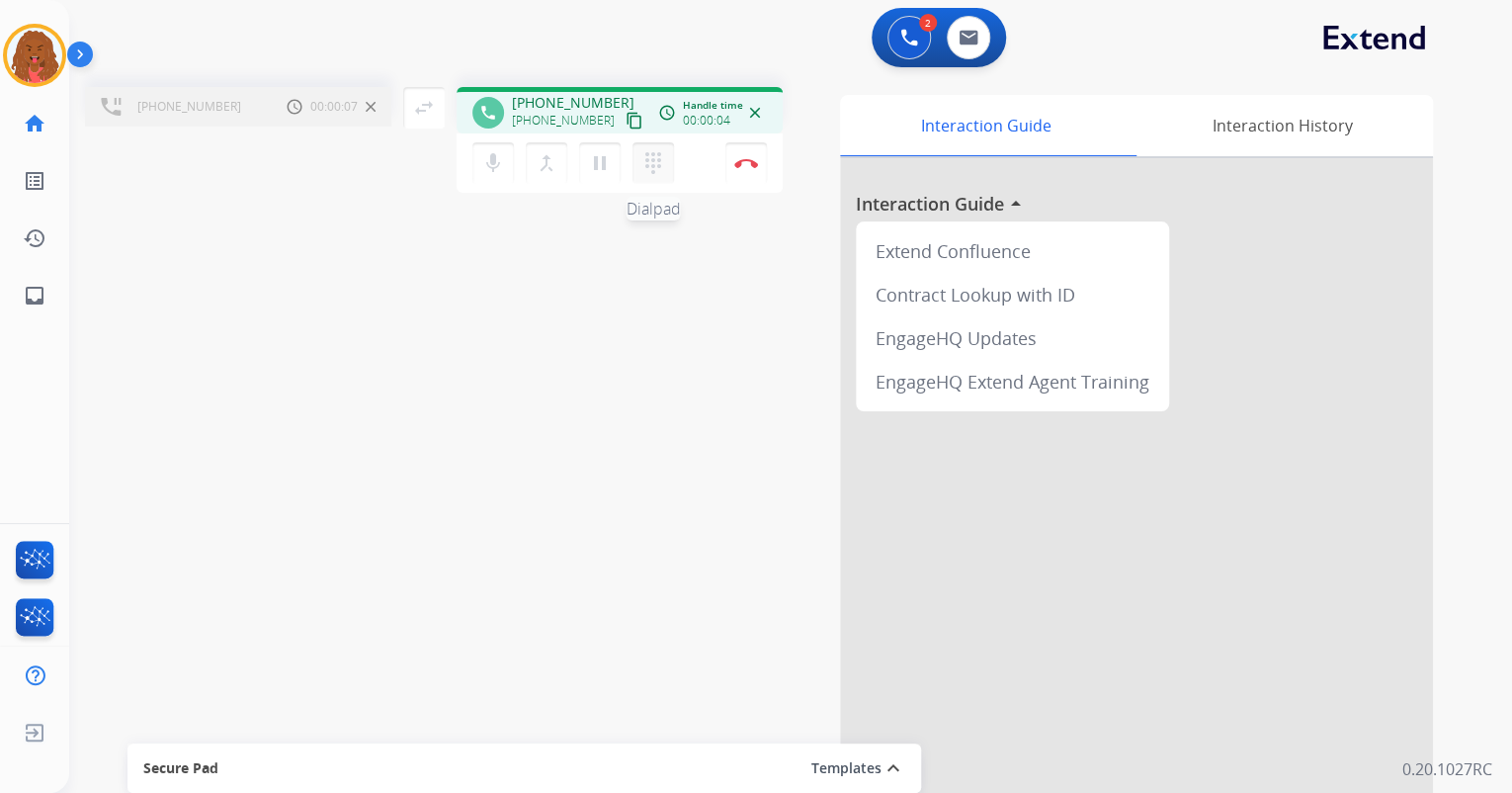 click on "dialpad" at bounding box center (653, 163) 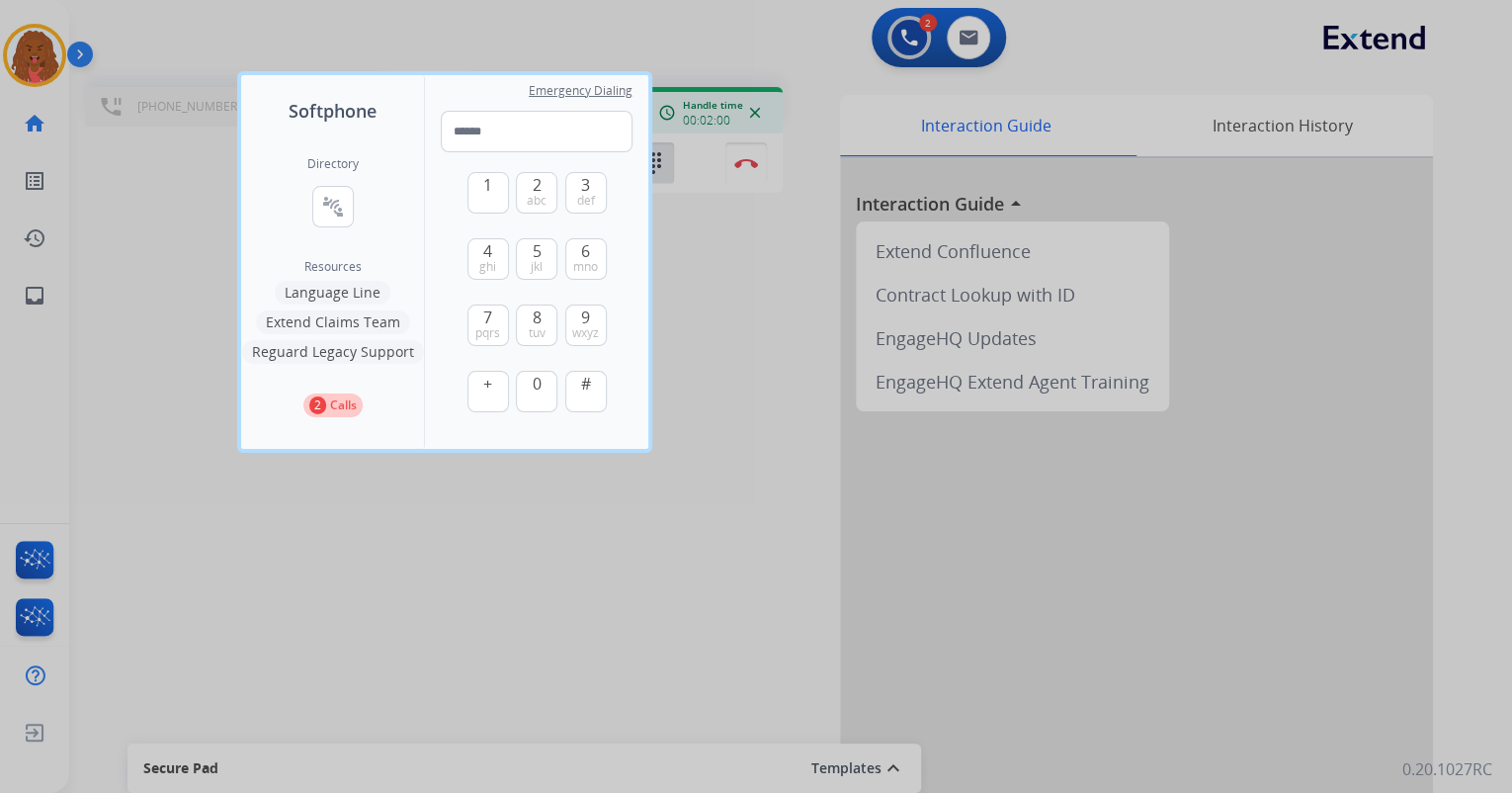 click at bounding box center (756, 396) 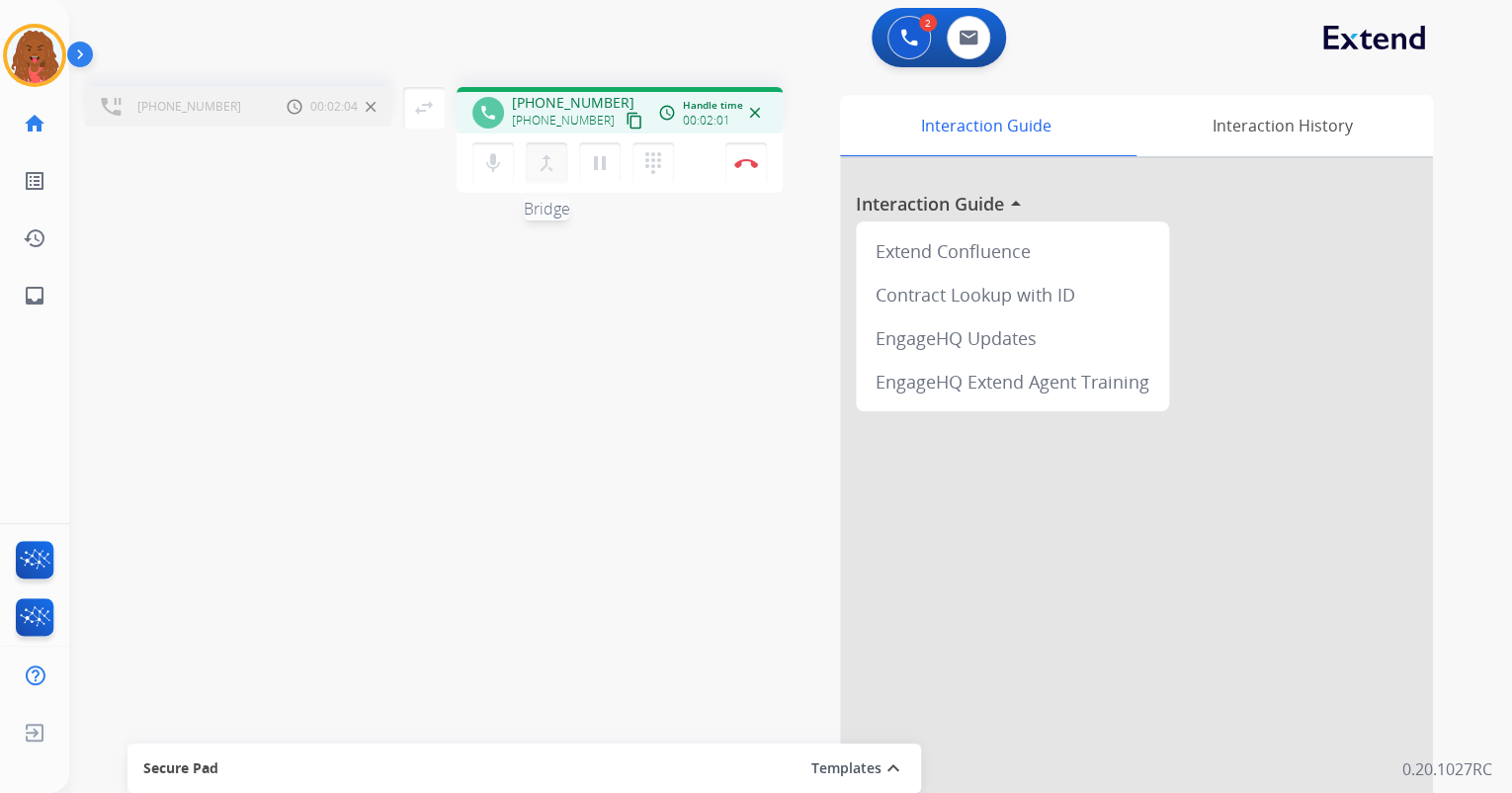 click on "merge_type" at bounding box center [546, 163] 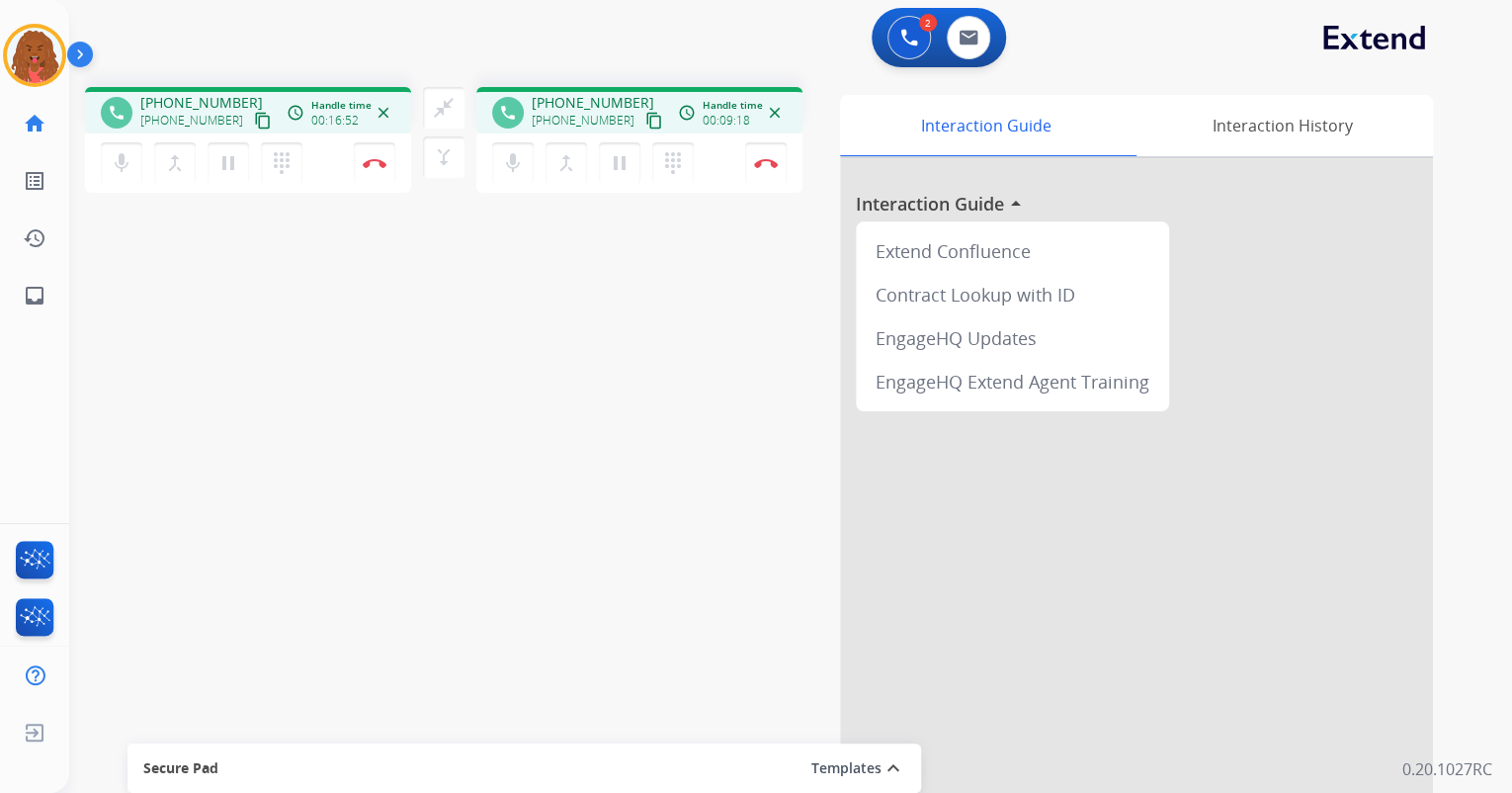 click on "2 Voice Interactions  0  Email Interactions" at bounding box center [779, 40] 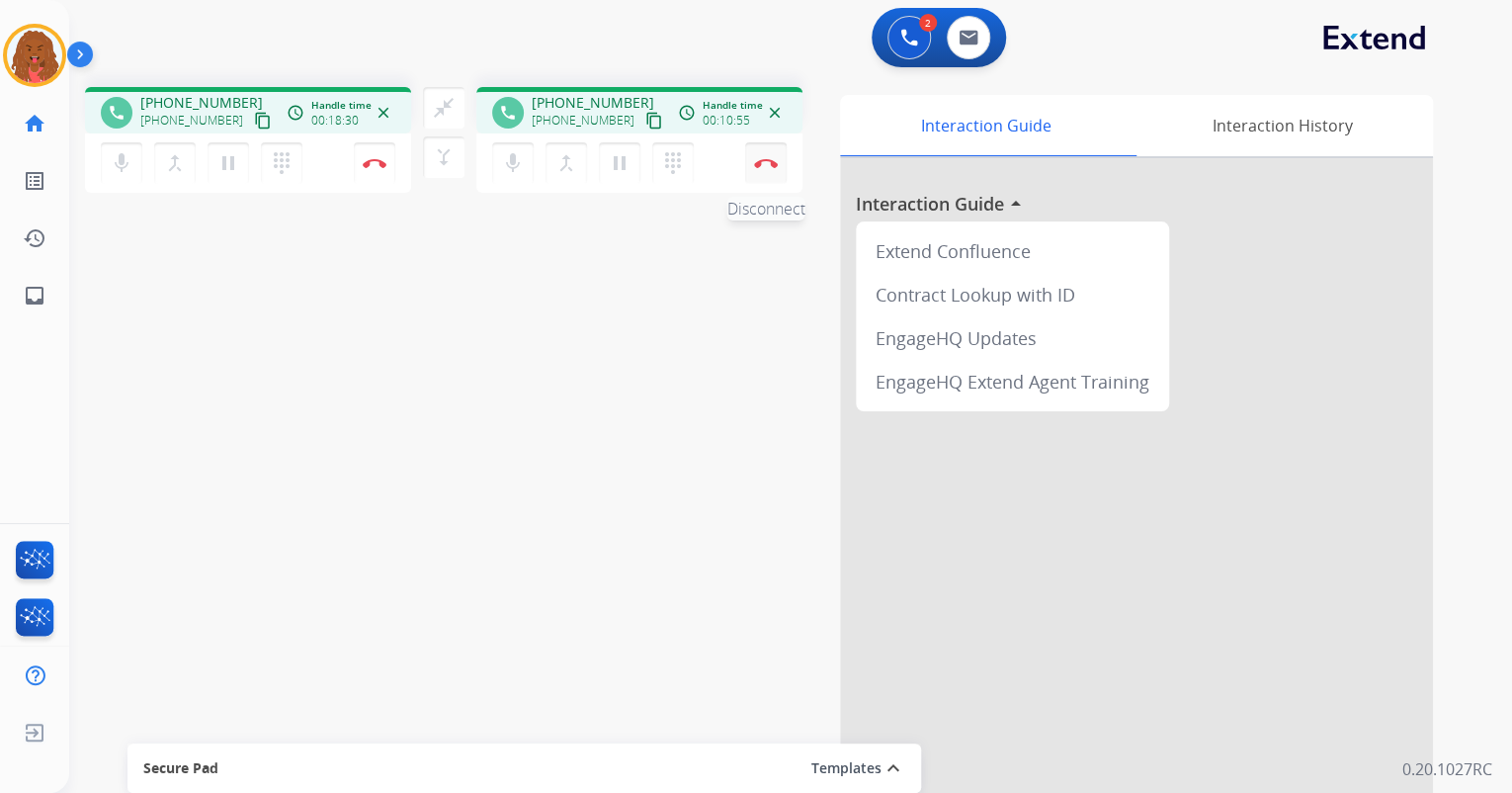 click at bounding box center [375, 163] 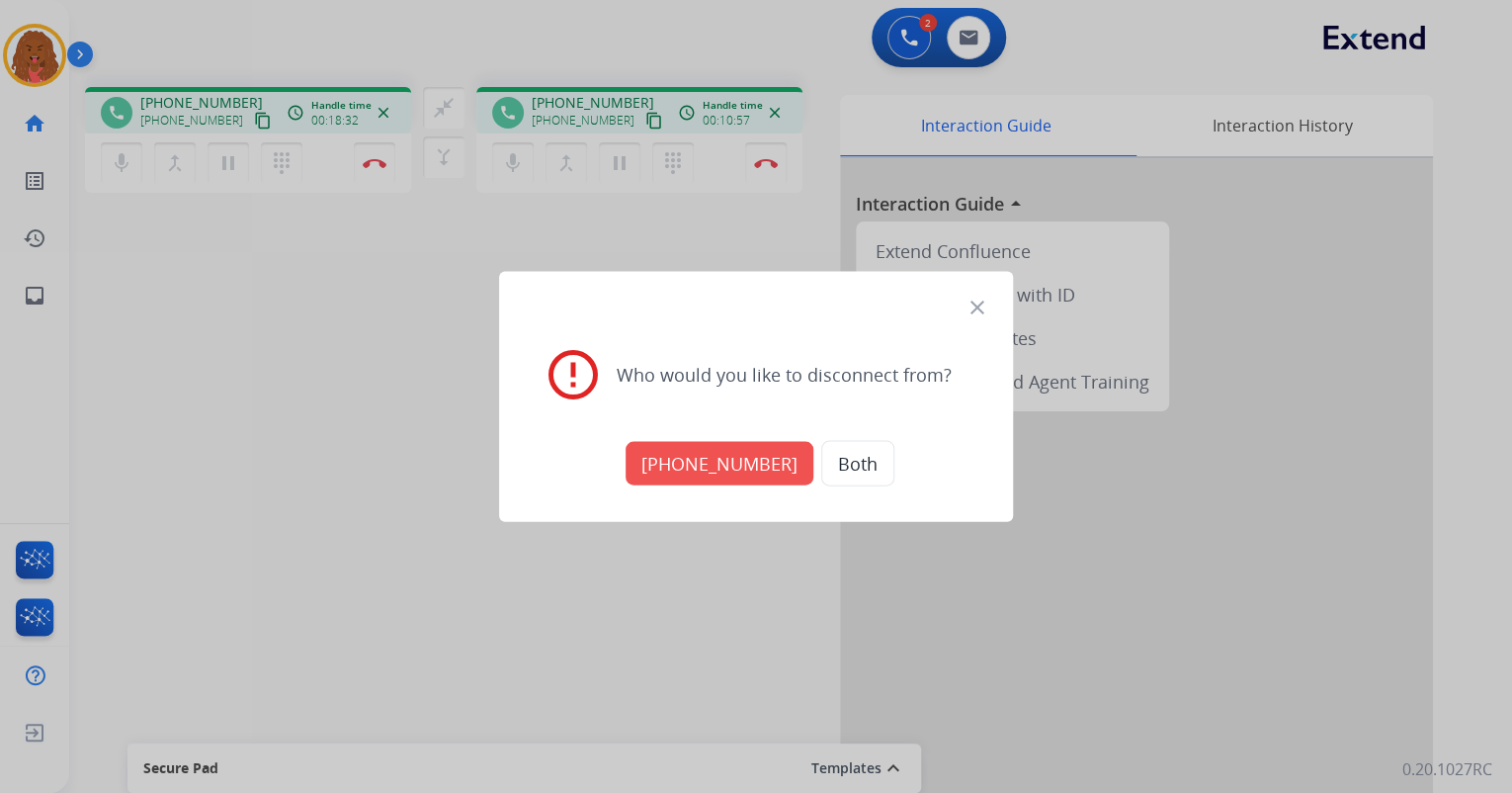 click on "Both" at bounding box center [858, 464] 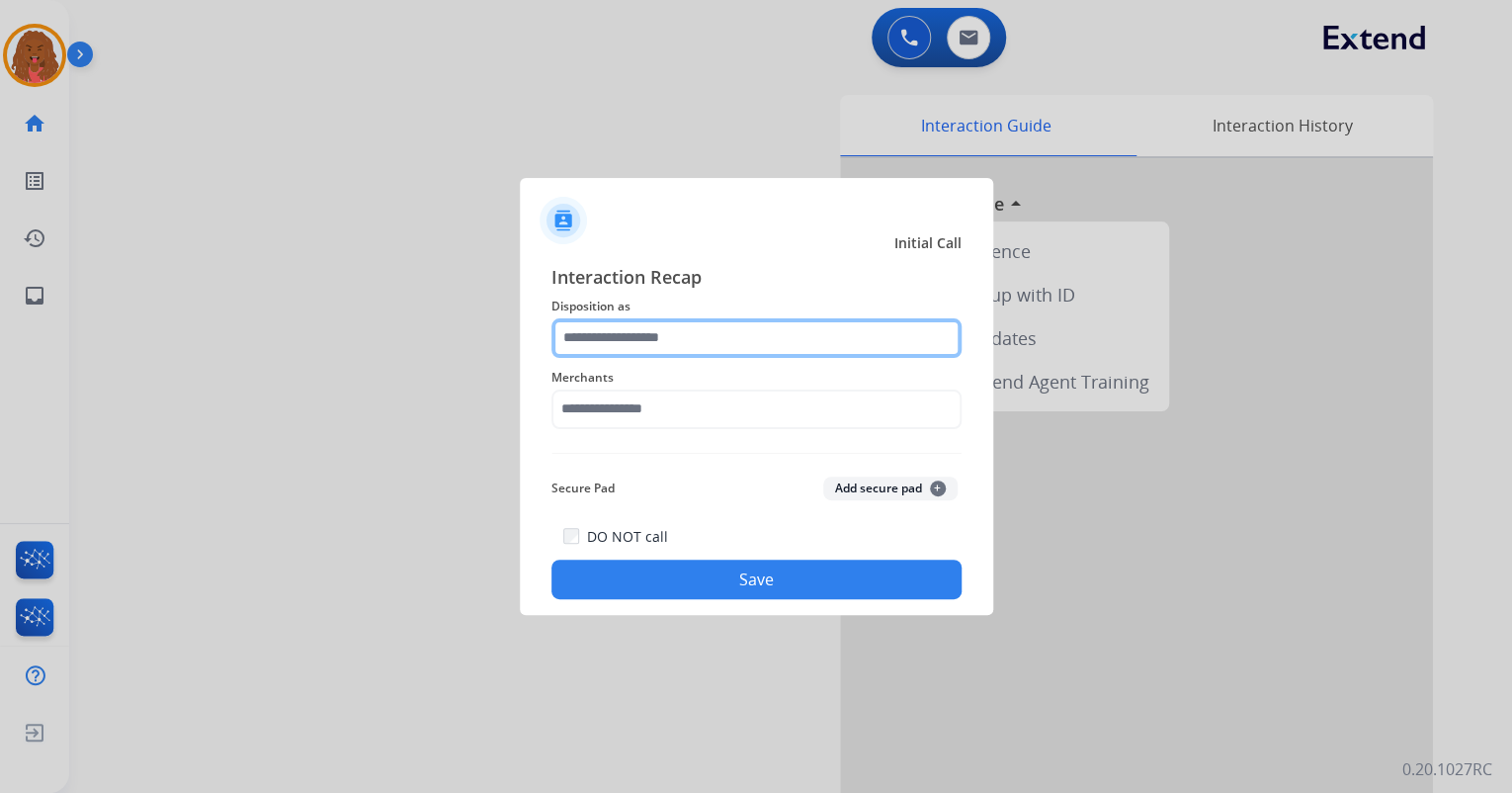 click 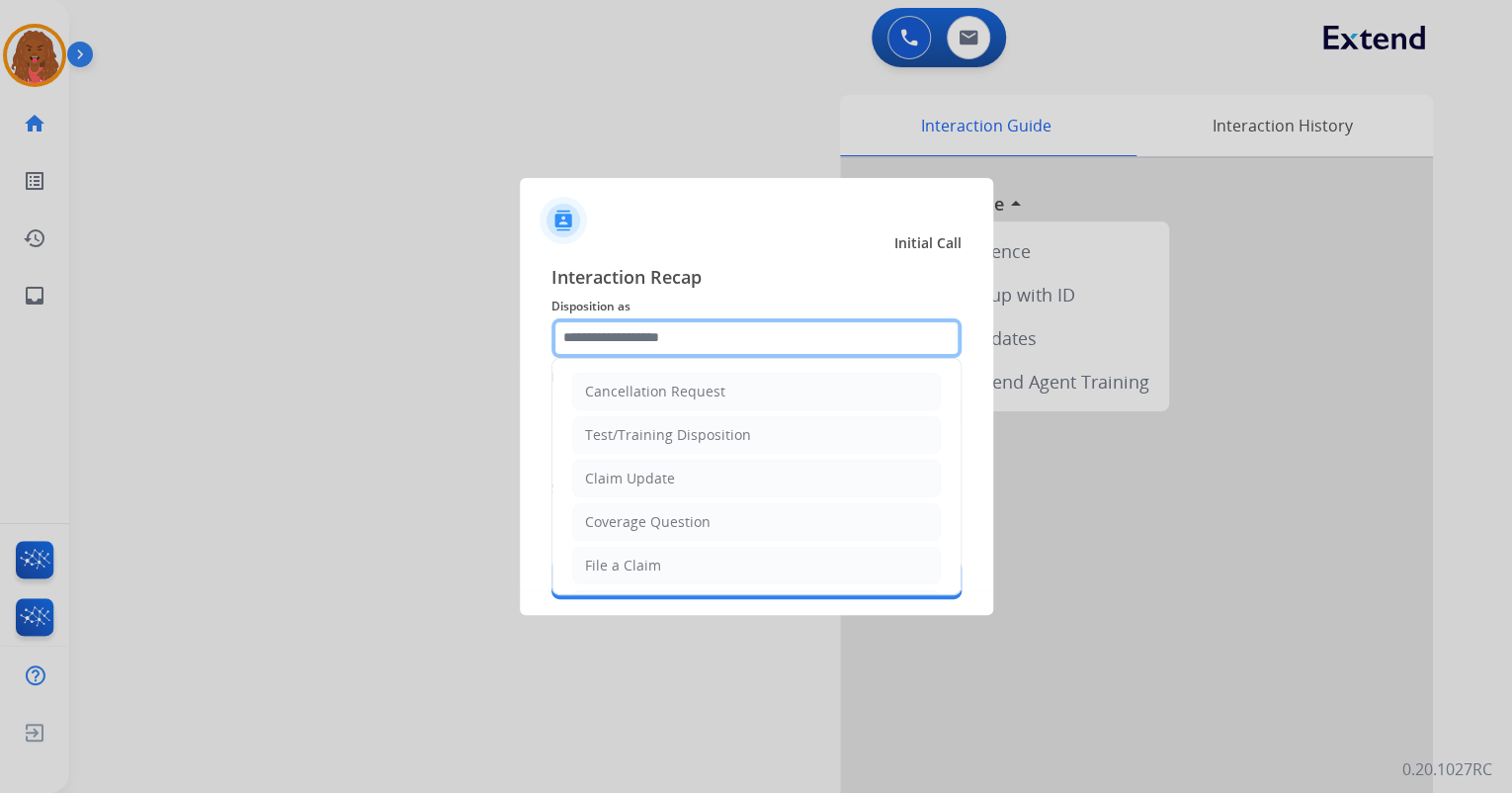 scroll, scrollTop: 303, scrollLeft: 0, axis: vertical 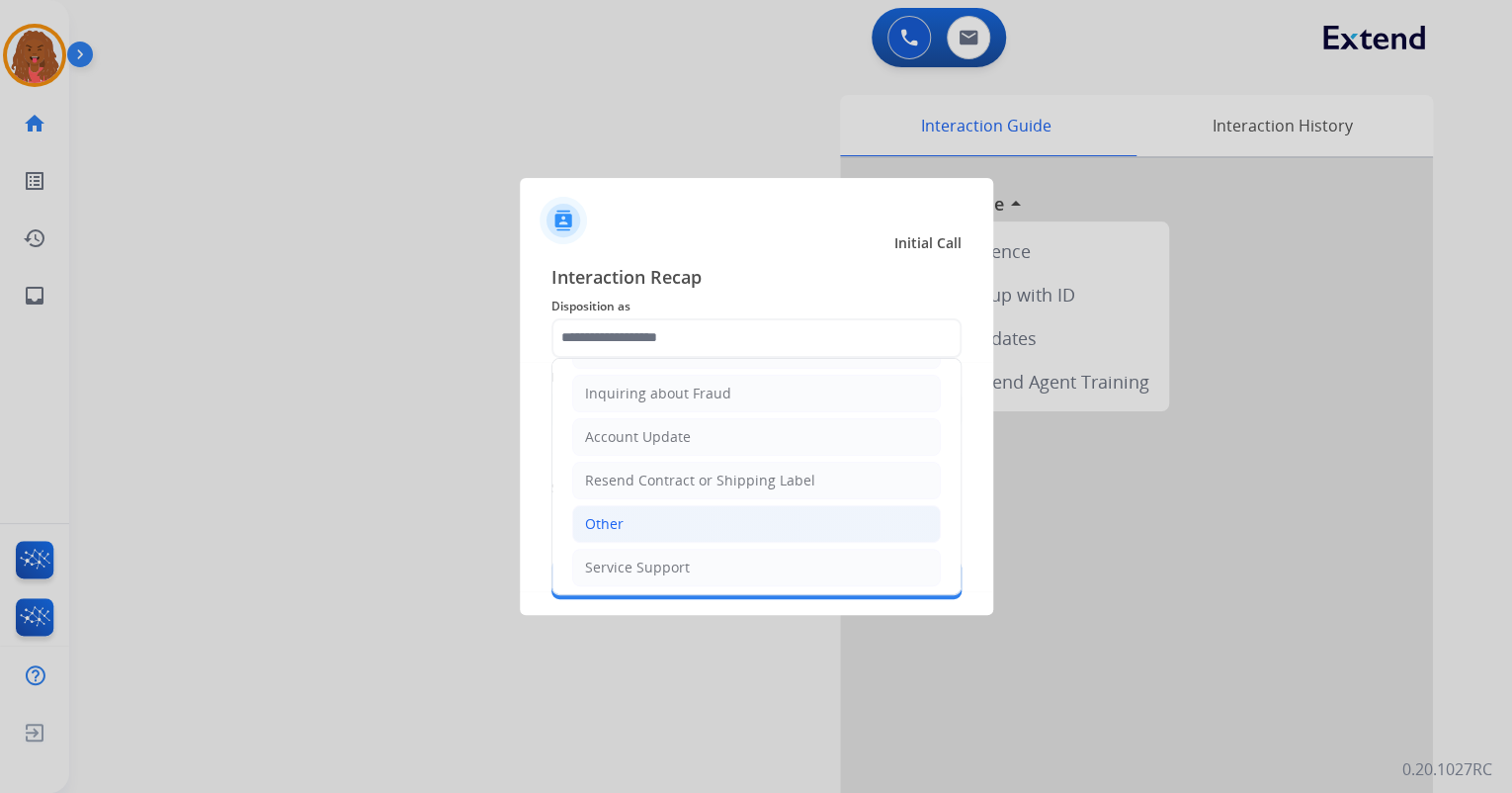 click on "Other" 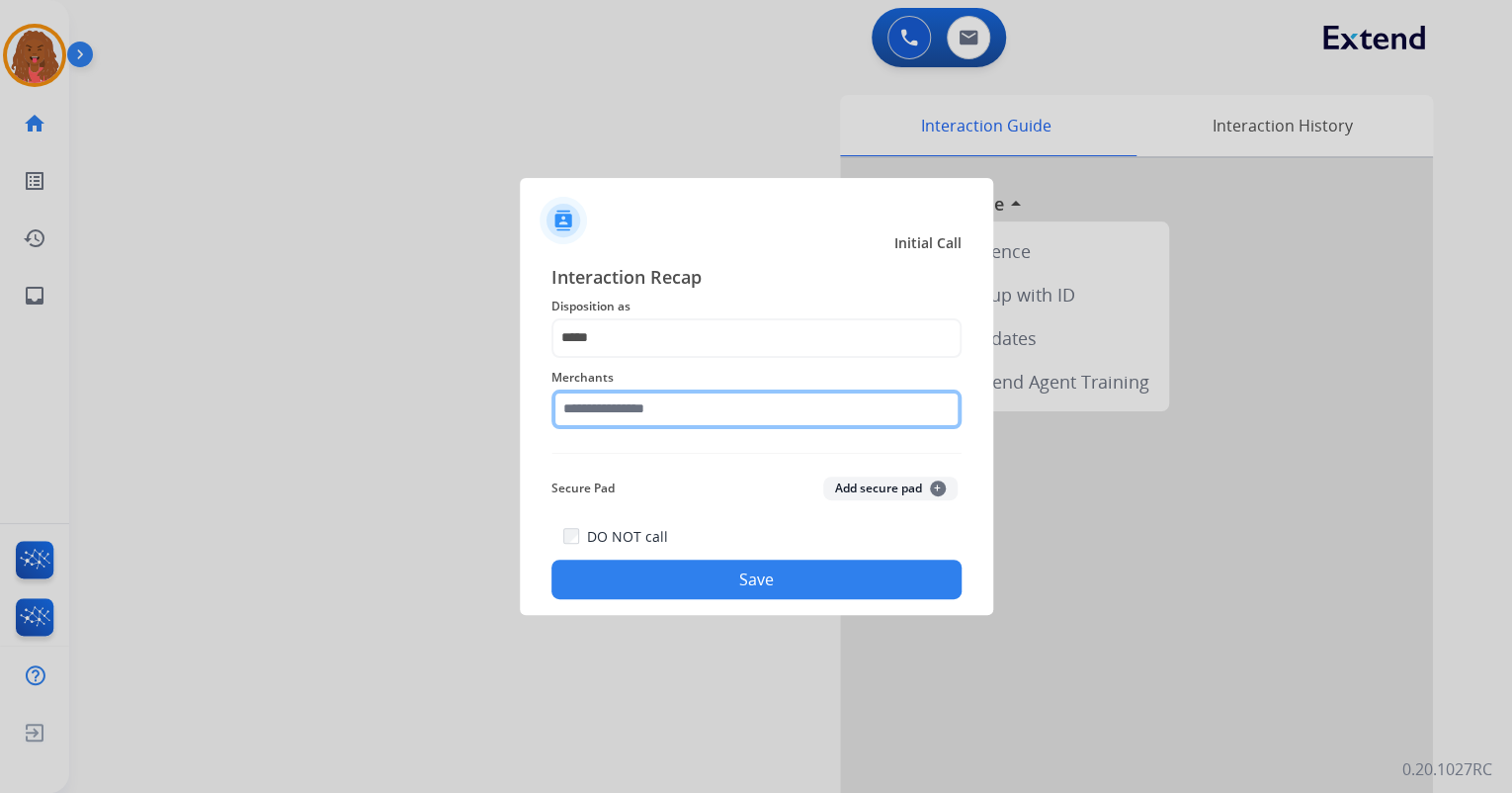 click 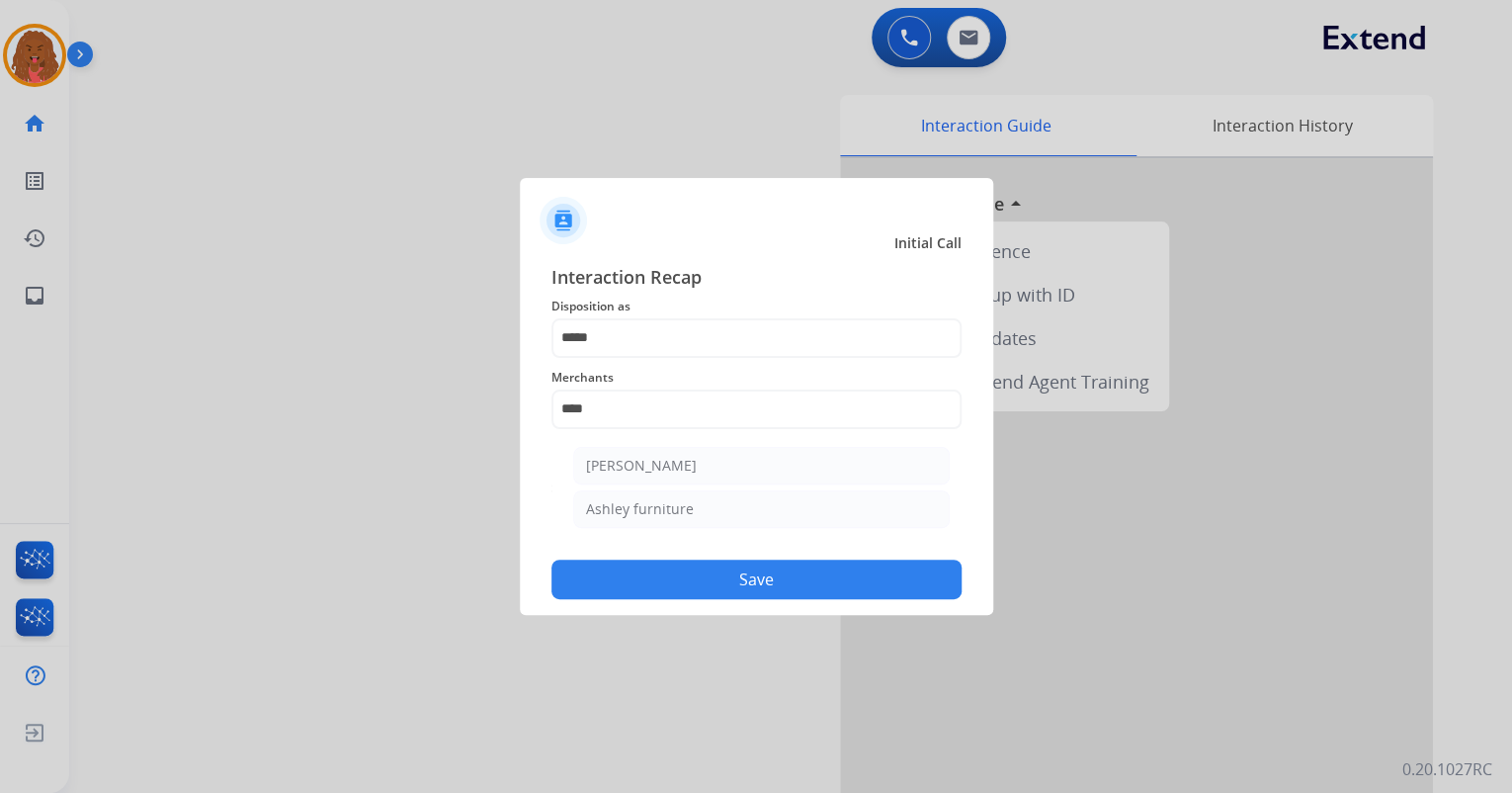 click on "[PERSON_NAME]" 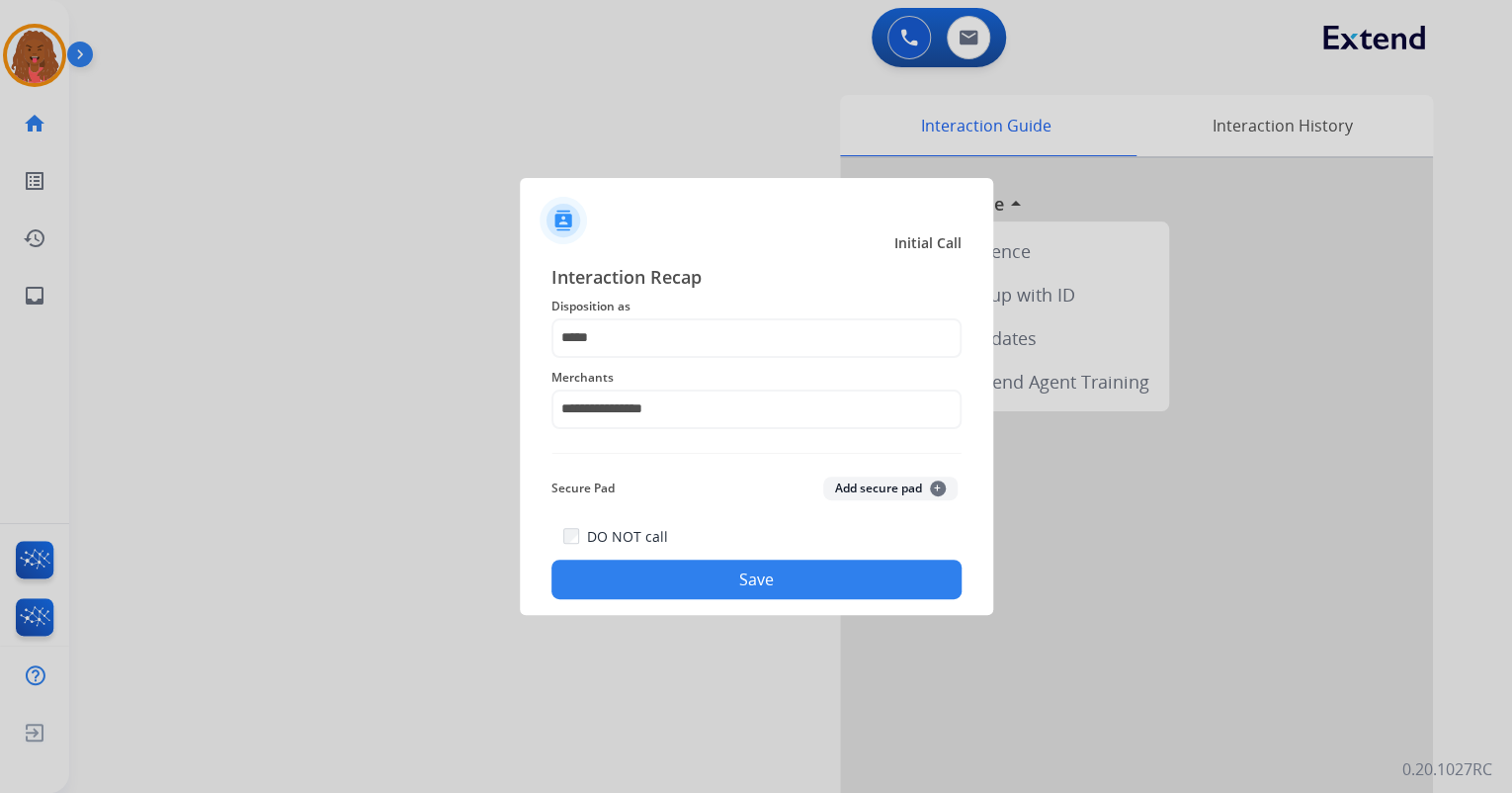 click on "Save" 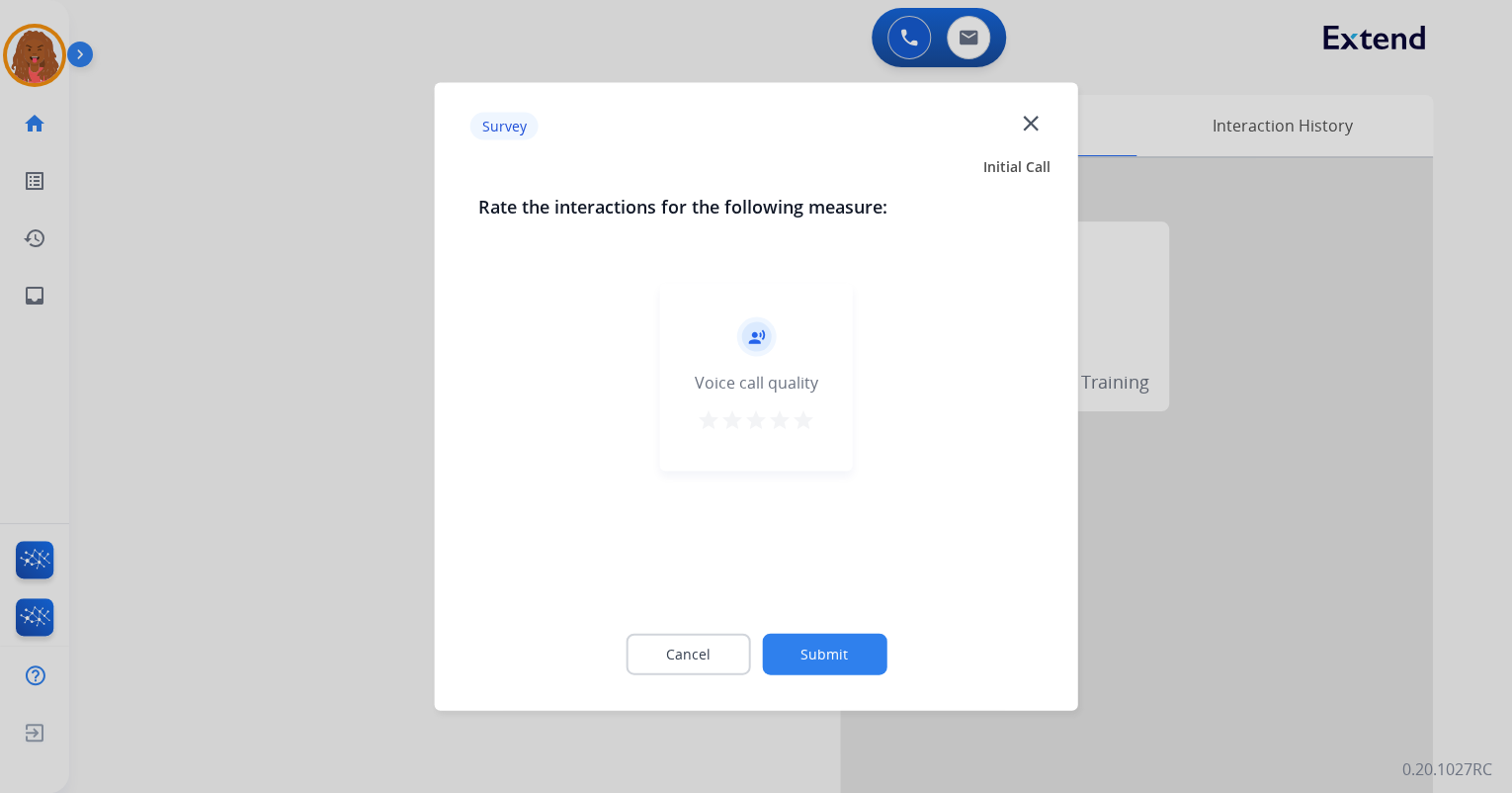 click 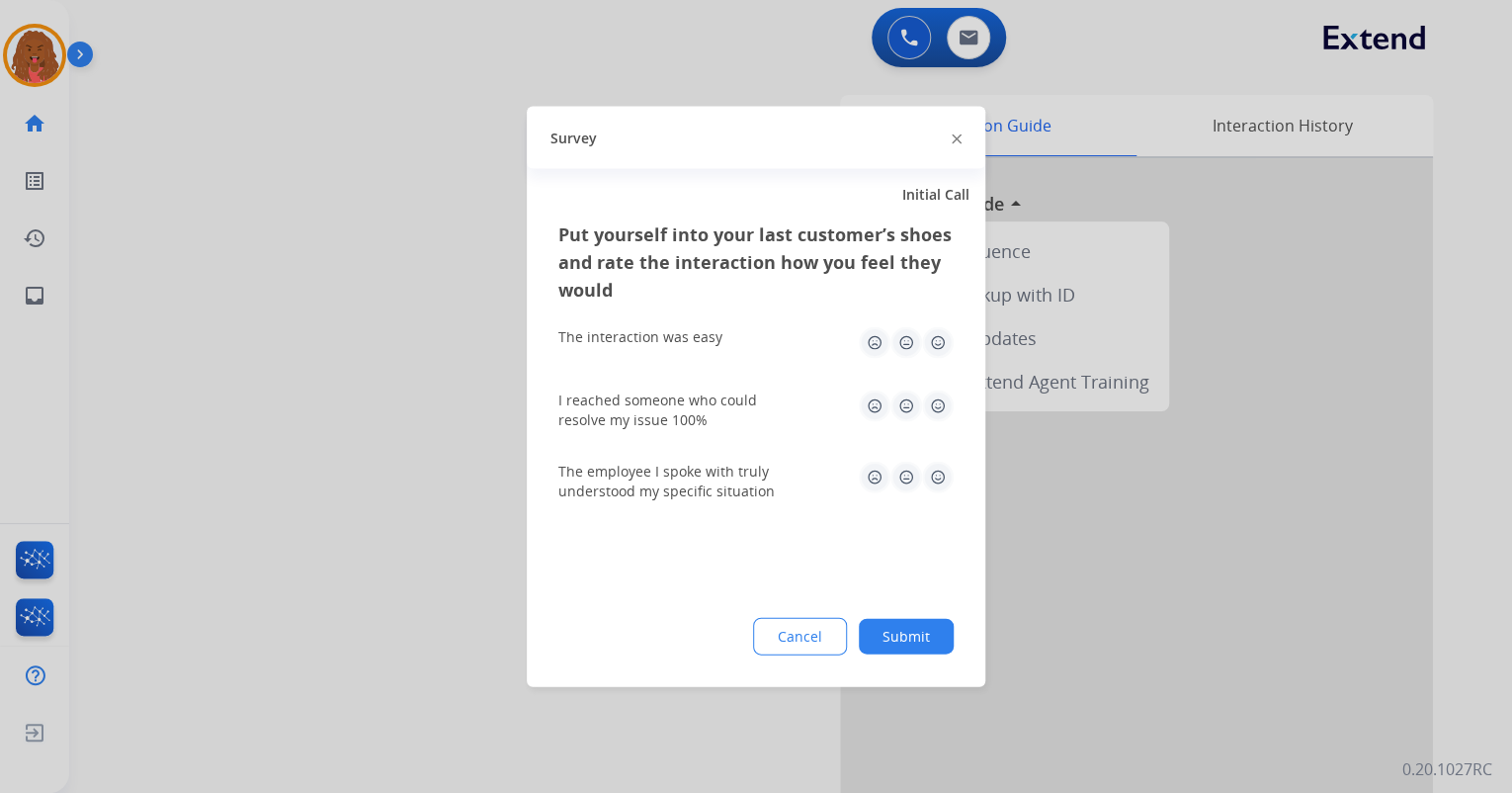 click 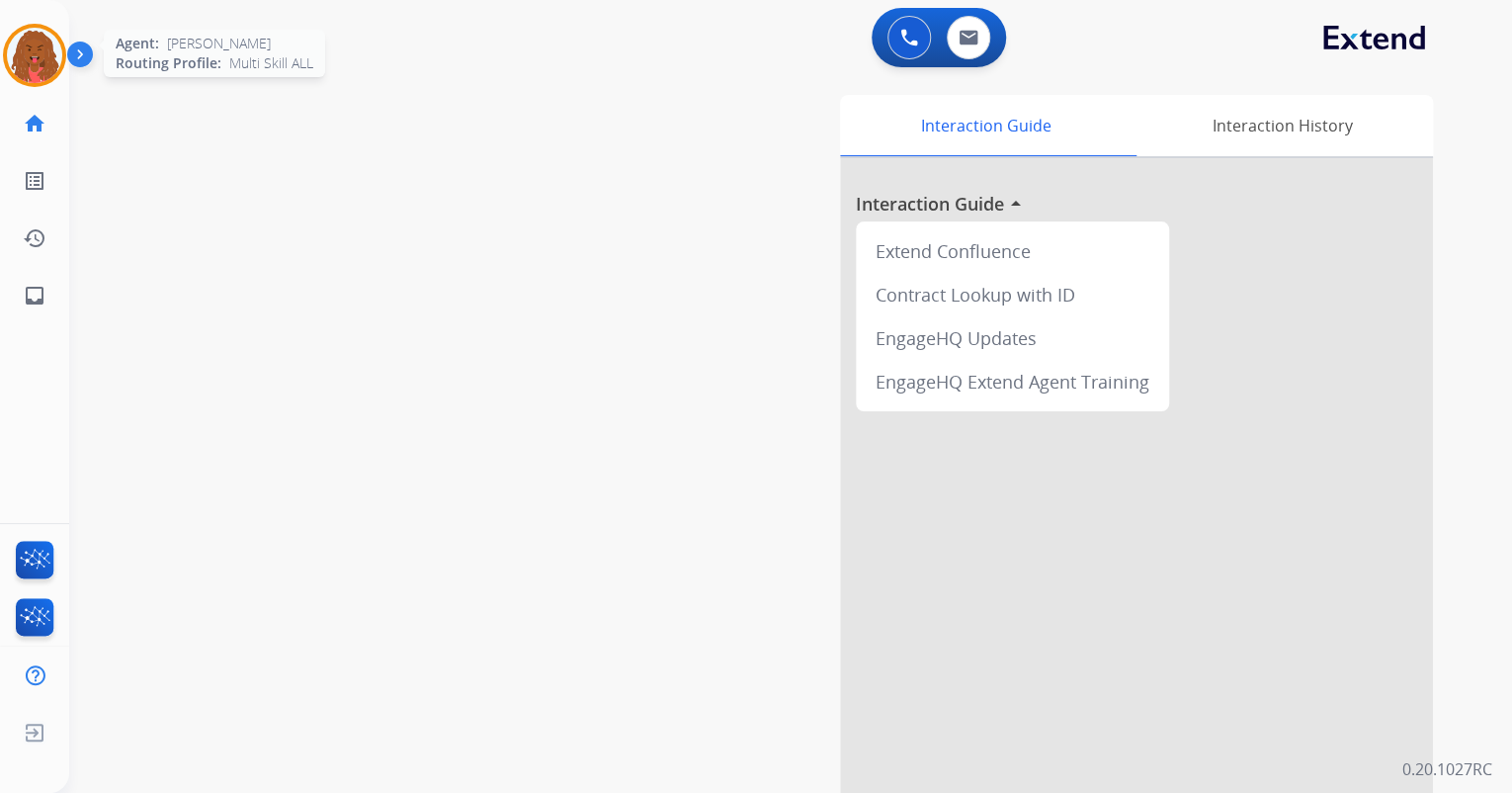 click at bounding box center [35, 55] 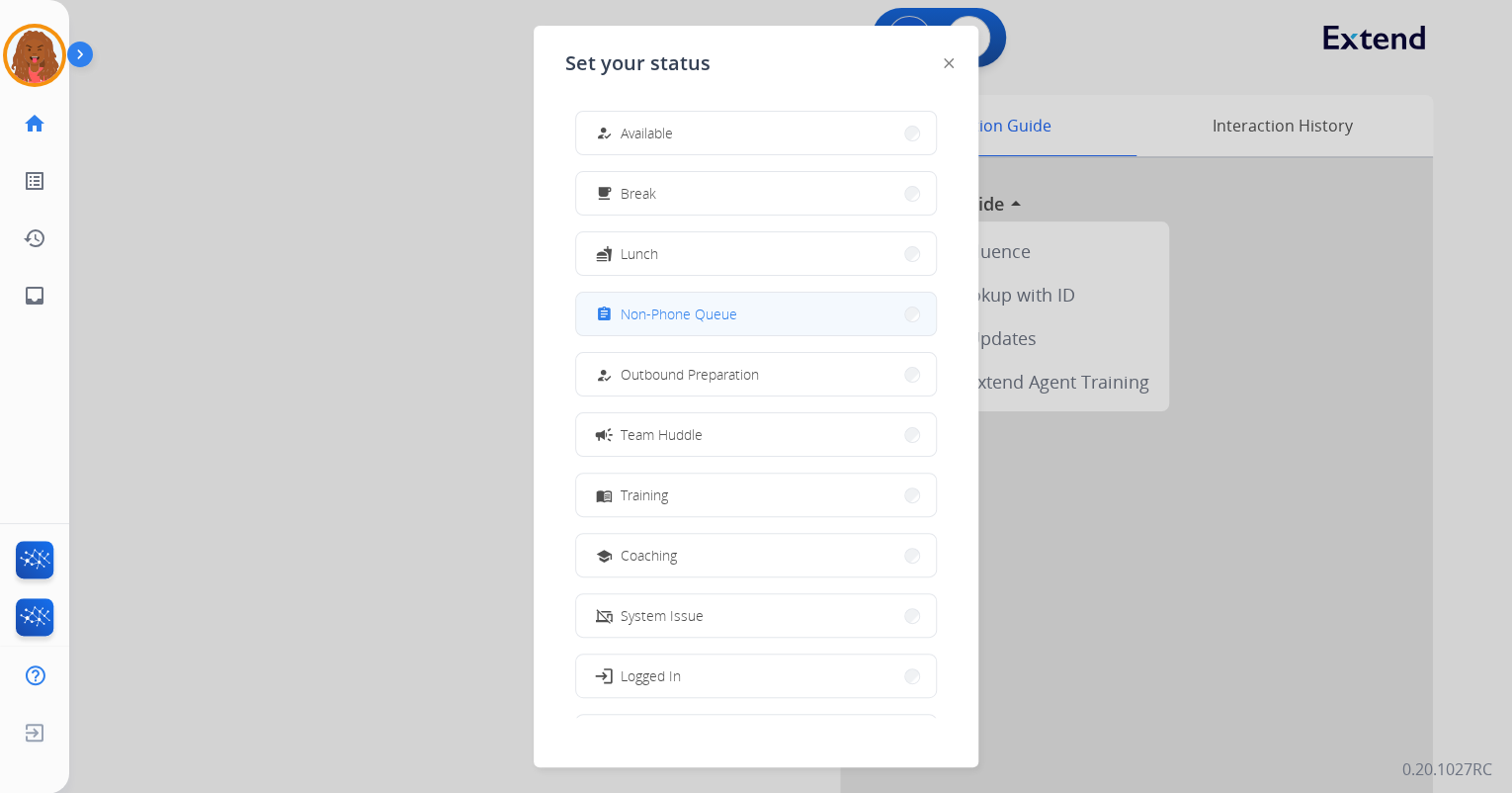 click on "Non-Phone Queue" at bounding box center [679, 313] 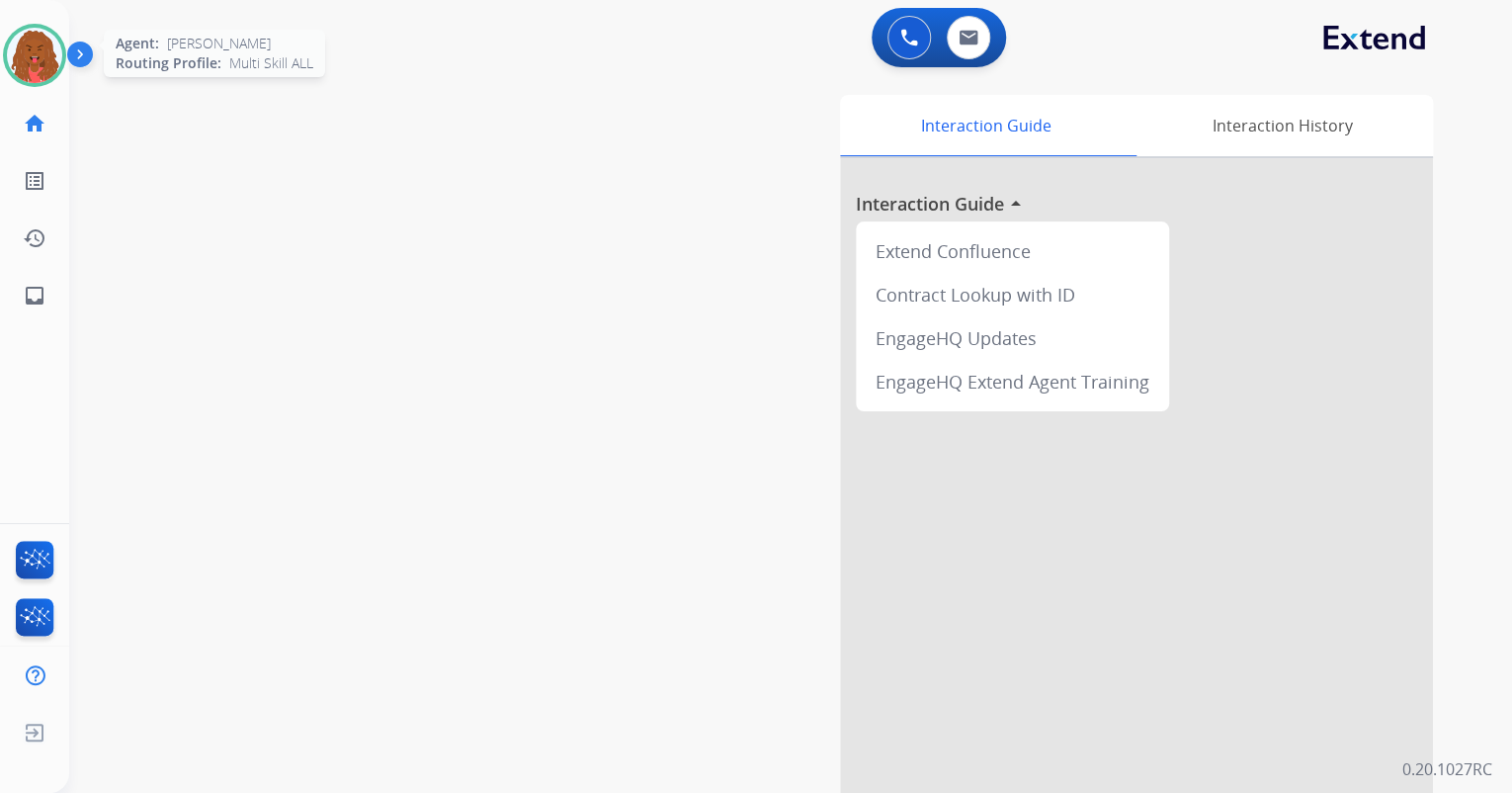 click at bounding box center (35, 55) 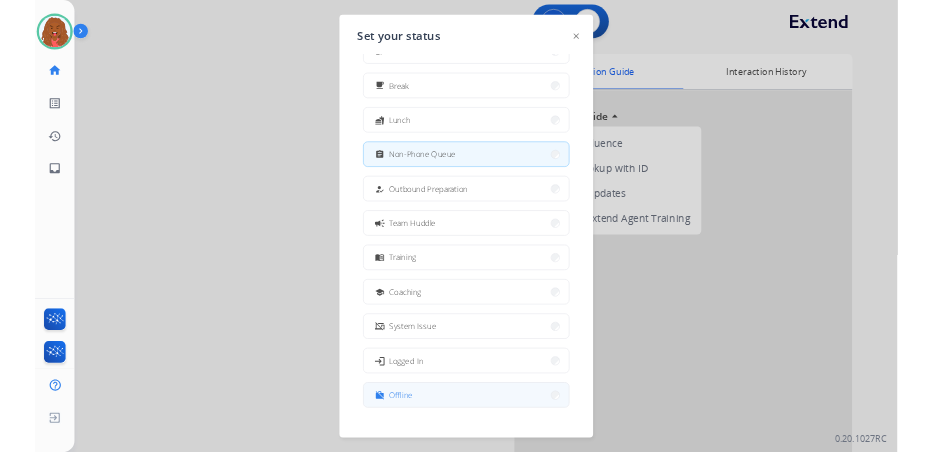 scroll, scrollTop: 66, scrollLeft: 0, axis: vertical 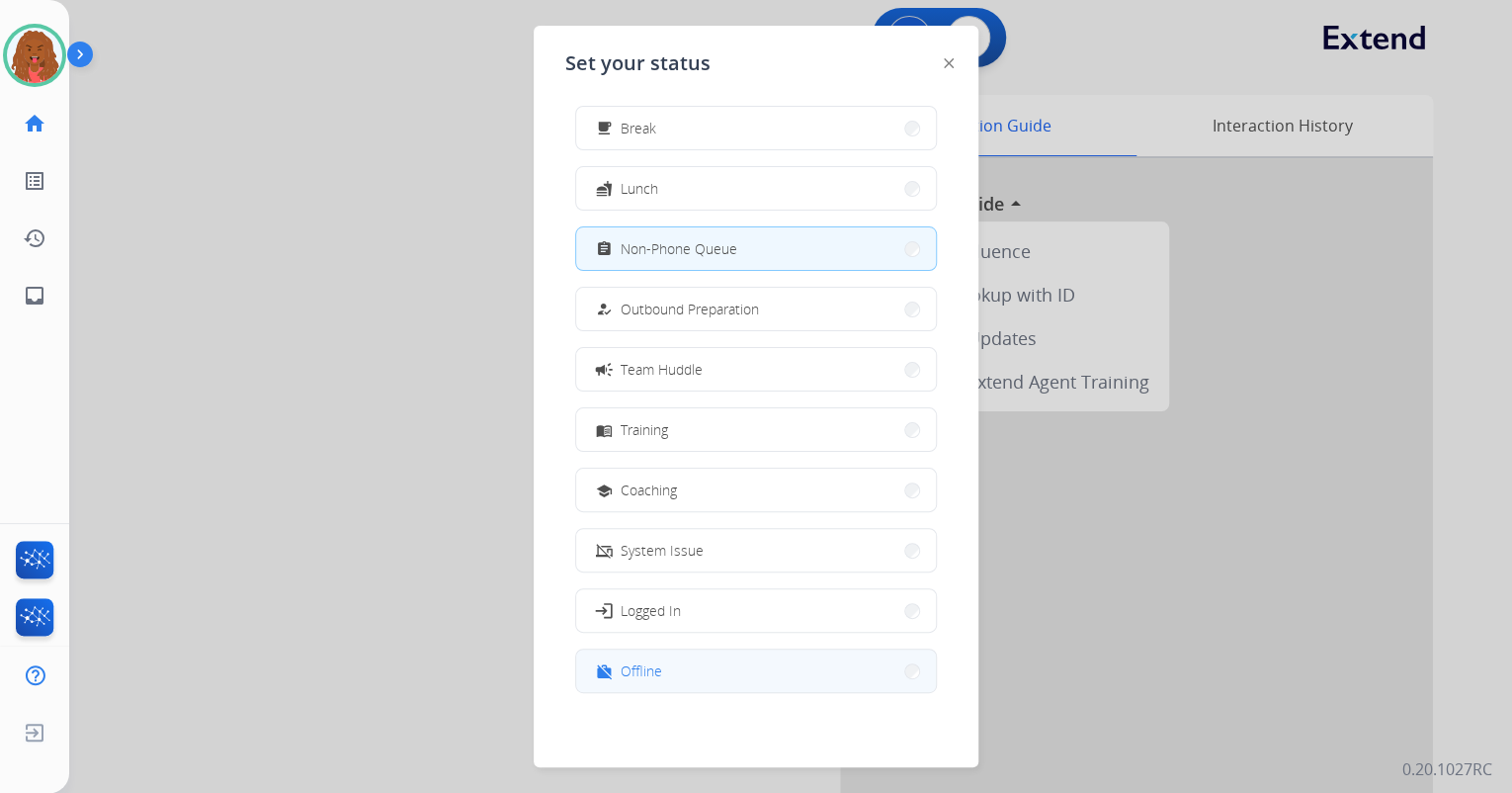 click on "work_off Offline" at bounding box center [756, 670] 